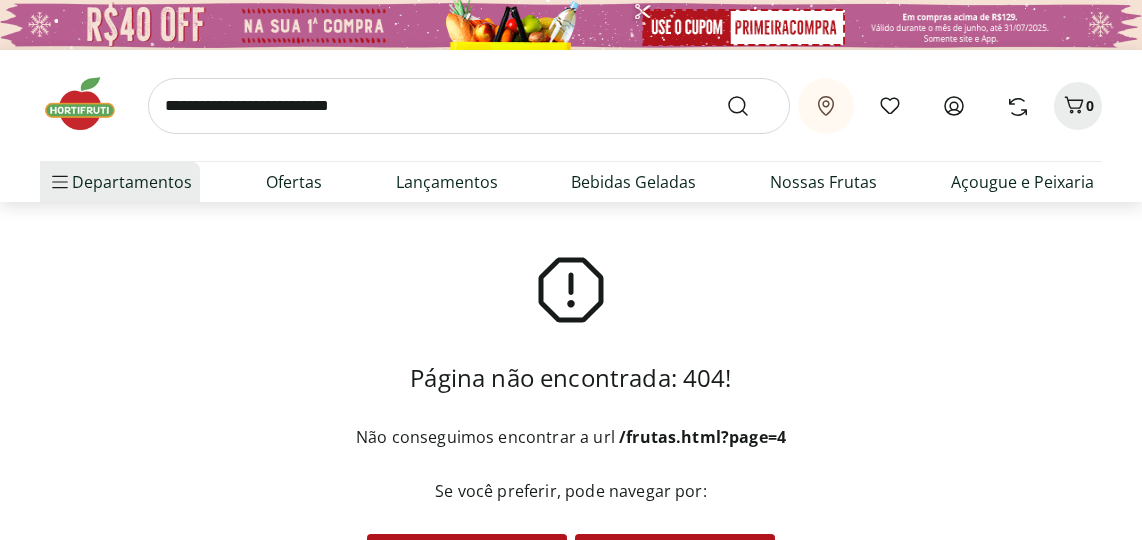 scroll, scrollTop: 0, scrollLeft: 0, axis: both 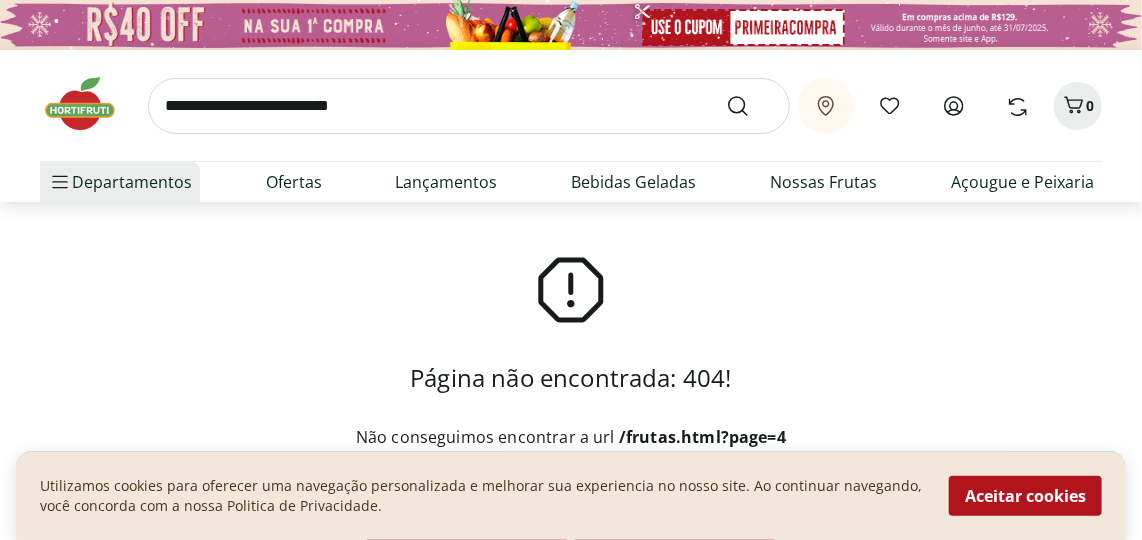 click on "Informe sua localização" at bounding box center [0, 0] 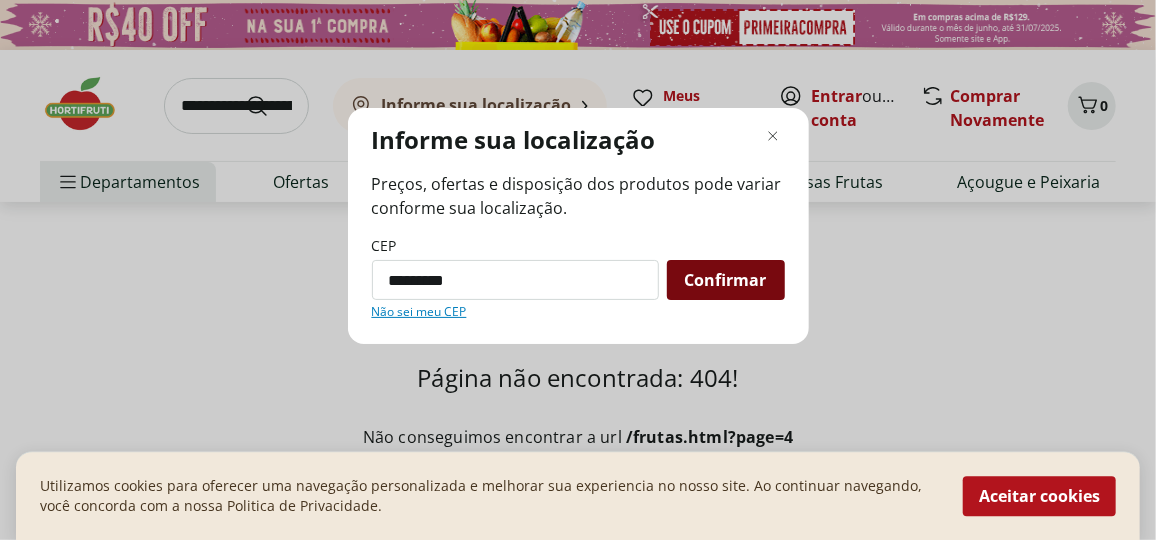 type on "*********" 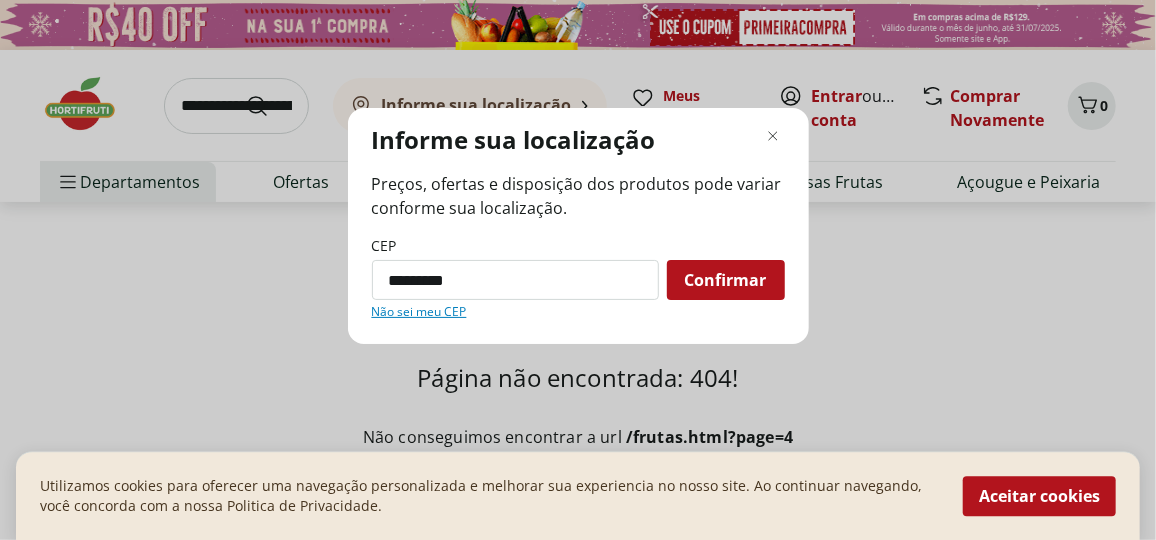 click on "Confirmar" at bounding box center [726, 280] 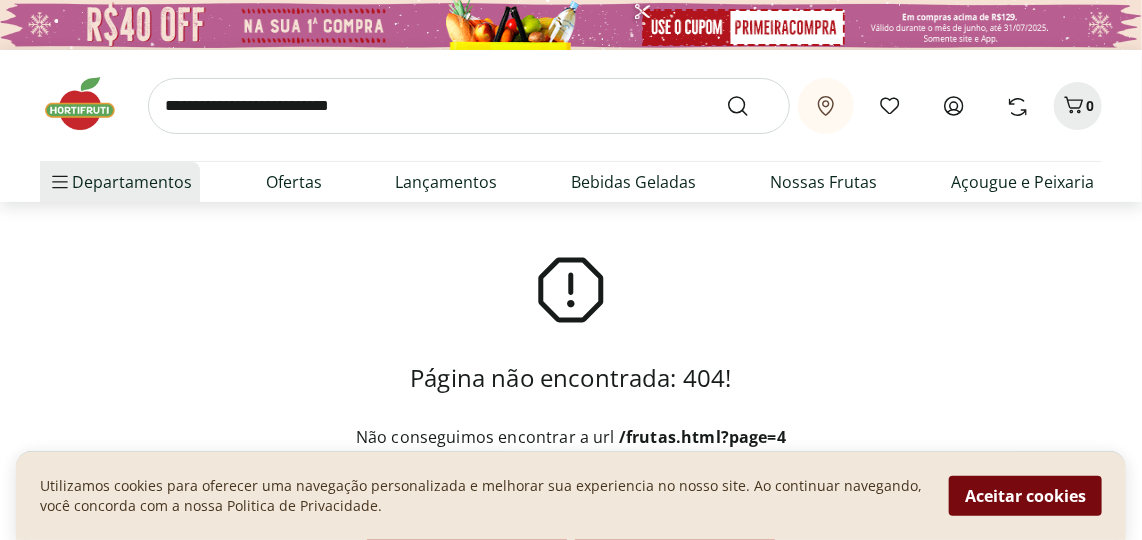 click on "Aceitar cookies" at bounding box center [1025, 496] 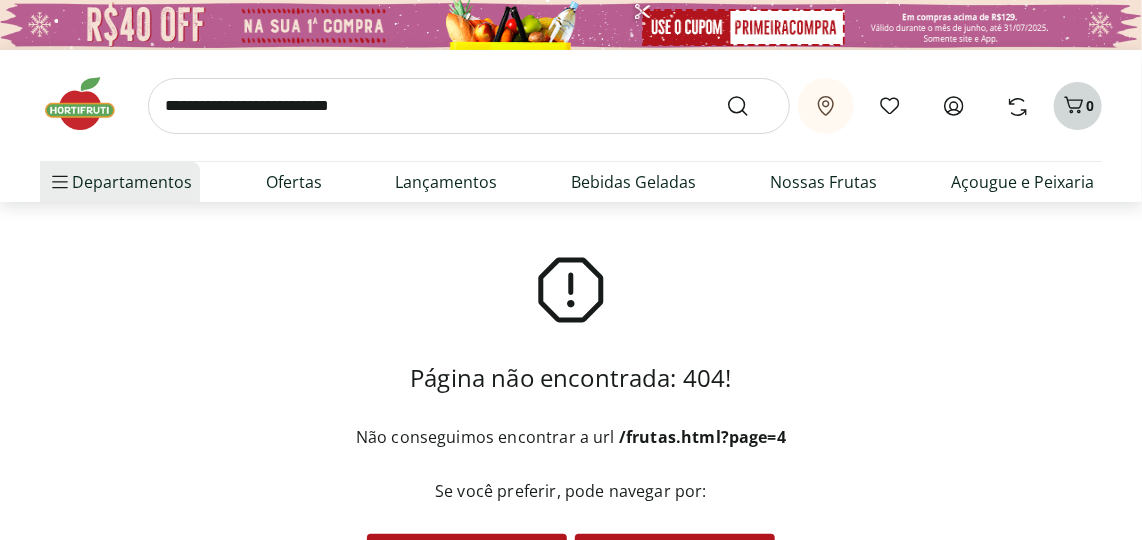 click 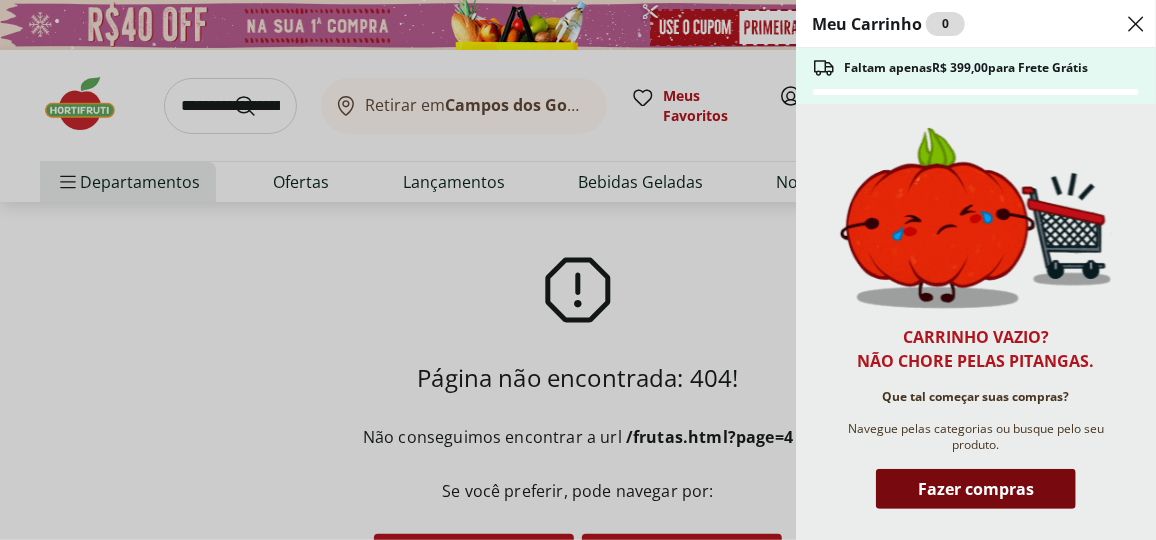 click on "Fazer compras" at bounding box center [976, 489] 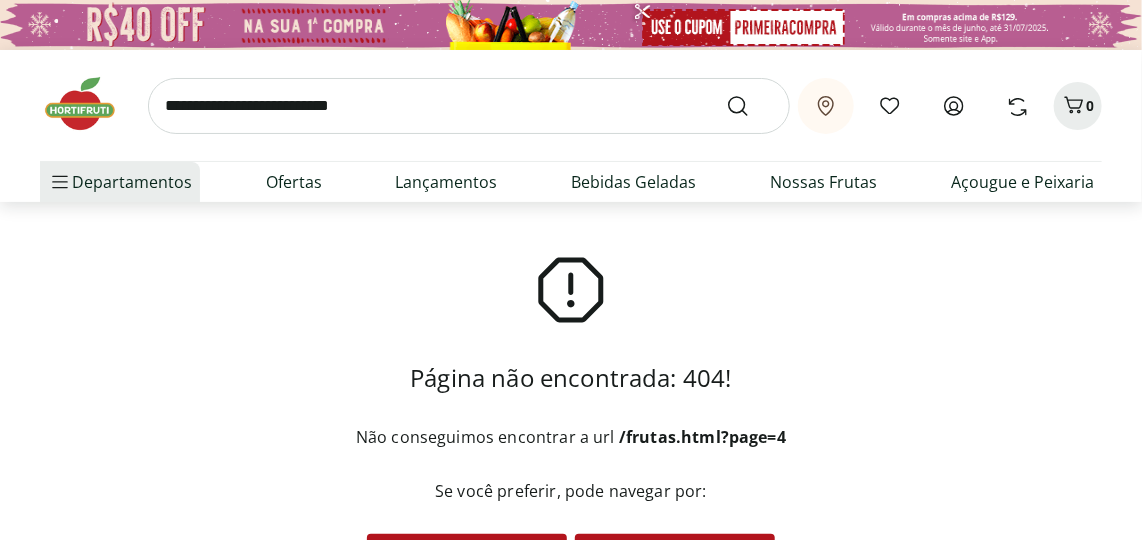 click on "Comprar Novamente" at bounding box center [0, 0] 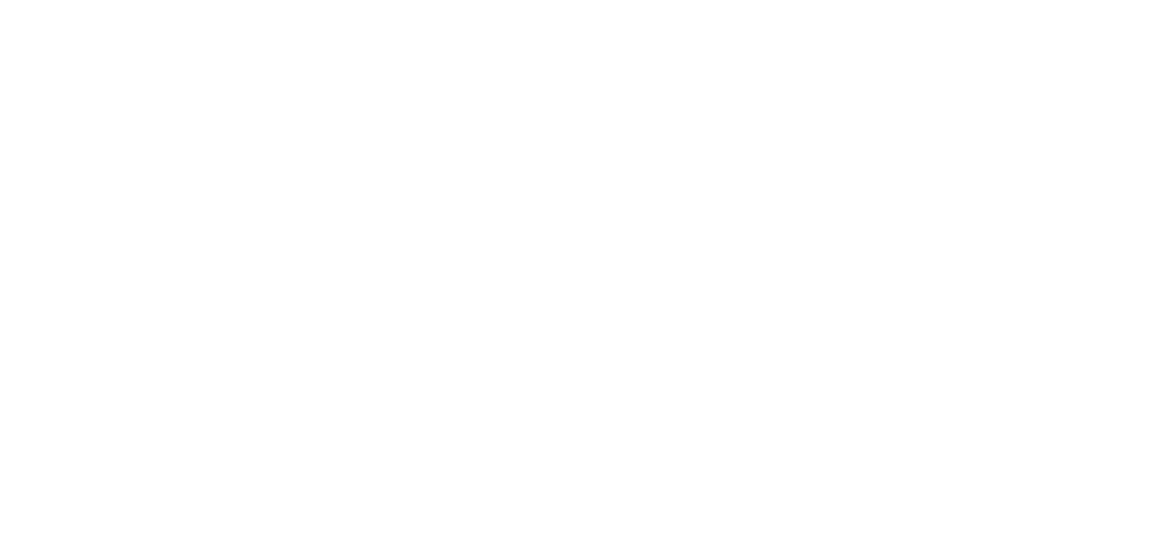 scroll, scrollTop: 0, scrollLeft: 0, axis: both 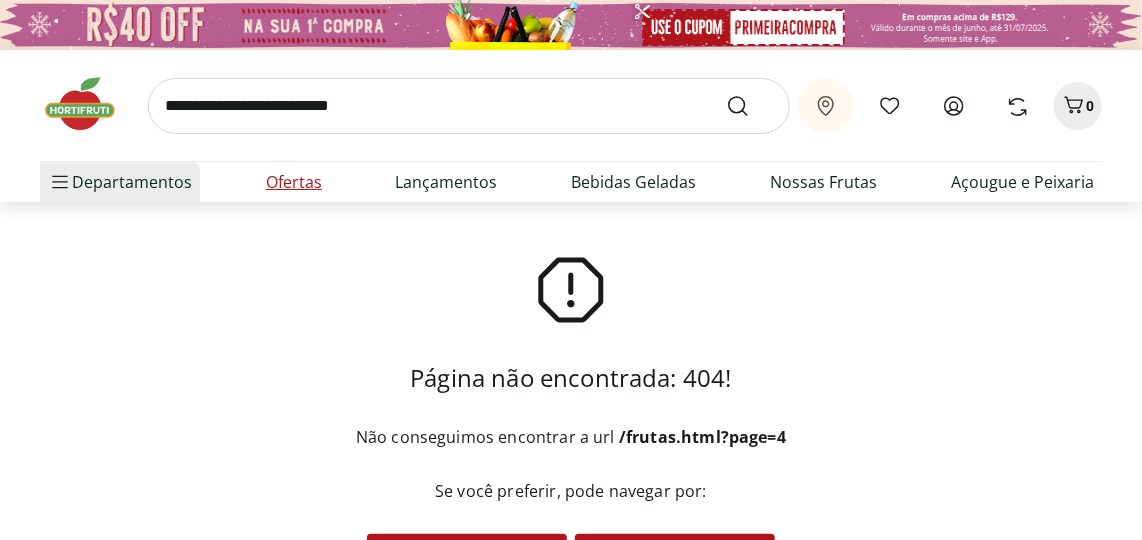 click on "Ofertas" at bounding box center (294, 182) 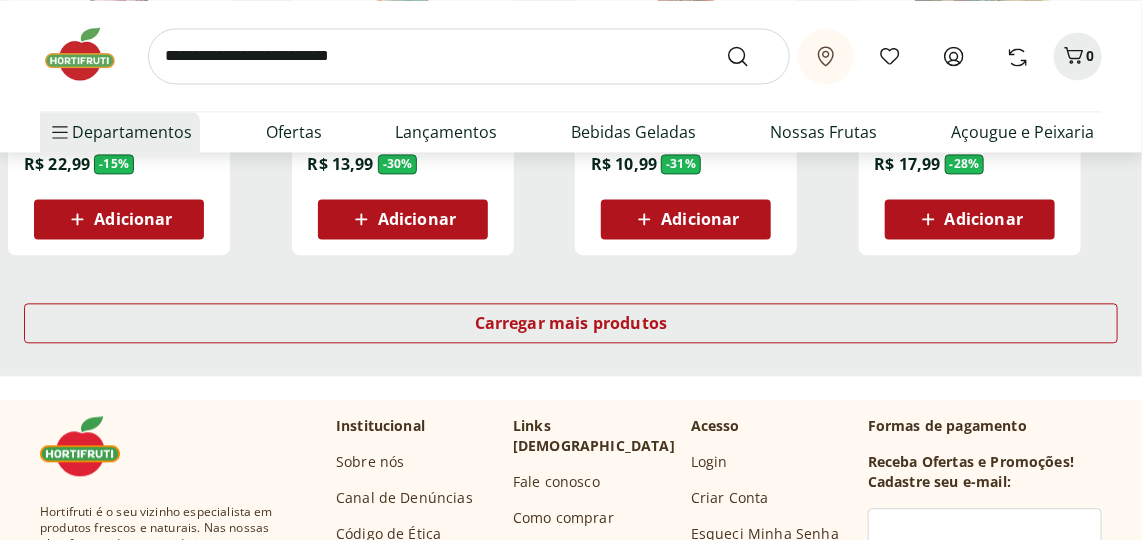scroll, scrollTop: 1454, scrollLeft: 0, axis: vertical 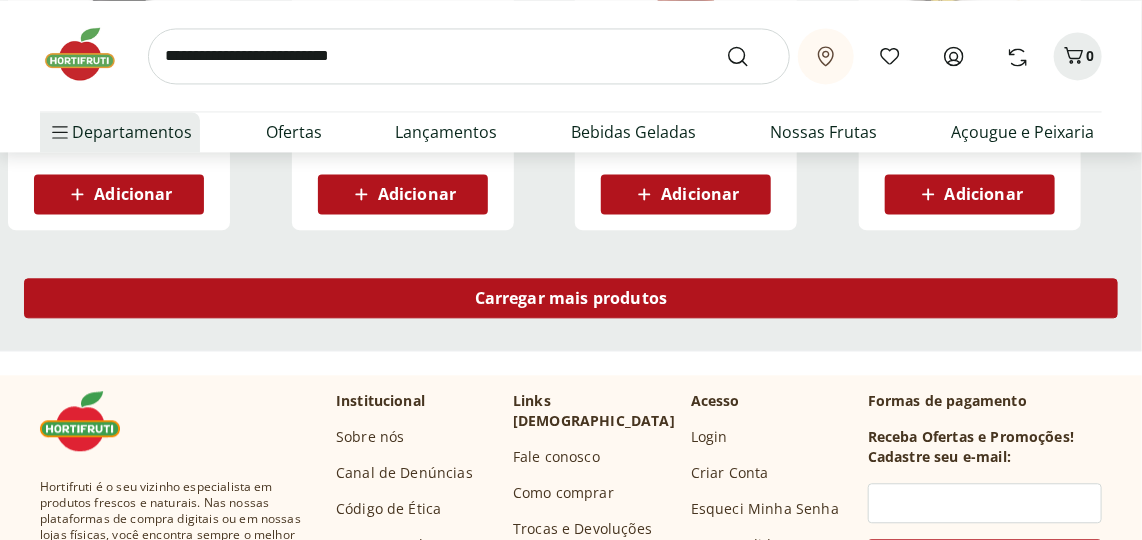click on "Carregar mais produtos" at bounding box center (571, 298) 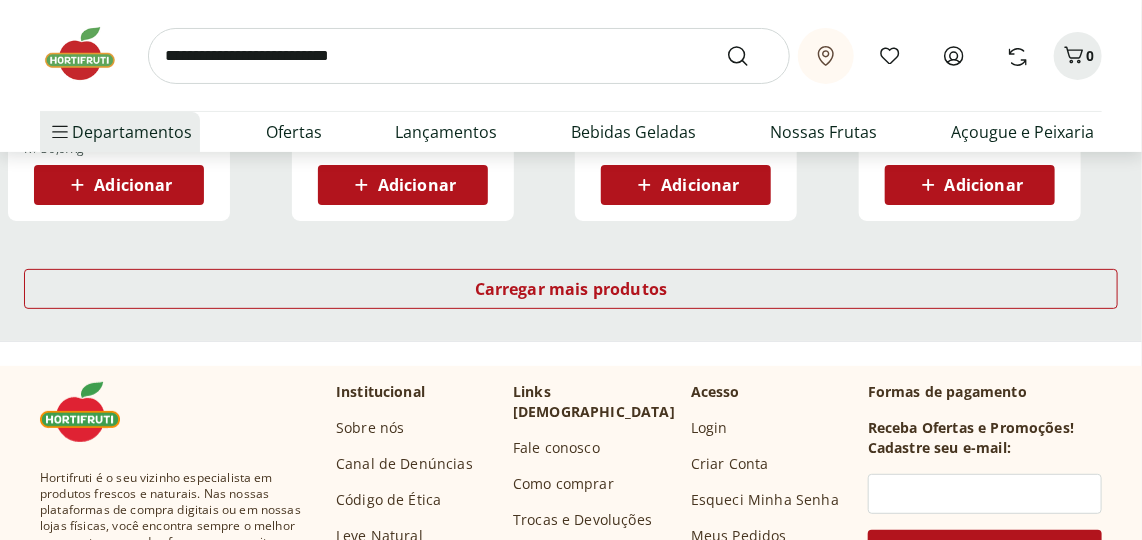 scroll, scrollTop: 2818, scrollLeft: 0, axis: vertical 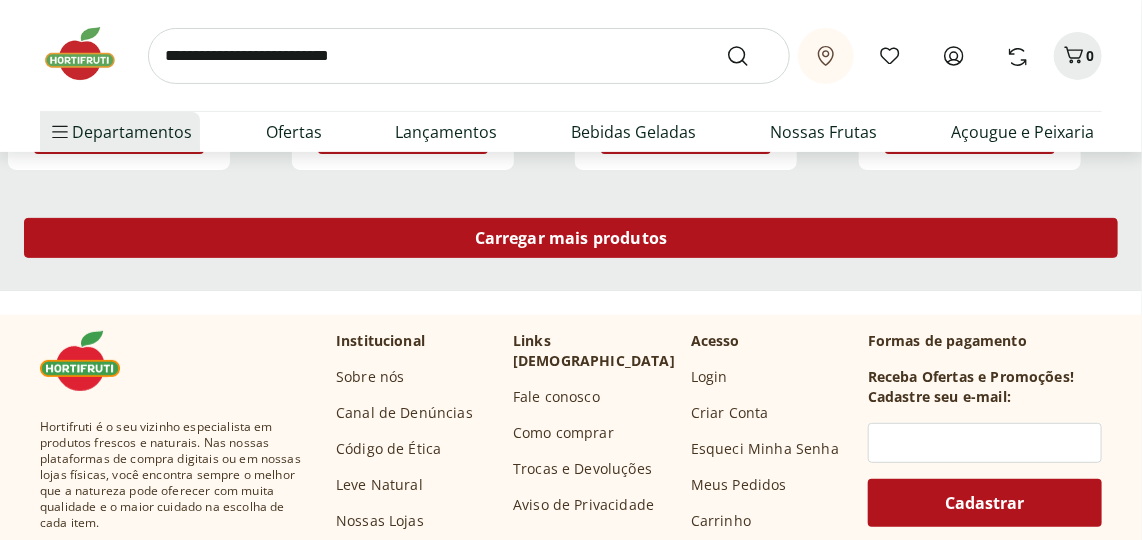 click on "Carregar mais produtos" at bounding box center [571, 238] 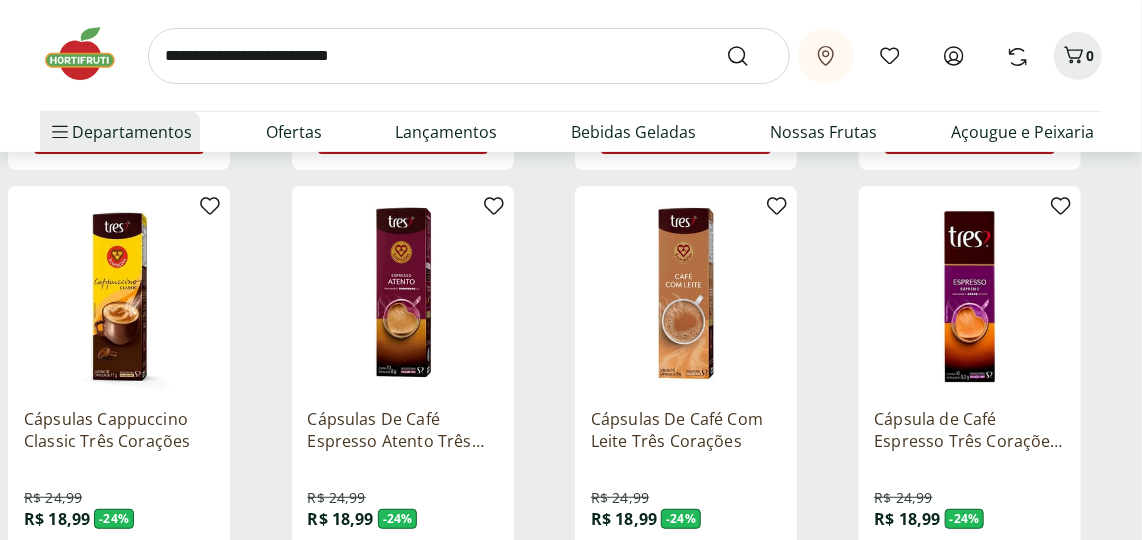 click at bounding box center [119, 297] 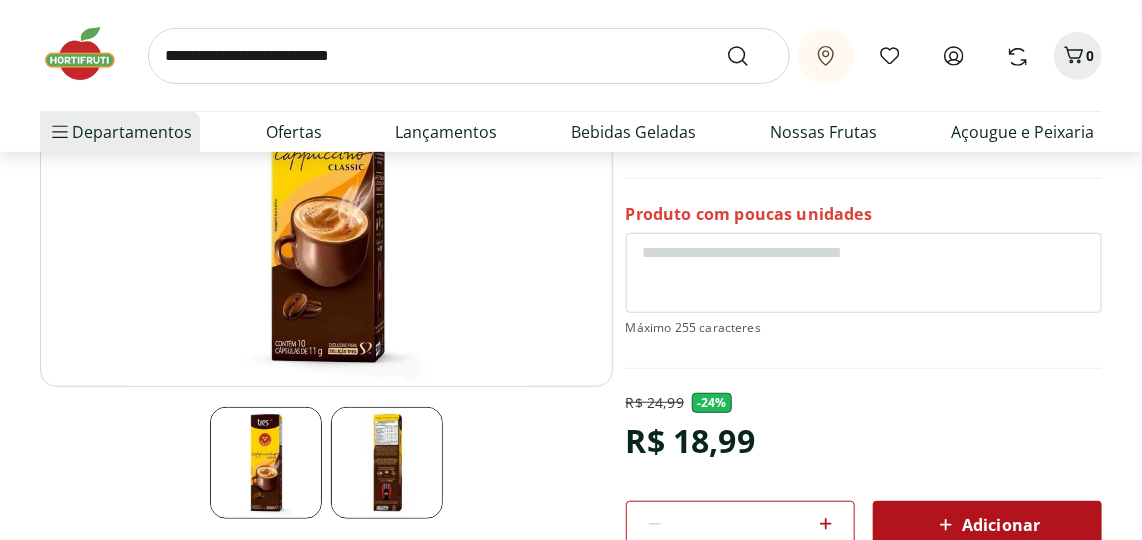 scroll, scrollTop: 363, scrollLeft: 0, axis: vertical 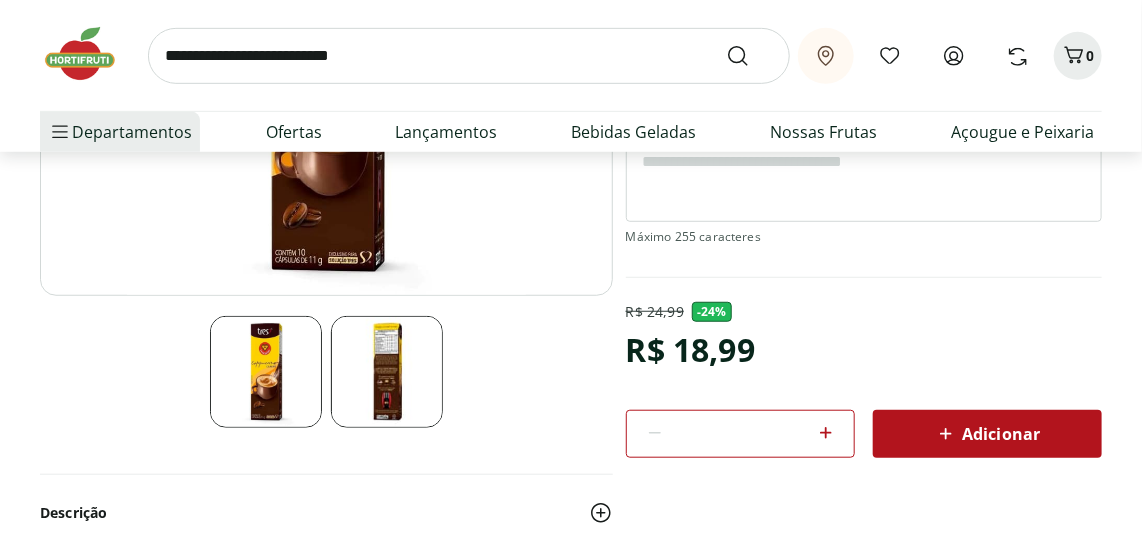 click on "Adicionar" at bounding box center [987, 434] 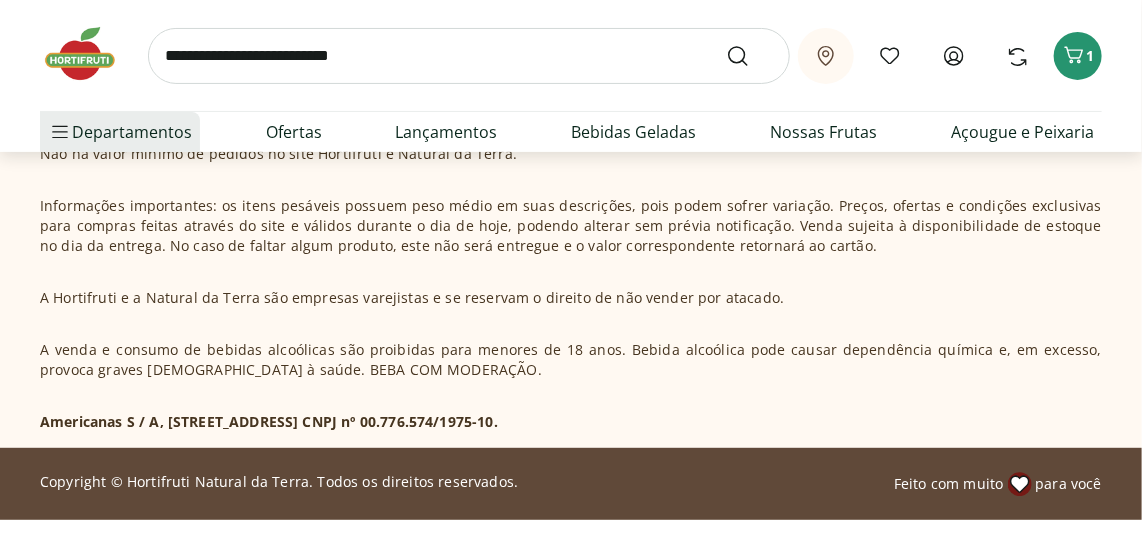 scroll, scrollTop: 0, scrollLeft: 0, axis: both 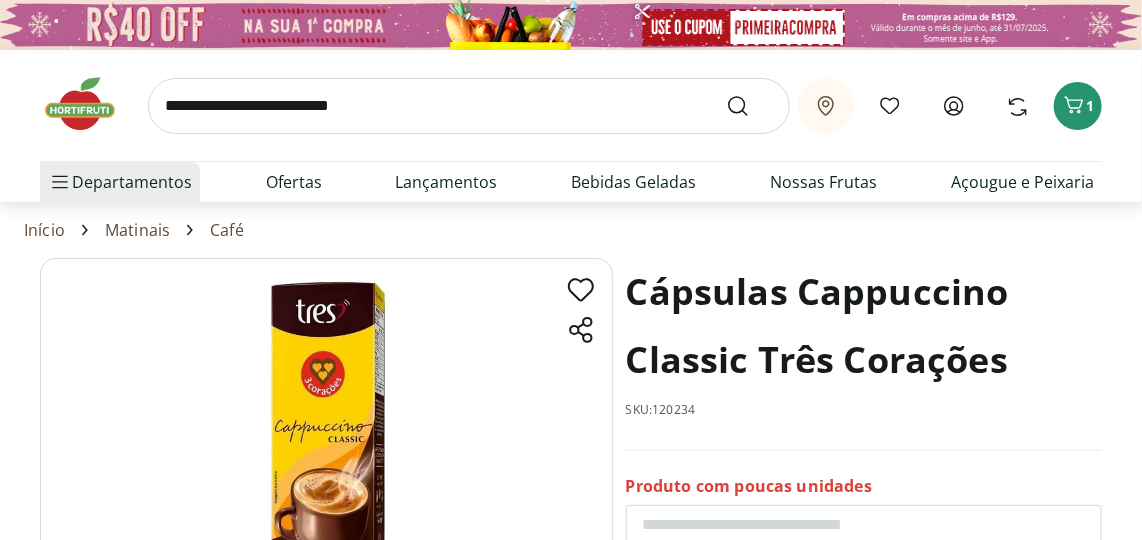 select on "**********" 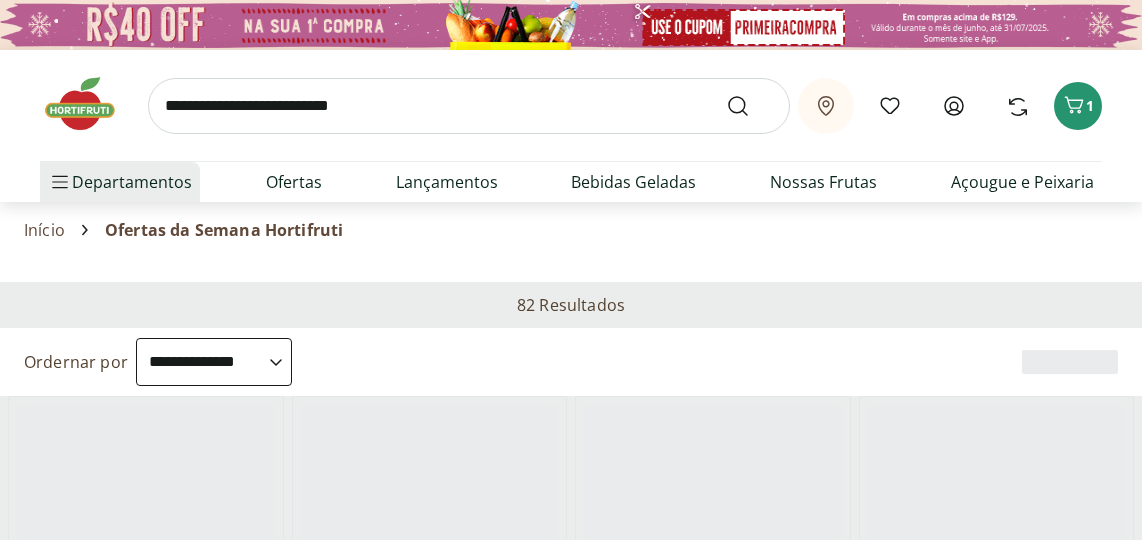 select on "**********" 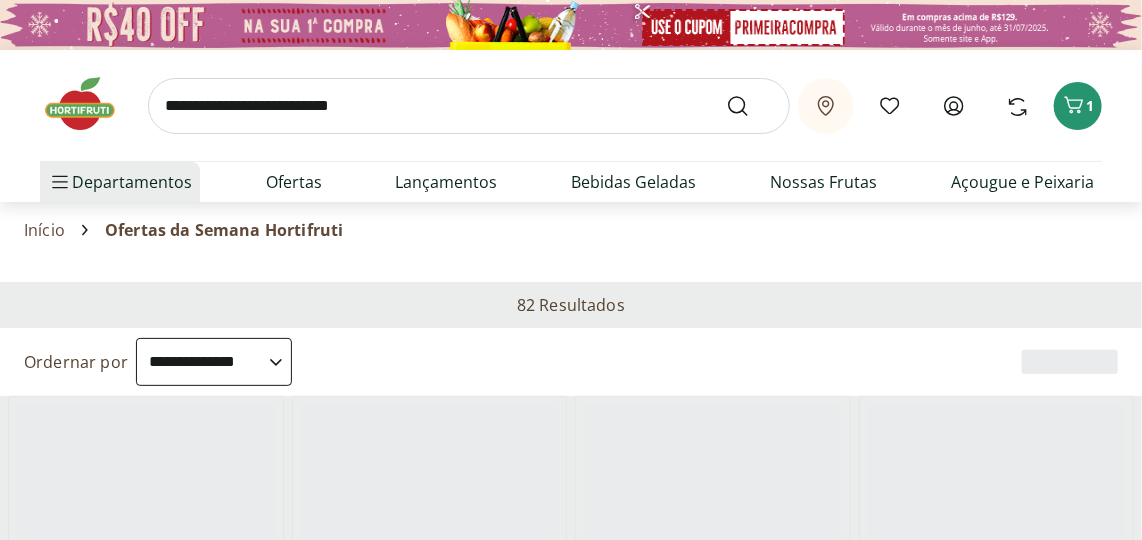 scroll, scrollTop: 0, scrollLeft: 0, axis: both 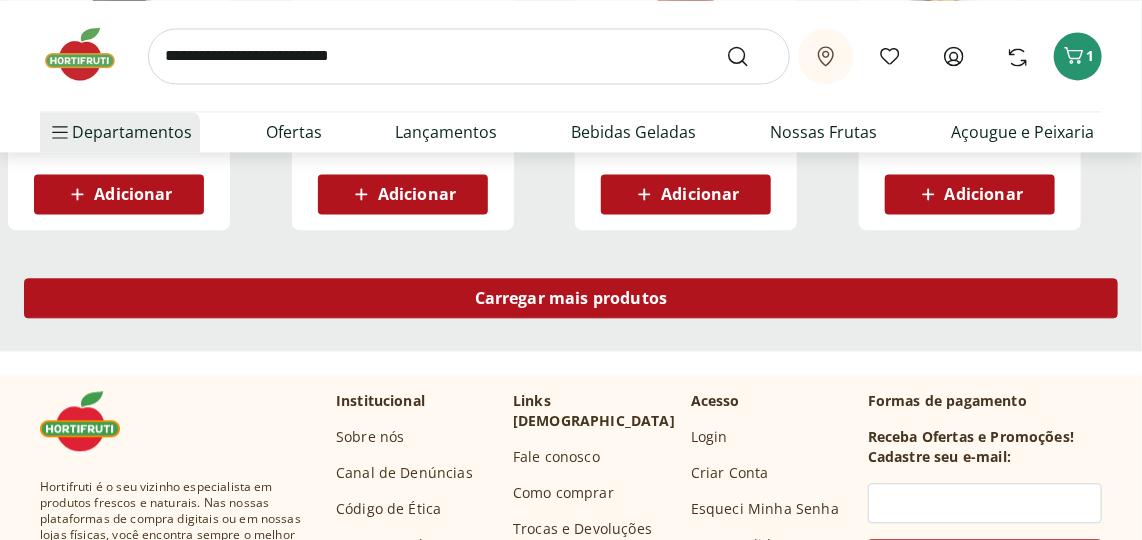 click on "Carregar mais produtos" at bounding box center (571, 298) 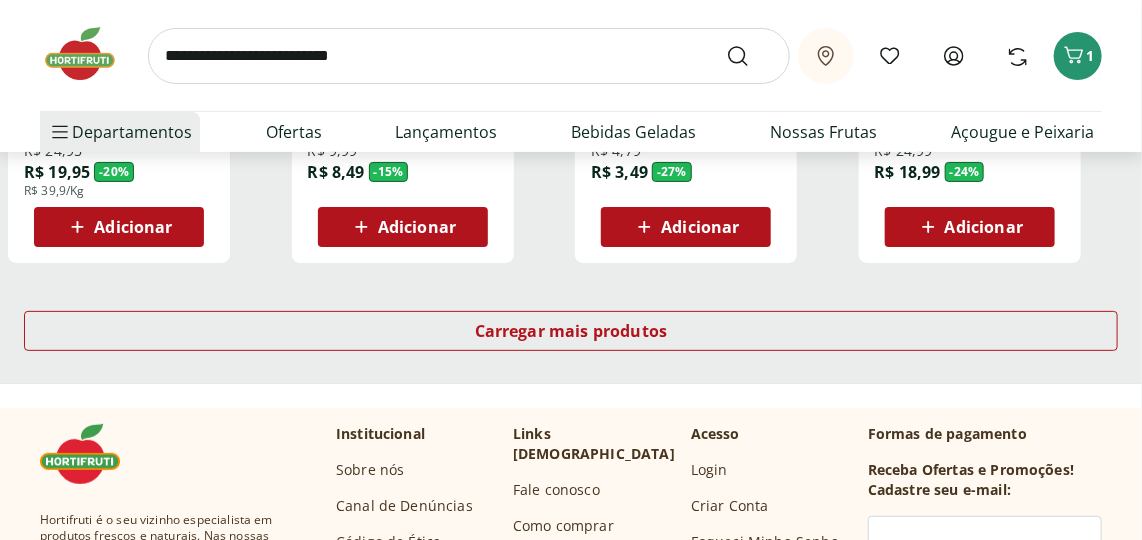 scroll, scrollTop: 2727, scrollLeft: 0, axis: vertical 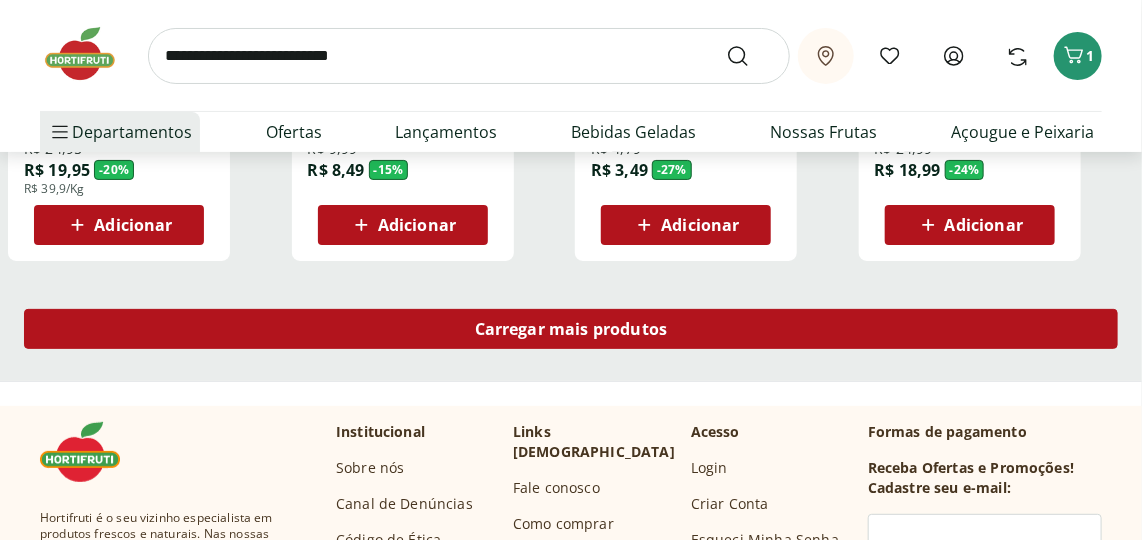 click on "Carregar mais produtos" at bounding box center [571, 329] 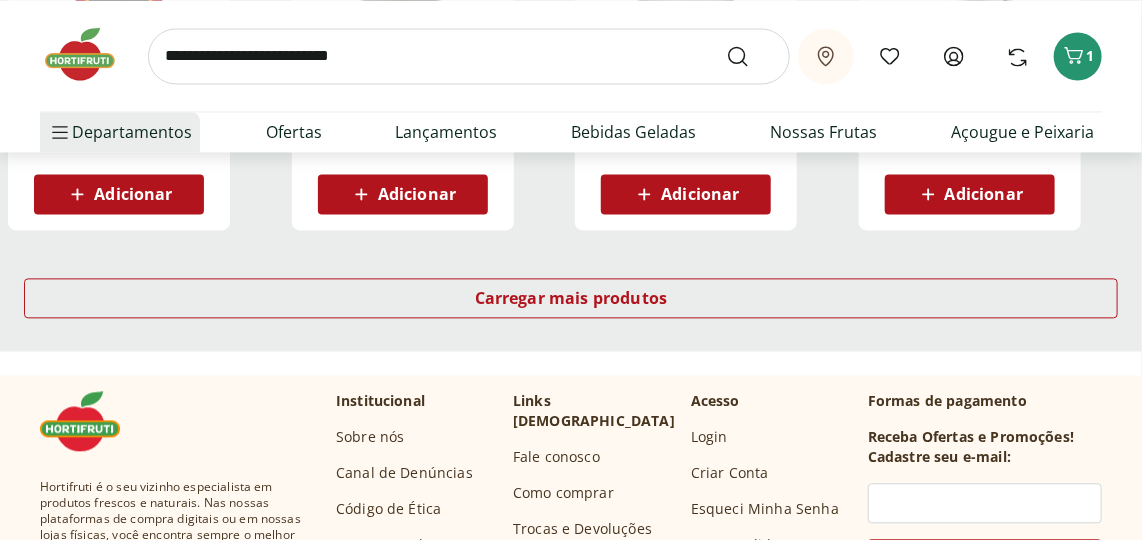 scroll, scrollTop: 4090, scrollLeft: 0, axis: vertical 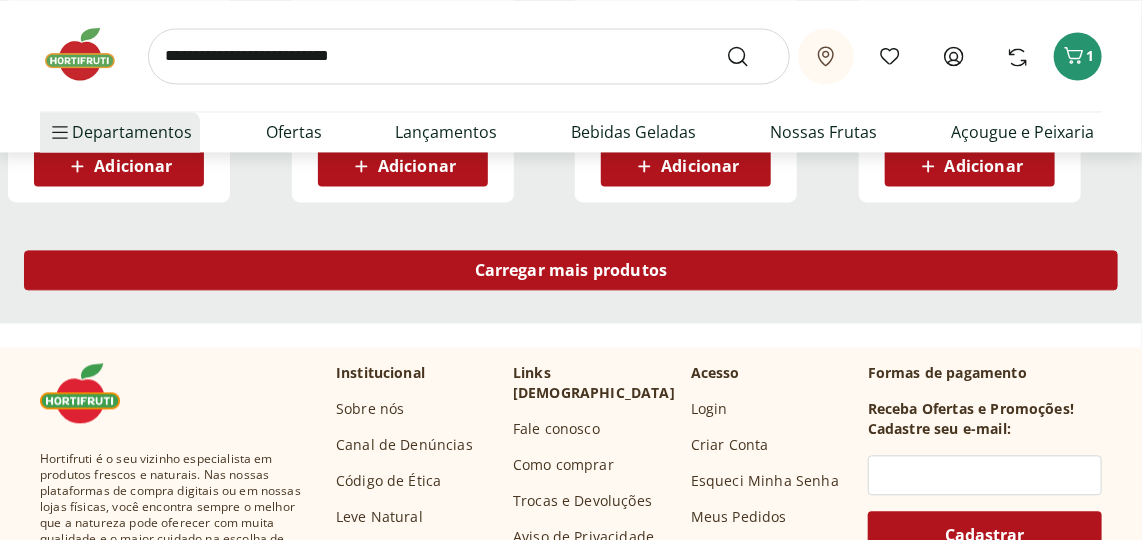 click on "Carregar mais produtos" at bounding box center [571, 270] 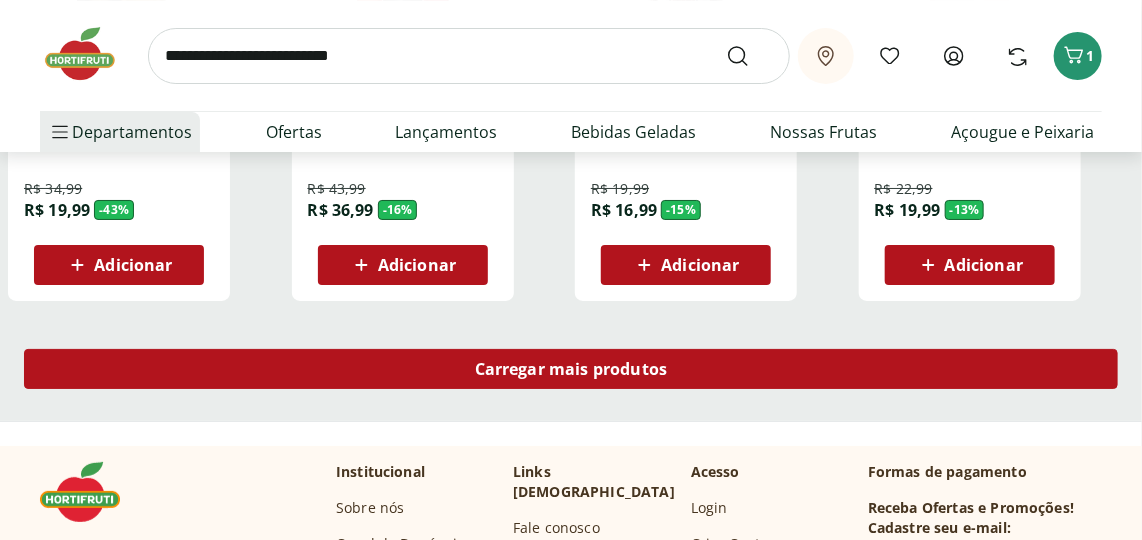 scroll, scrollTop: 5363, scrollLeft: 0, axis: vertical 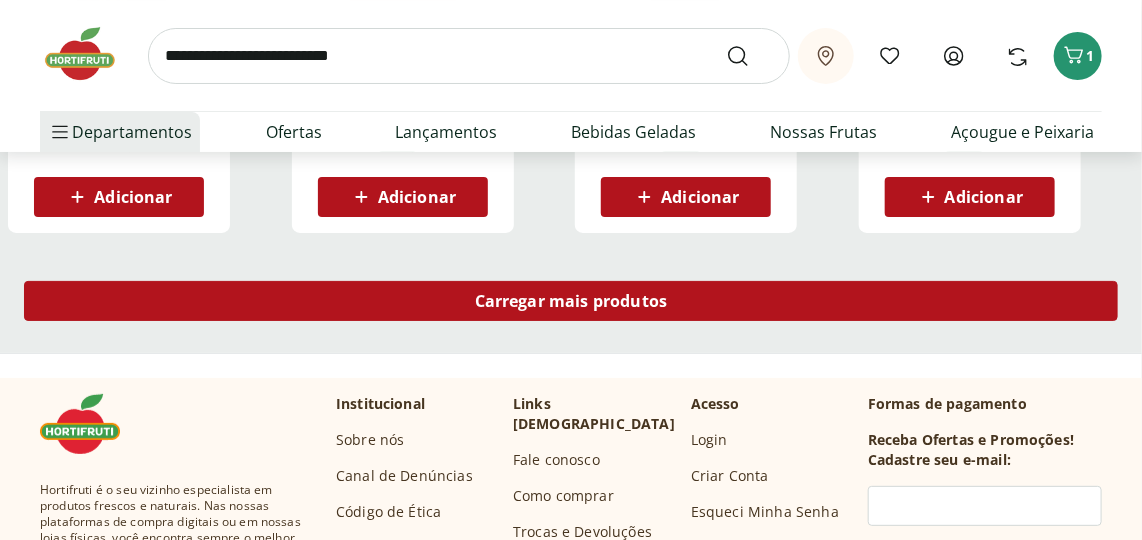 click on "Carregar mais produtos" at bounding box center [571, 301] 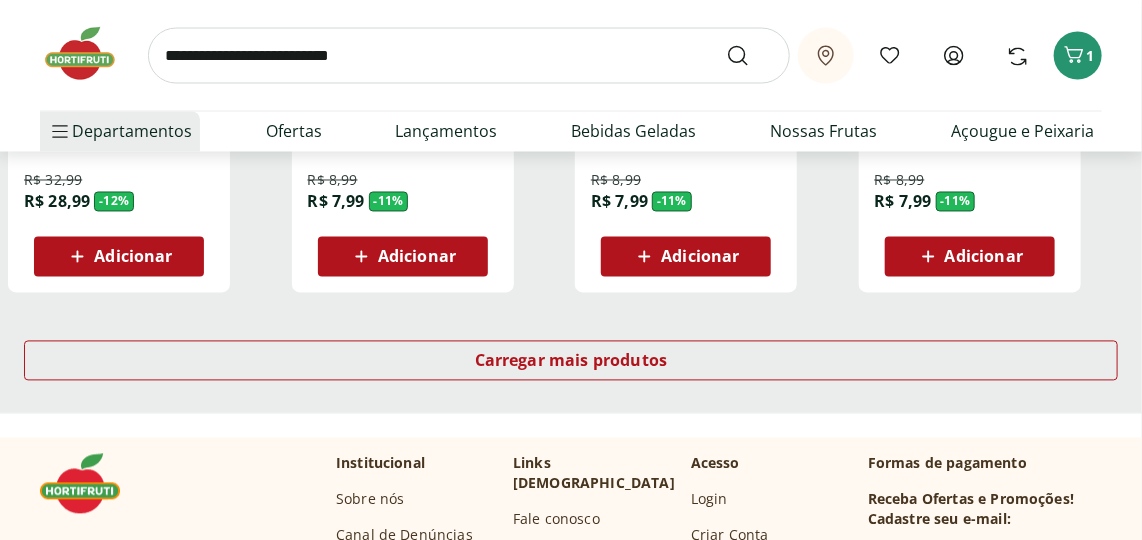 scroll, scrollTop: 6636, scrollLeft: 0, axis: vertical 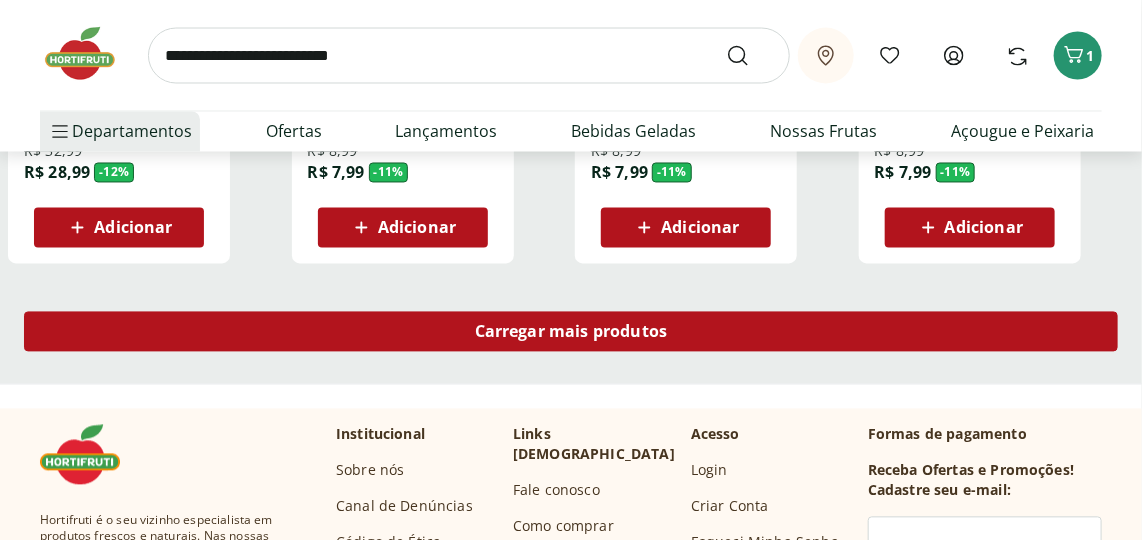 click on "Carregar mais produtos" at bounding box center [571, 332] 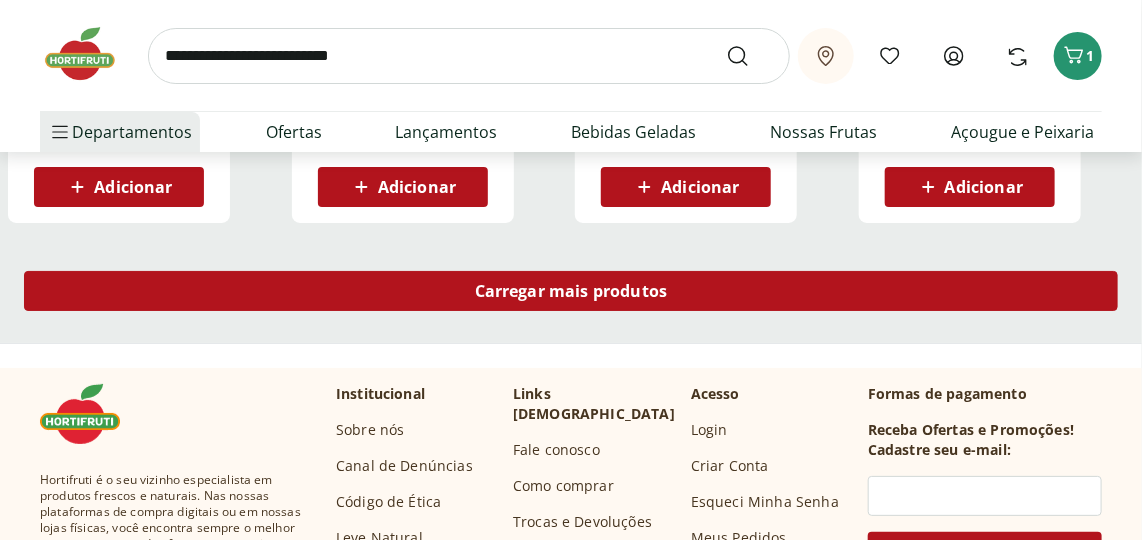 scroll, scrollTop: 7999, scrollLeft: 0, axis: vertical 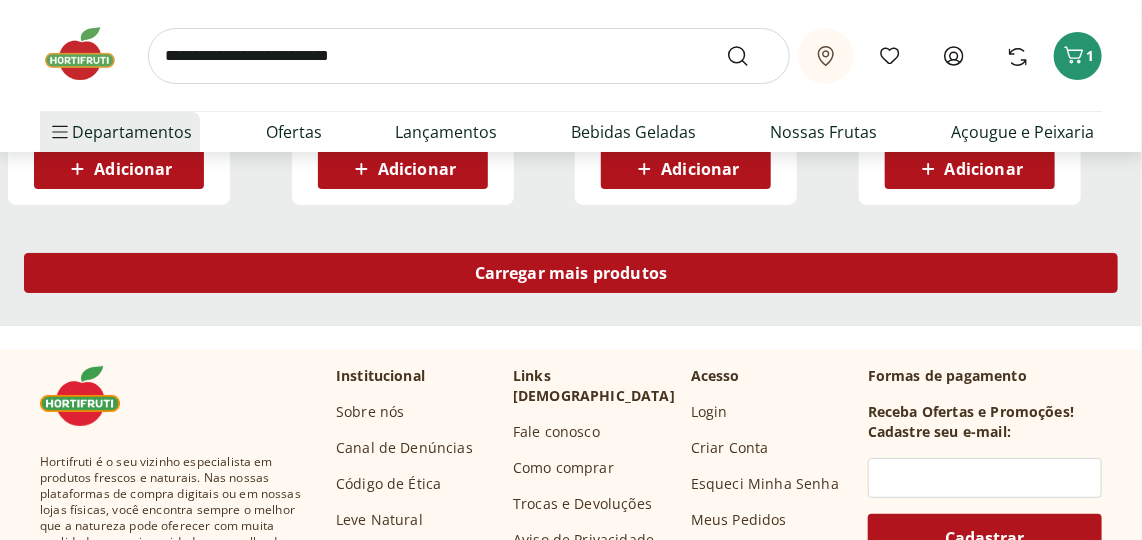 click on "Carregar mais produtos" at bounding box center (571, 273) 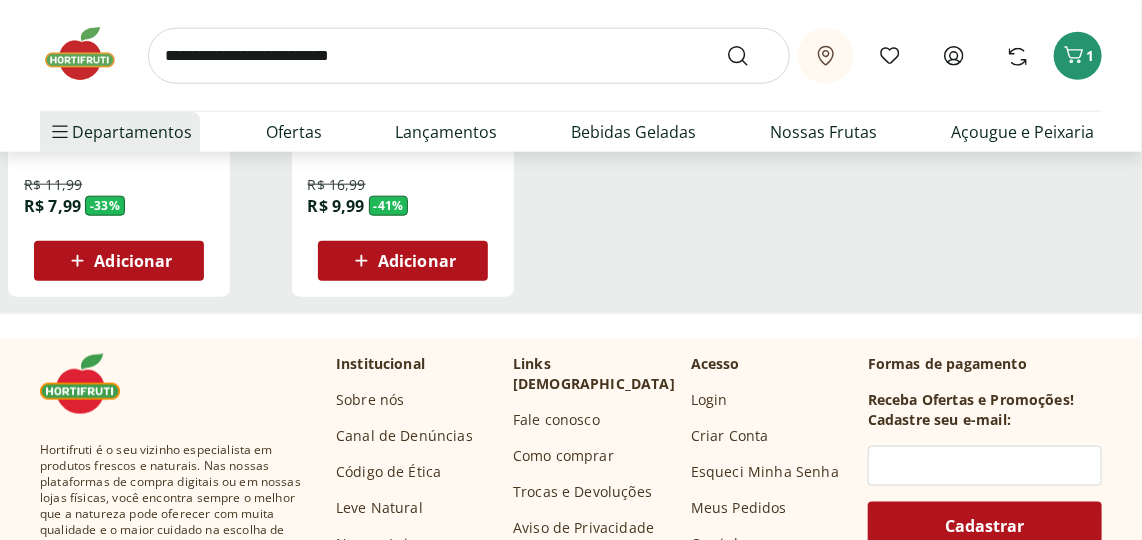 scroll, scrollTop: 8818, scrollLeft: 0, axis: vertical 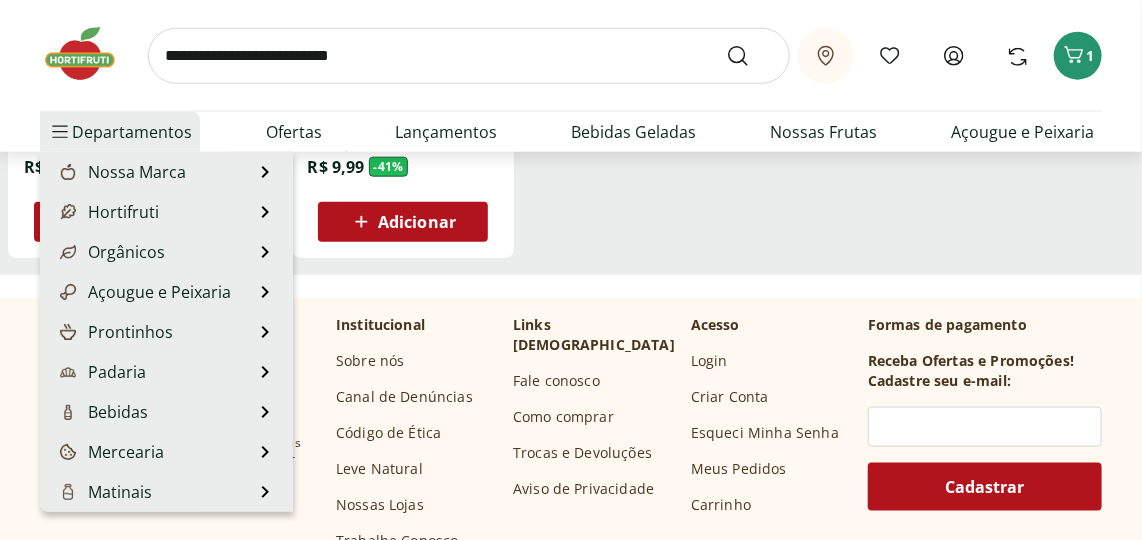 click on "Departamentos" at bounding box center (120, 132) 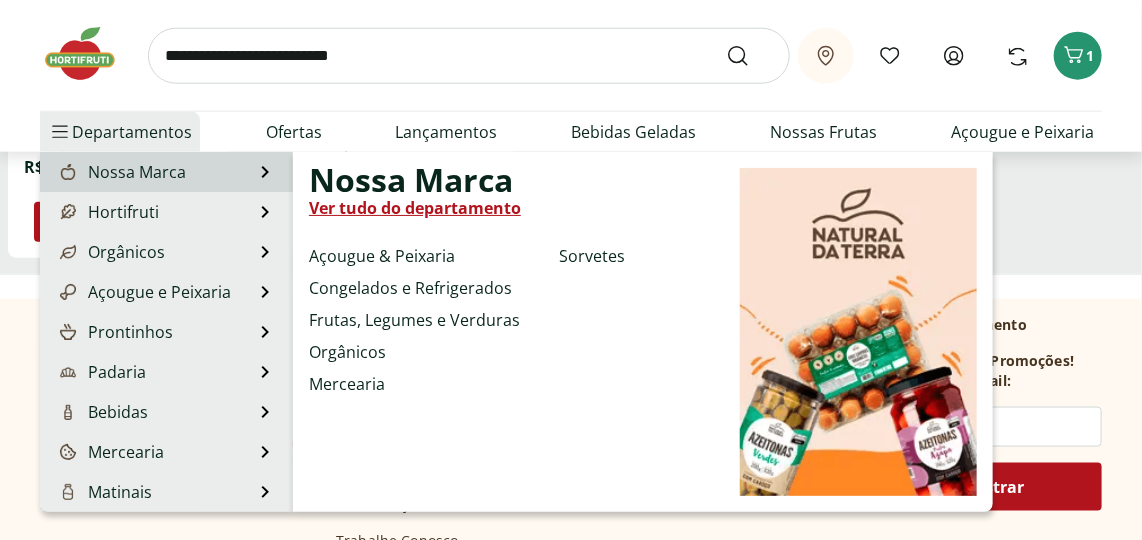 click on "Nossa Marca" at bounding box center (121, 172) 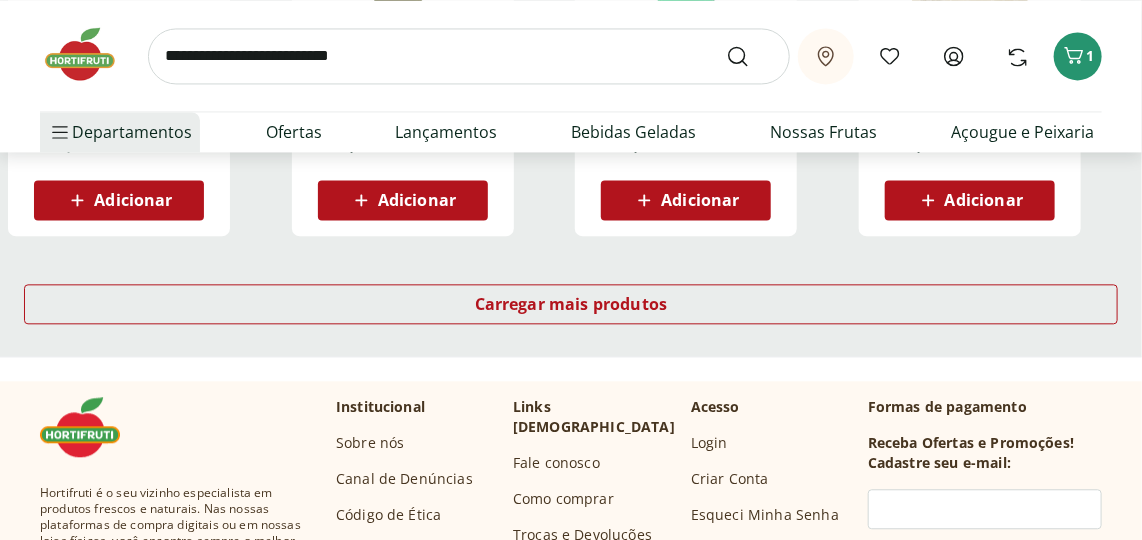 scroll, scrollTop: 1454, scrollLeft: 0, axis: vertical 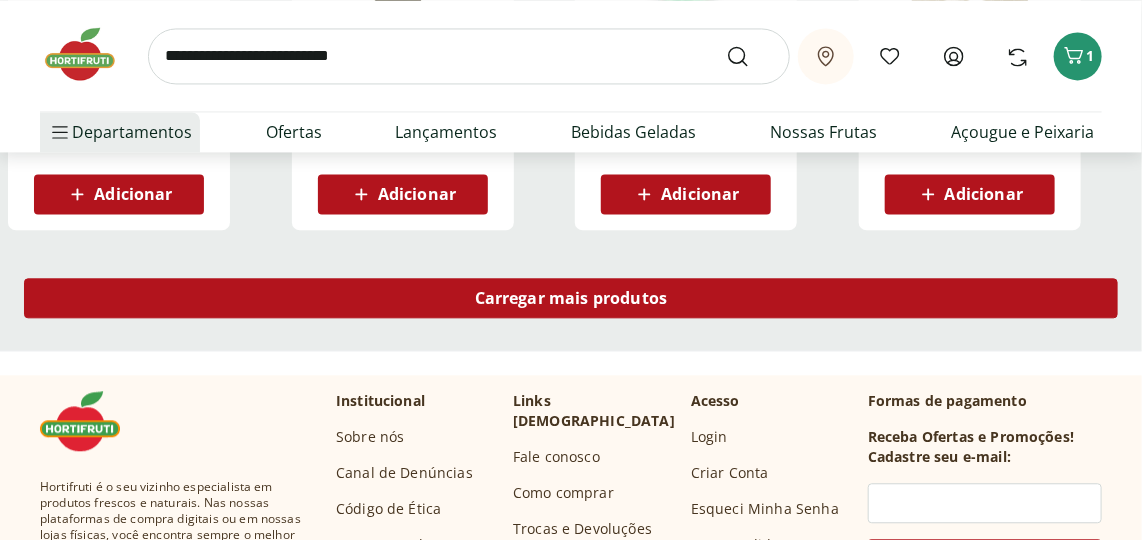 click on "Carregar mais produtos" at bounding box center (571, 298) 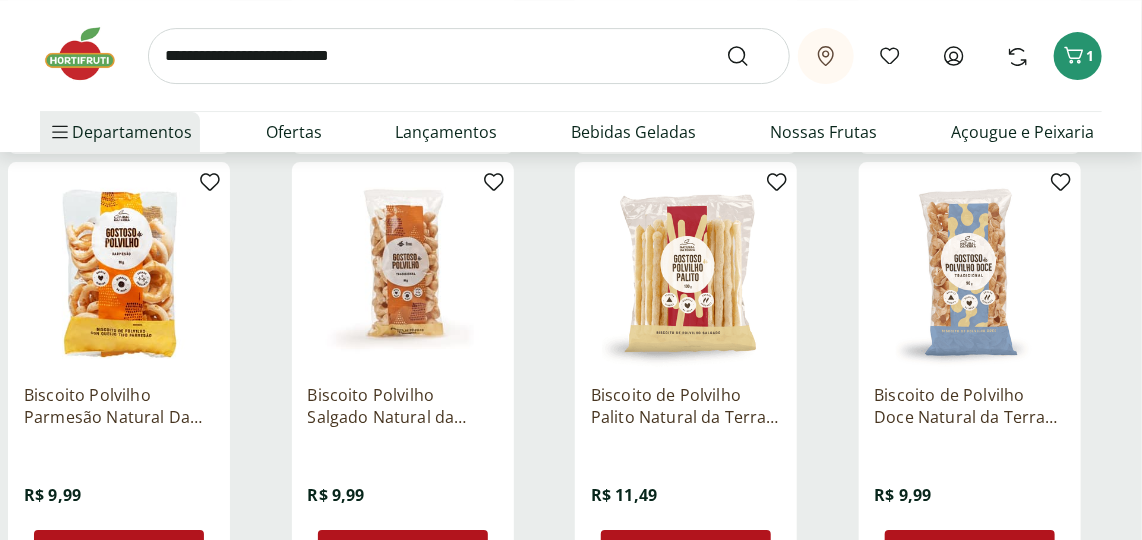 scroll, scrollTop: 2636, scrollLeft: 0, axis: vertical 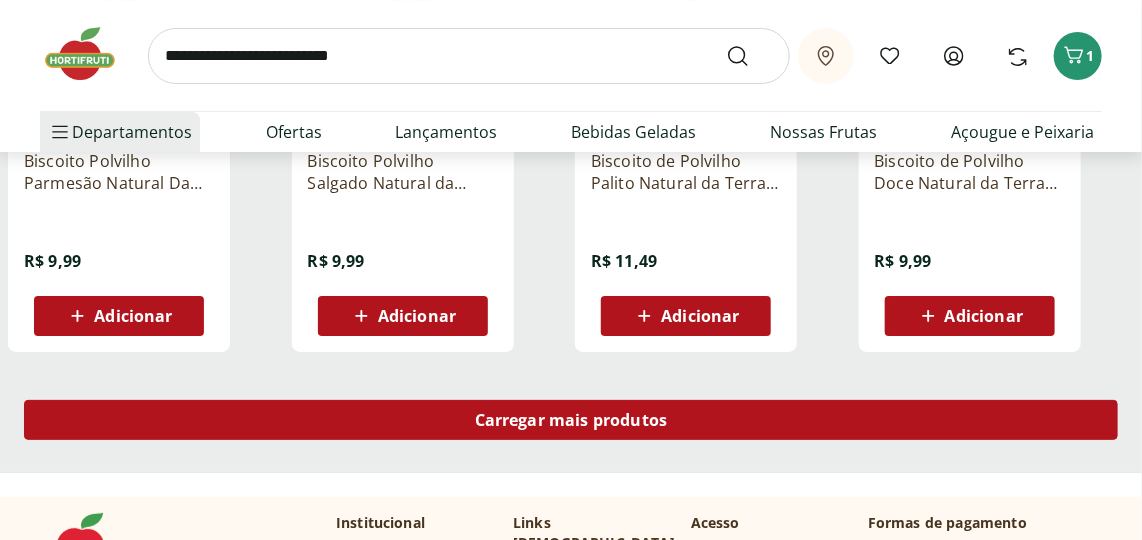 click on "Carregar mais produtos" at bounding box center (571, 420) 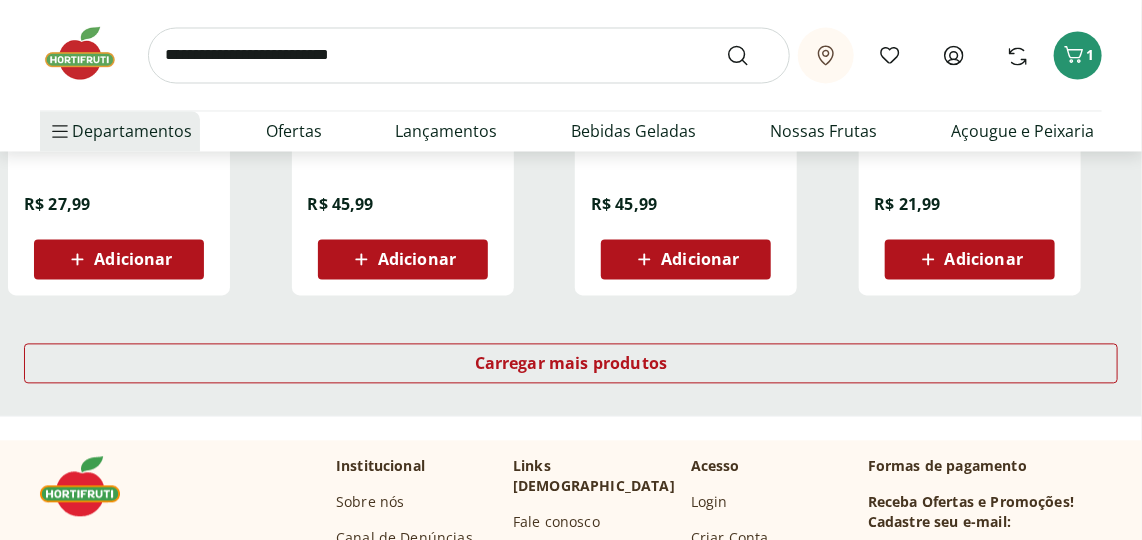 scroll, scrollTop: 3999, scrollLeft: 0, axis: vertical 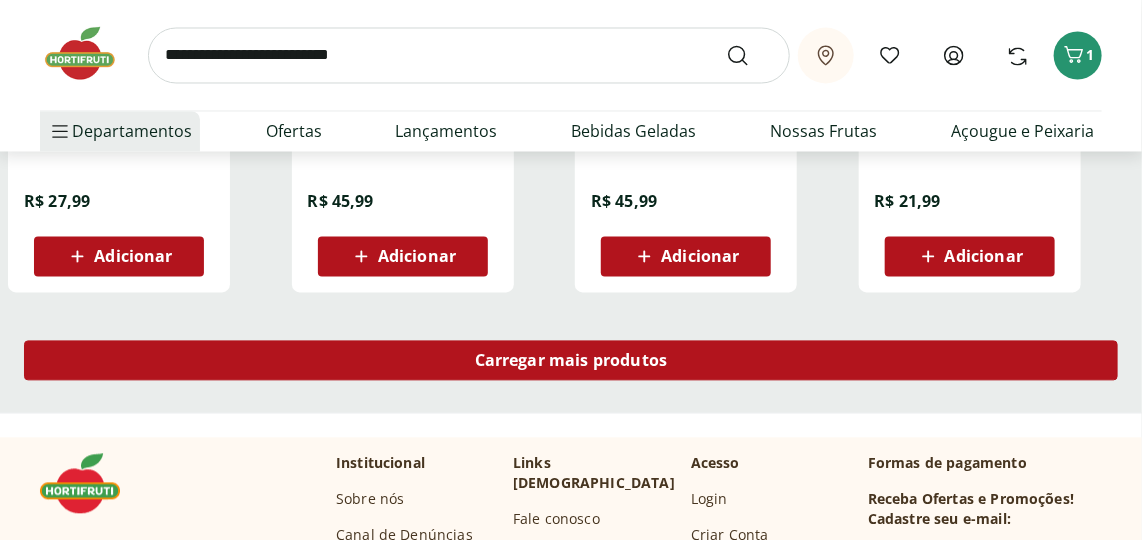 click on "Carregar mais produtos" at bounding box center (571, 361) 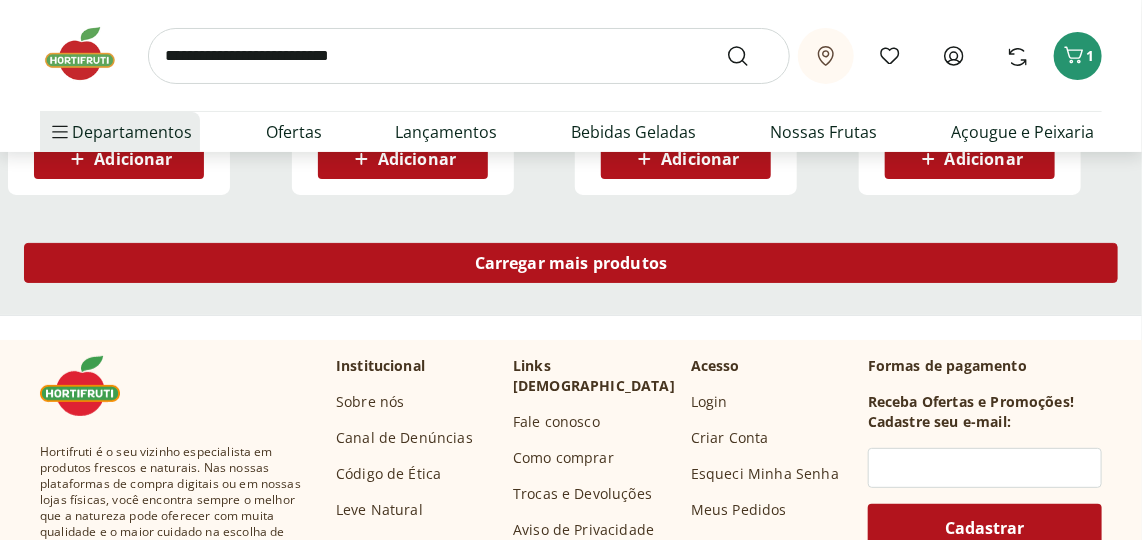 scroll, scrollTop: 5454, scrollLeft: 0, axis: vertical 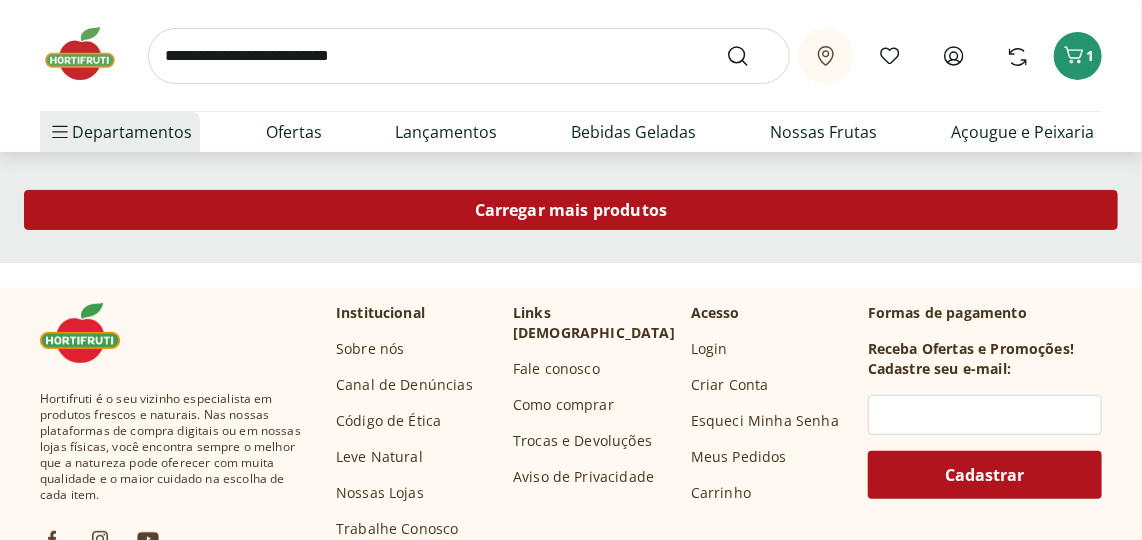 click on "Carregar mais produtos" at bounding box center [571, 210] 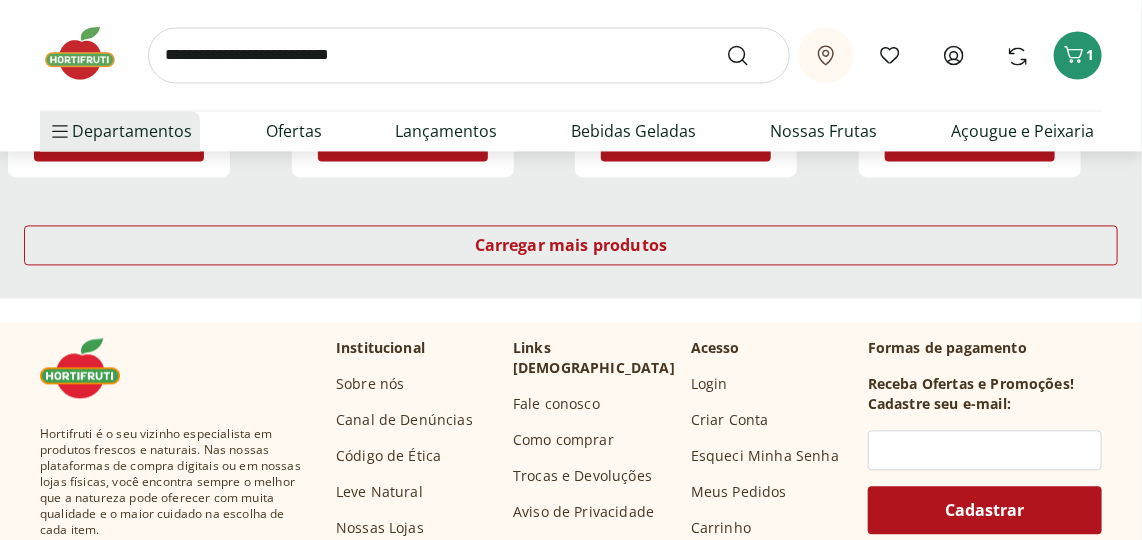 scroll, scrollTop: 6727, scrollLeft: 0, axis: vertical 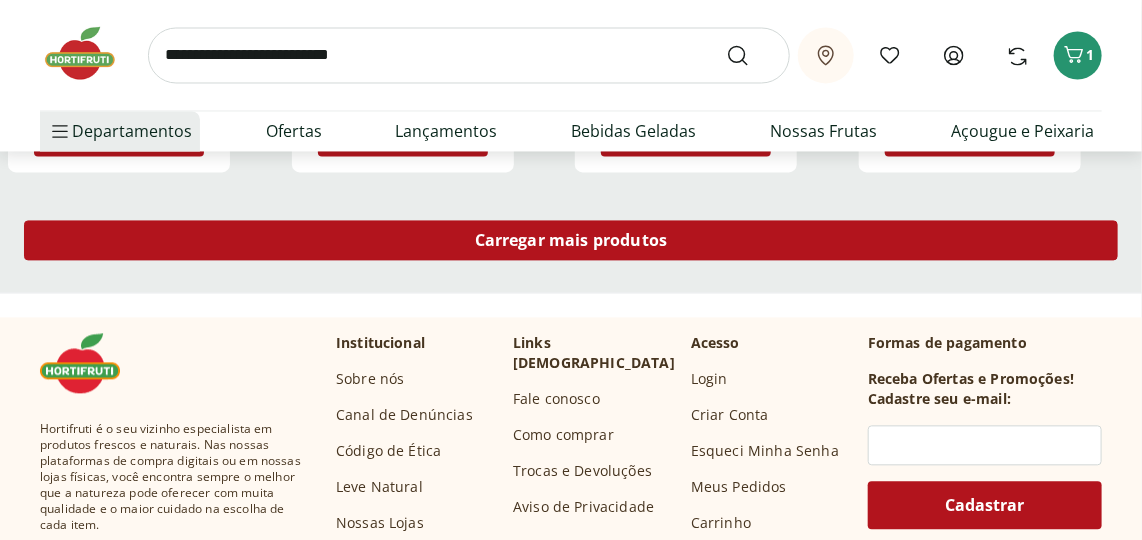 click on "Carregar mais produtos" at bounding box center (571, 241) 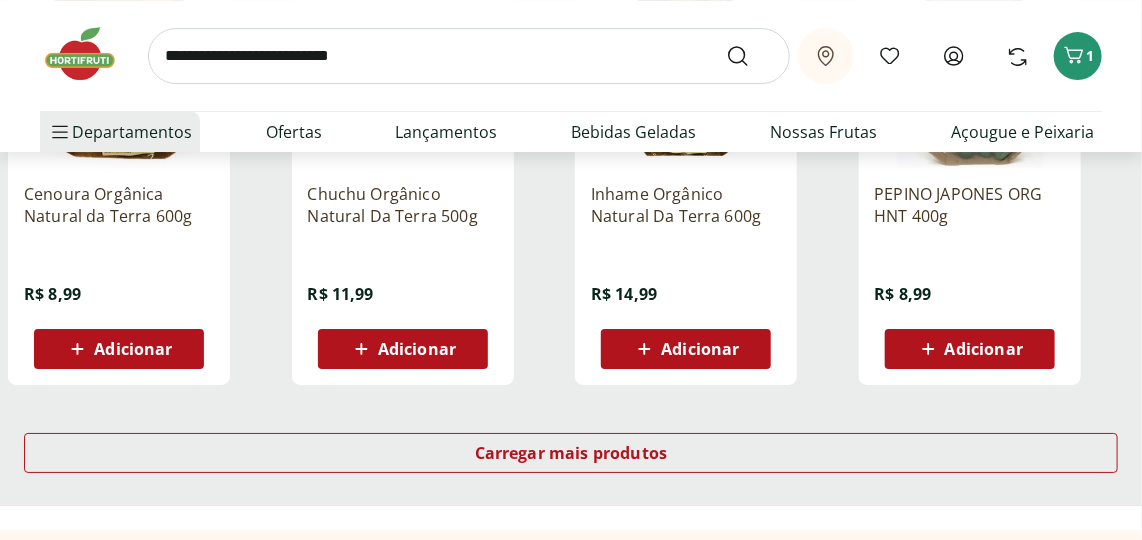 scroll, scrollTop: 7909, scrollLeft: 0, axis: vertical 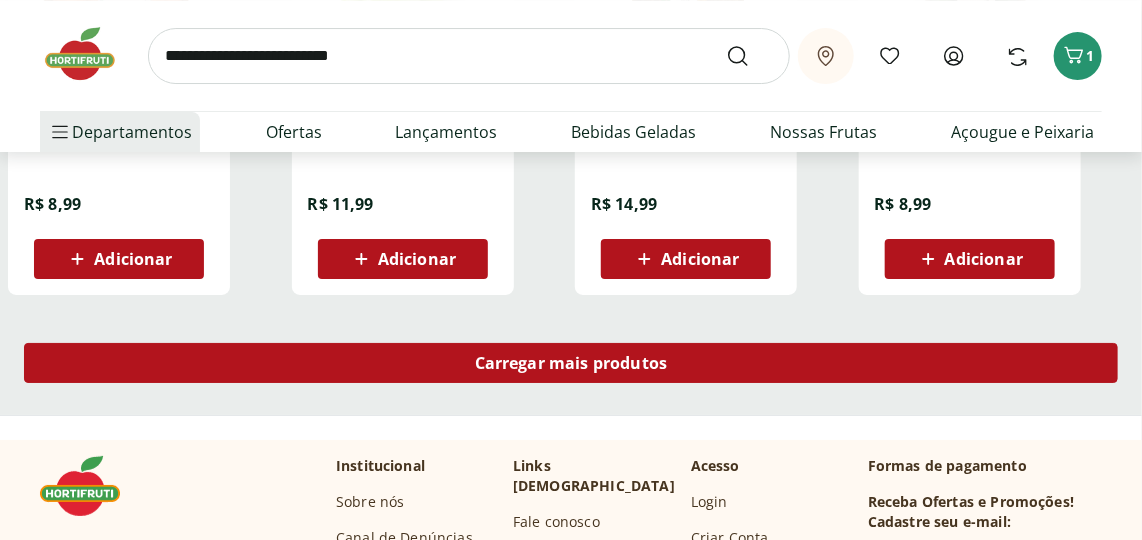 click on "Carregar mais produtos" at bounding box center (571, 363) 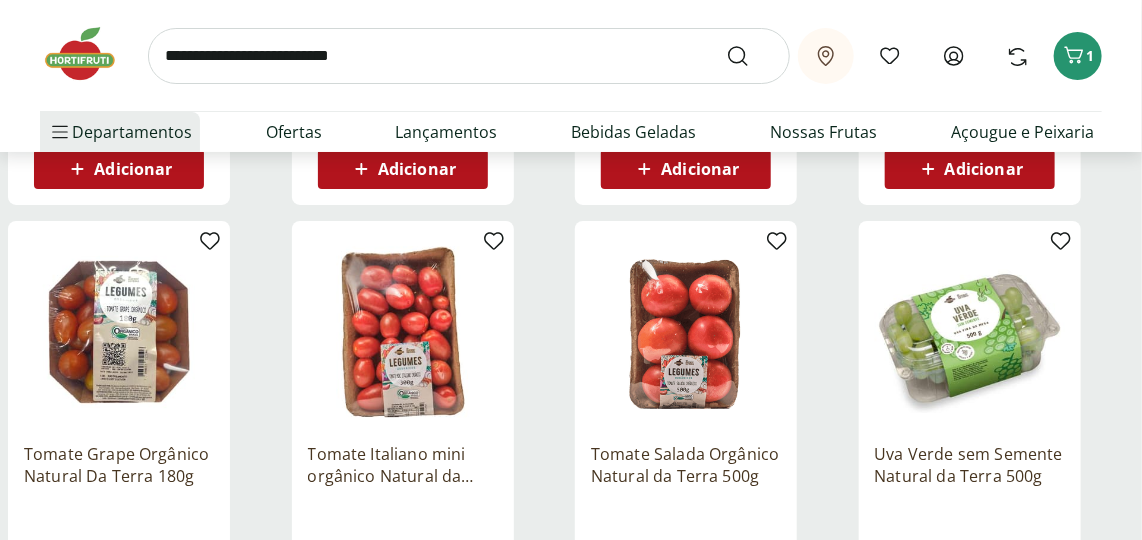 scroll, scrollTop: 8090, scrollLeft: 0, axis: vertical 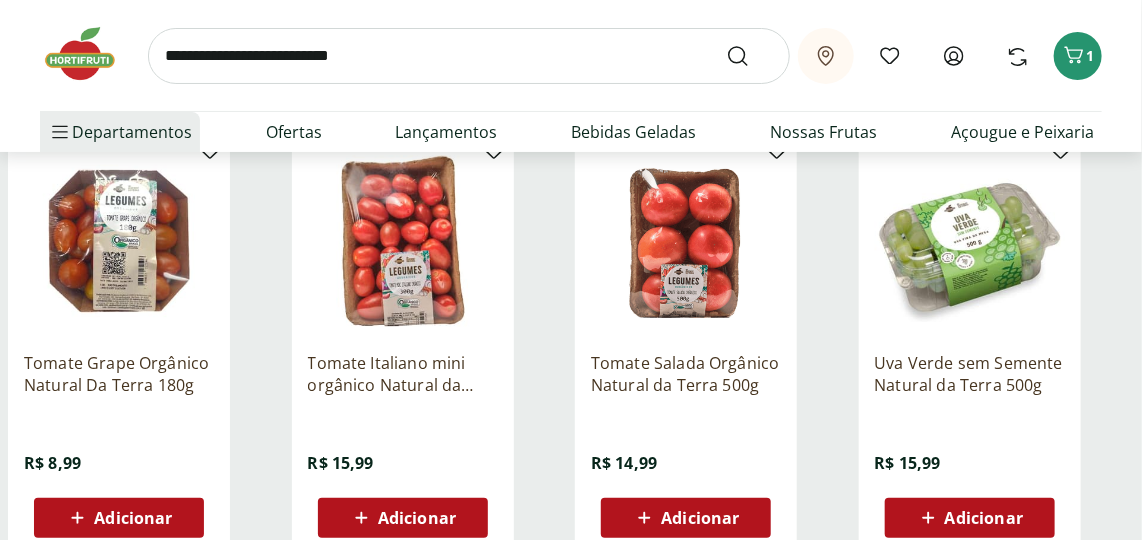 click on "Adicionar" at bounding box center (984, 518) 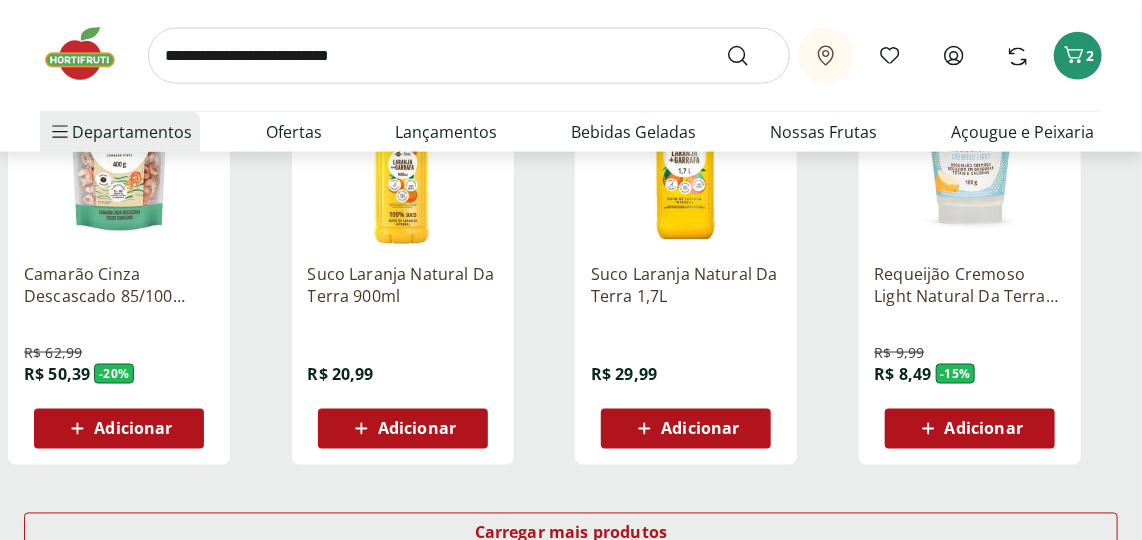 scroll, scrollTop: 9090, scrollLeft: 0, axis: vertical 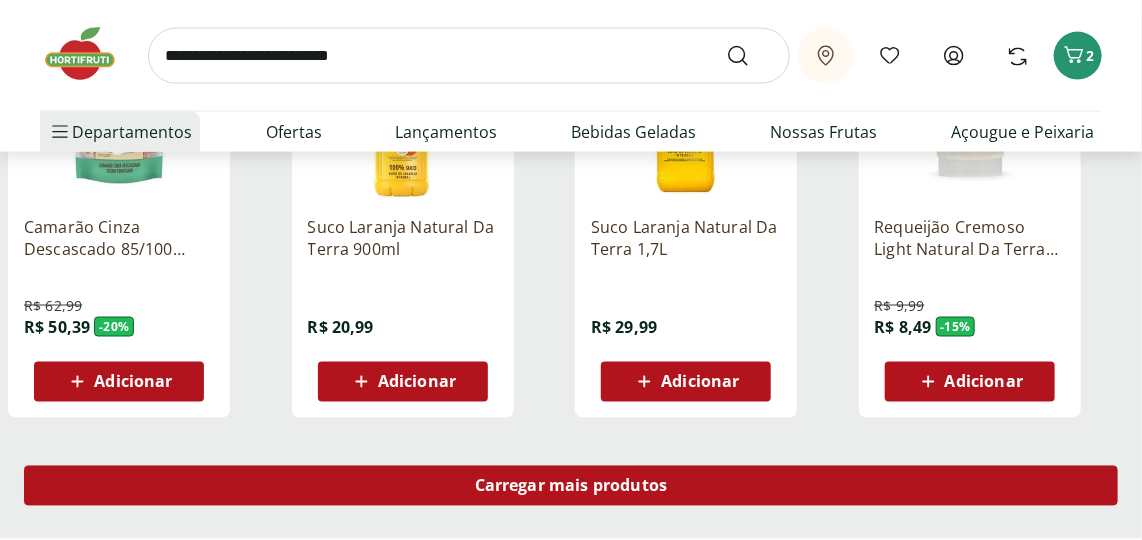 click on "Carregar mais produtos" at bounding box center [571, 486] 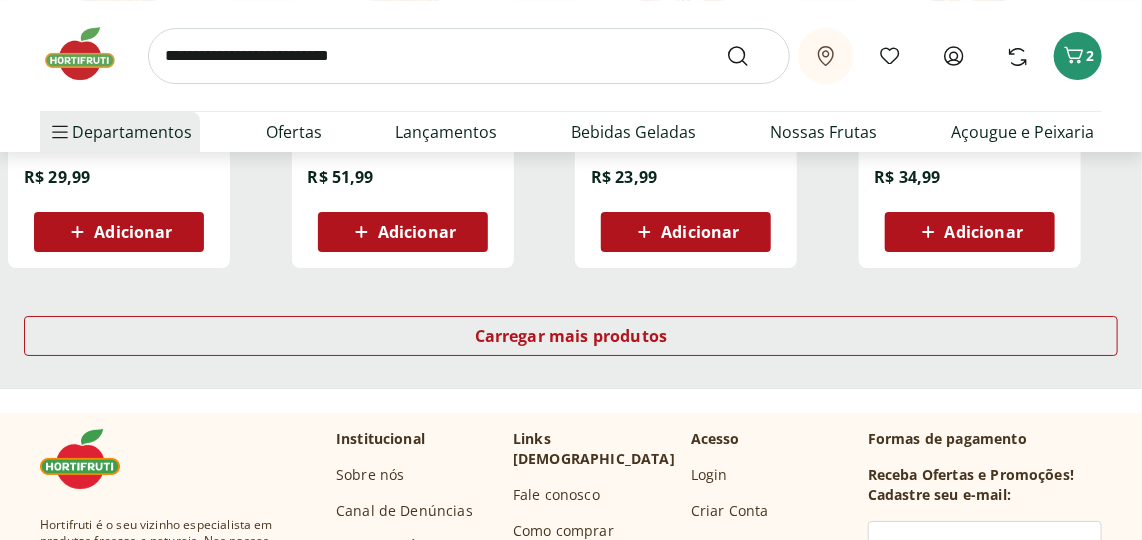 scroll, scrollTop: 10545, scrollLeft: 0, axis: vertical 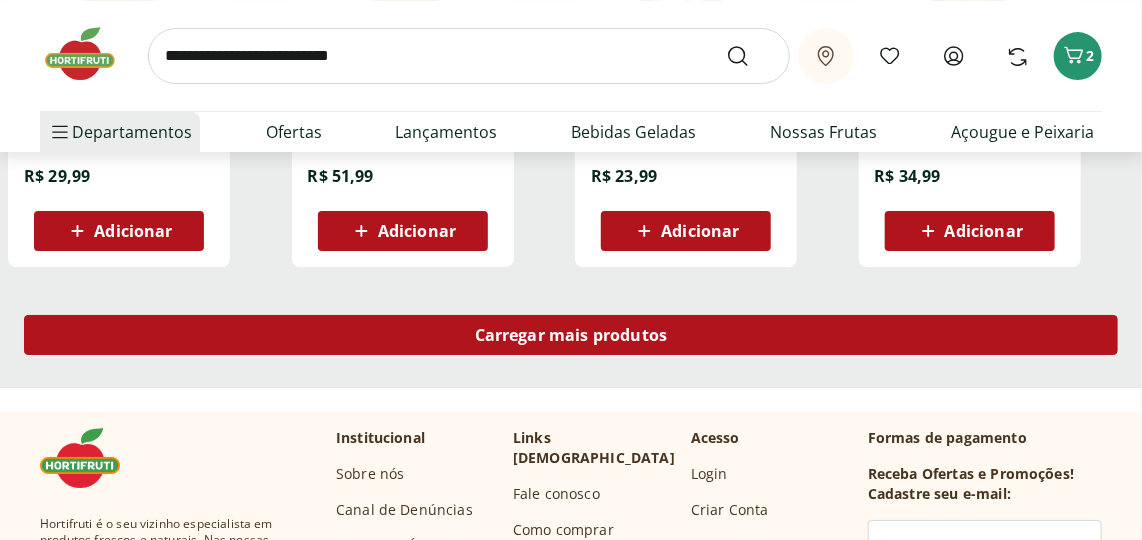 click on "Carregar mais produtos" at bounding box center (571, 335) 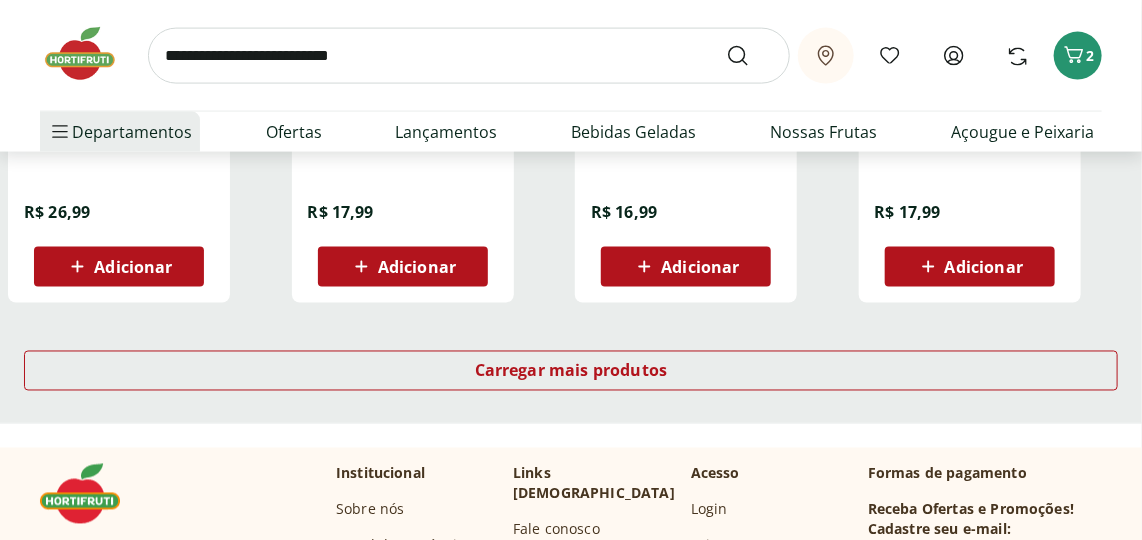scroll, scrollTop: 11818, scrollLeft: 0, axis: vertical 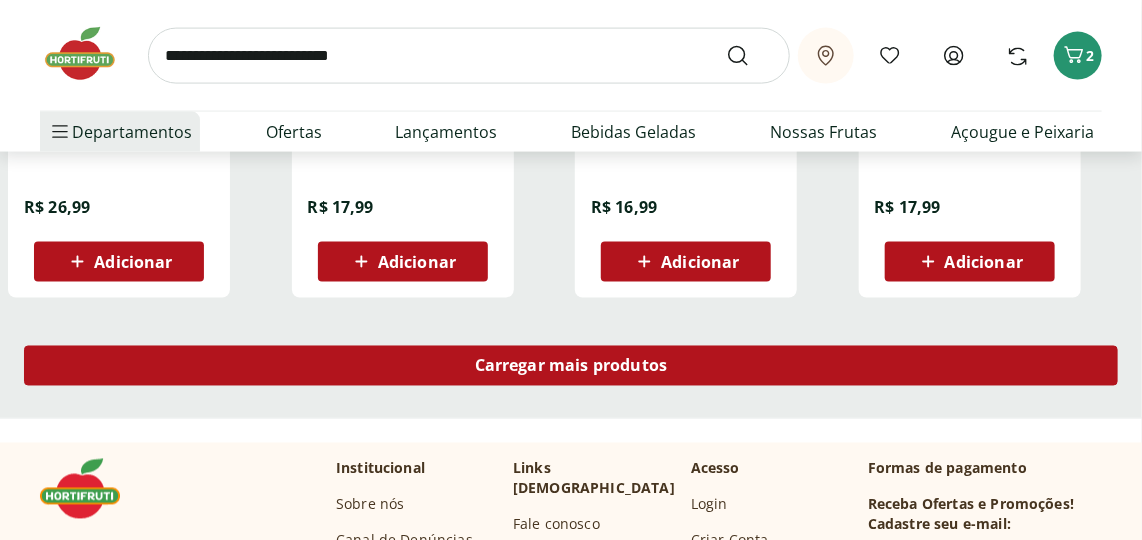 click on "Carregar mais produtos" at bounding box center (571, 366) 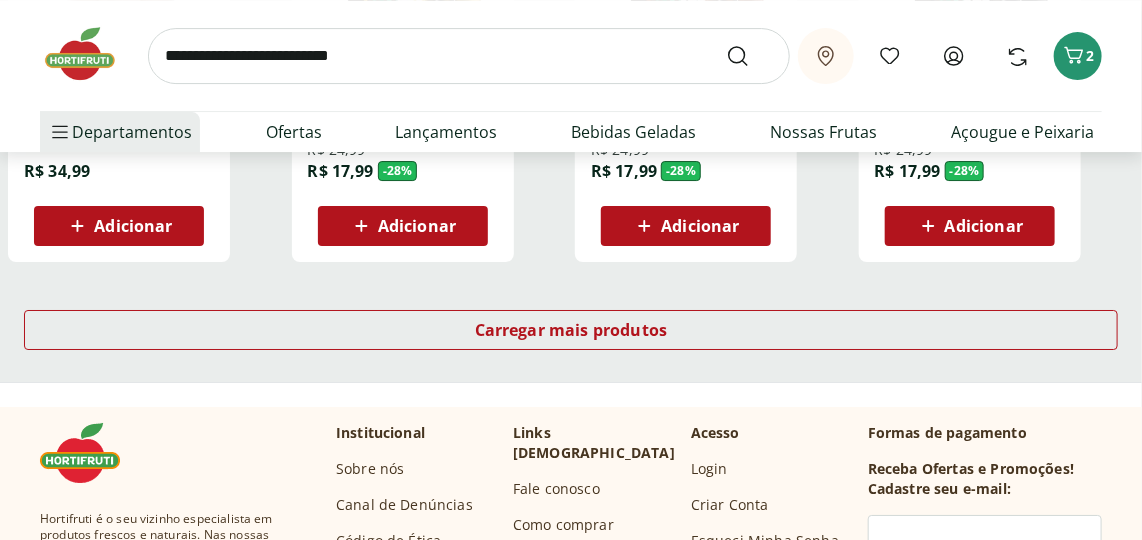 scroll, scrollTop: 13181, scrollLeft: 0, axis: vertical 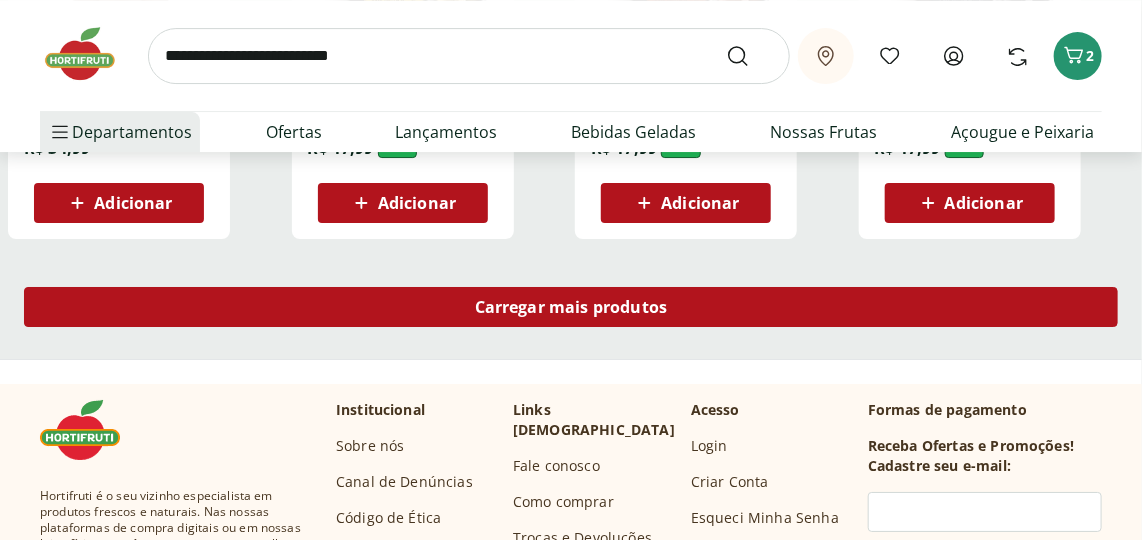 click on "Carregar mais produtos" at bounding box center (571, 307) 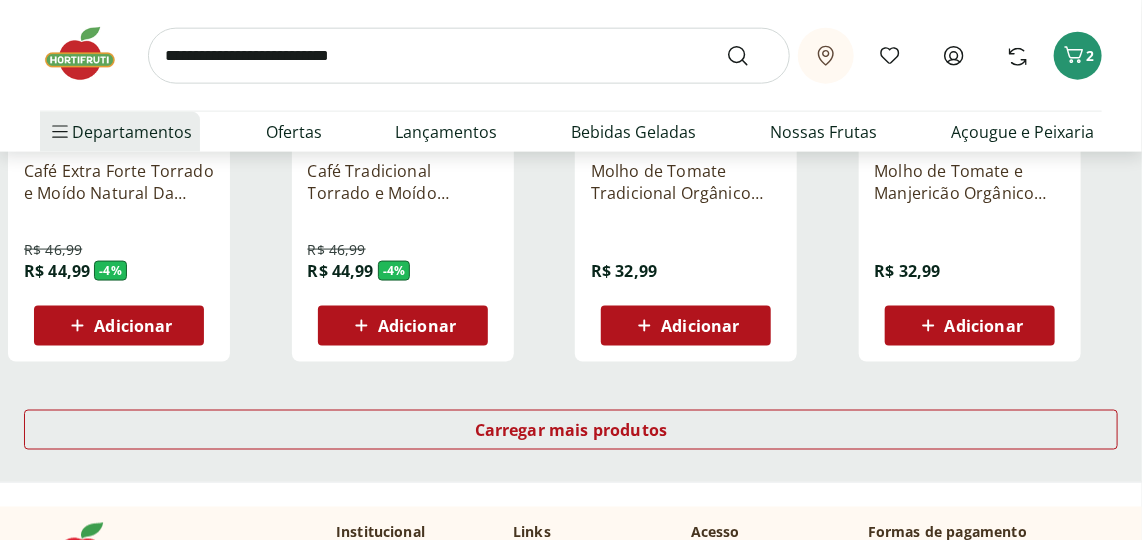 scroll, scrollTop: 14363, scrollLeft: 0, axis: vertical 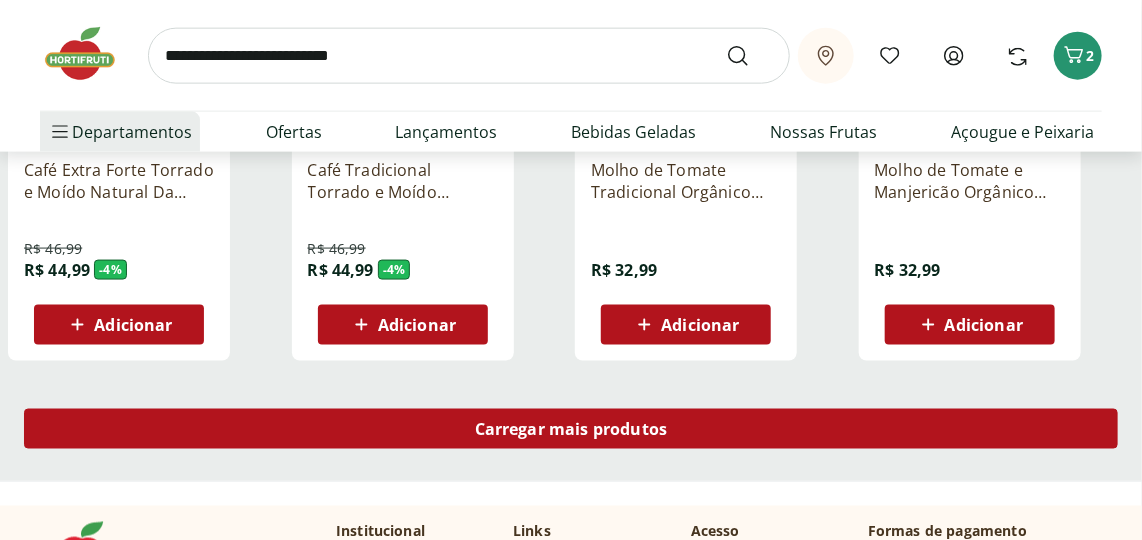click on "Carregar mais produtos" at bounding box center [571, 429] 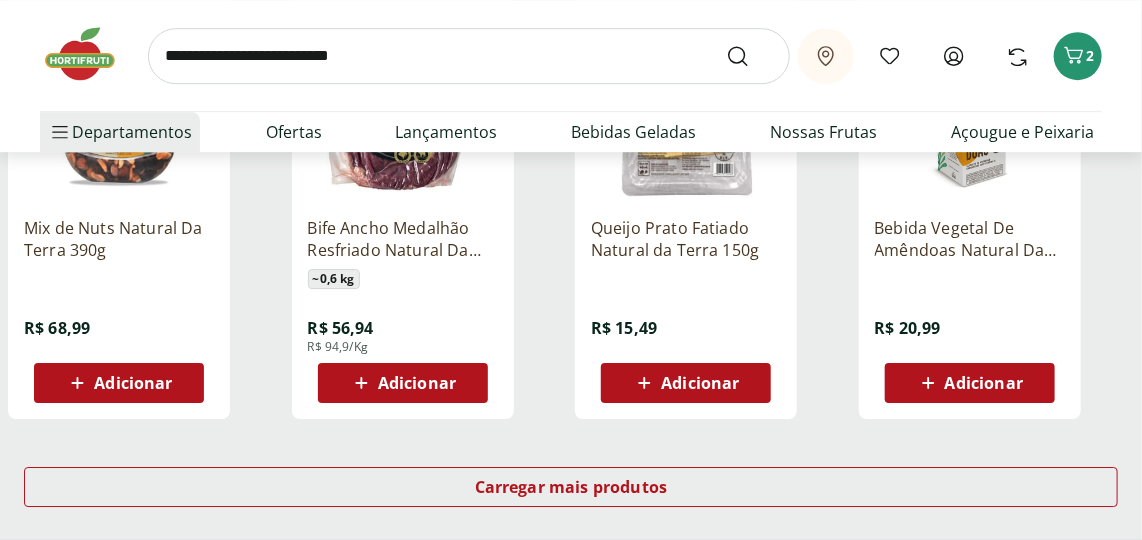 scroll, scrollTop: 15727, scrollLeft: 0, axis: vertical 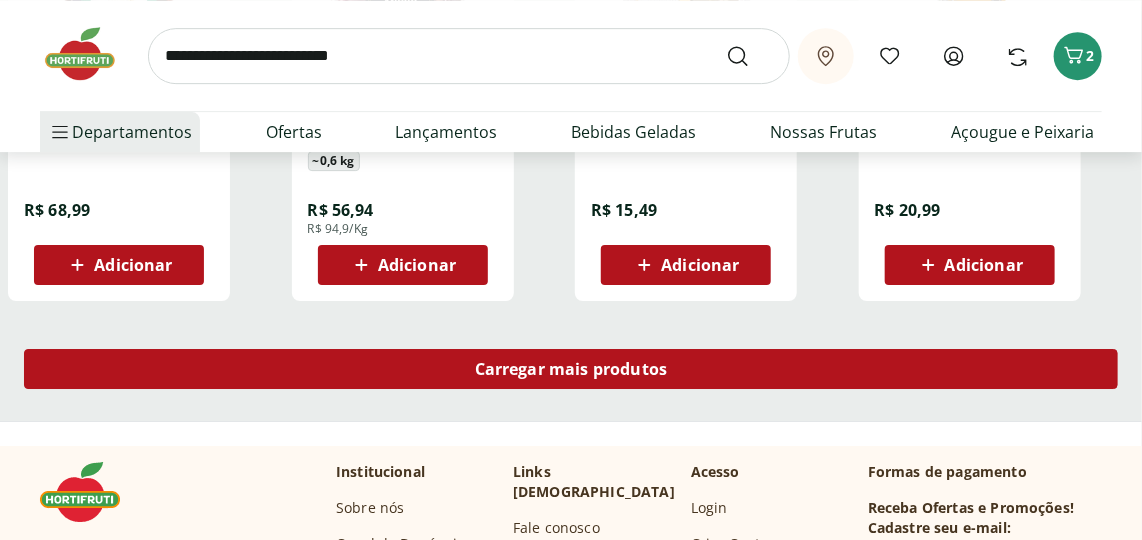 click on "Carregar mais produtos" at bounding box center [571, 369] 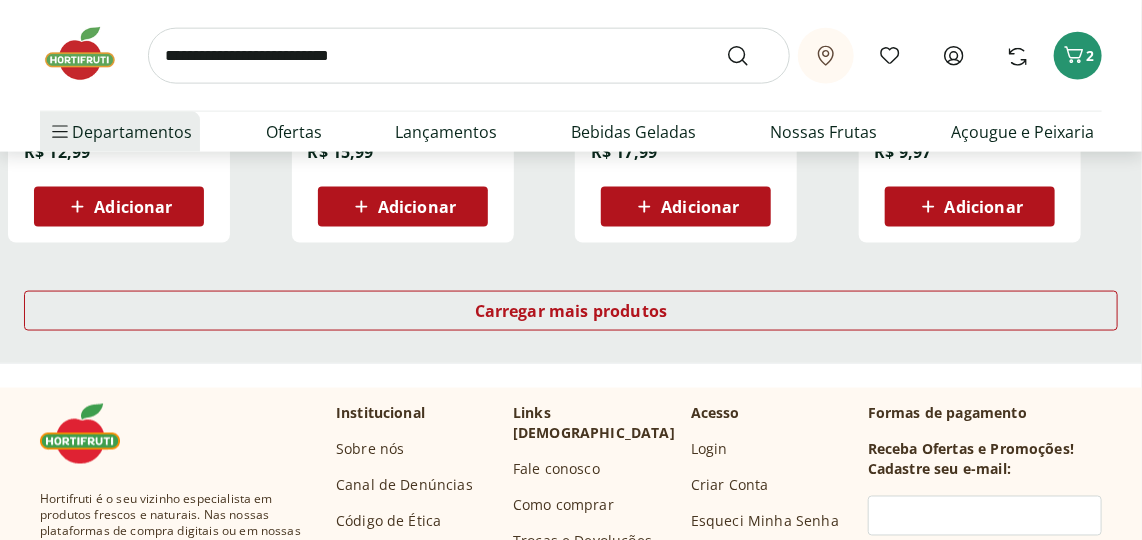 scroll, scrollTop: 17090, scrollLeft: 0, axis: vertical 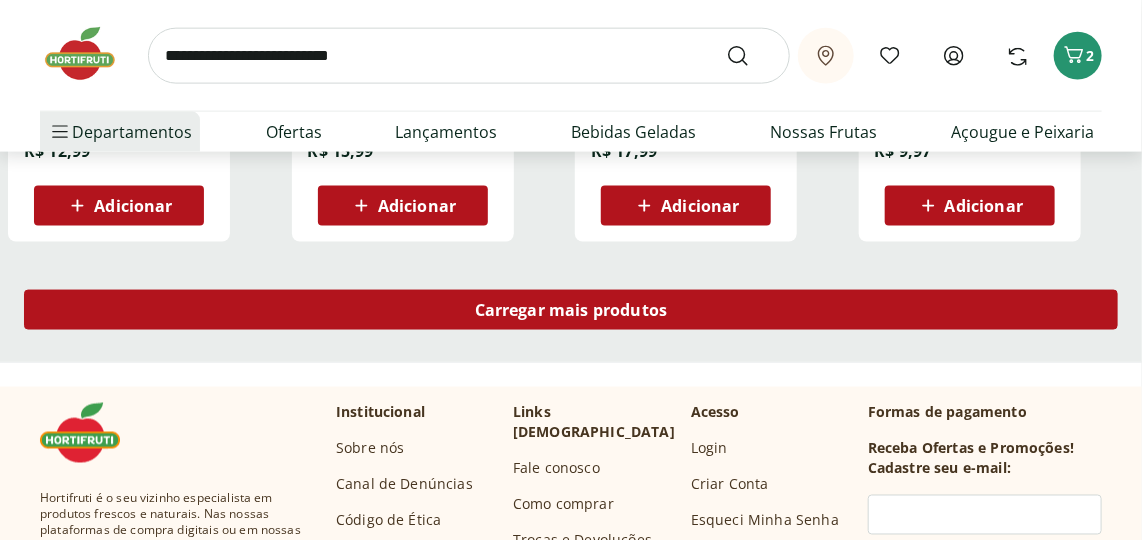 click on "Carregar mais produtos" at bounding box center (571, 310) 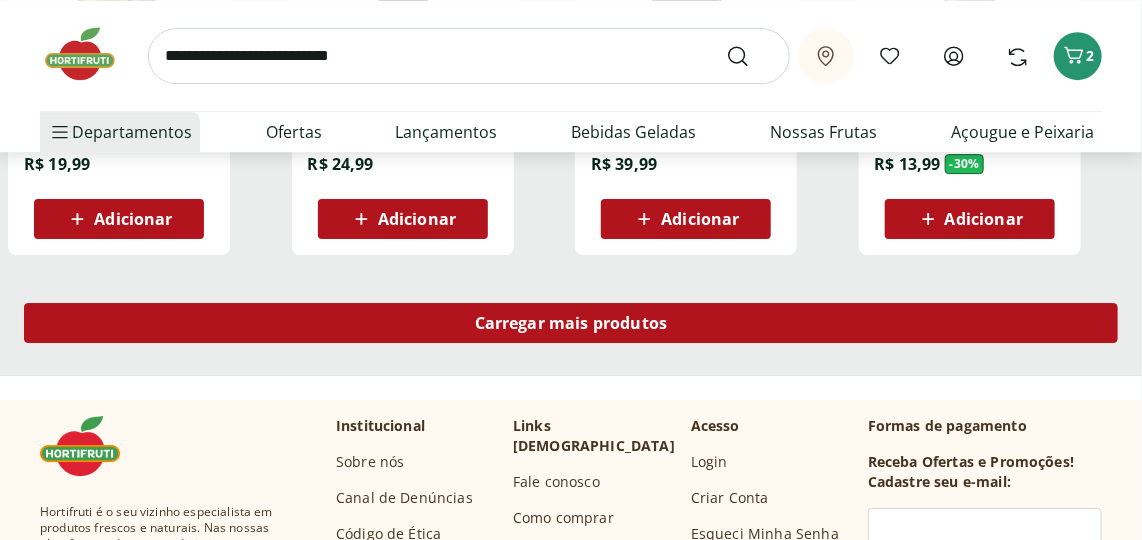 scroll, scrollTop: 18454, scrollLeft: 0, axis: vertical 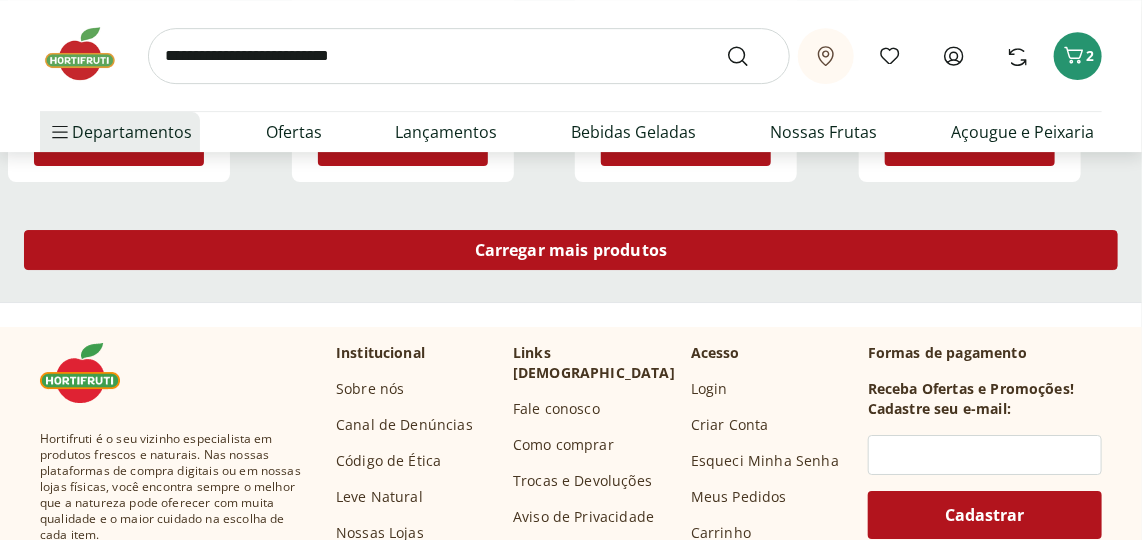click on "Carregar mais produtos" at bounding box center [571, 250] 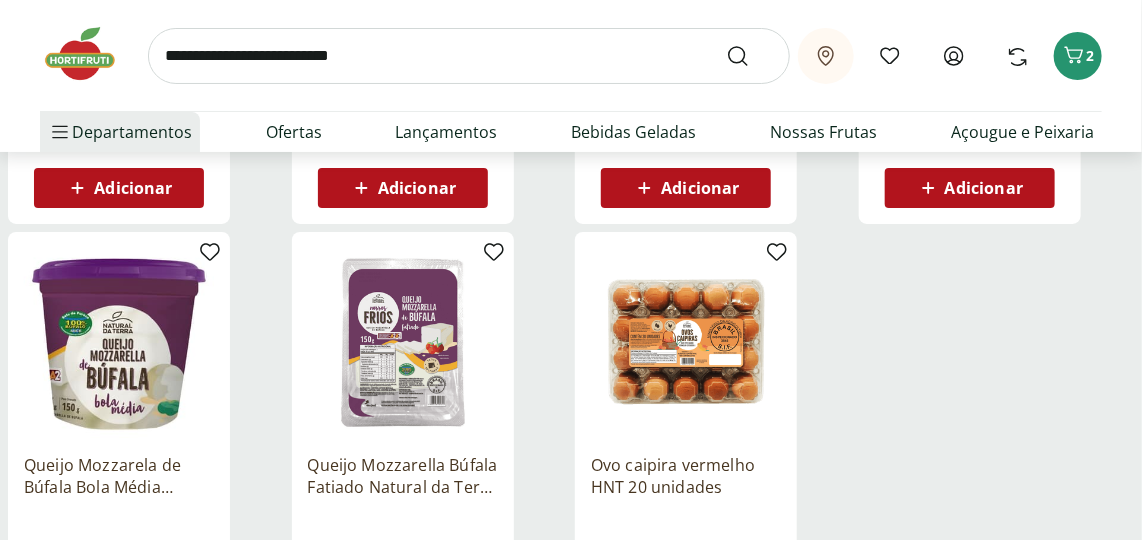 scroll, scrollTop: 18818, scrollLeft: 0, axis: vertical 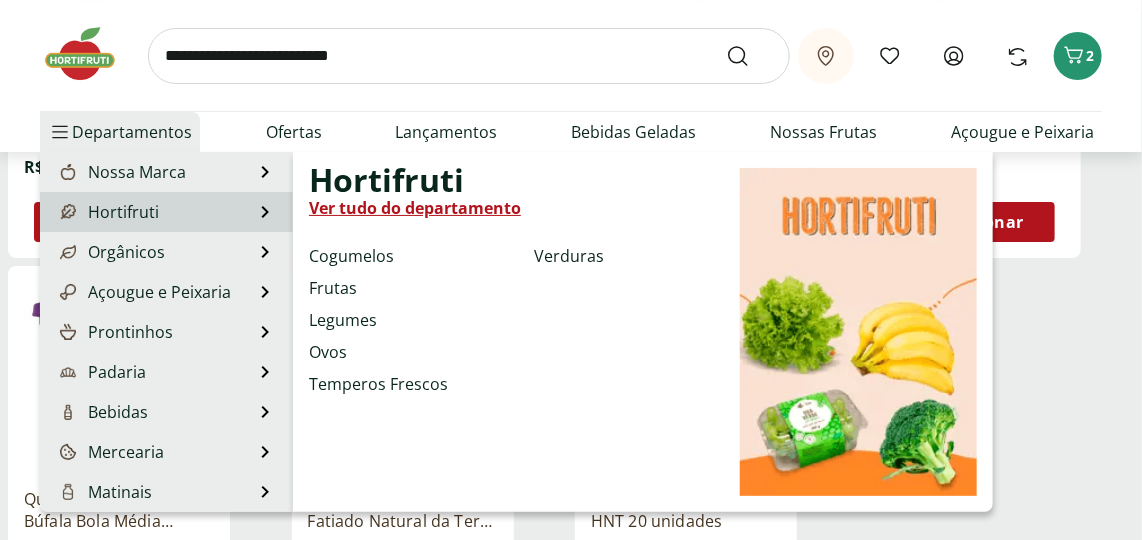 click on "Hortifruti" at bounding box center (107, 212) 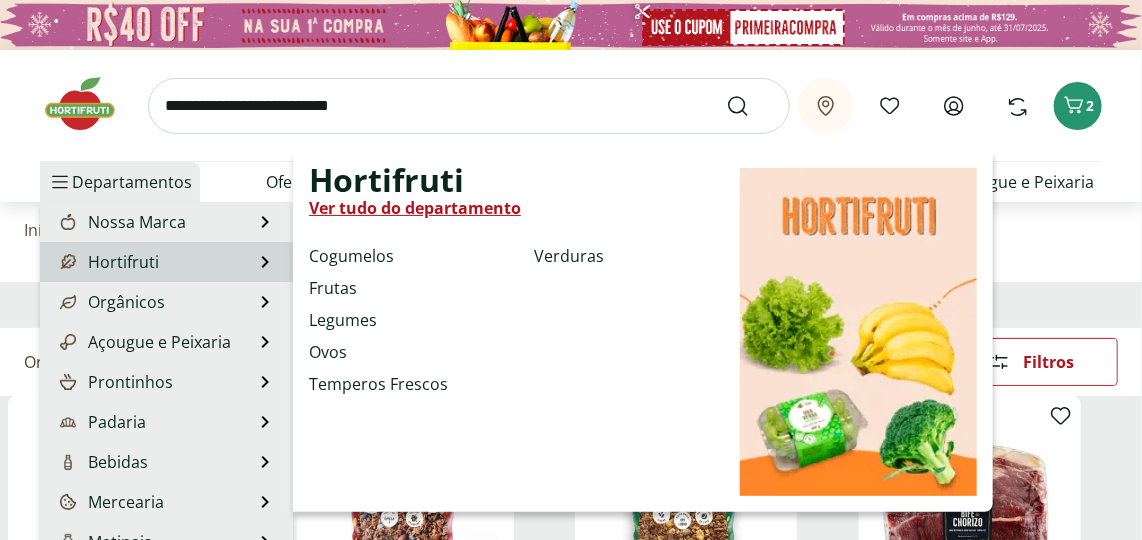 select on "**********" 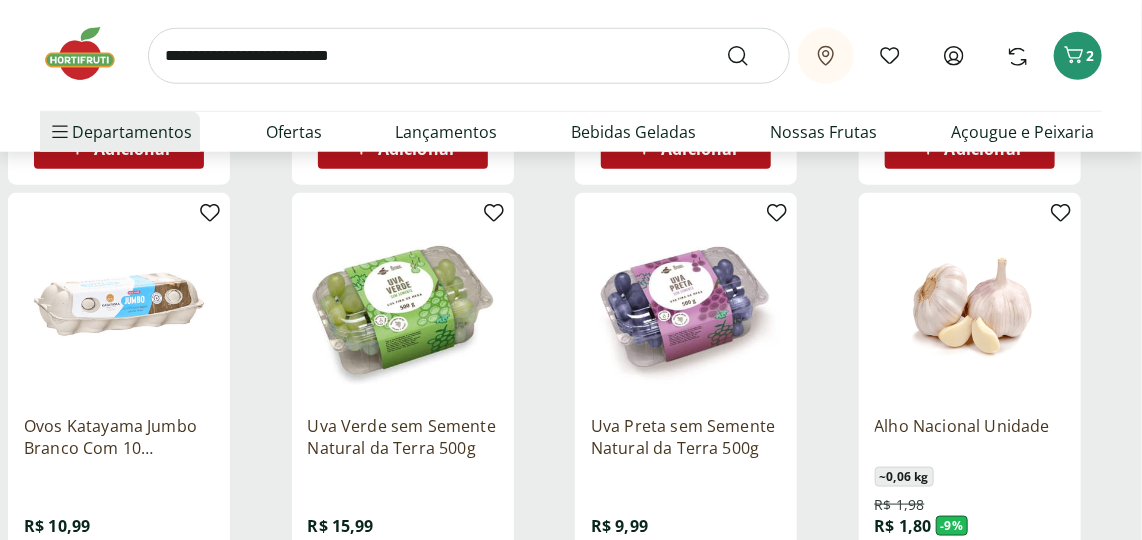scroll, scrollTop: 636, scrollLeft: 0, axis: vertical 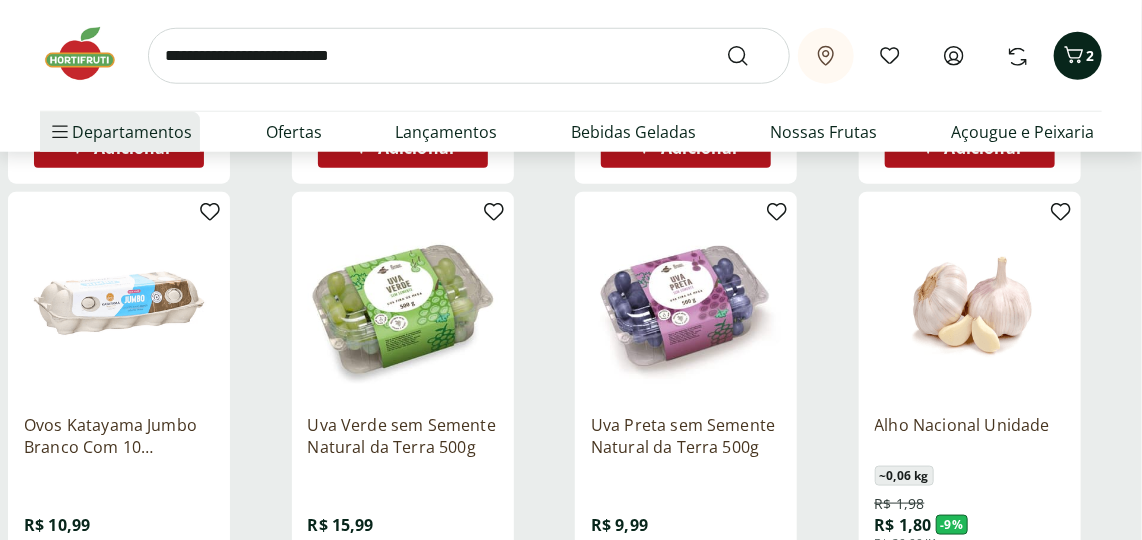 click 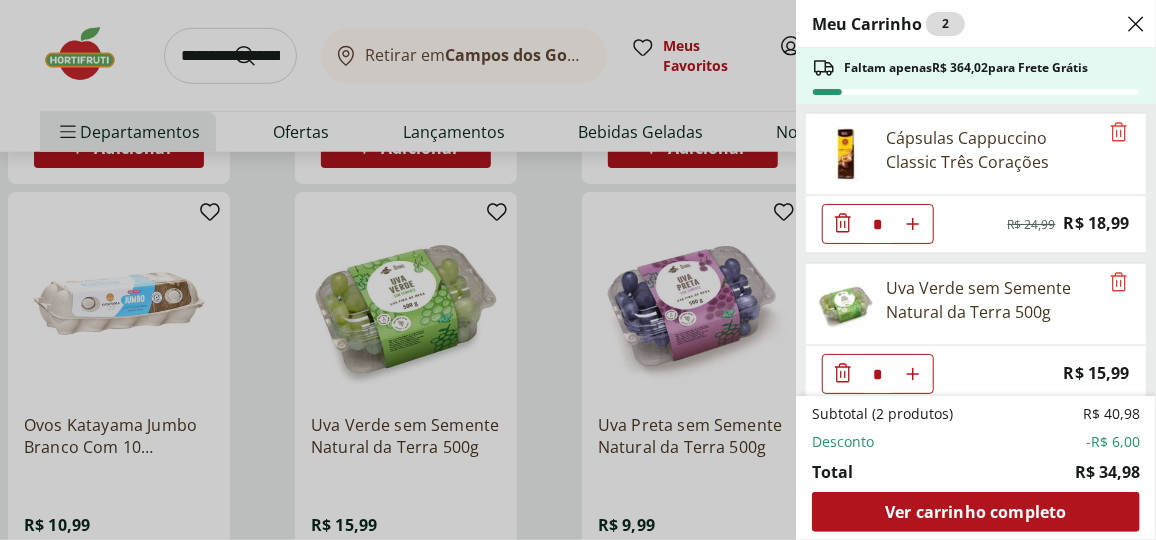 click 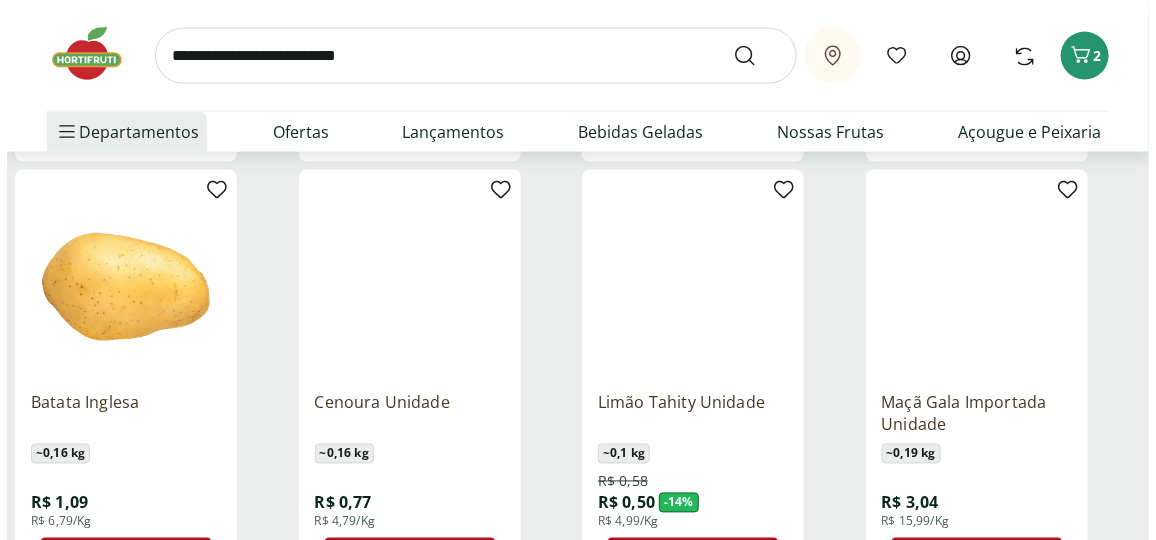 scroll, scrollTop: 1181, scrollLeft: 0, axis: vertical 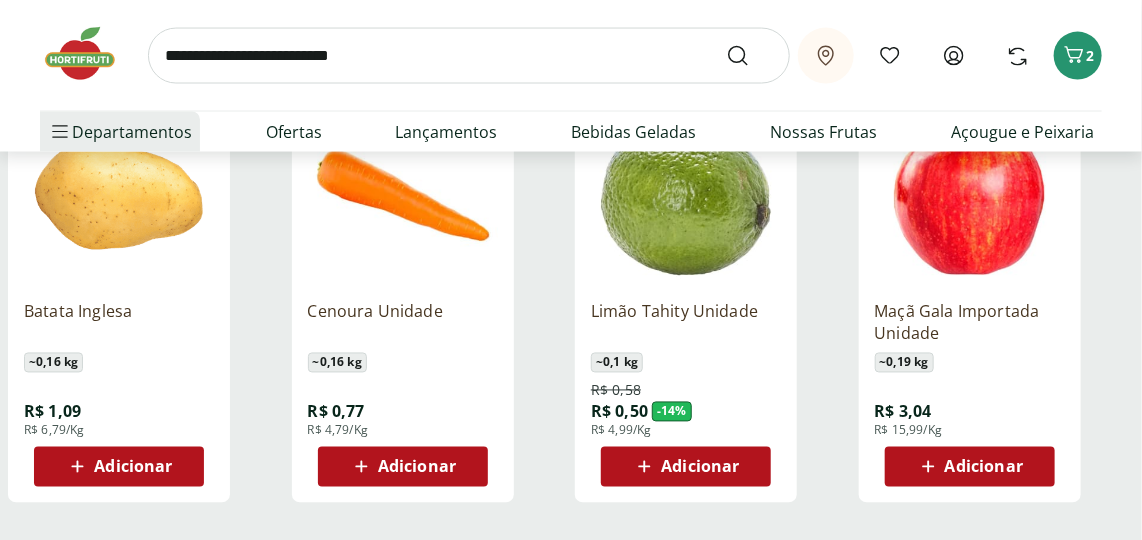 click 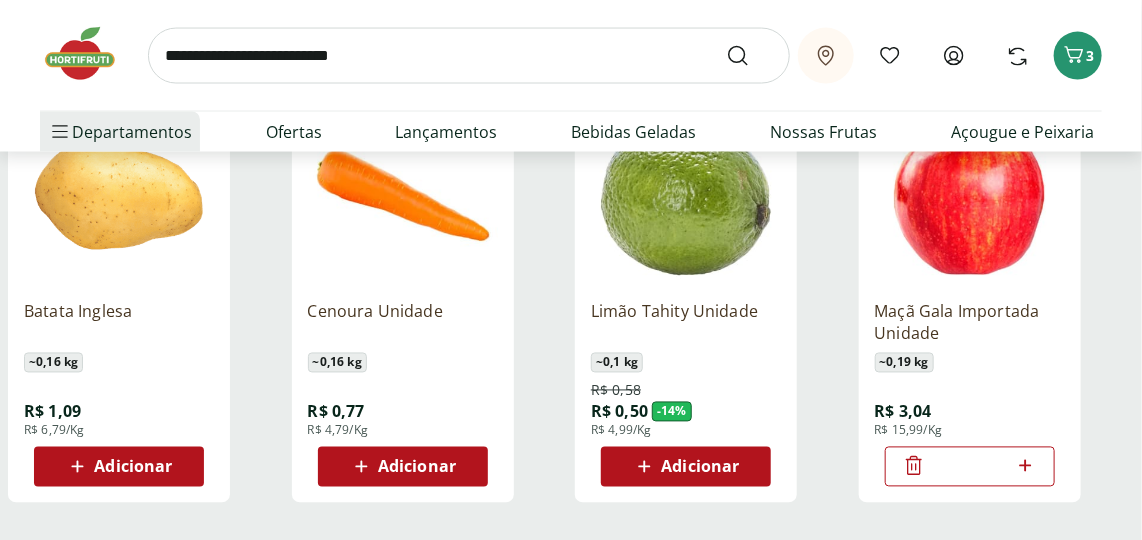 click 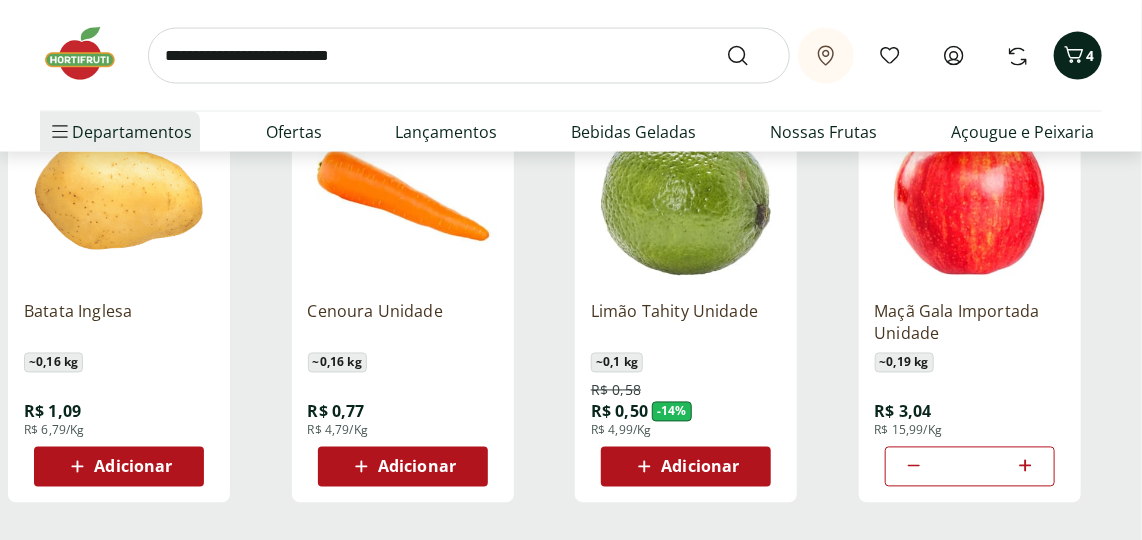 click 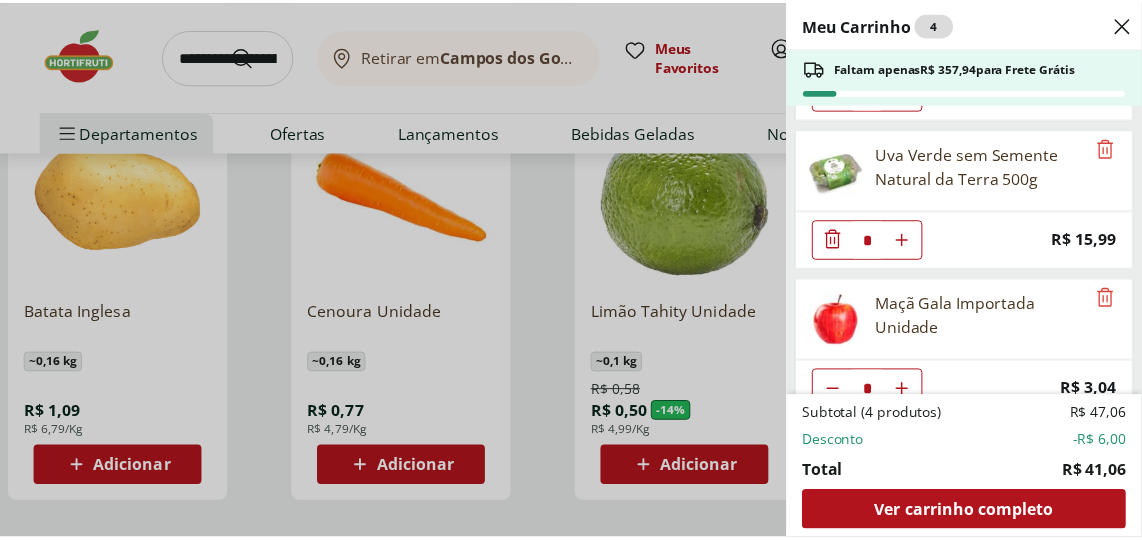 scroll, scrollTop: 158, scrollLeft: 0, axis: vertical 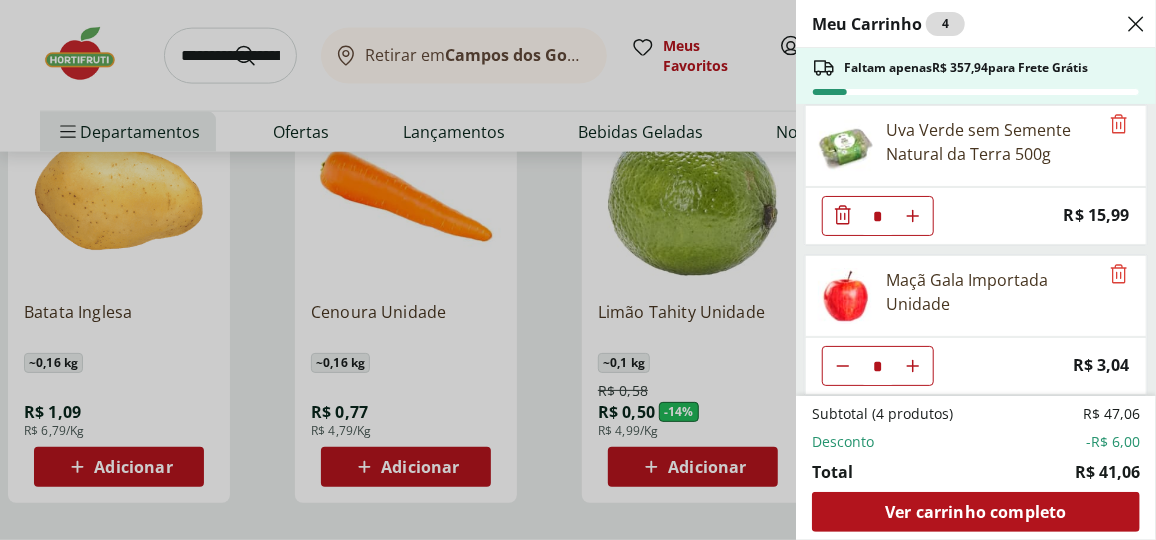 click 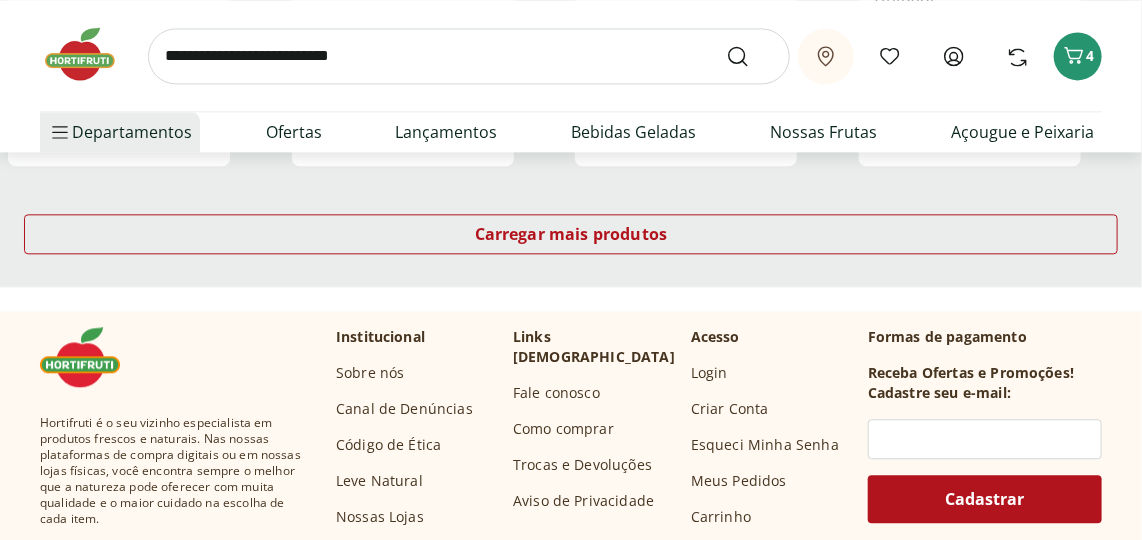 scroll, scrollTop: 1545, scrollLeft: 0, axis: vertical 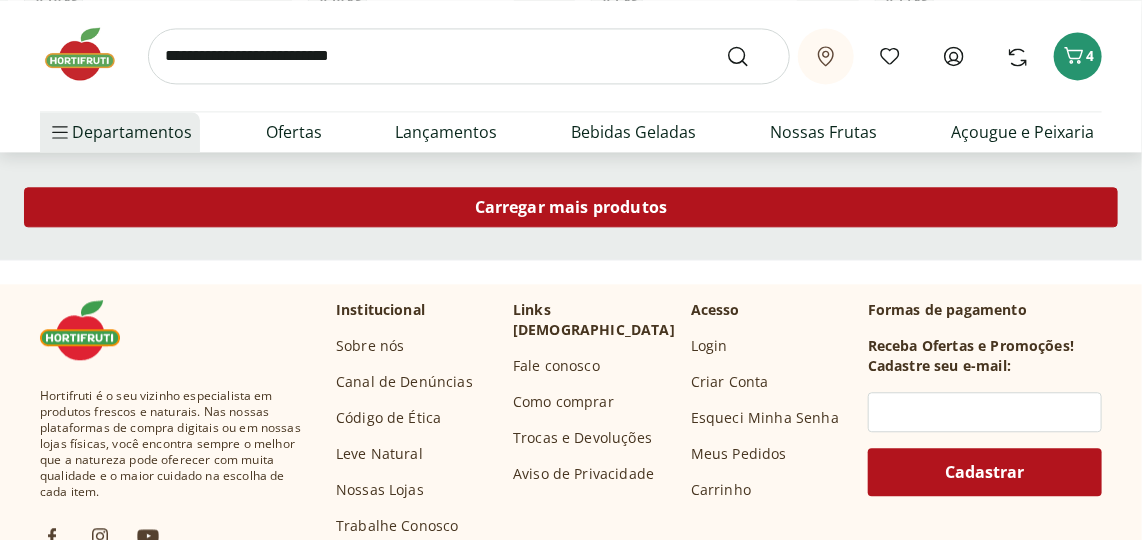 click on "Carregar mais produtos" at bounding box center (571, 207) 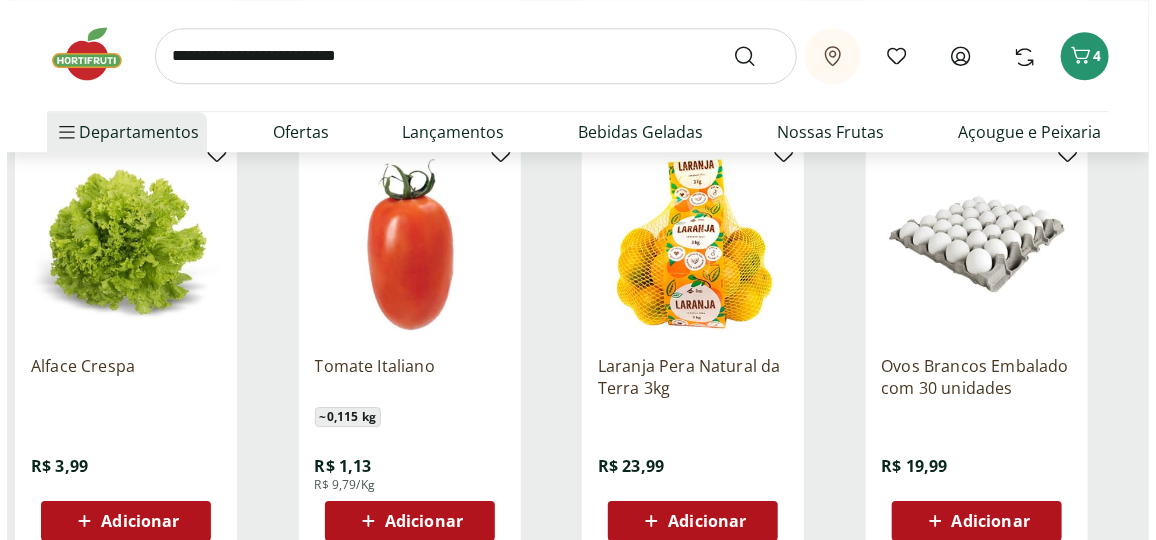 scroll, scrollTop: 2090, scrollLeft: 0, axis: vertical 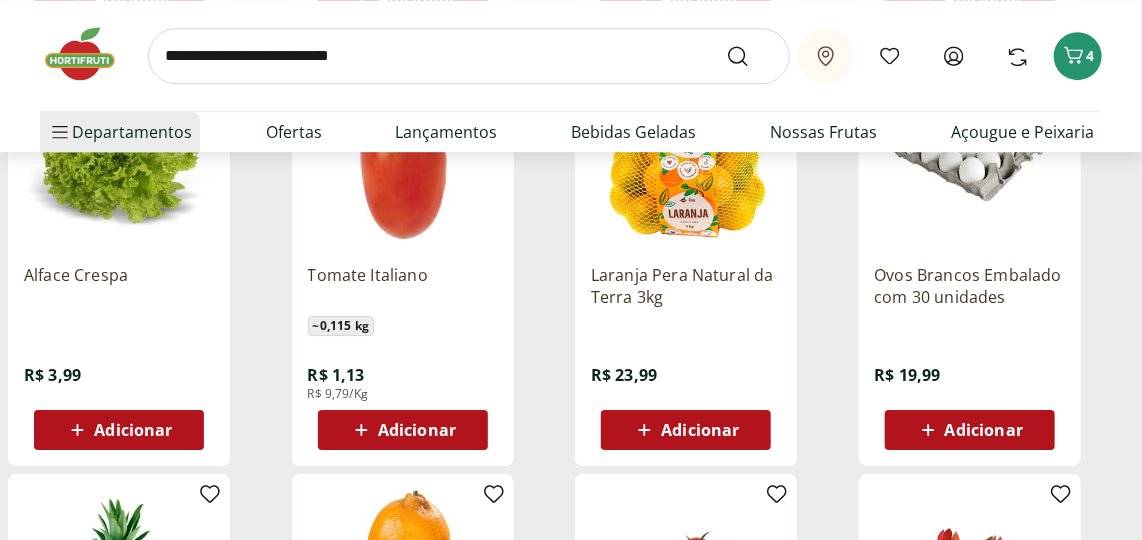 click 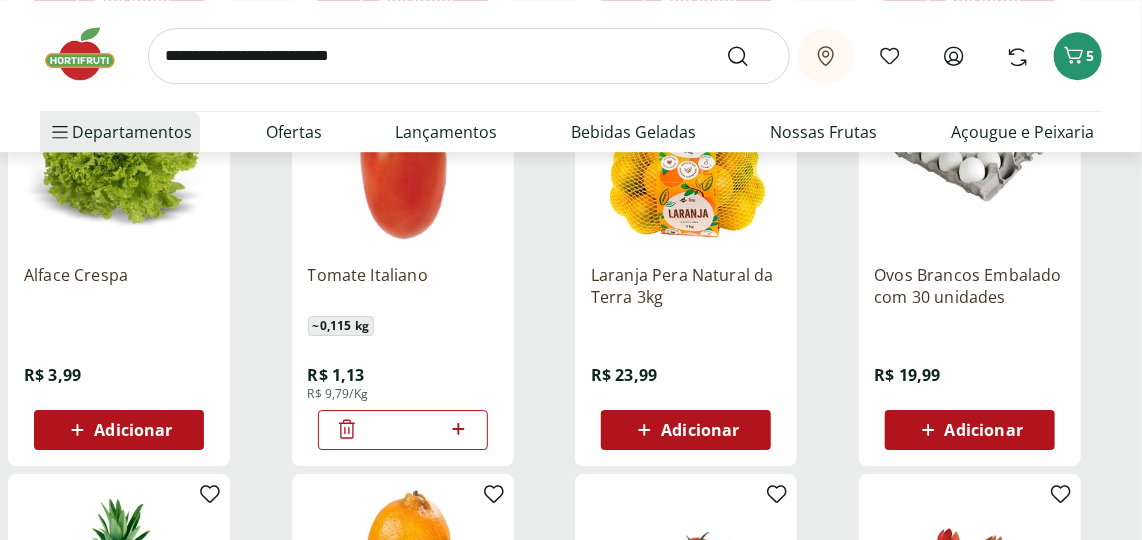 click 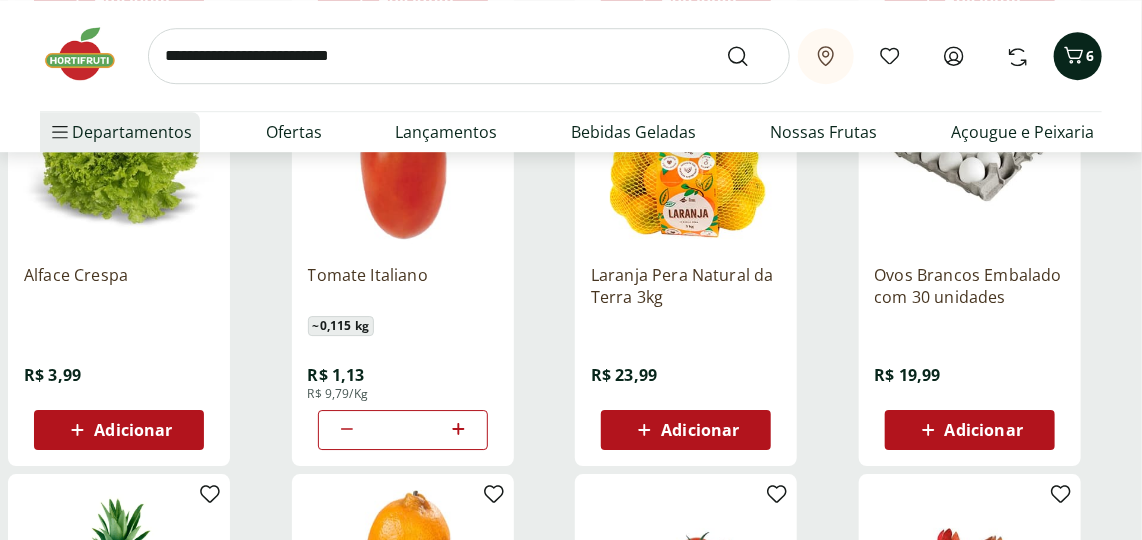 click 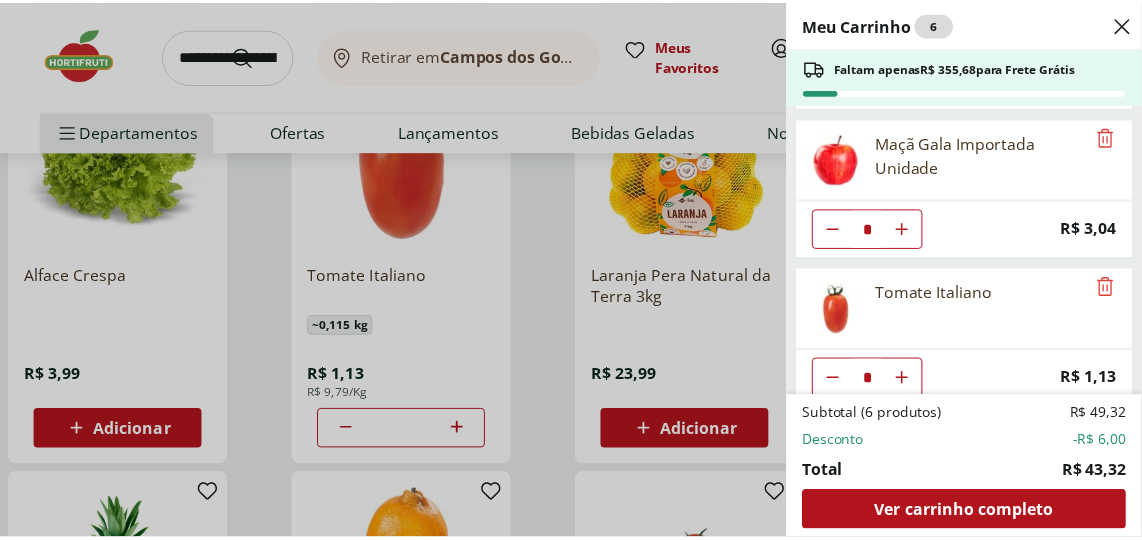 scroll, scrollTop: 306, scrollLeft: 0, axis: vertical 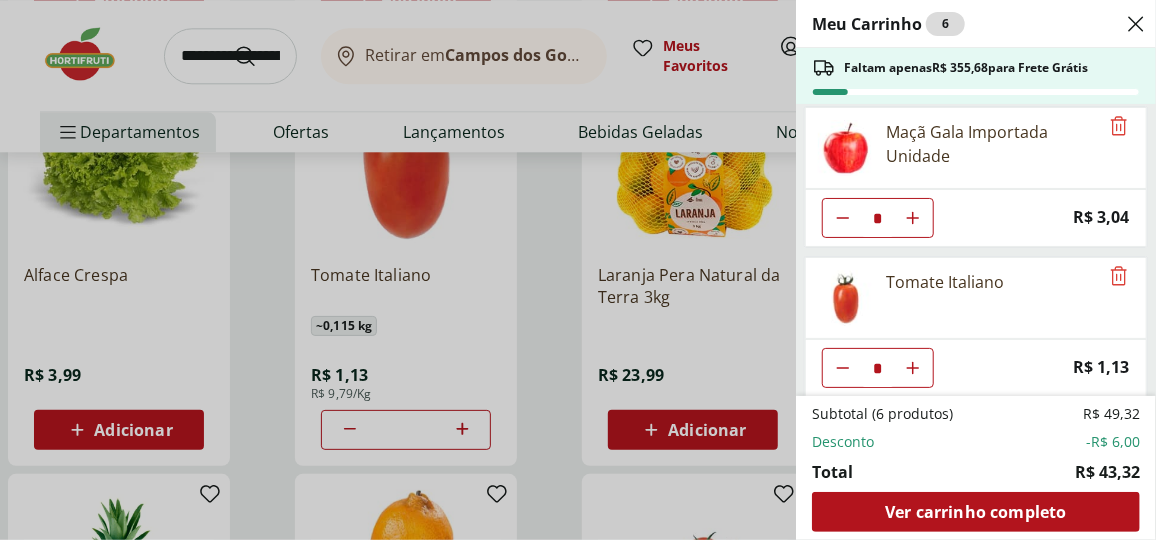 click 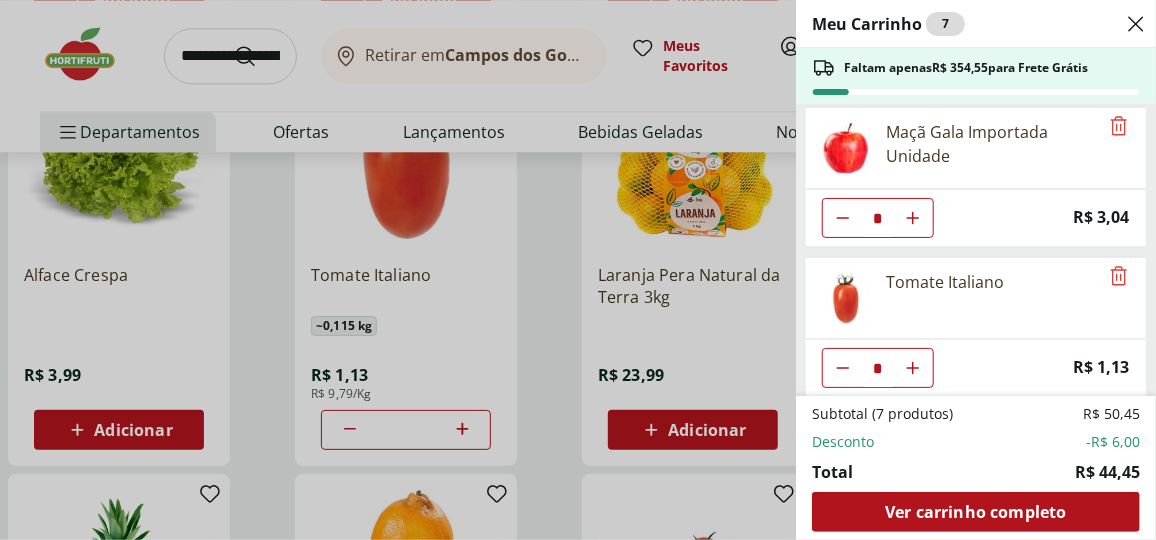 click 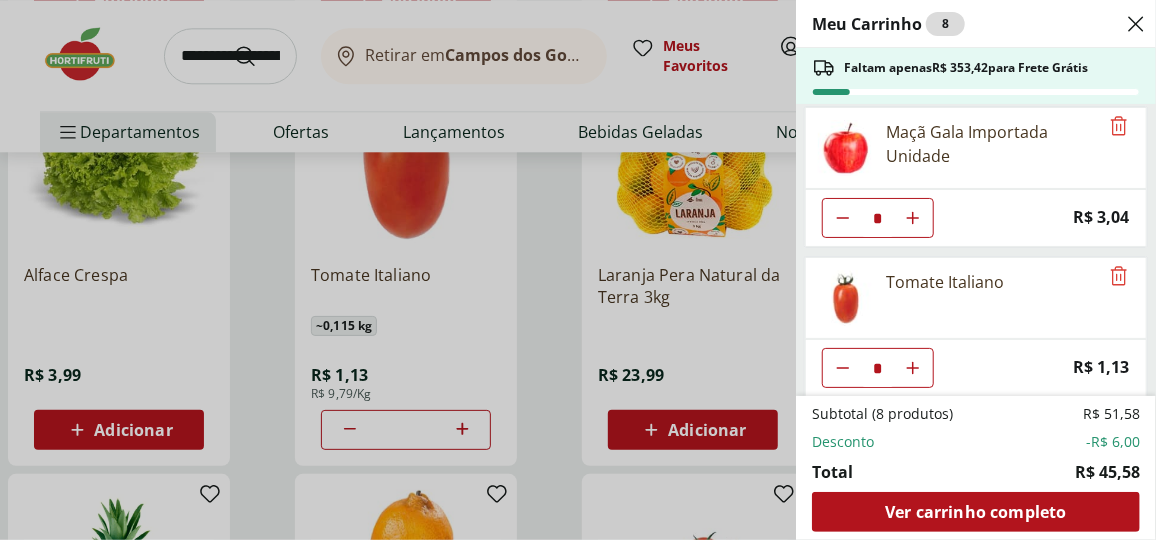 click 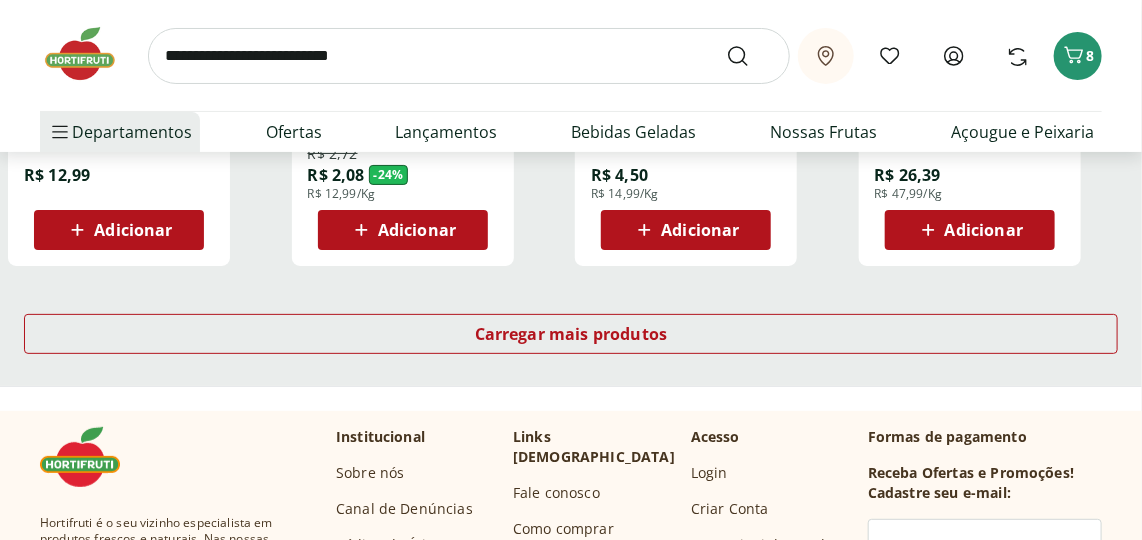scroll, scrollTop: 2727, scrollLeft: 0, axis: vertical 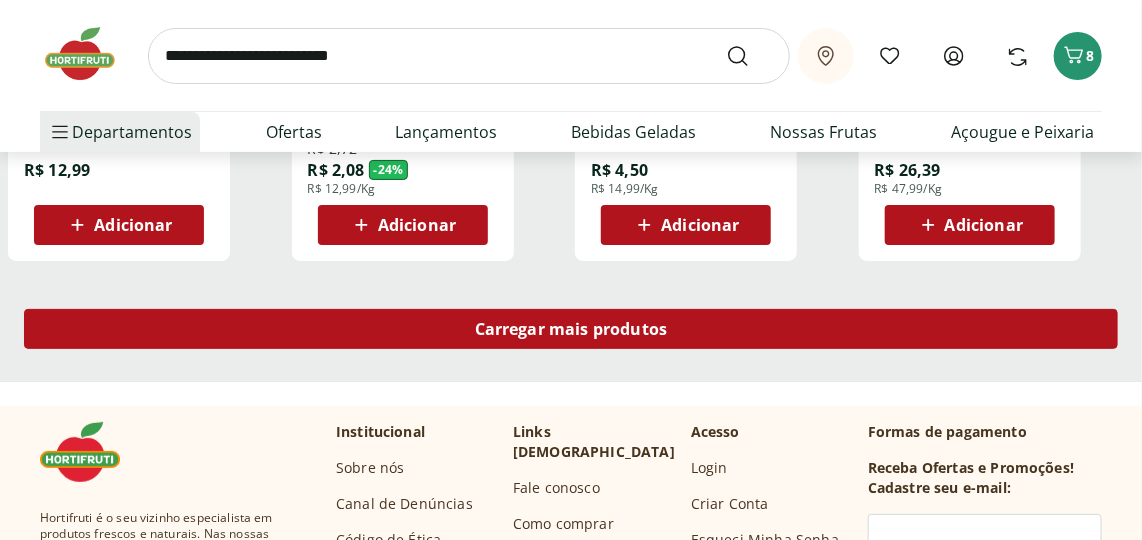 click on "Carregar mais produtos" at bounding box center (571, 329) 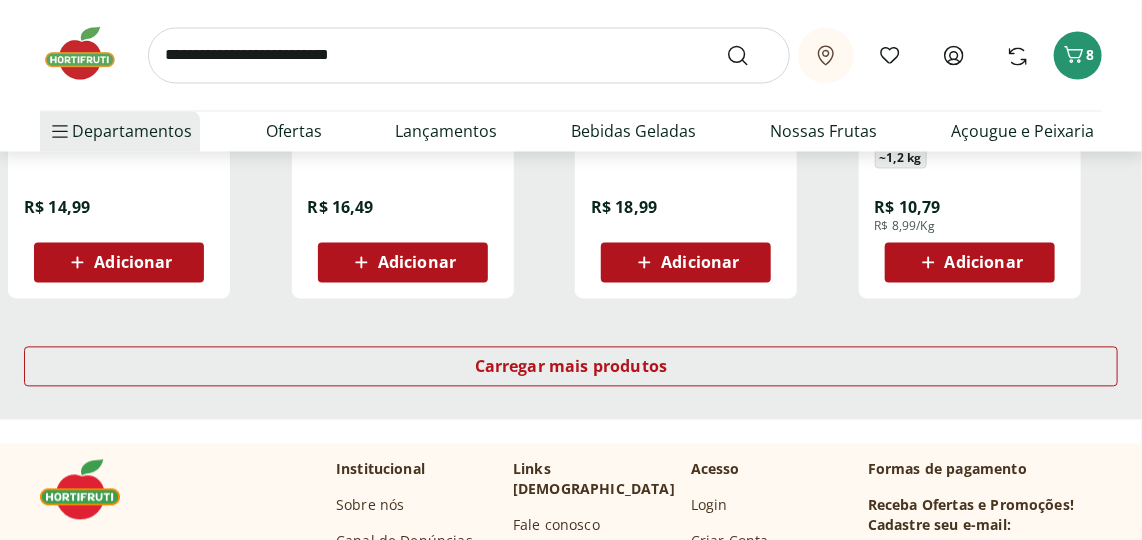 scroll, scrollTop: 3999, scrollLeft: 0, axis: vertical 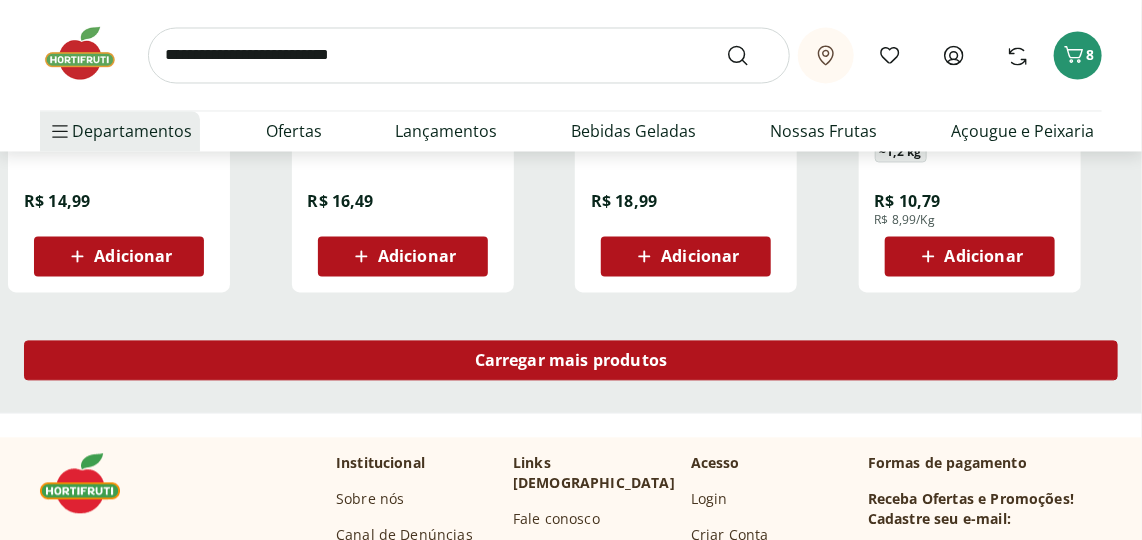click on "Carregar mais produtos" at bounding box center (571, 361) 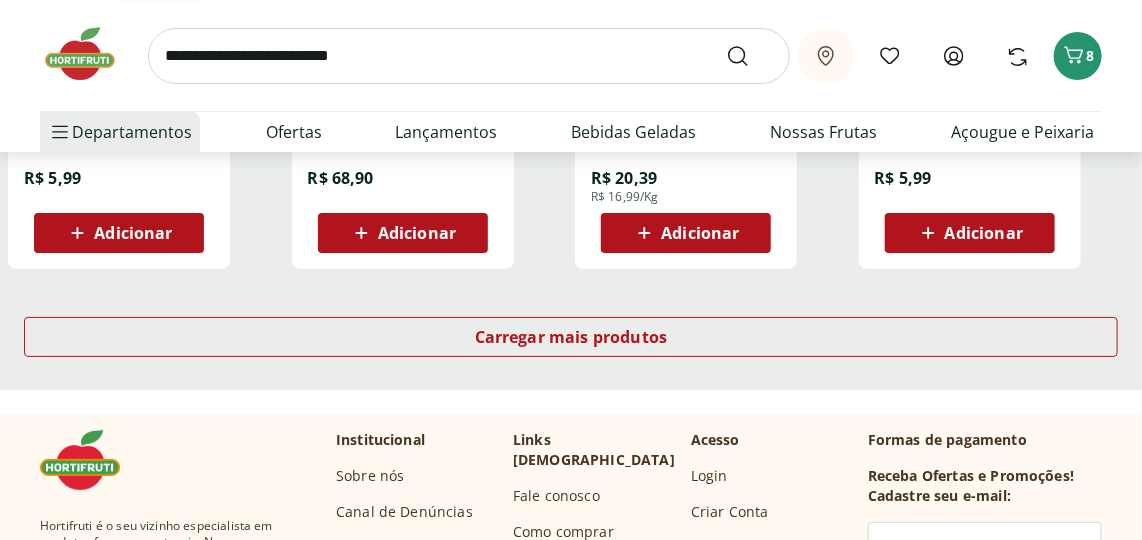 scroll, scrollTop: 5363, scrollLeft: 0, axis: vertical 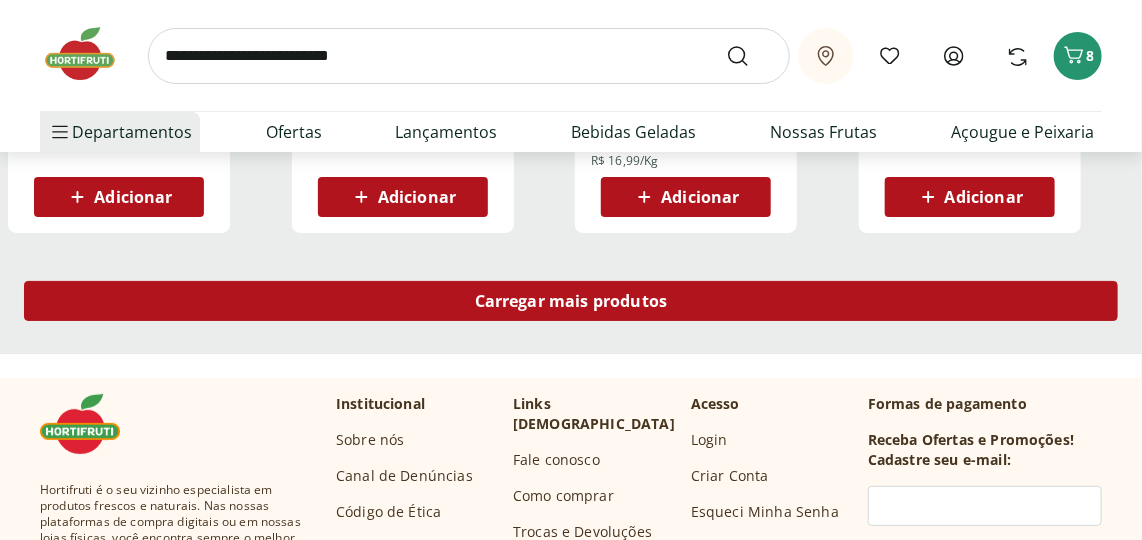 click on "Carregar mais produtos" at bounding box center (571, 301) 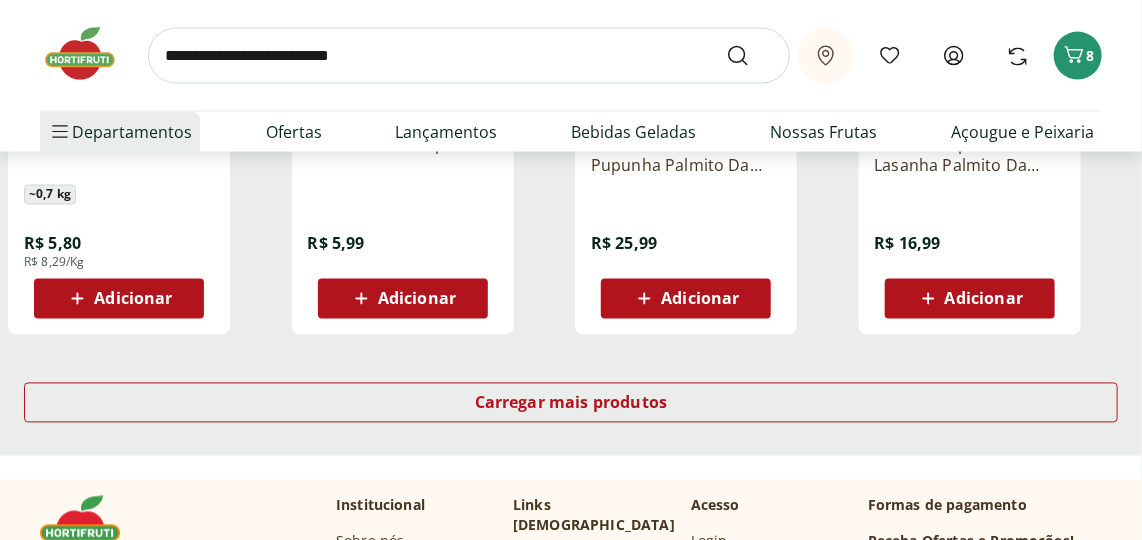 scroll, scrollTop: 6636, scrollLeft: 0, axis: vertical 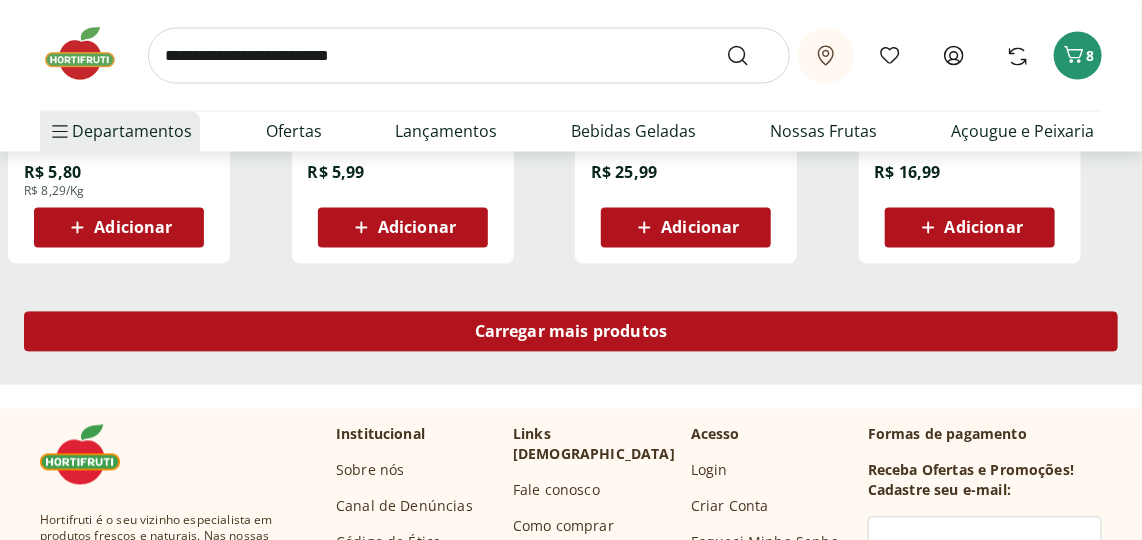 click on "Carregar mais produtos" at bounding box center (571, 332) 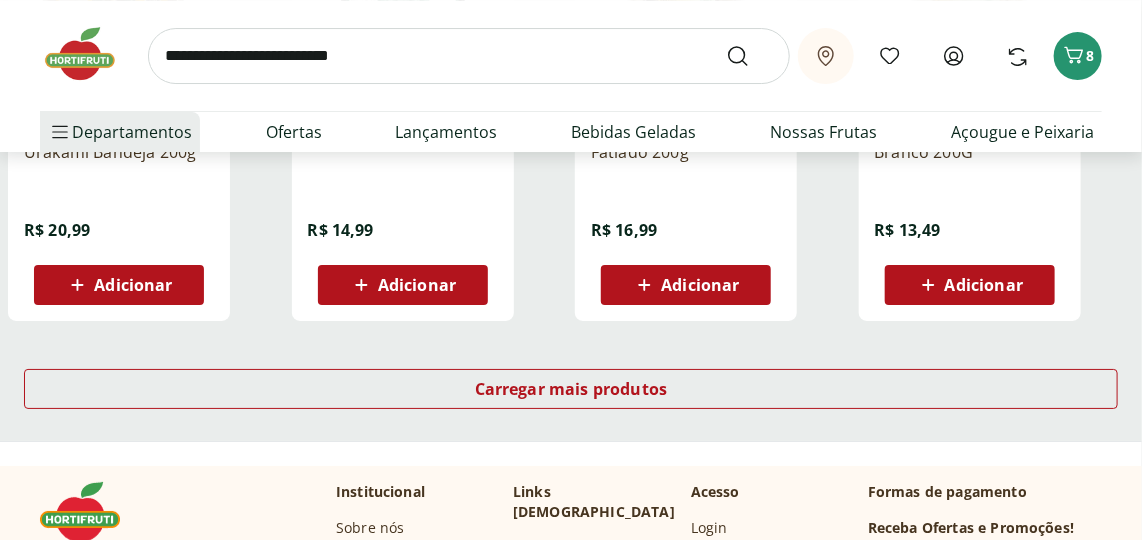 scroll, scrollTop: 7909, scrollLeft: 0, axis: vertical 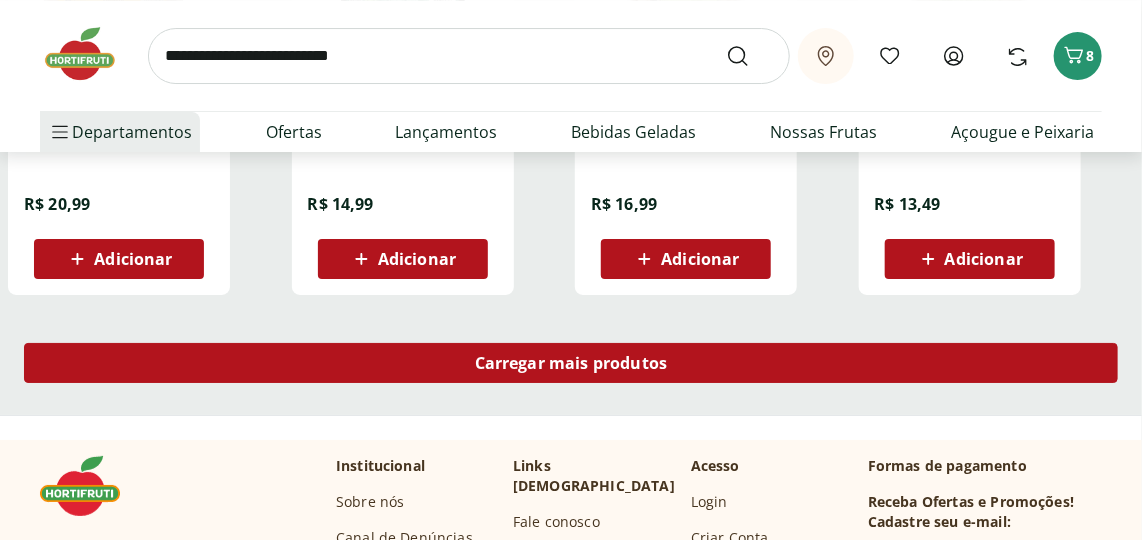 click on "Carregar mais produtos" at bounding box center (571, 363) 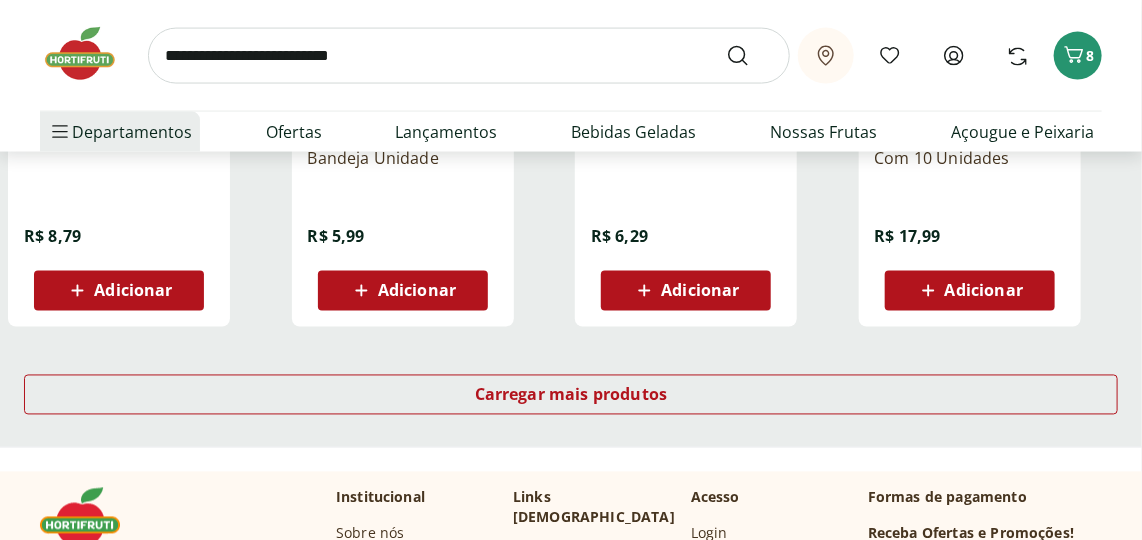 scroll, scrollTop: 9363, scrollLeft: 0, axis: vertical 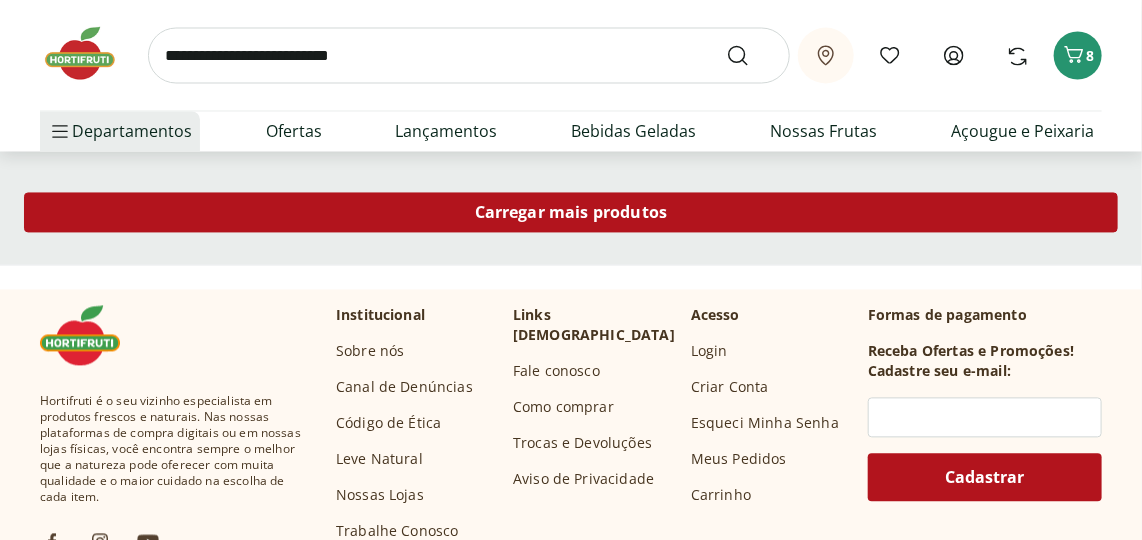 click on "Carregar mais produtos" at bounding box center [571, 213] 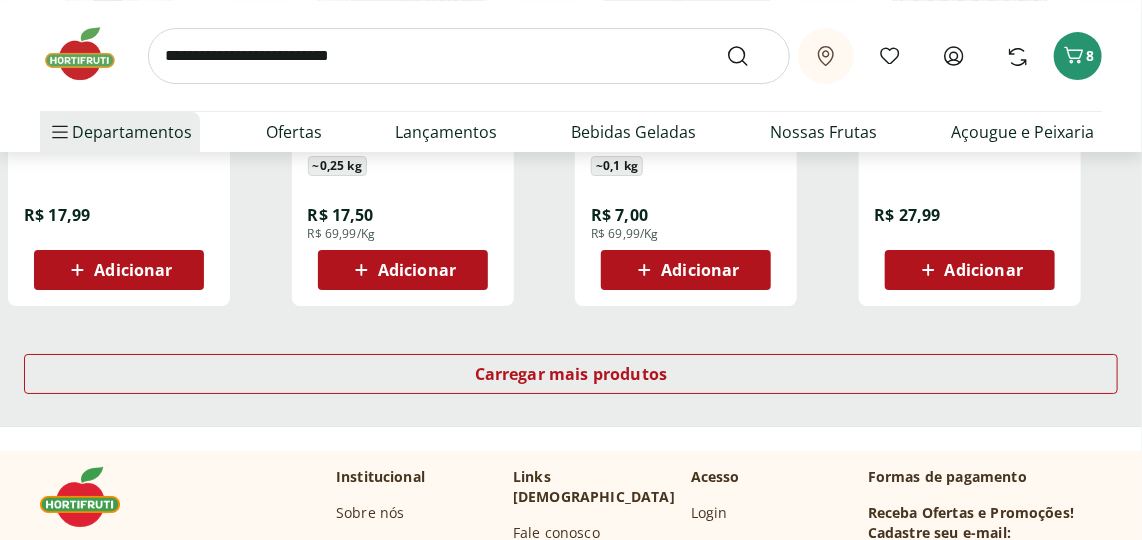 scroll, scrollTop: 10545, scrollLeft: 0, axis: vertical 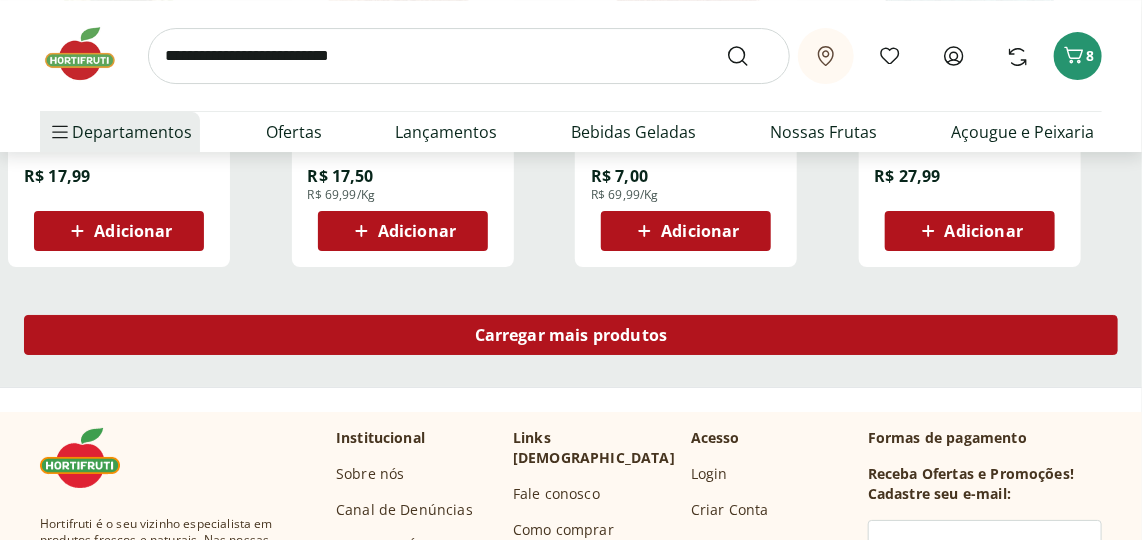 click on "Carregar mais produtos" at bounding box center (571, 335) 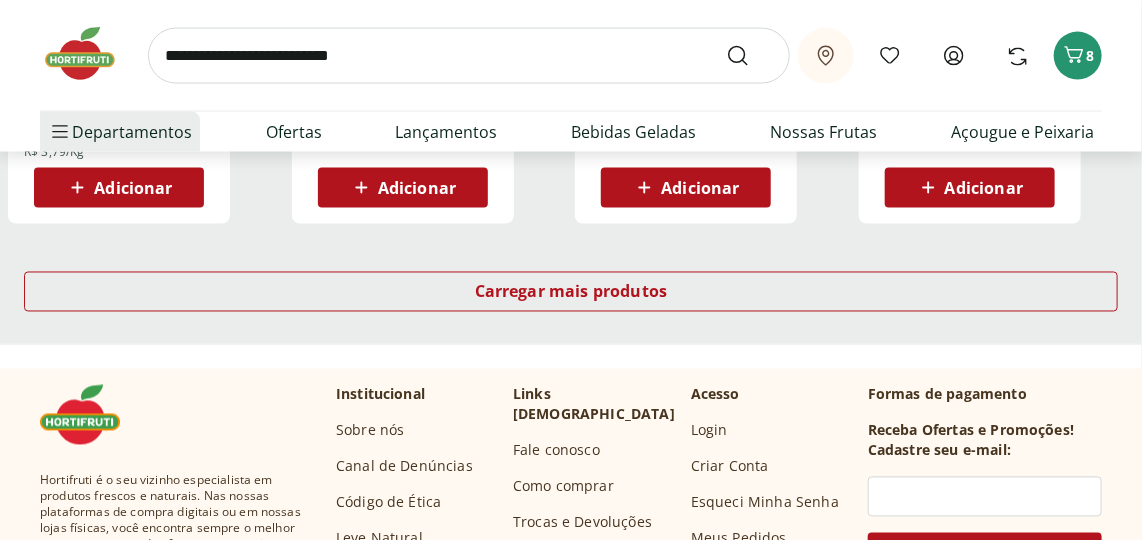 scroll, scrollTop: 11909, scrollLeft: 0, axis: vertical 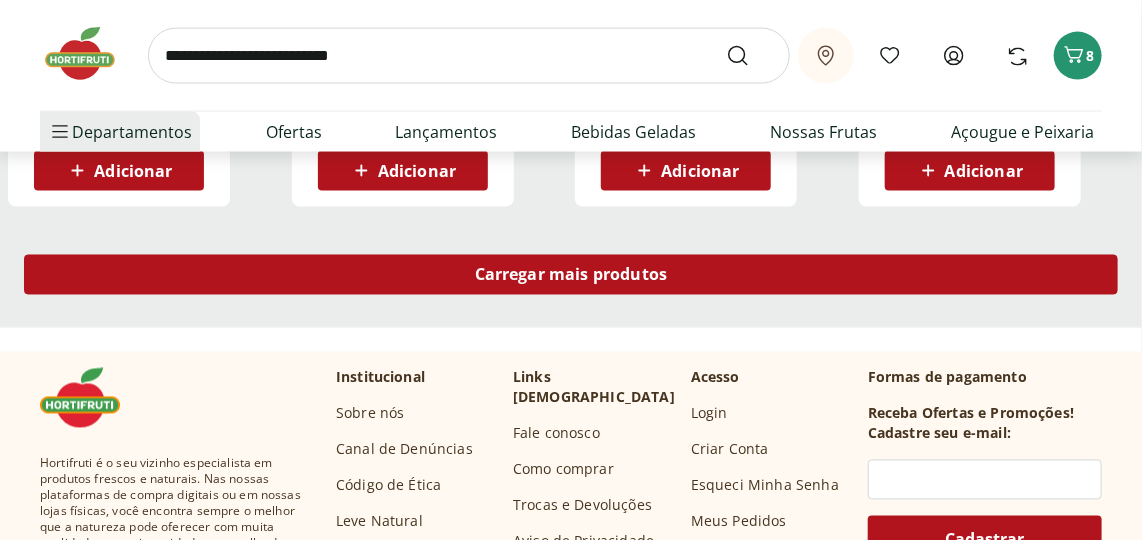 click on "Carregar mais produtos" at bounding box center (571, 275) 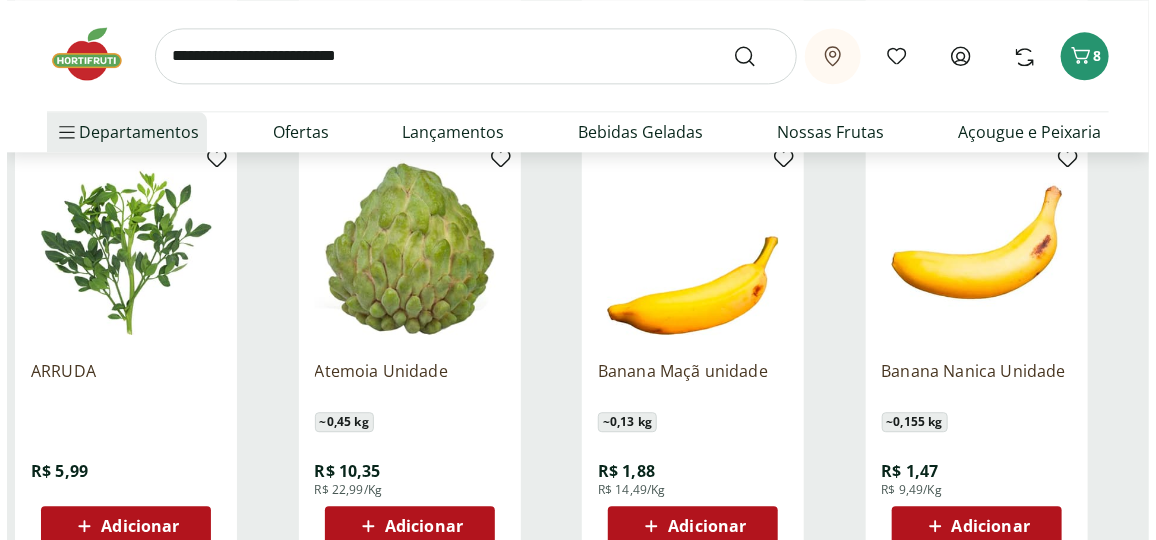 scroll, scrollTop: 12454, scrollLeft: 0, axis: vertical 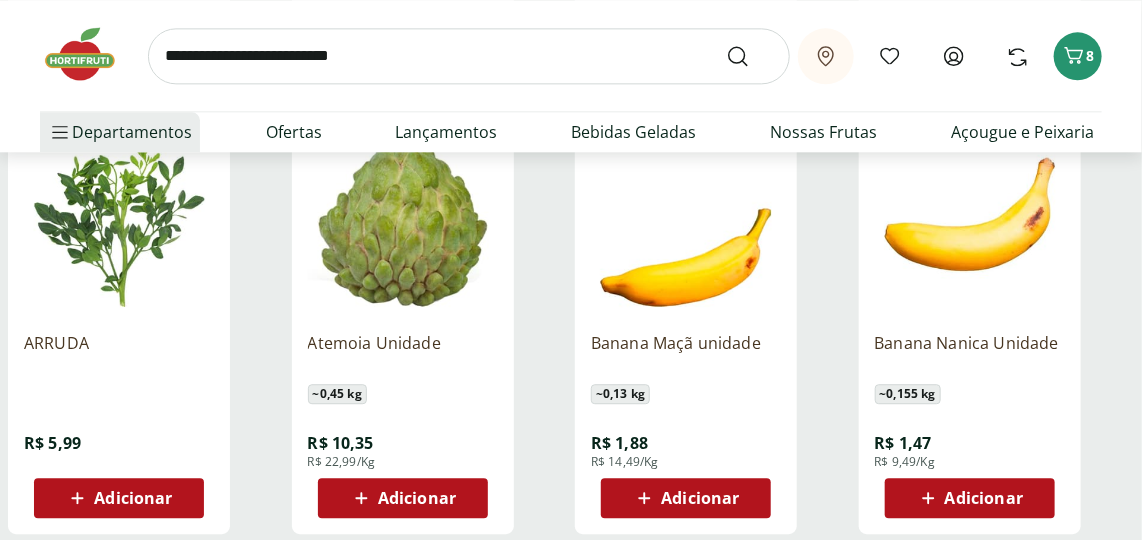 click on "Adicionar" at bounding box center [984, 498] 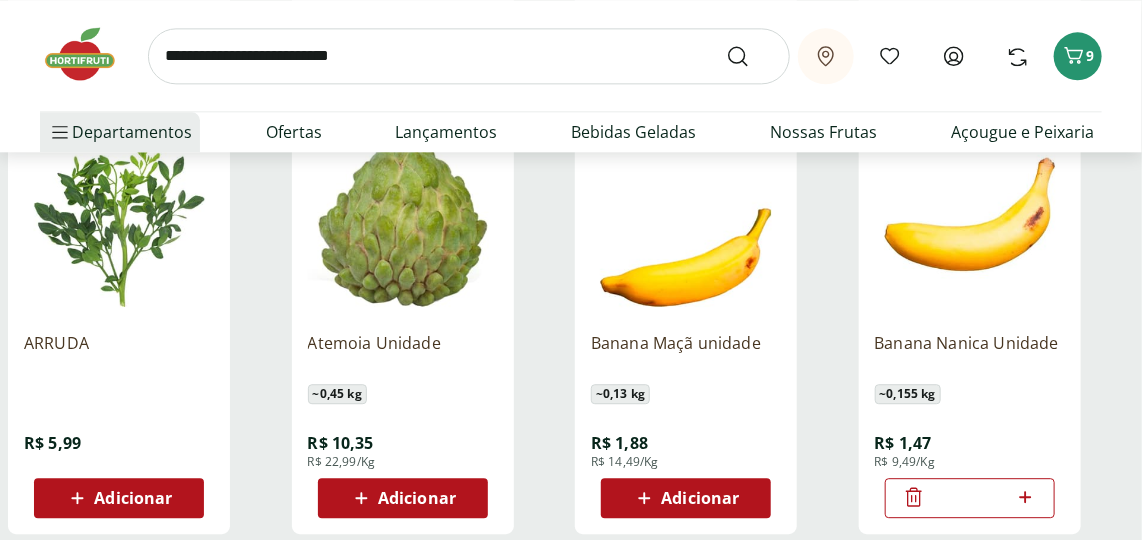 click 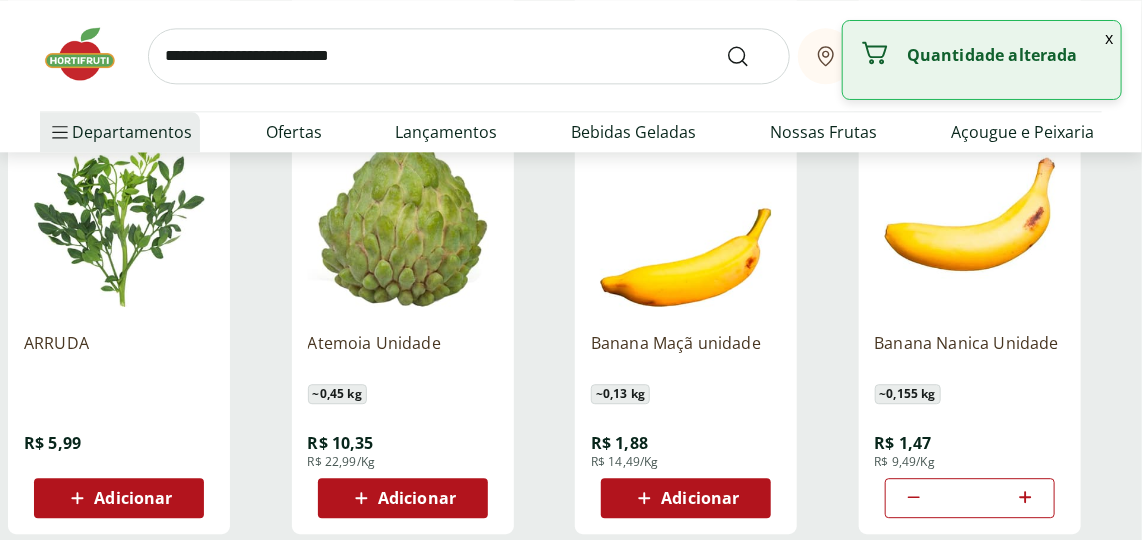 click 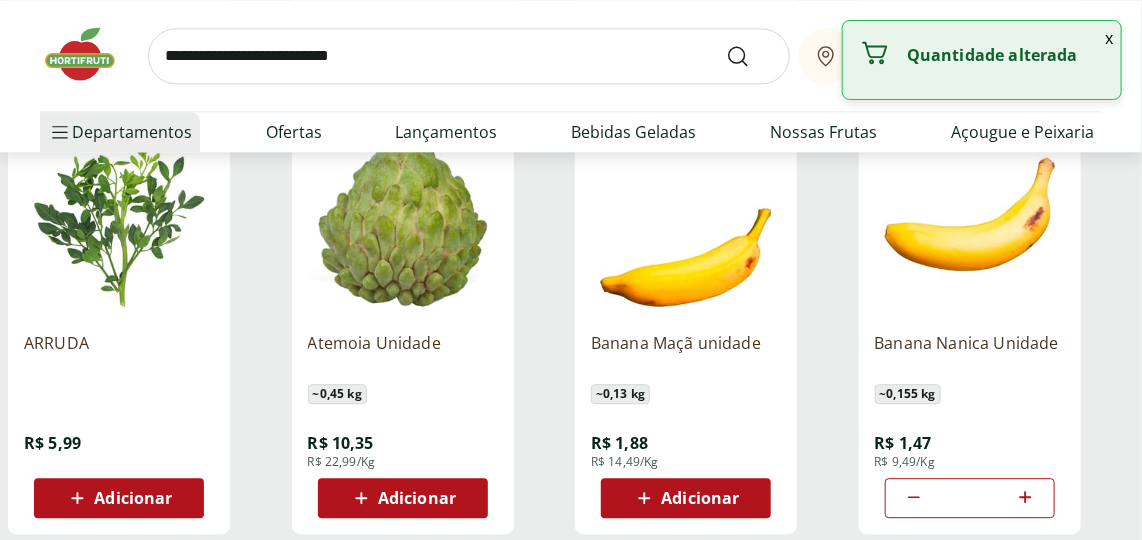 click 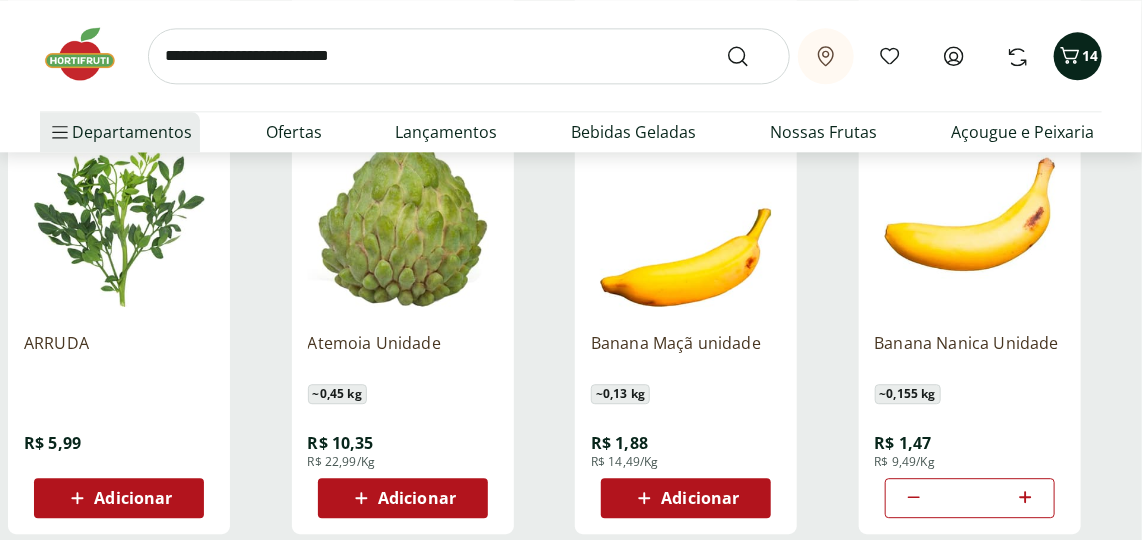 click 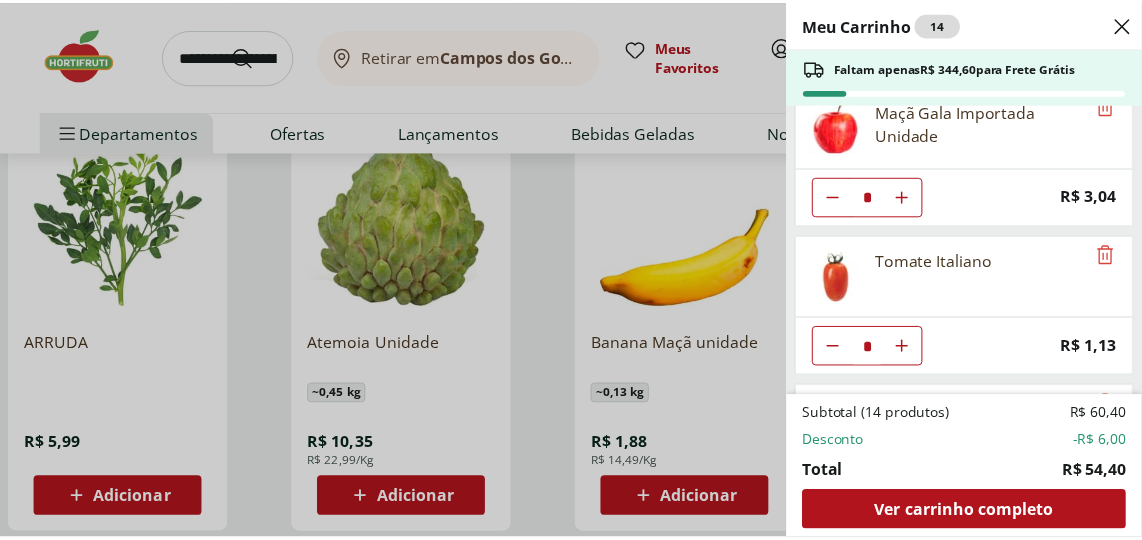 scroll, scrollTop: 453, scrollLeft: 0, axis: vertical 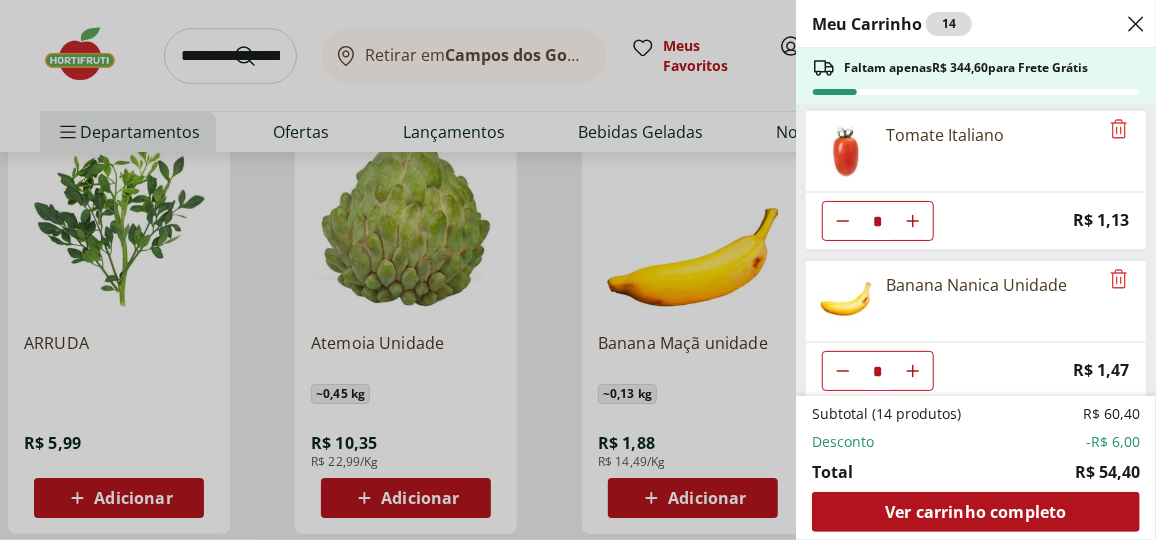 click 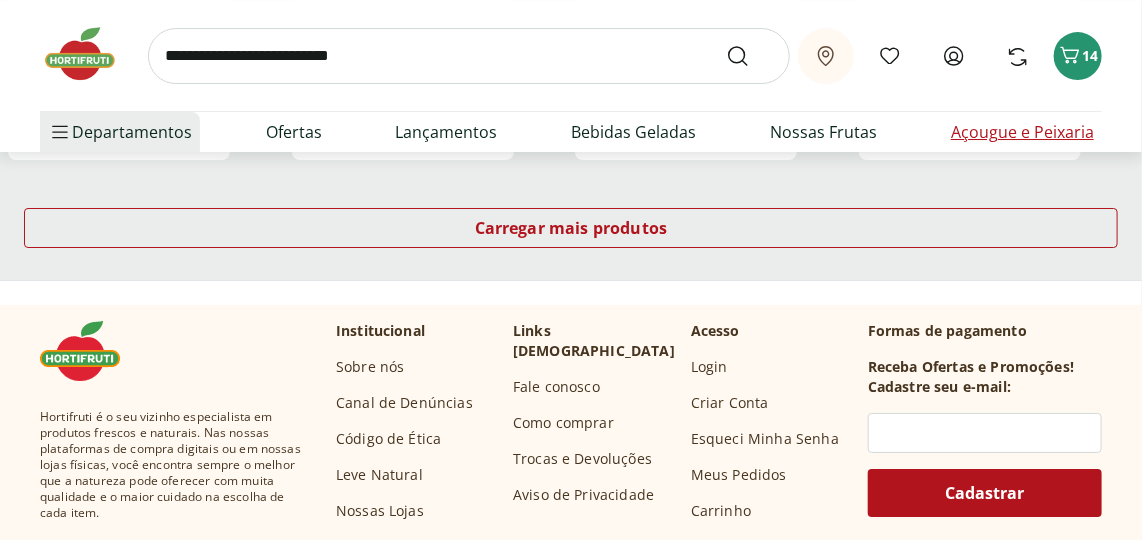 scroll, scrollTop: 13272, scrollLeft: 0, axis: vertical 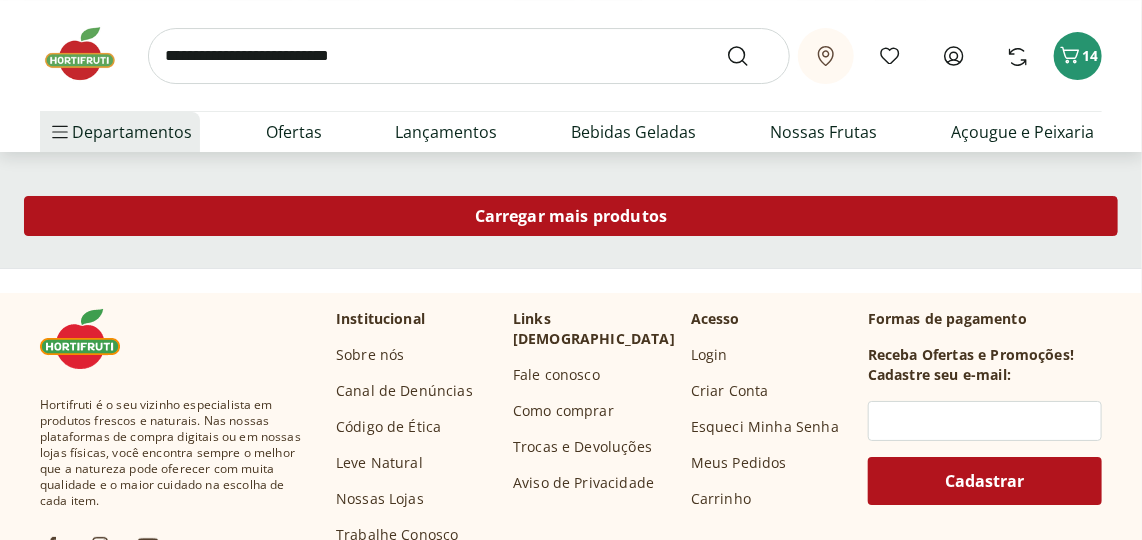 click on "Carregar mais produtos" at bounding box center [571, 216] 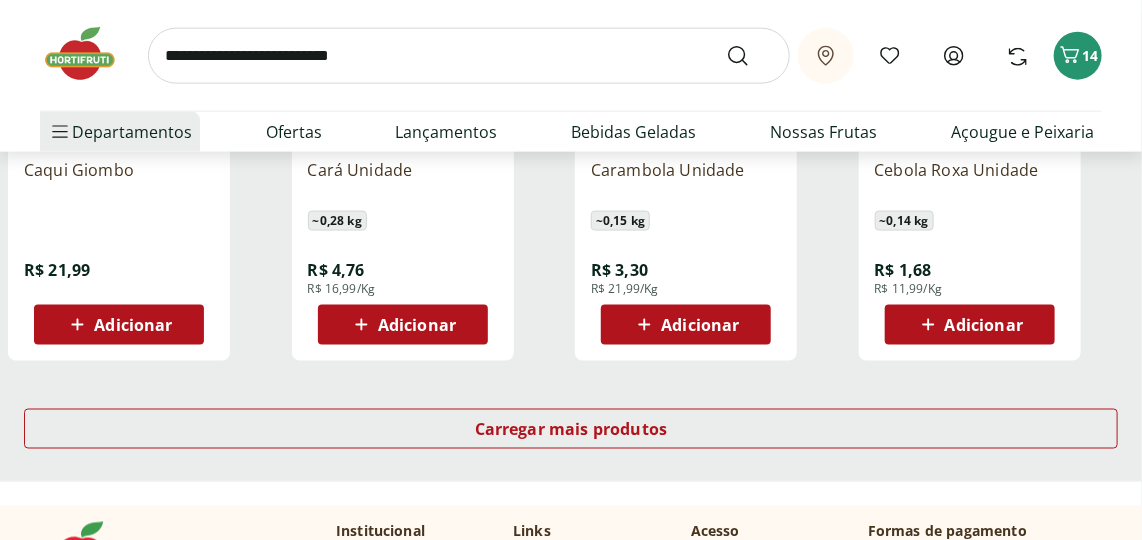 scroll, scrollTop: 14454, scrollLeft: 0, axis: vertical 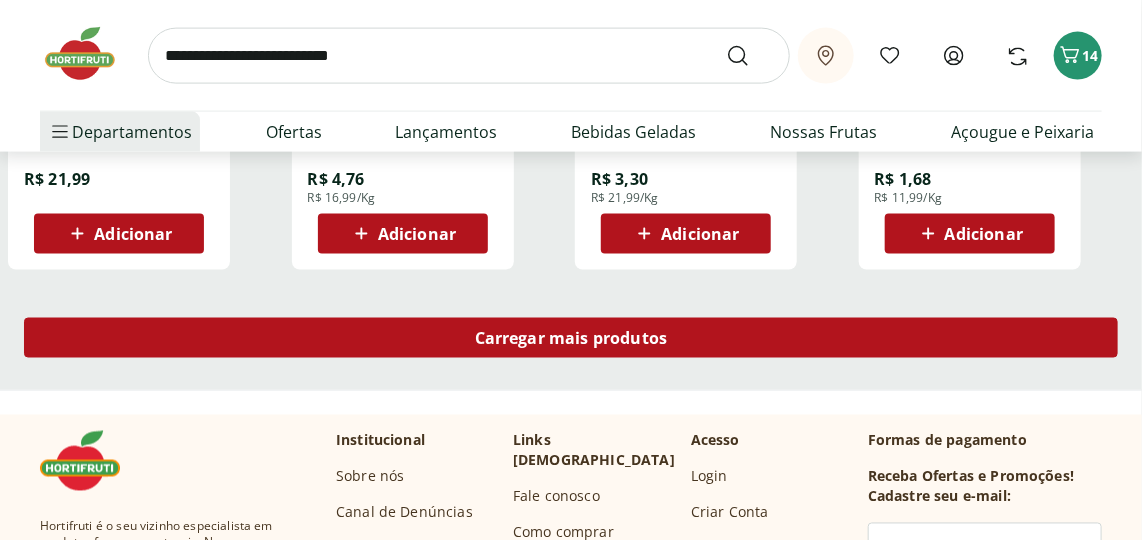 click on "Carregar mais produtos" at bounding box center (571, 338) 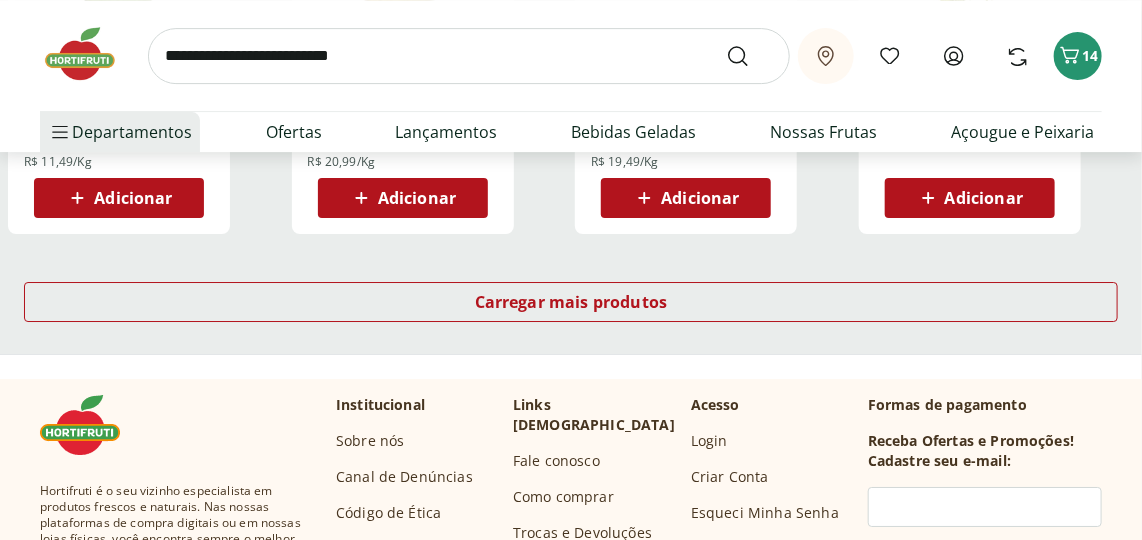 scroll, scrollTop: 15818, scrollLeft: 0, axis: vertical 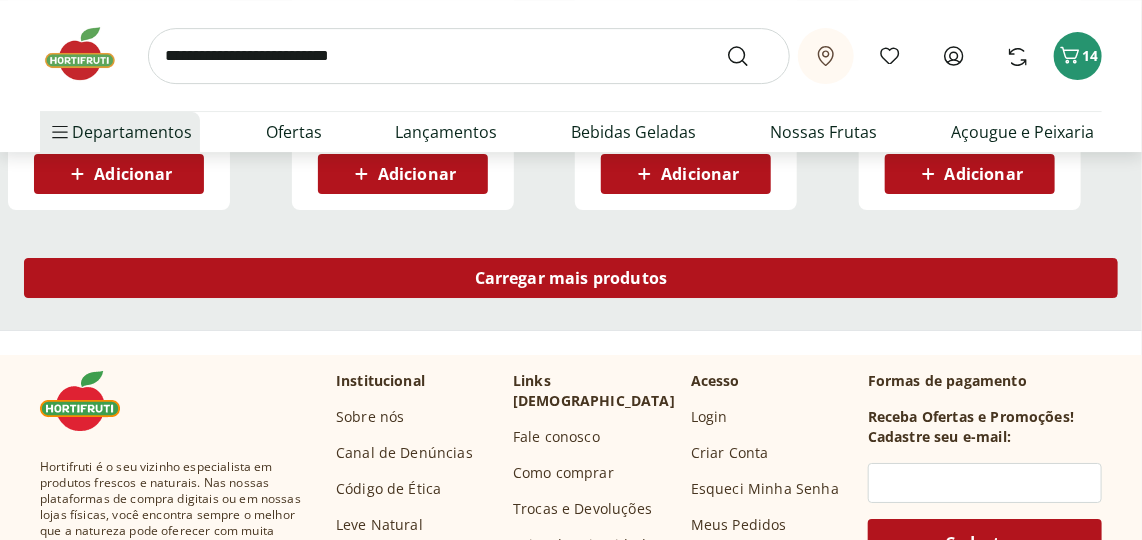 click on "Carregar mais produtos" at bounding box center [571, 278] 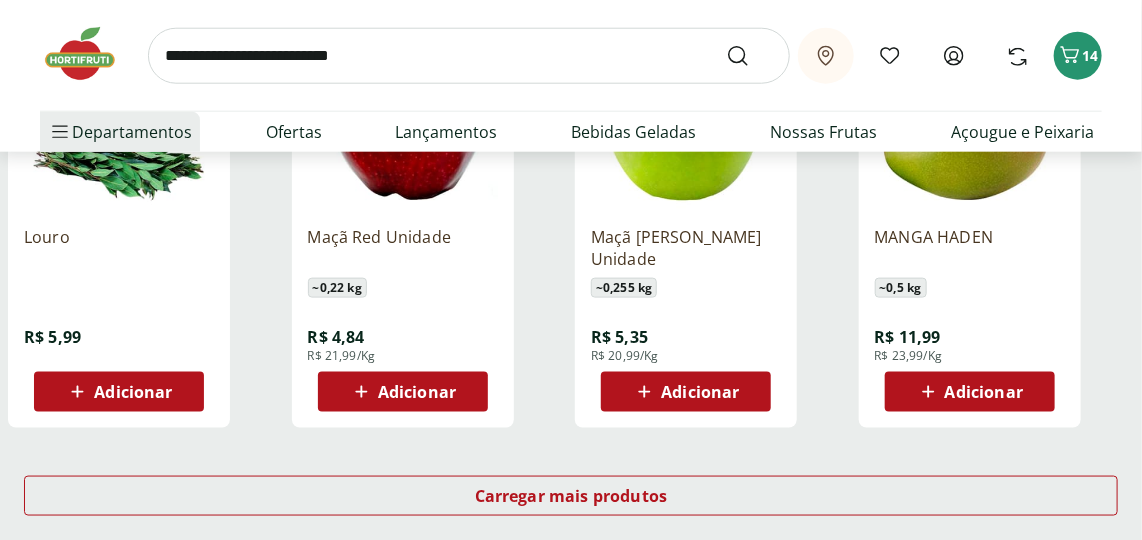 scroll, scrollTop: 16999, scrollLeft: 0, axis: vertical 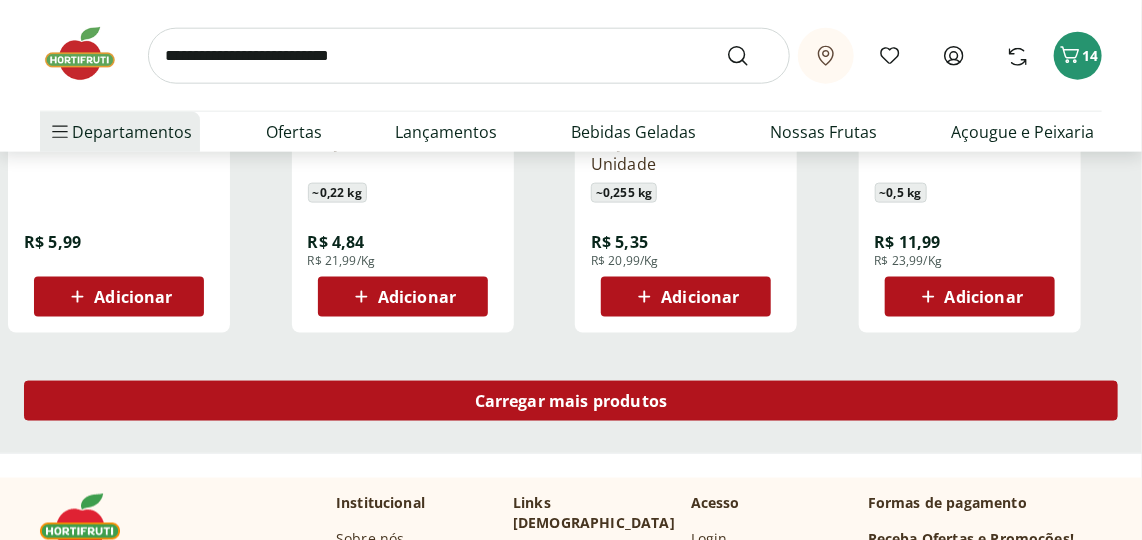 click on "Carregar mais produtos" at bounding box center (571, 401) 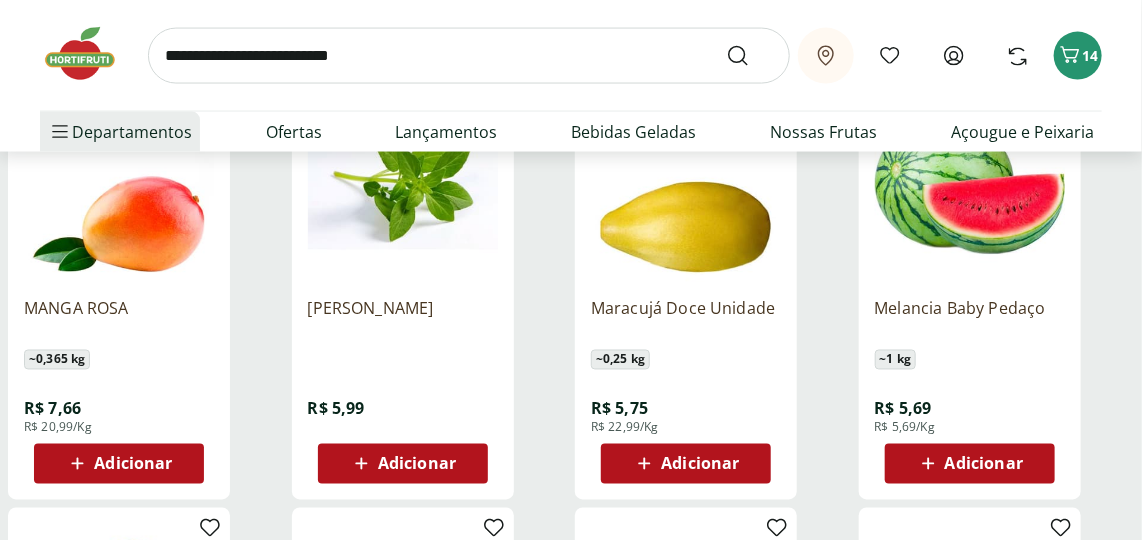 scroll, scrollTop: 17363, scrollLeft: 0, axis: vertical 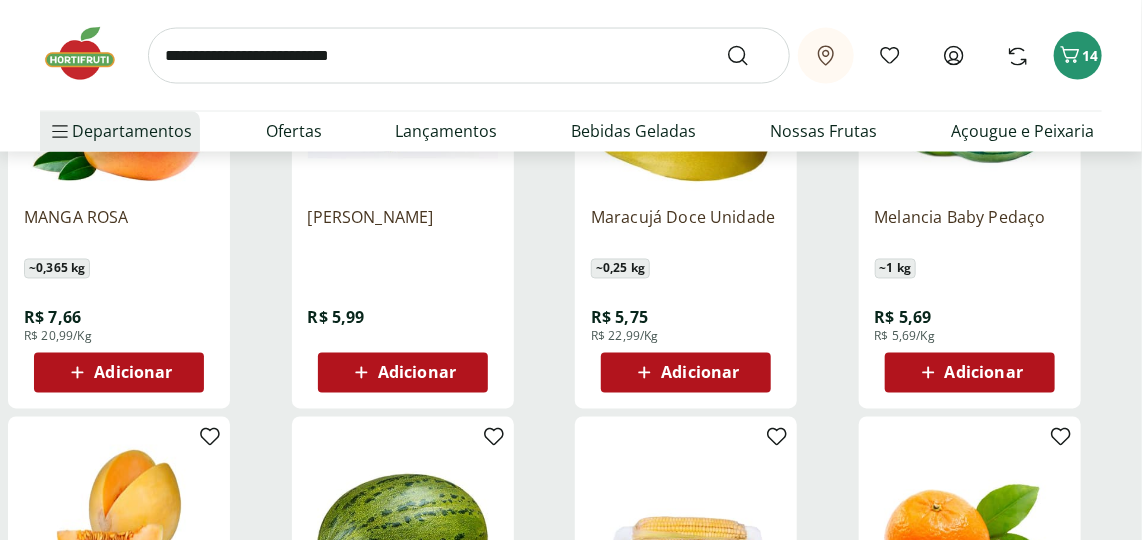 click on "Adicionar" at bounding box center [133, 373] 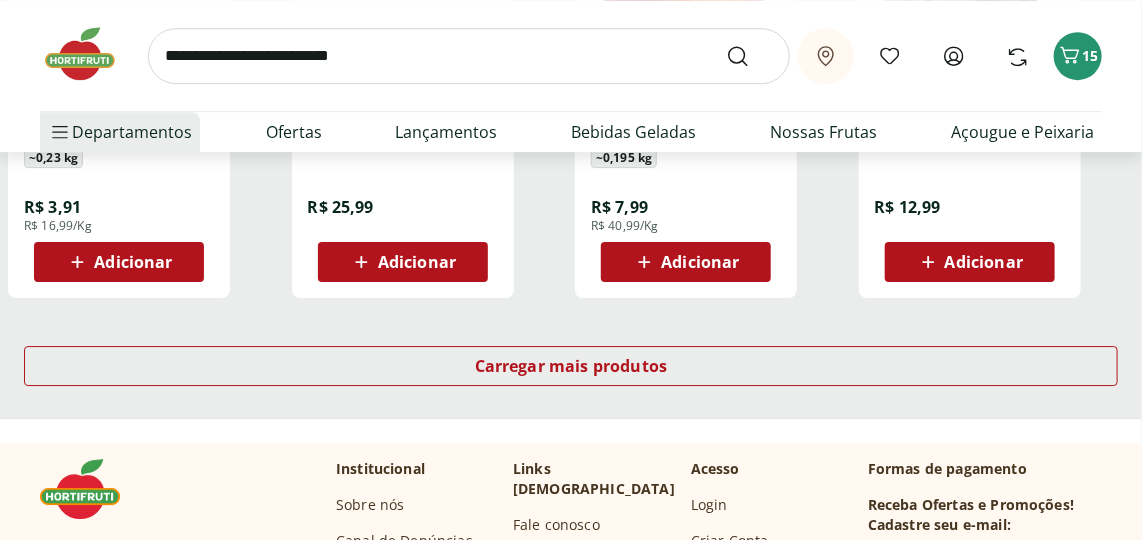 scroll, scrollTop: 18363, scrollLeft: 0, axis: vertical 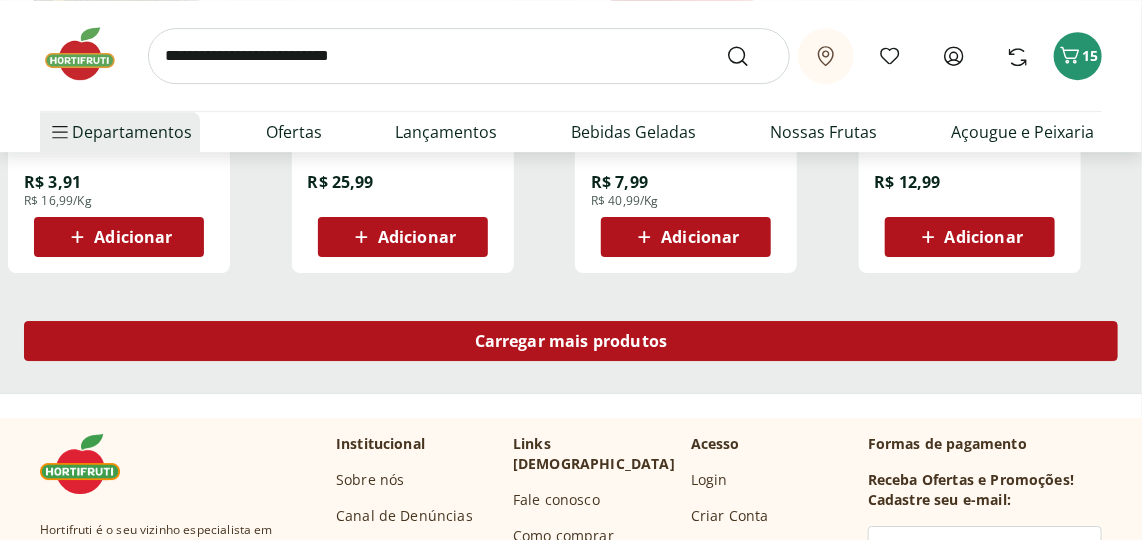 click on "Carregar mais produtos" at bounding box center [571, 341] 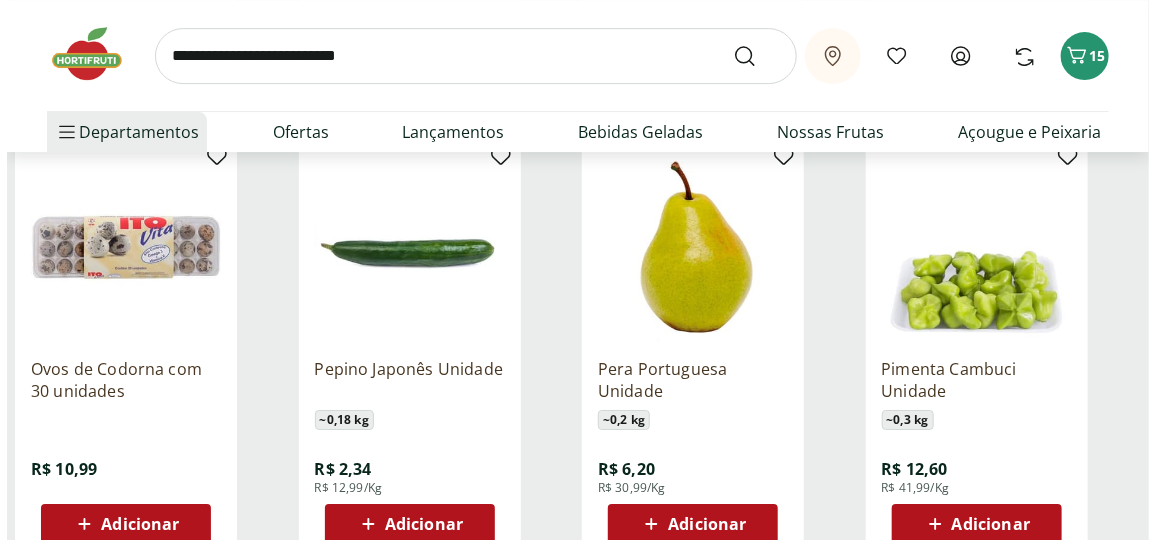 scroll, scrollTop: 18545, scrollLeft: 0, axis: vertical 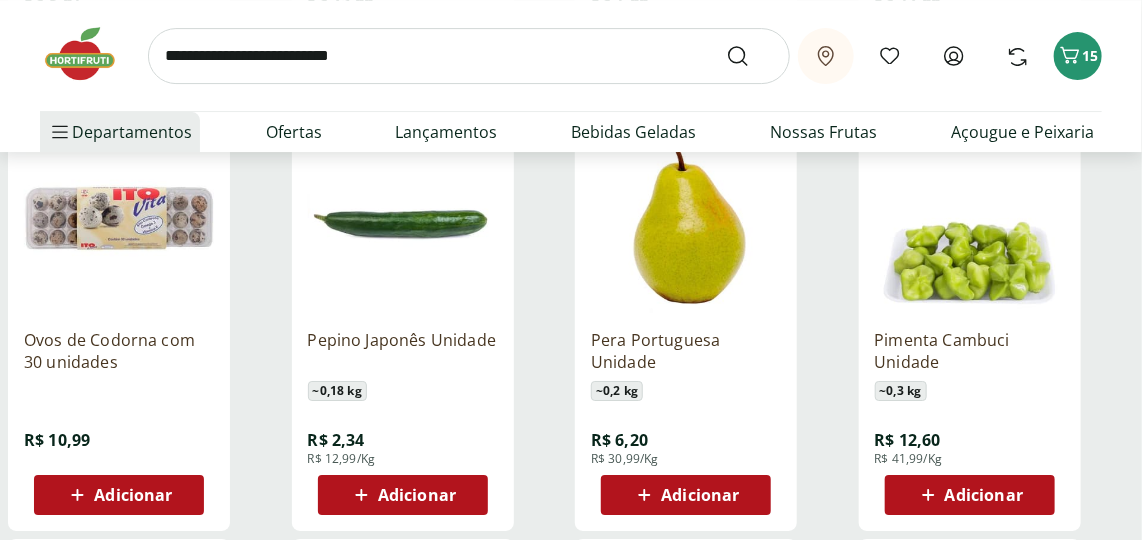 click on "Adicionar" at bounding box center [700, 495] 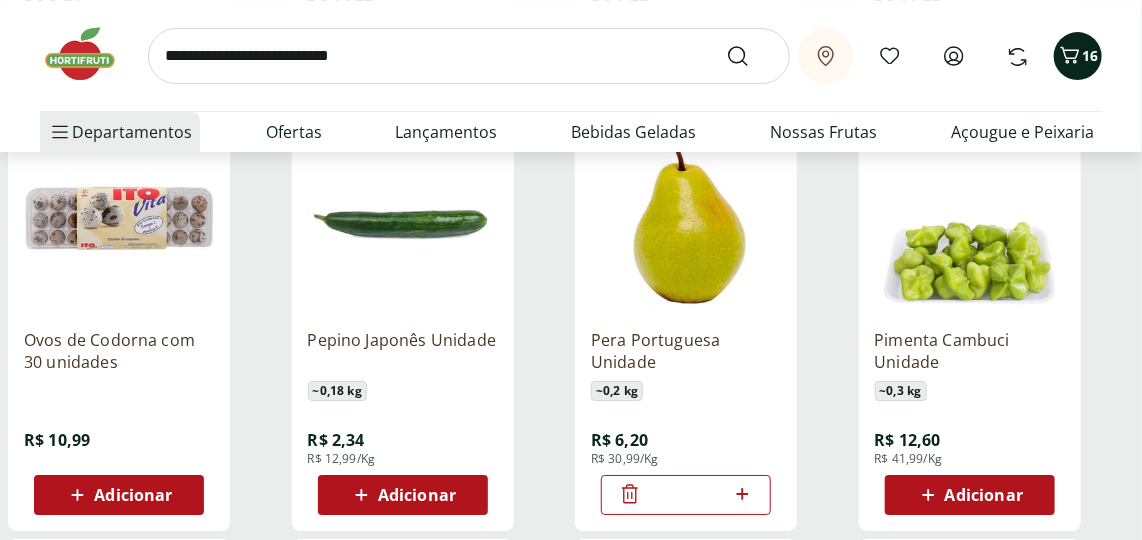 click 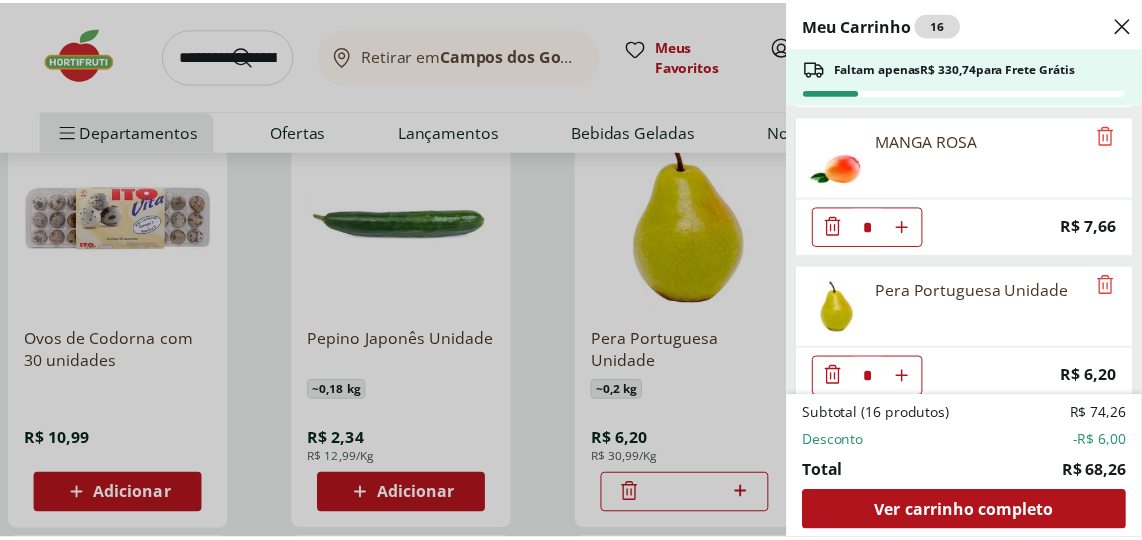 scroll, scrollTop: 749, scrollLeft: 0, axis: vertical 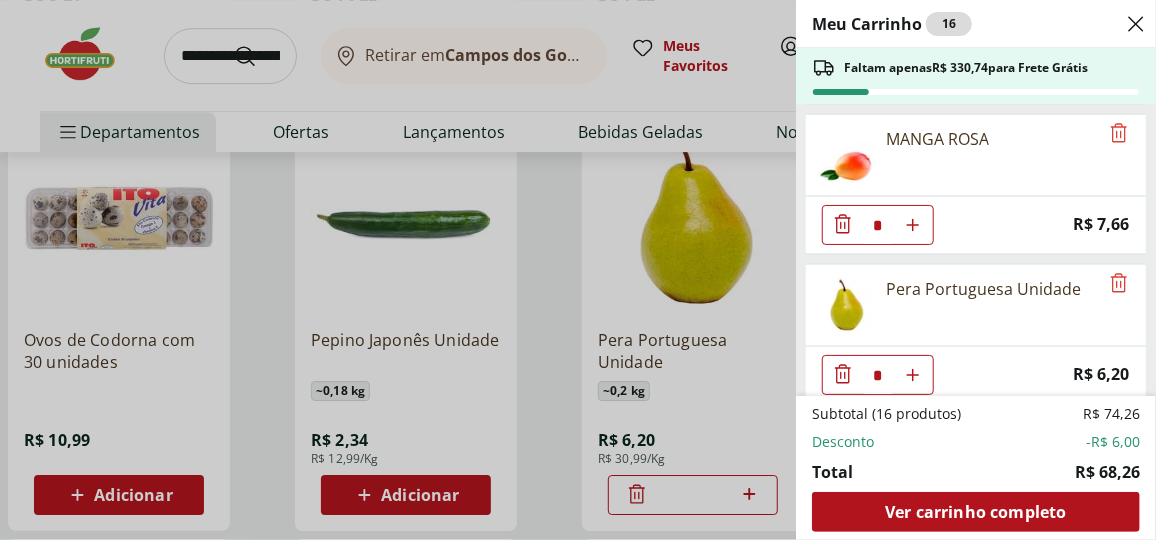 click 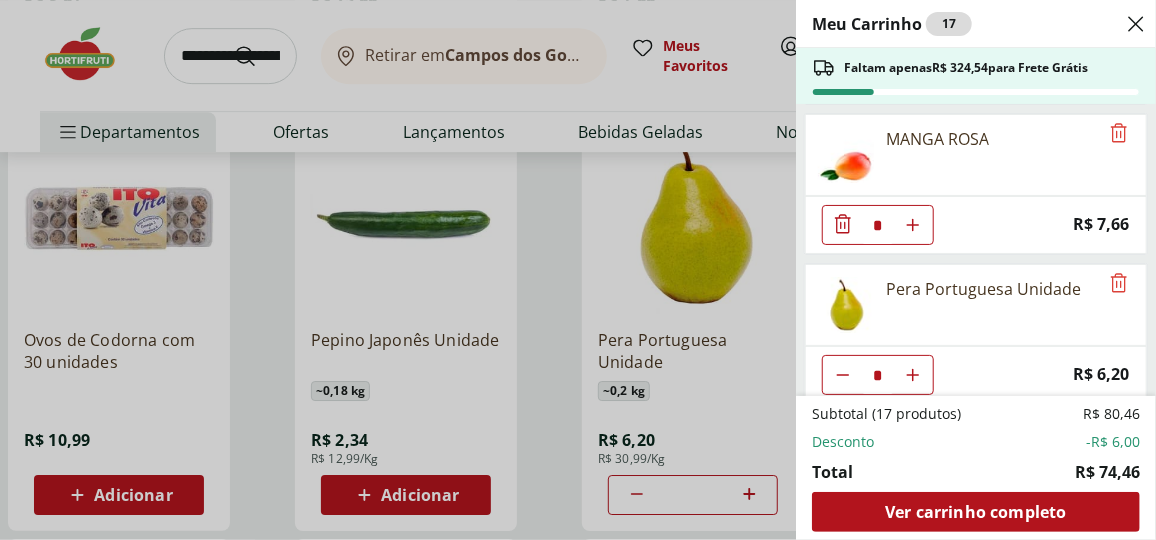 click 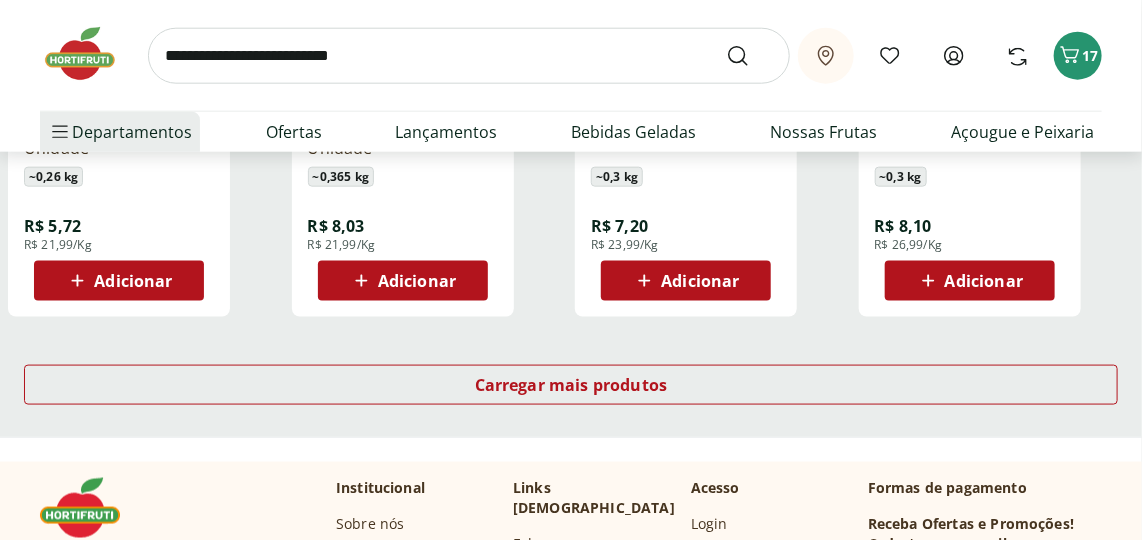 scroll, scrollTop: 19636, scrollLeft: 0, axis: vertical 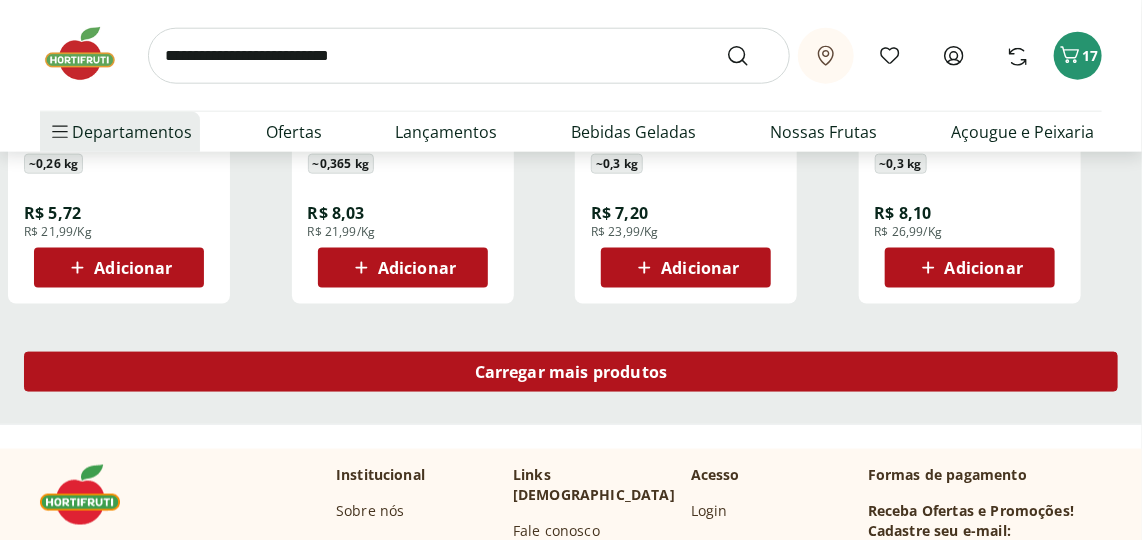 click on "Carregar mais produtos" at bounding box center [571, 372] 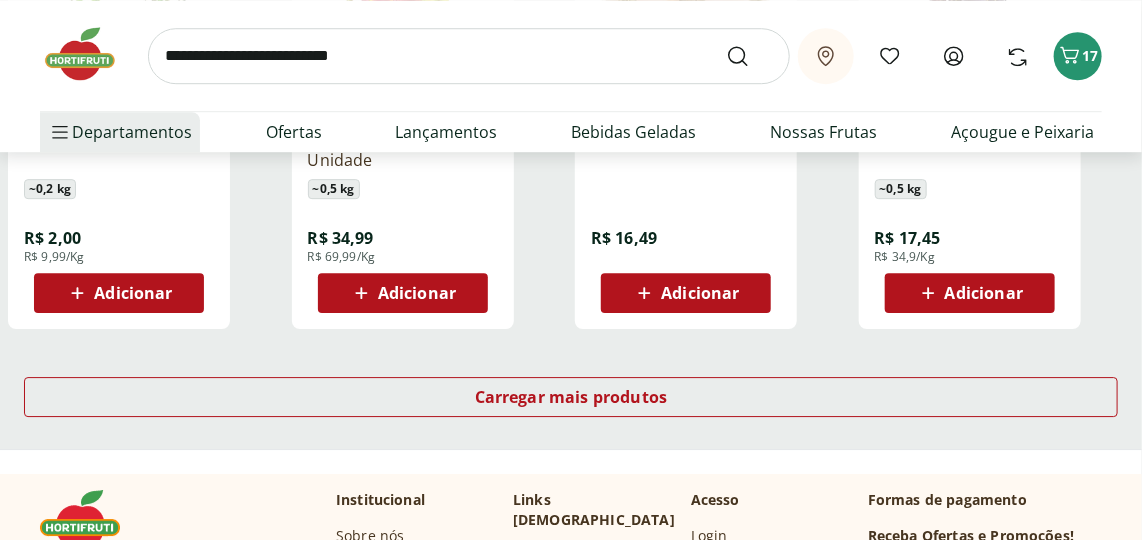 scroll, scrollTop: 20999, scrollLeft: 0, axis: vertical 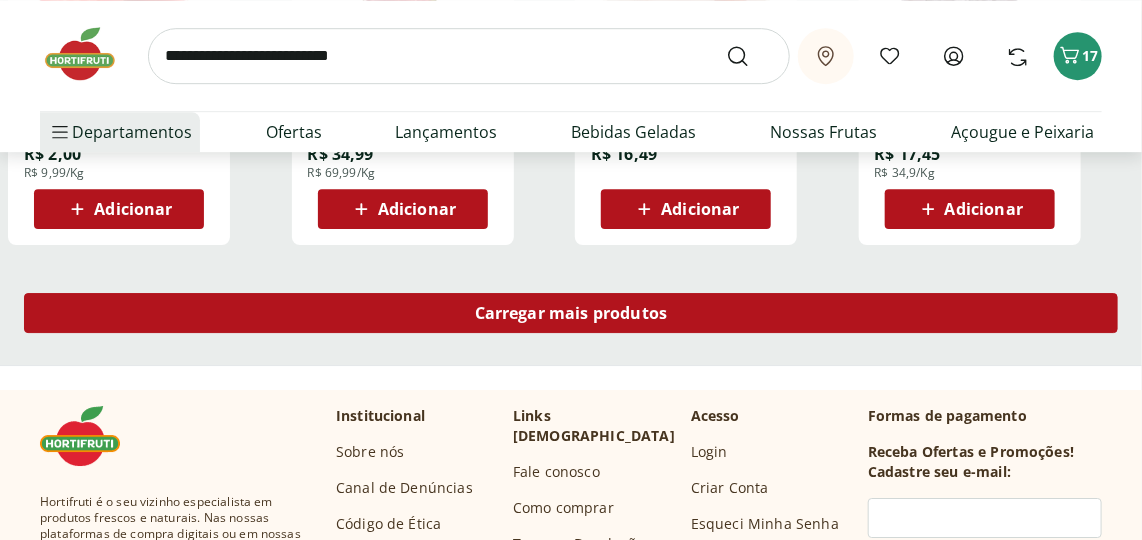 click on "Carregar mais produtos" at bounding box center [571, 313] 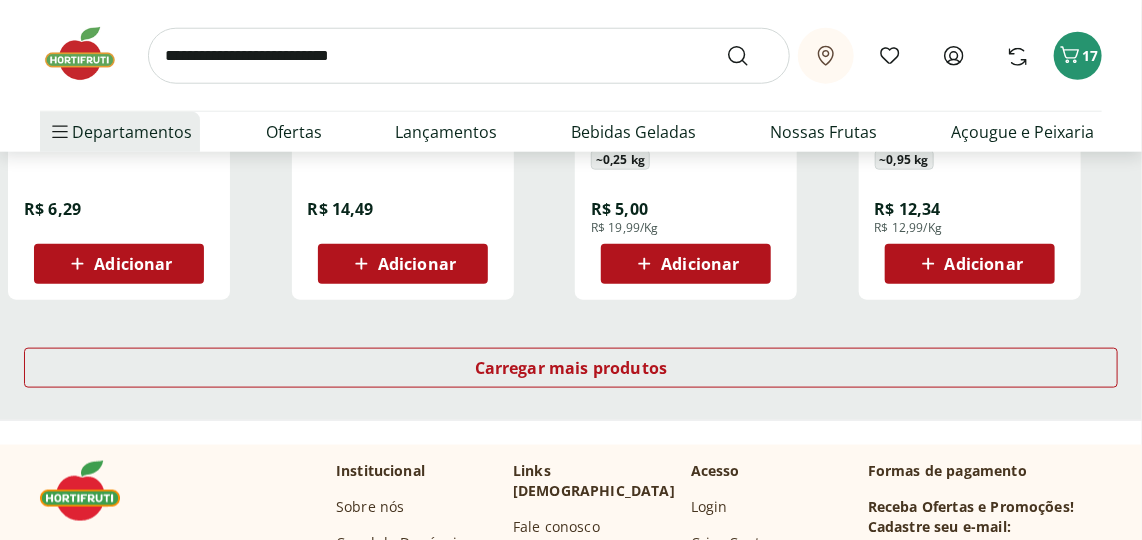 scroll, scrollTop: 22272, scrollLeft: 0, axis: vertical 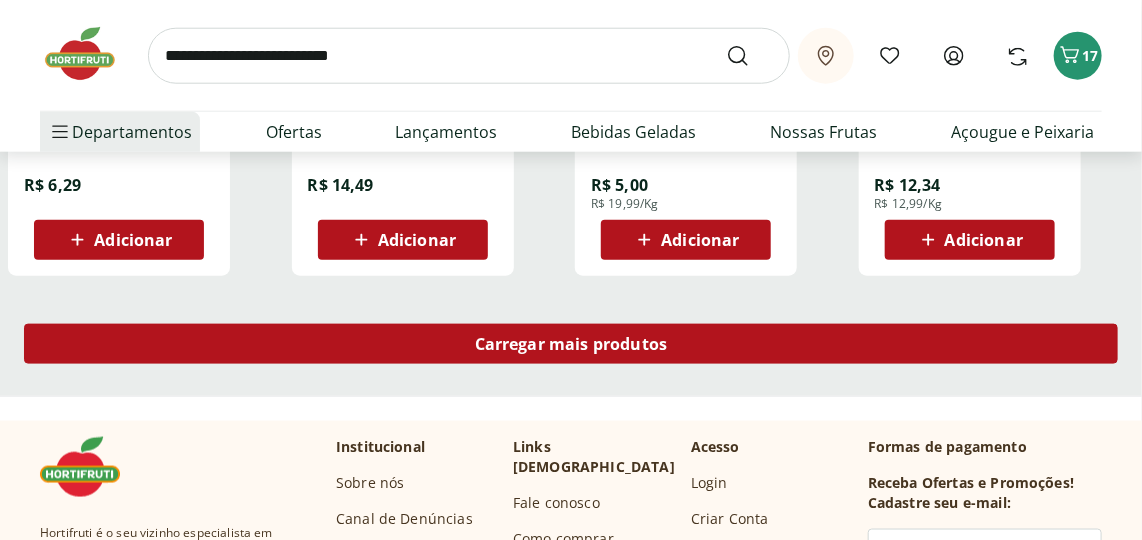 click on "Carregar mais produtos" at bounding box center [571, 344] 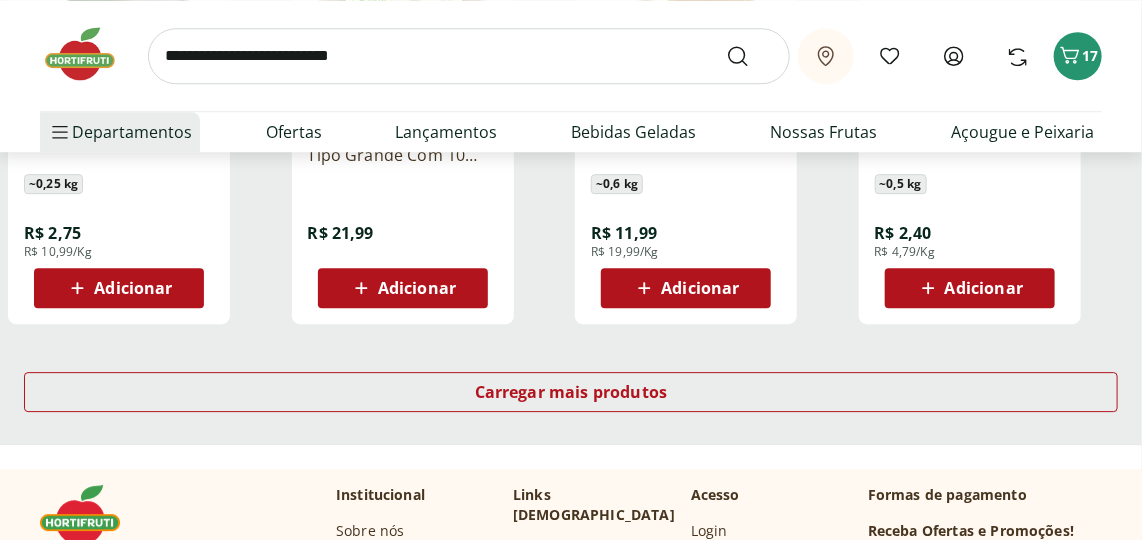 scroll, scrollTop: 23545, scrollLeft: 0, axis: vertical 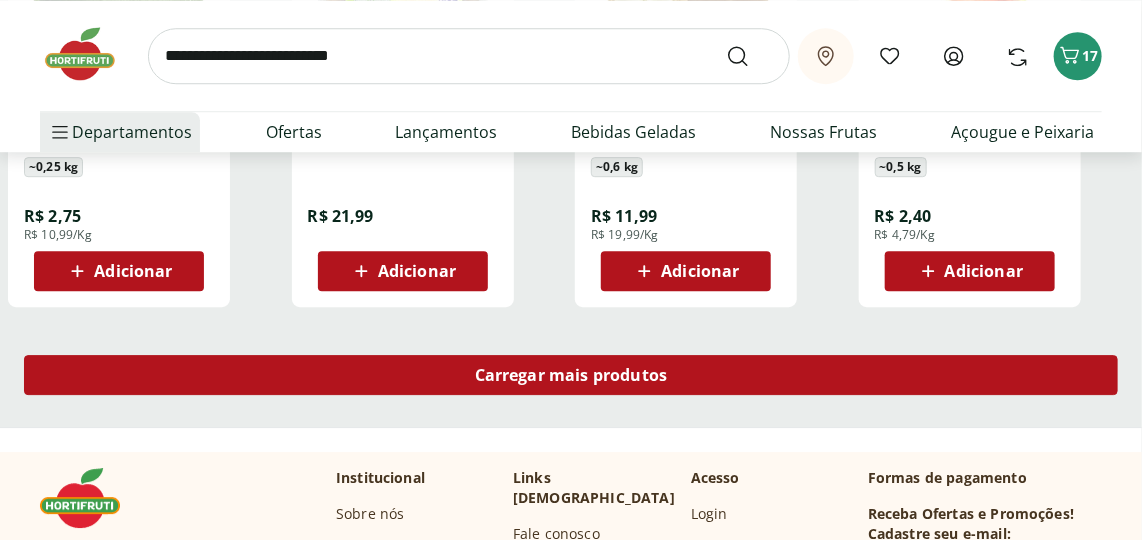 click on "Carregar mais produtos" at bounding box center (571, 375) 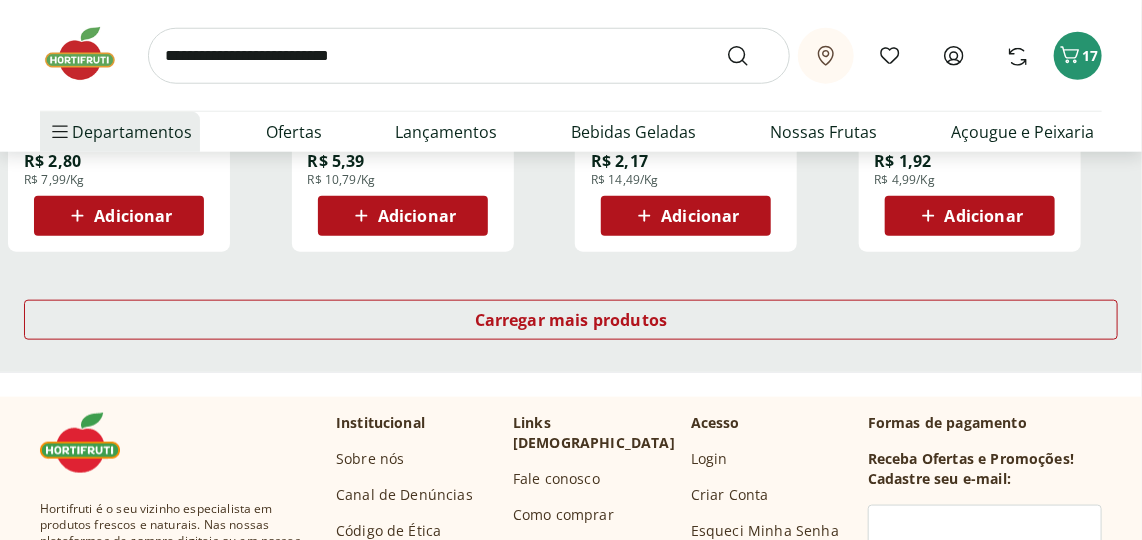 scroll, scrollTop: 24909, scrollLeft: 0, axis: vertical 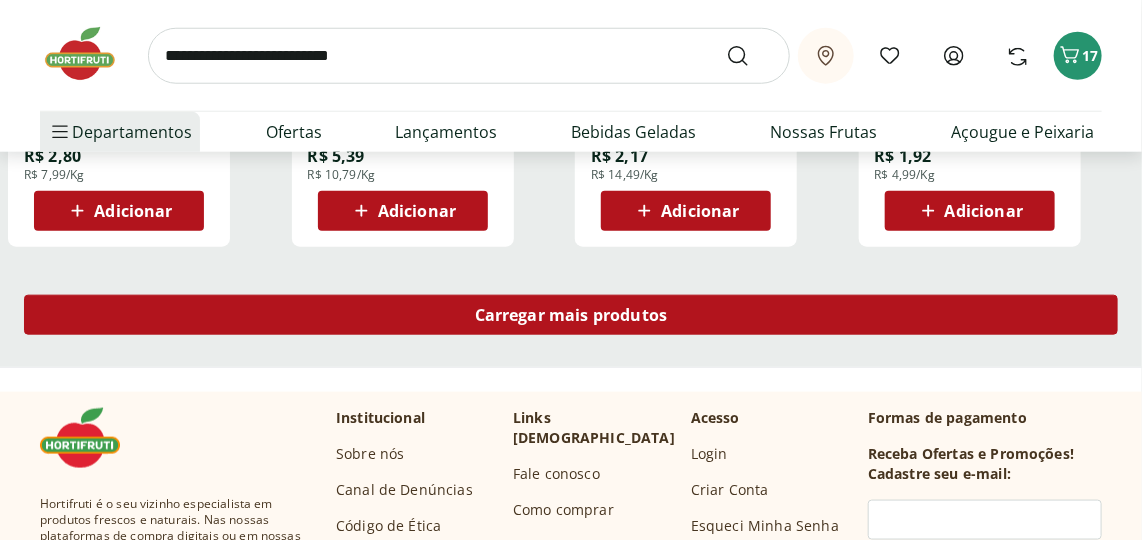 click on "Carregar mais produtos" at bounding box center (571, 315) 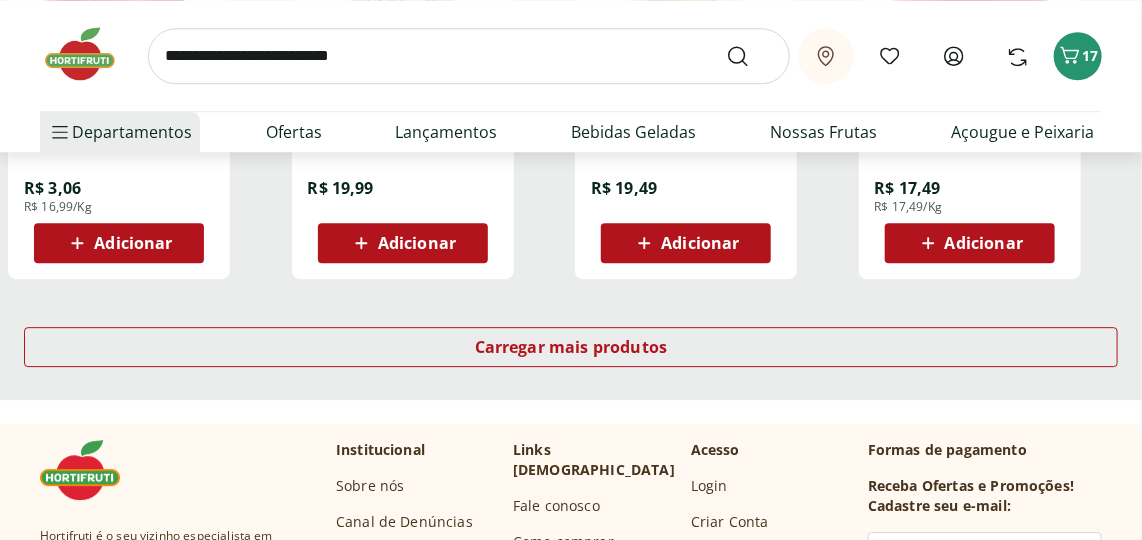 scroll, scrollTop: 26272, scrollLeft: 0, axis: vertical 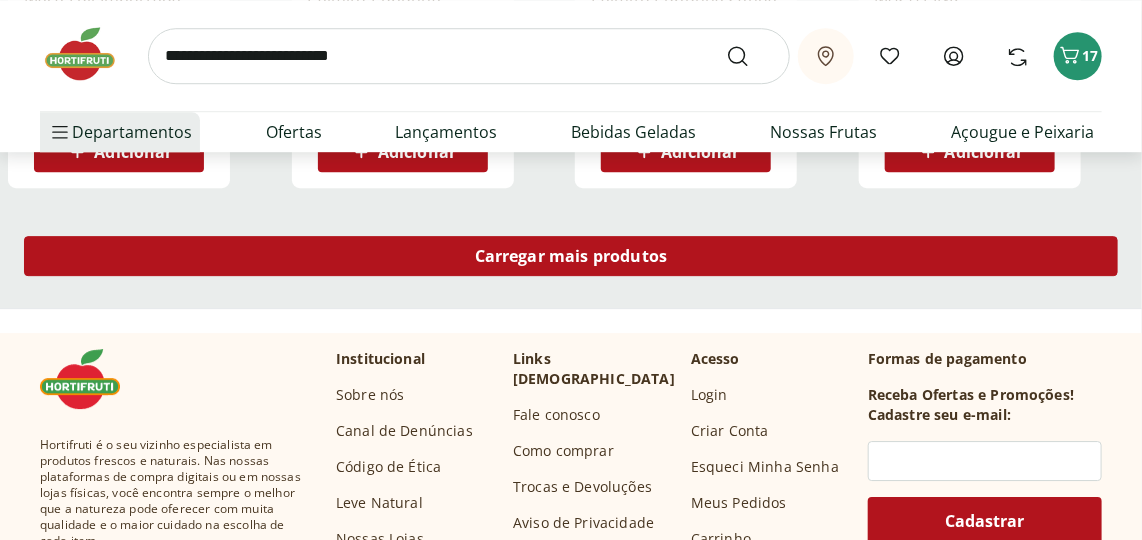 click on "Carregar mais produtos" at bounding box center (571, 256) 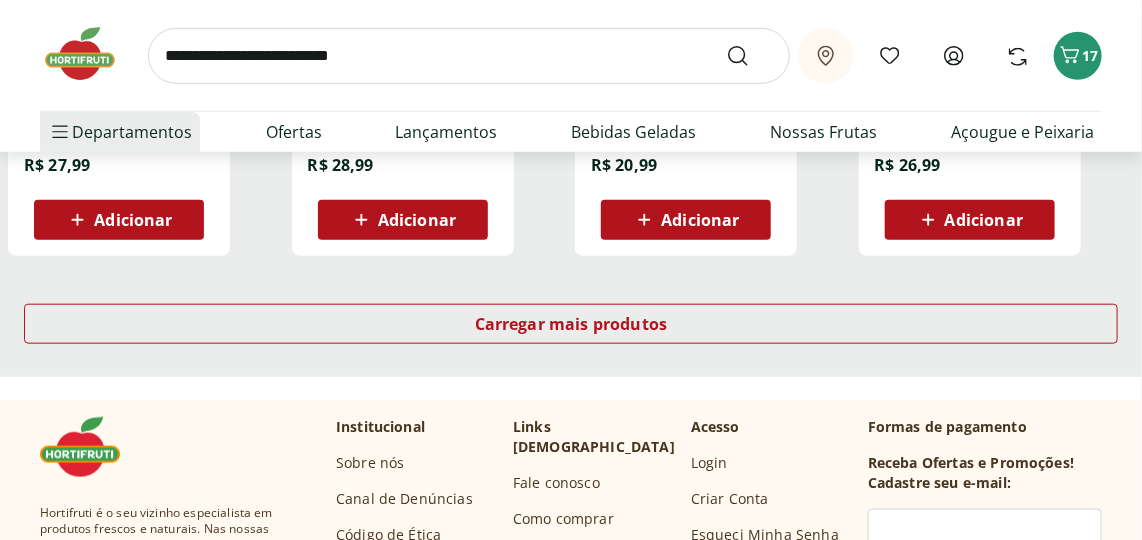 scroll, scrollTop: 27545, scrollLeft: 0, axis: vertical 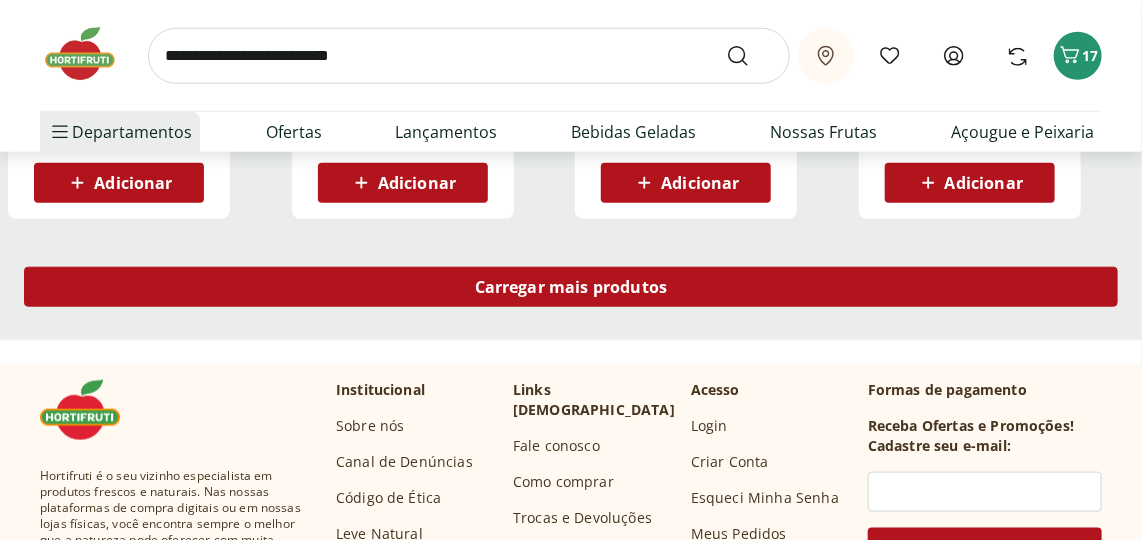 click on "Carregar mais produtos" at bounding box center (571, 287) 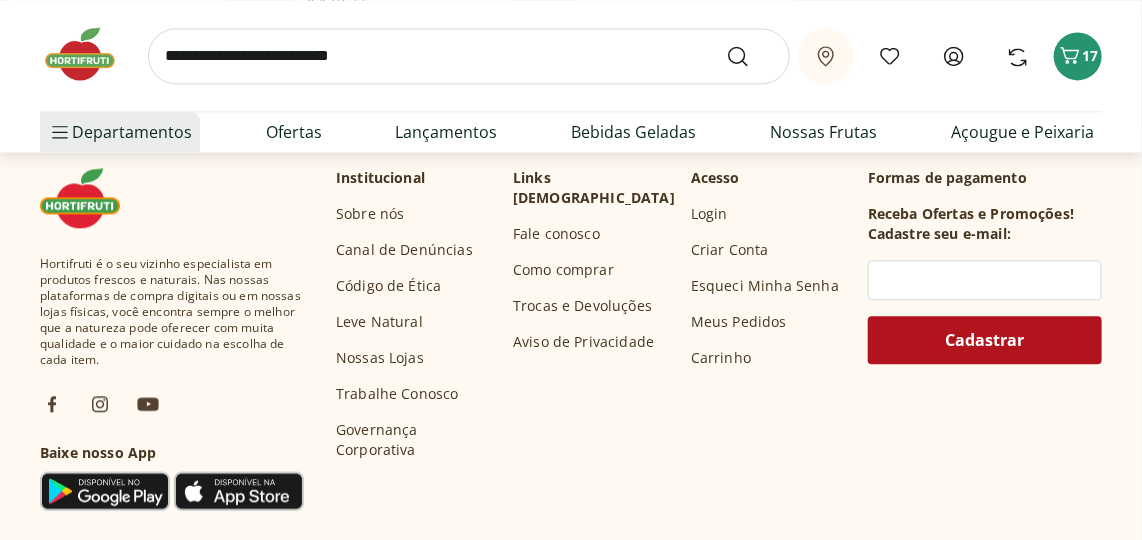 scroll, scrollTop: 28545, scrollLeft: 0, axis: vertical 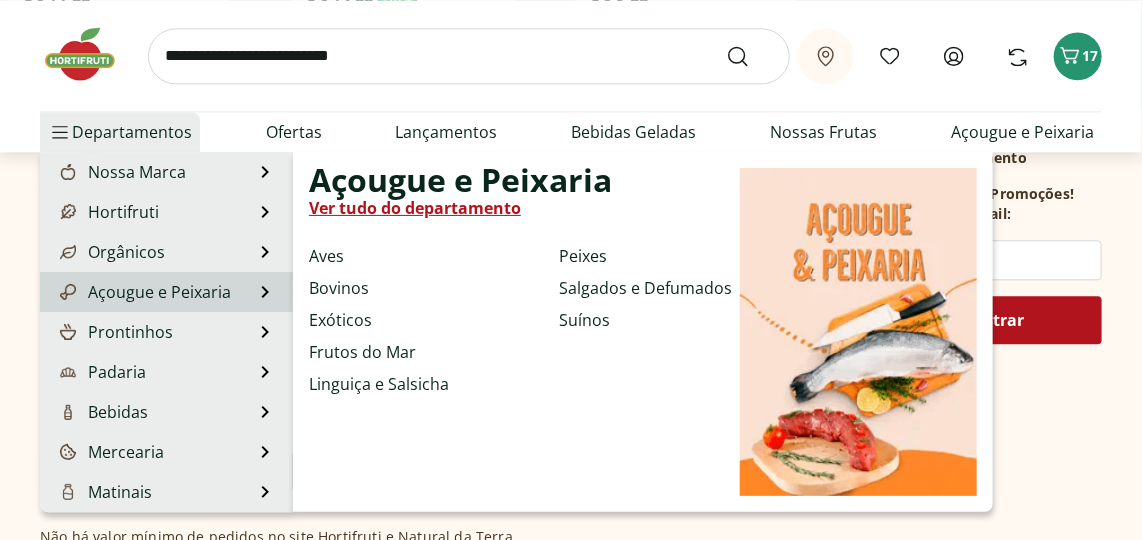 click on "Açougue e Peixaria" at bounding box center [143, 292] 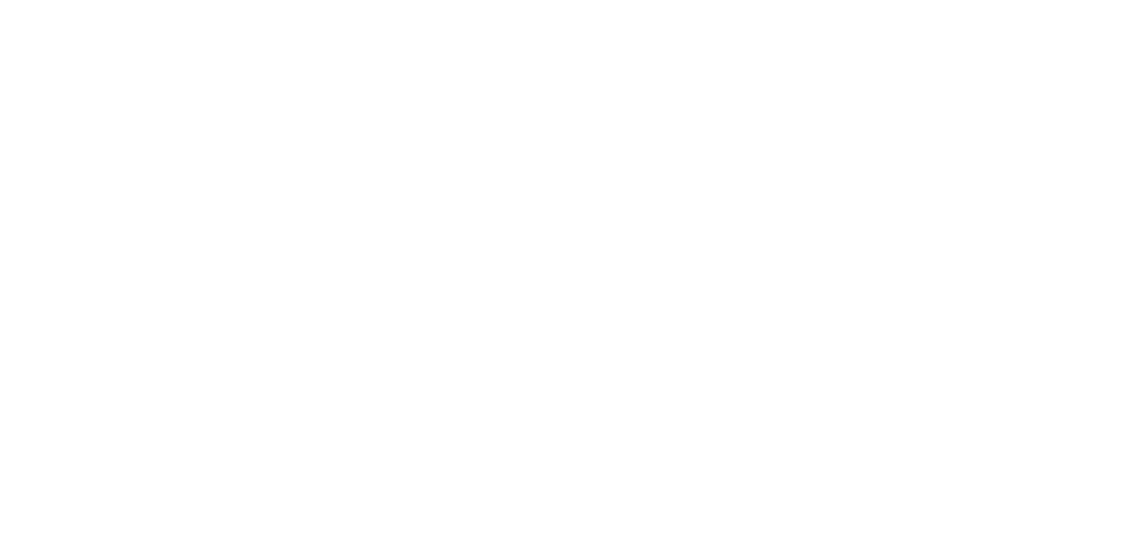 scroll, scrollTop: 0, scrollLeft: 0, axis: both 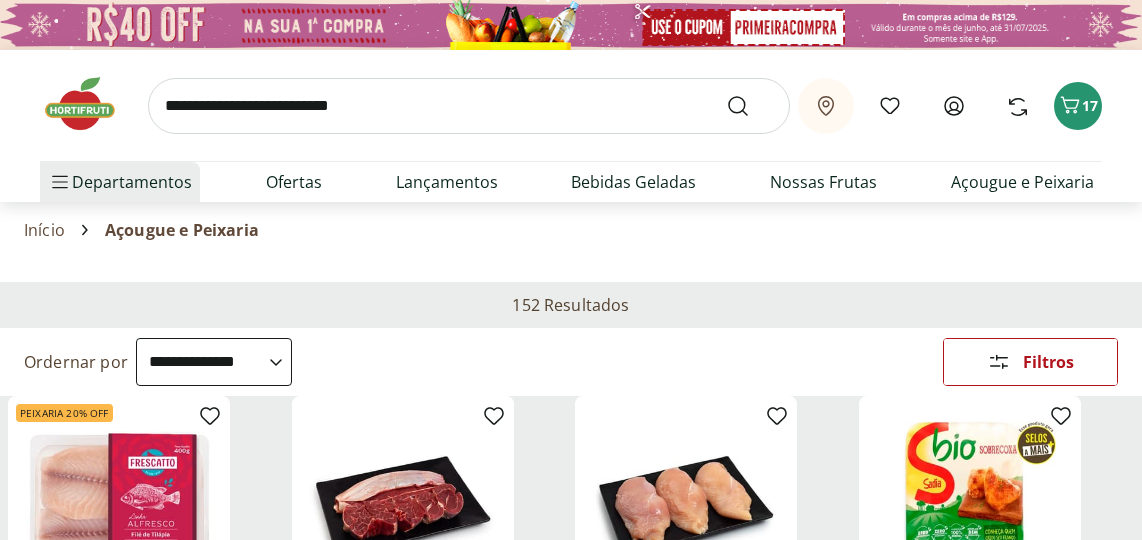 select on "**********" 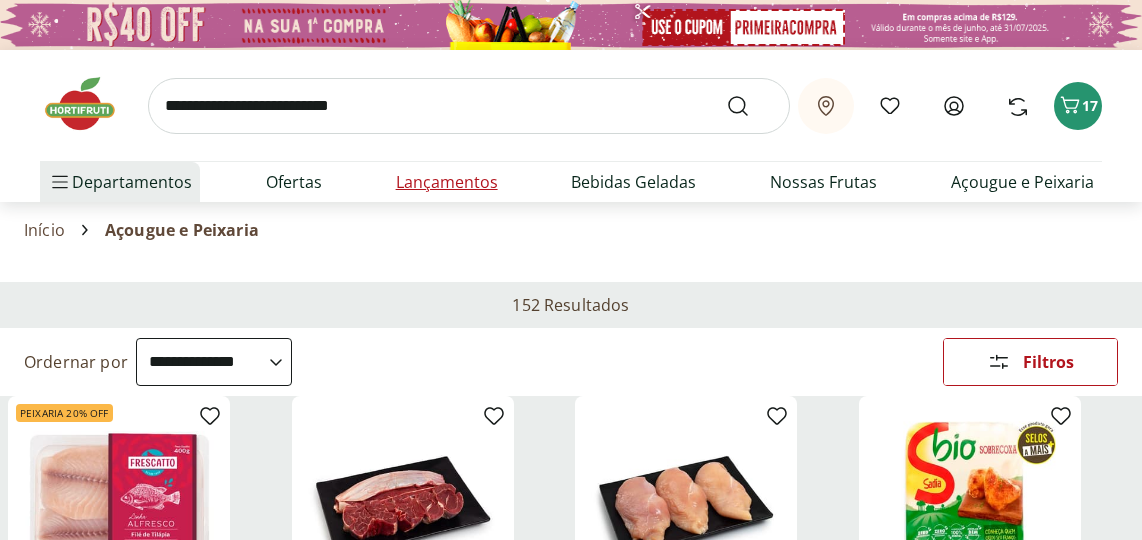 scroll, scrollTop: 272, scrollLeft: 0, axis: vertical 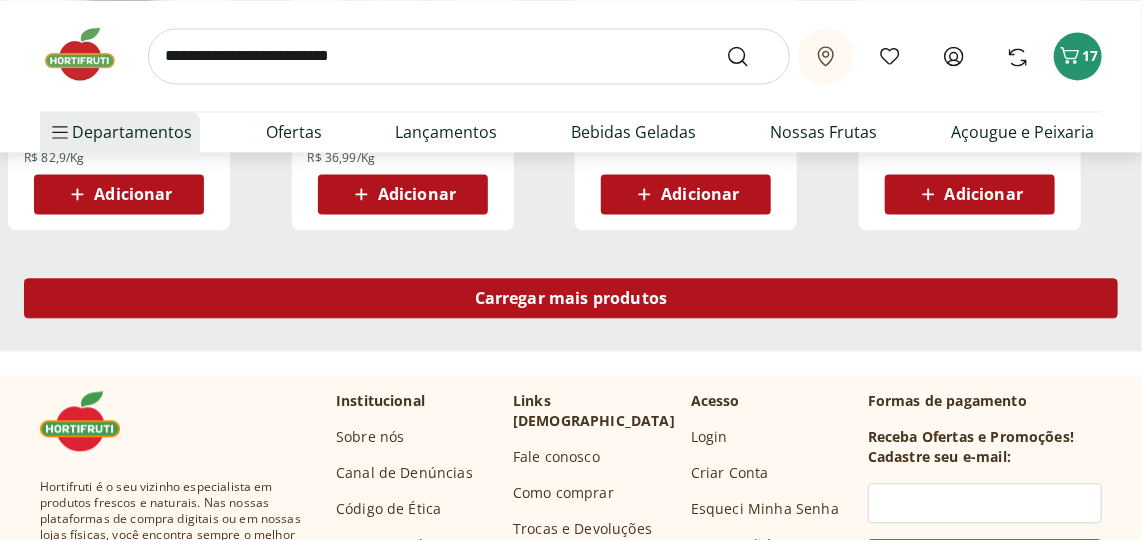 click on "Carregar mais produtos" at bounding box center (571, 298) 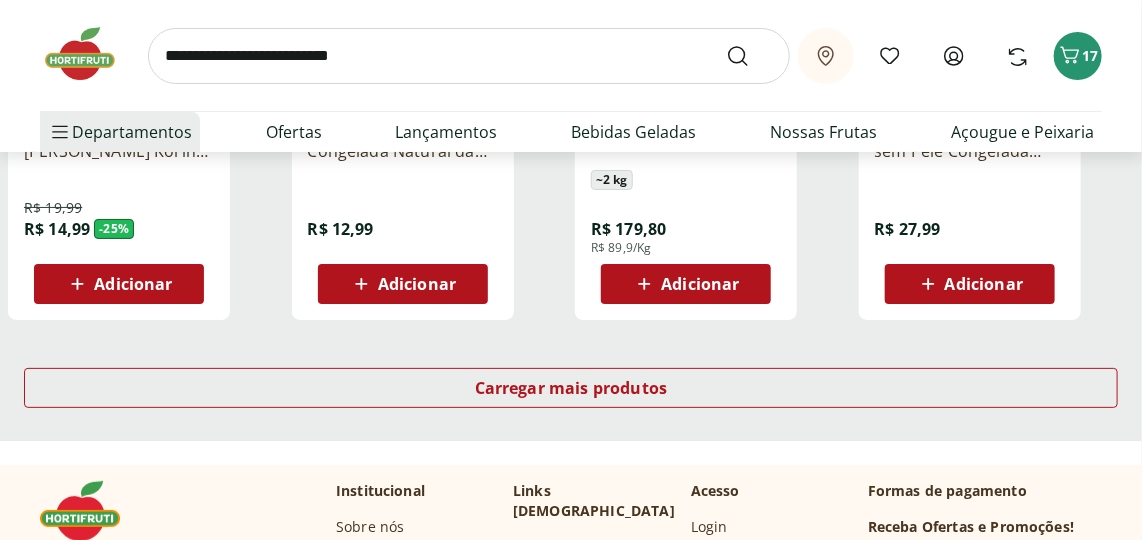 scroll, scrollTop: 2727, scrollLeft: 0, axis: vertical 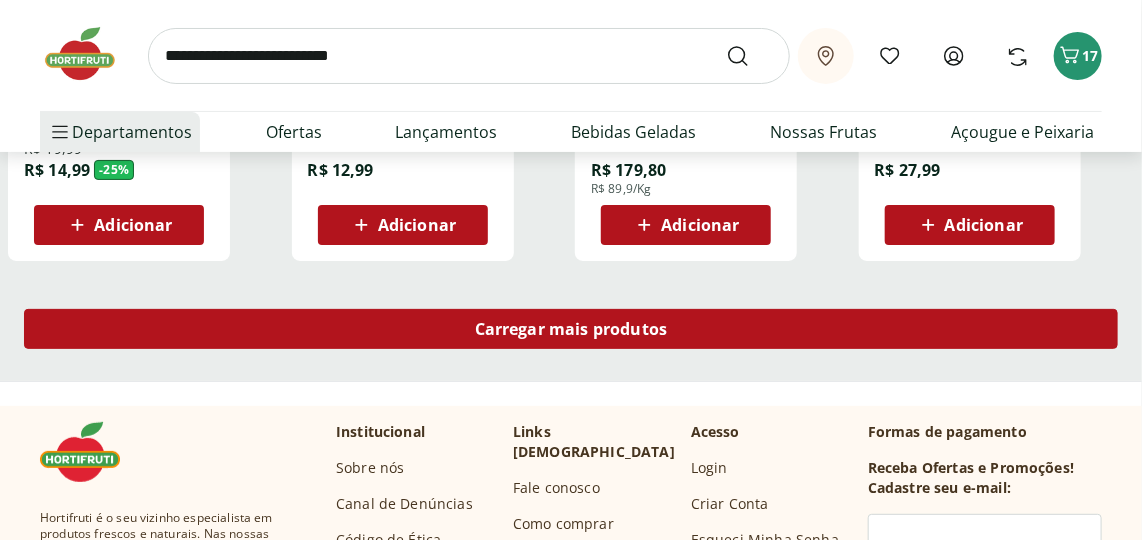 click on "Carregar mais produtos" at bounding box center (571, 329) 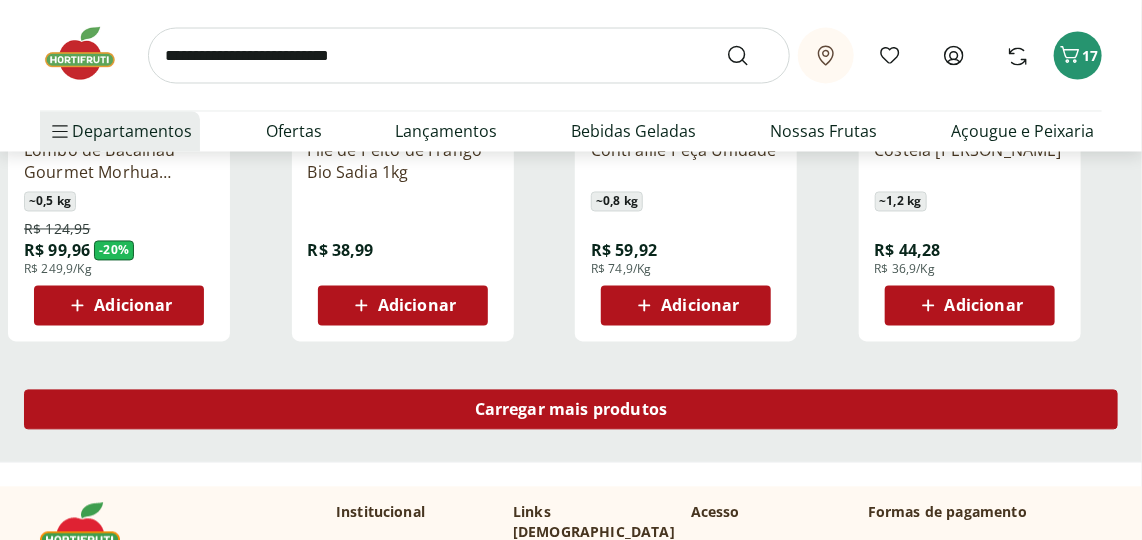 scroll, scrollTop: 3999, scrollLeft: 0, axis: vertical 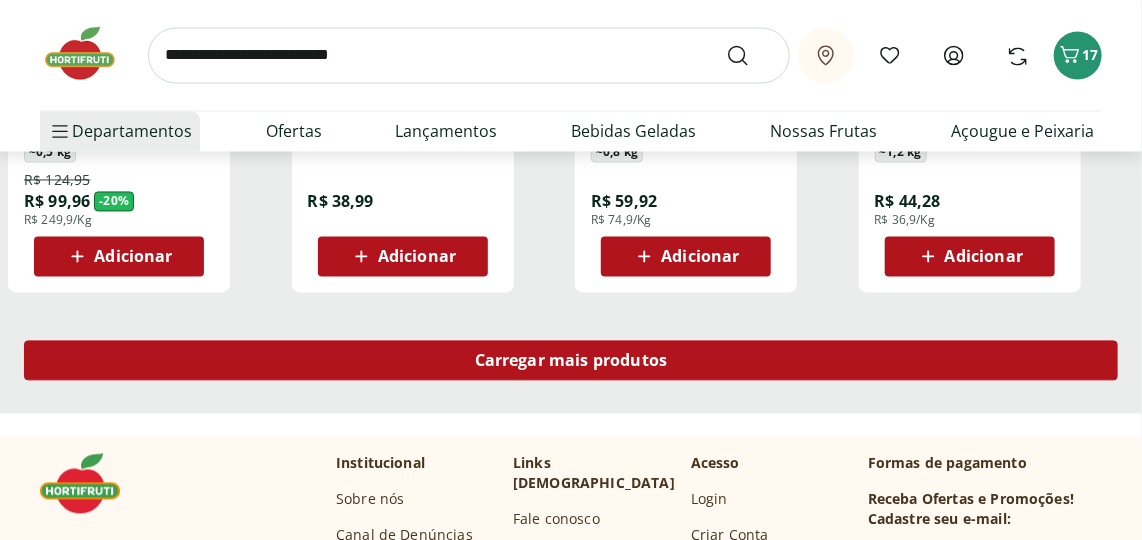 click on "Carregar mais produtos" at bounding box center [571, 361] 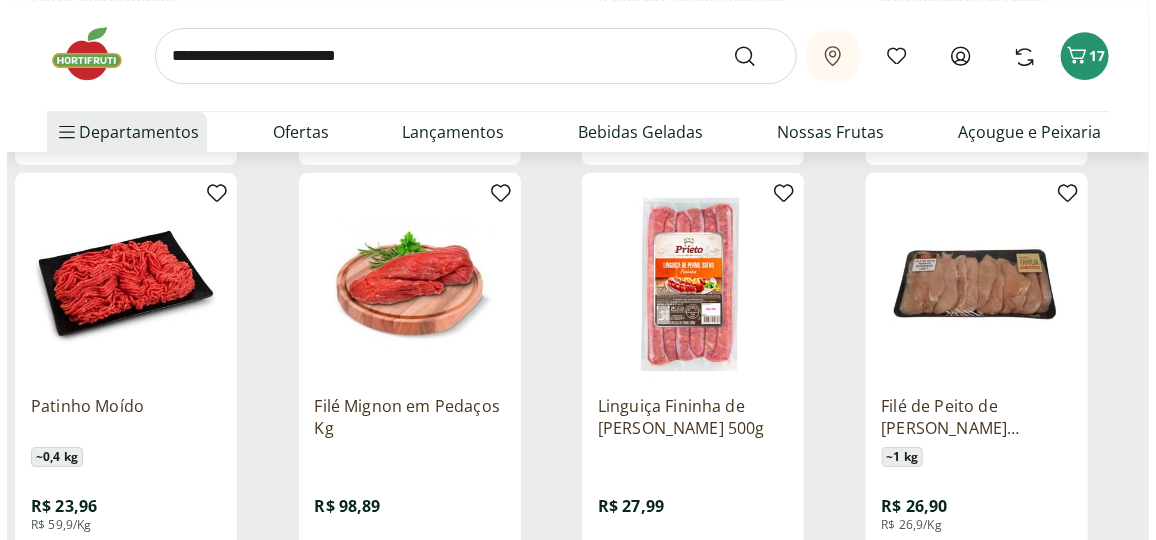 scroll, scrollTop: 5090, scrollLeft: 0, axis: vertical 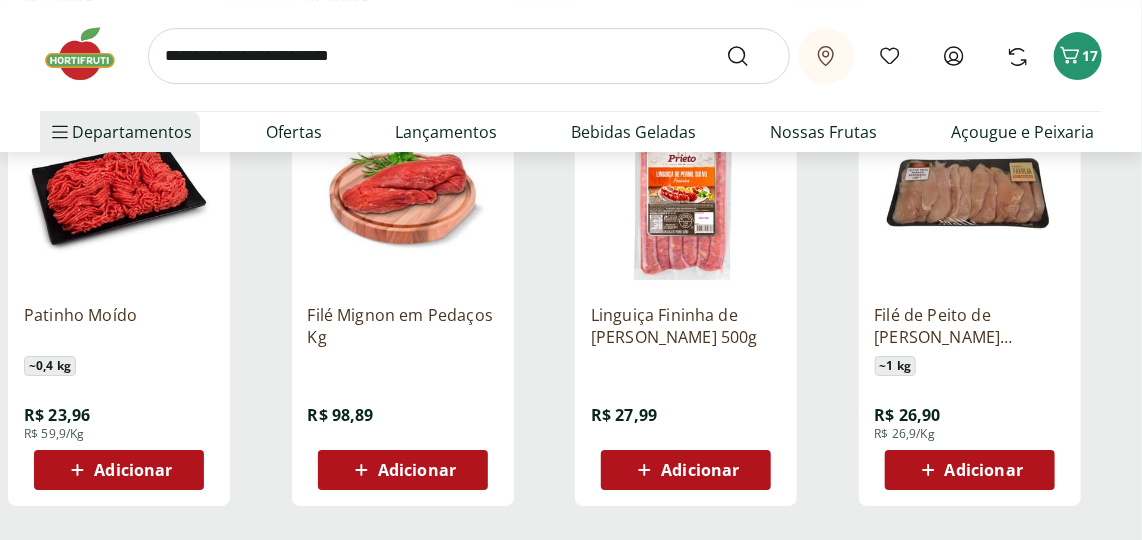 click on "Adicionar" at bounding box center [700, 470] 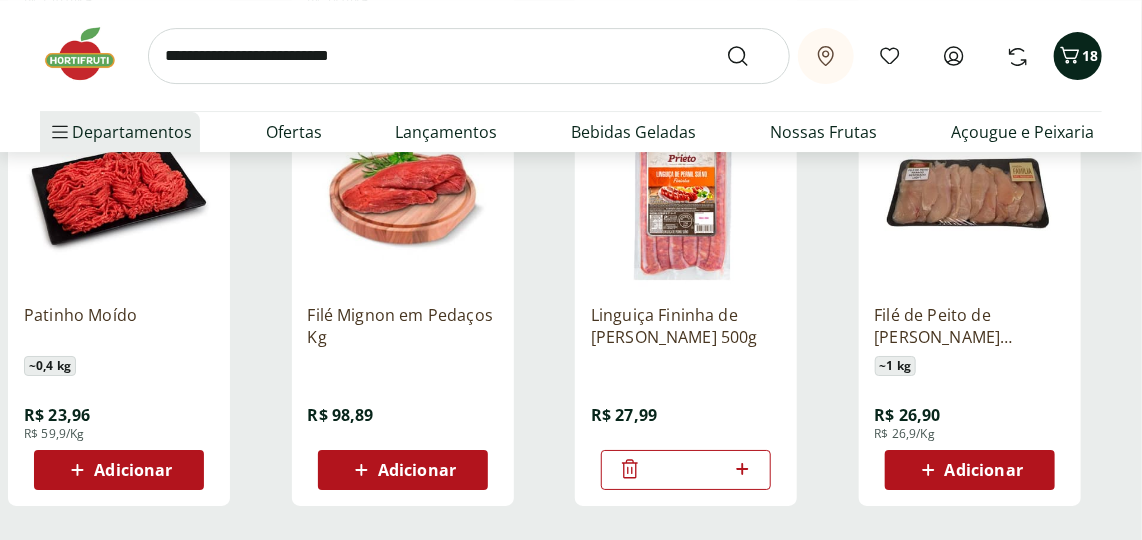 click on "18" at bounding box center [1090, 55] 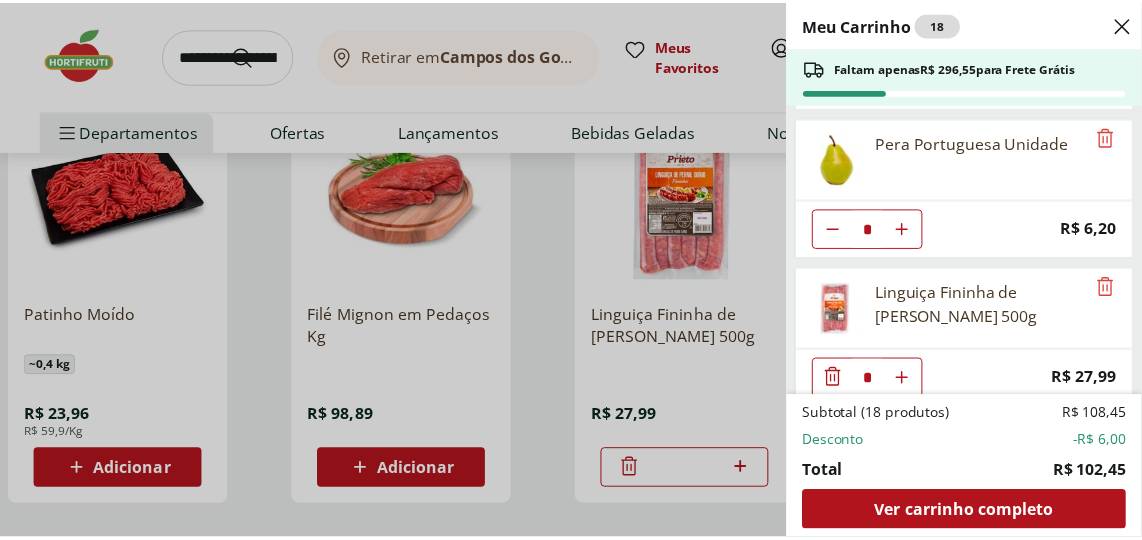 scroll, scrollTop: 896, scrollLeft: 0, axis: vertical 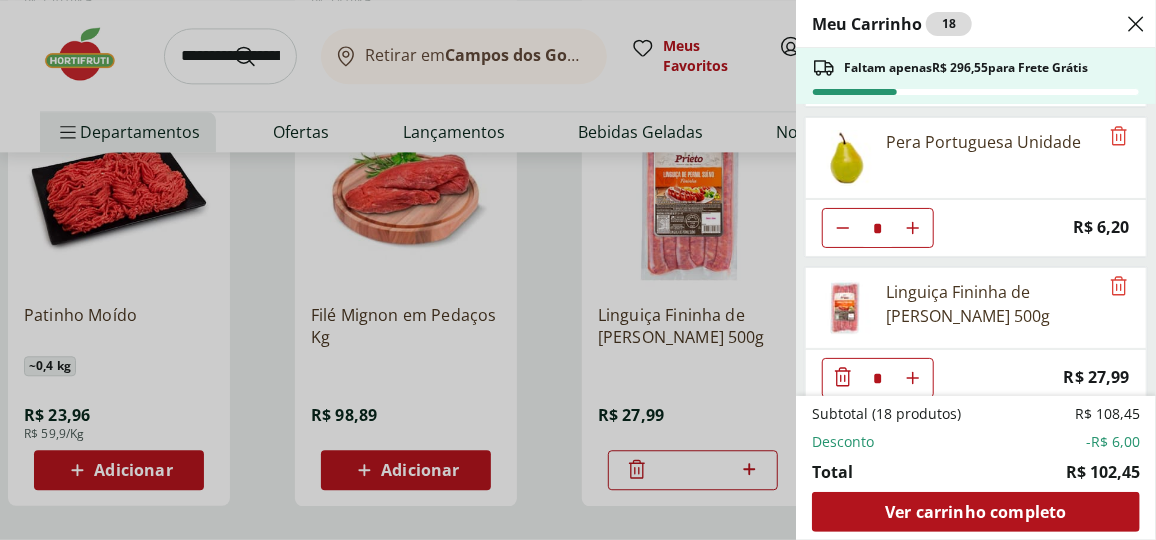 click 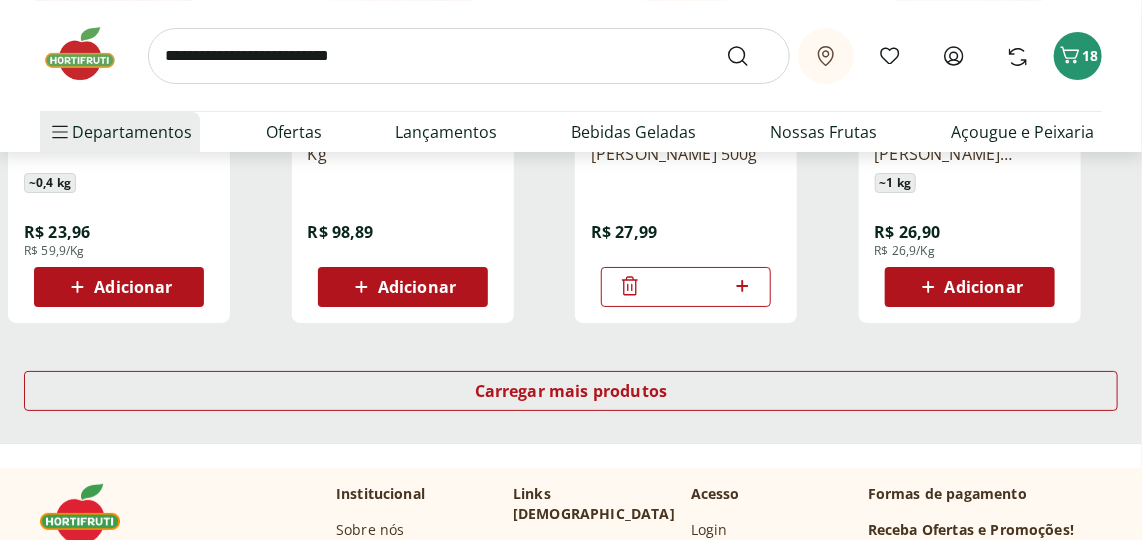 scroll, scrollTop: 5363, scrollLeft: 0, axis: vertical 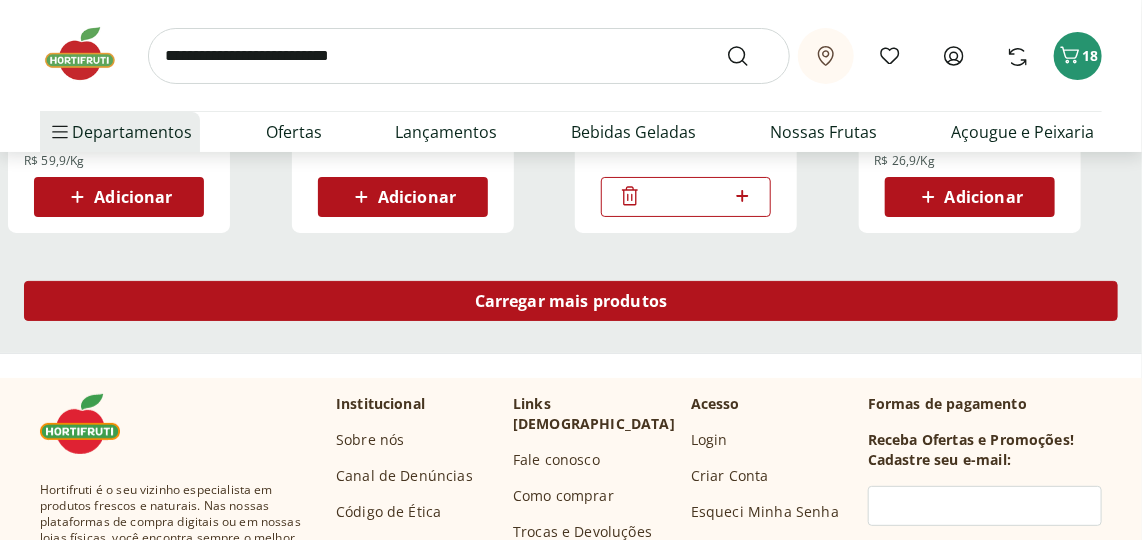 click on "Carregar mais produtos" at bounding box center (571, 301) 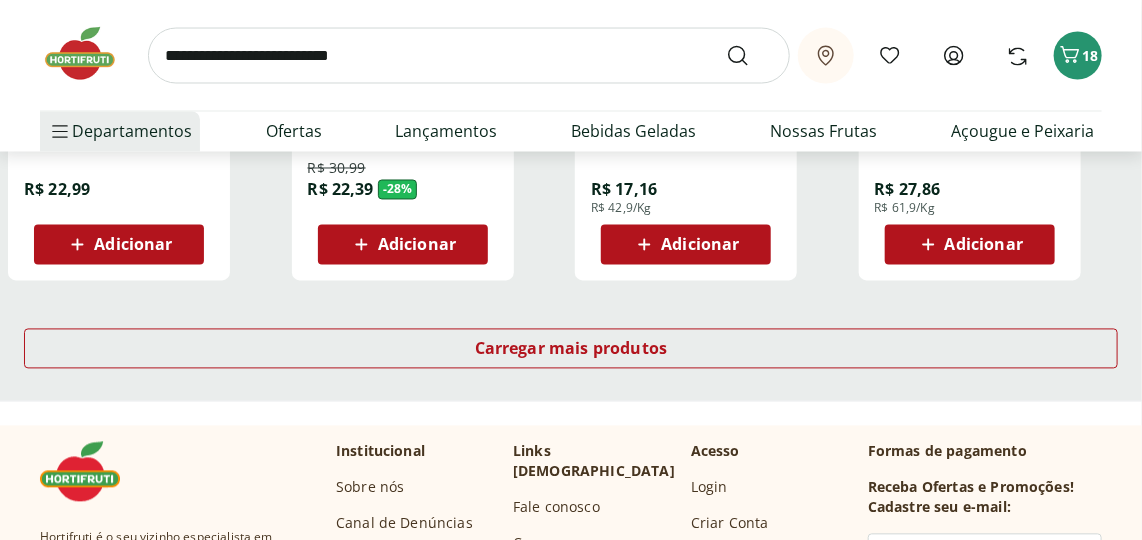 scroll, scrollTop: 6636, scrollLeft: 0, axis: vertical 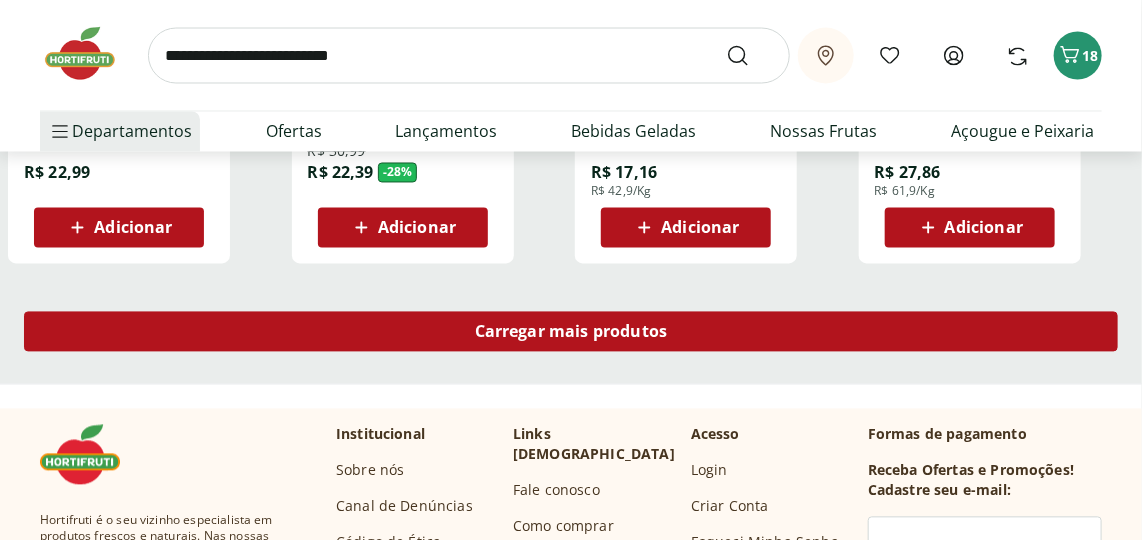 click on "Carregar mais produtos" at bounding box center (571, 332) 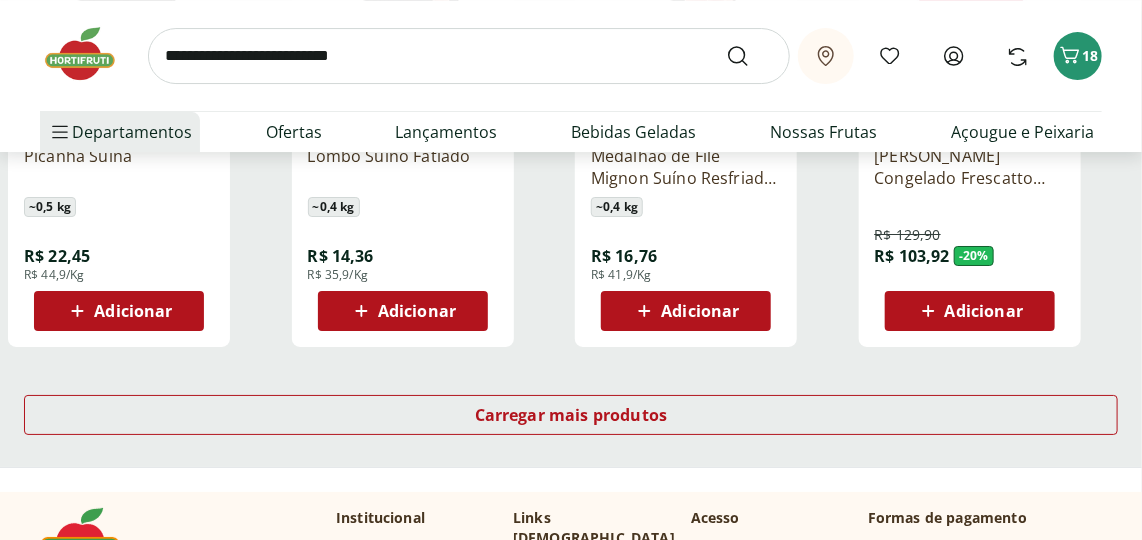scroll, scrollTop: 7909, scrollLeft: 0, axis: vertical 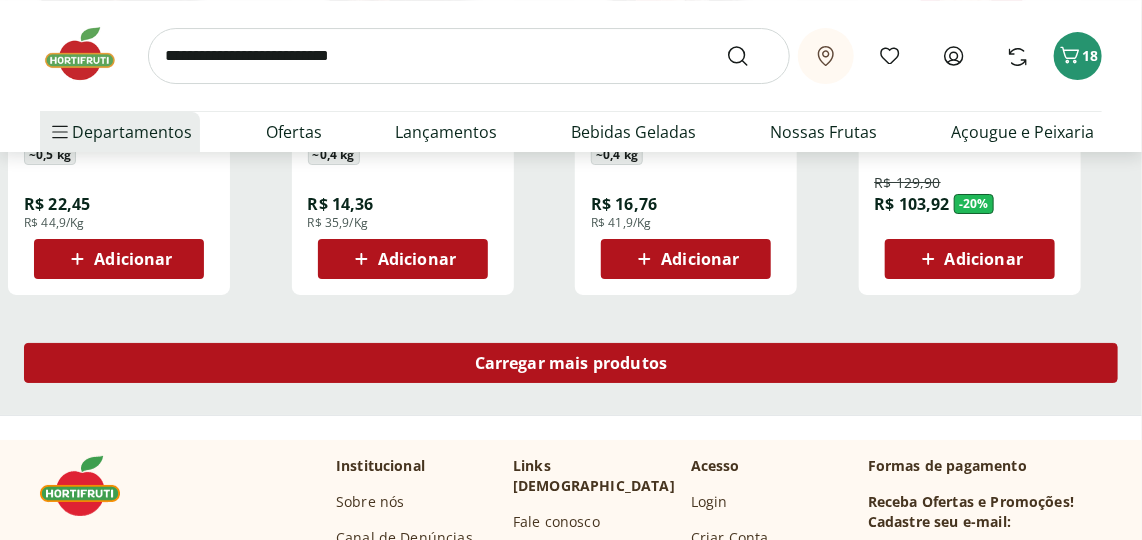 click on "Carregar mais produtos" at bounding box center (571, 363) 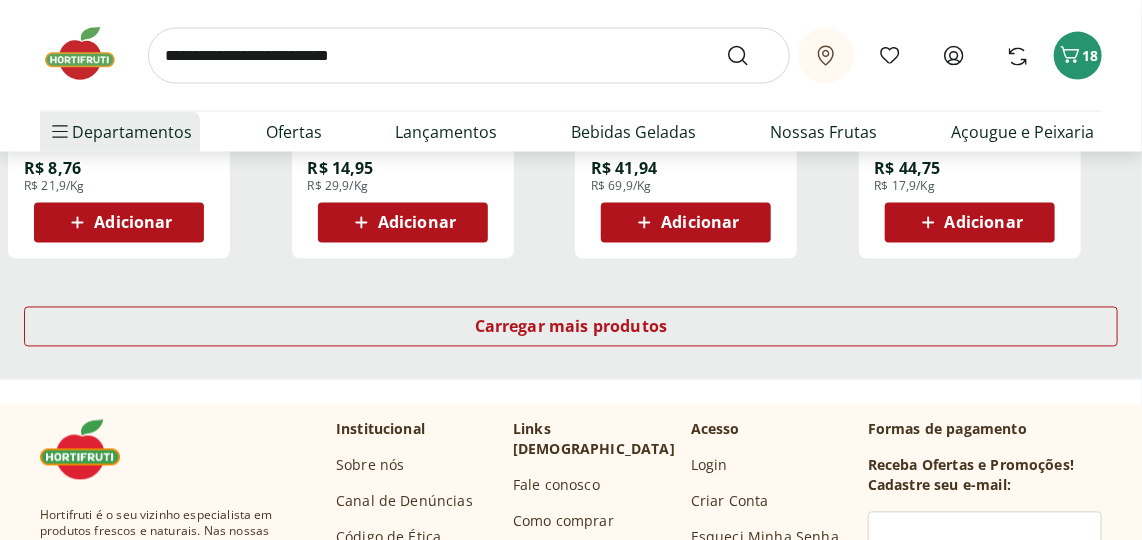 scroll, scrollTop: 9272, scrollLeft: 0, axis: vertical 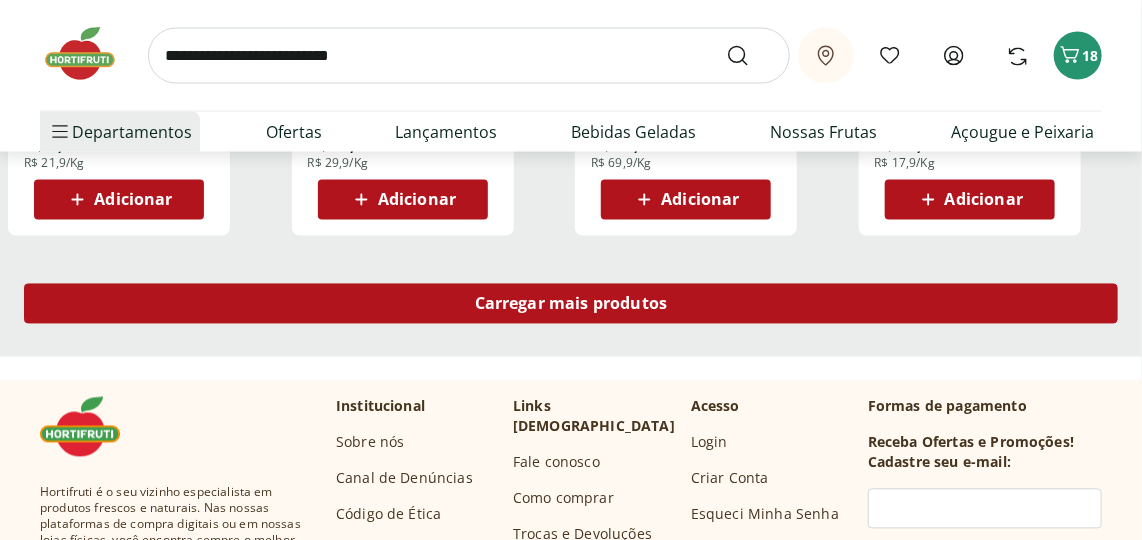 click on "Carregar mais produtos" at bounding box center (571, 304) 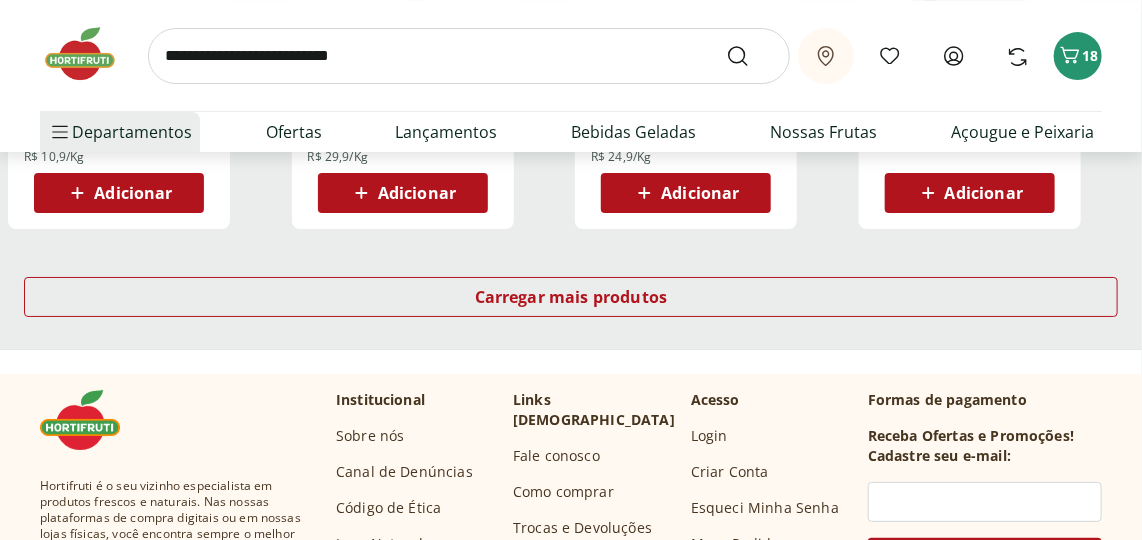 scroll, scrollTop: 10636, scrollLeft: 0, axis: vertical 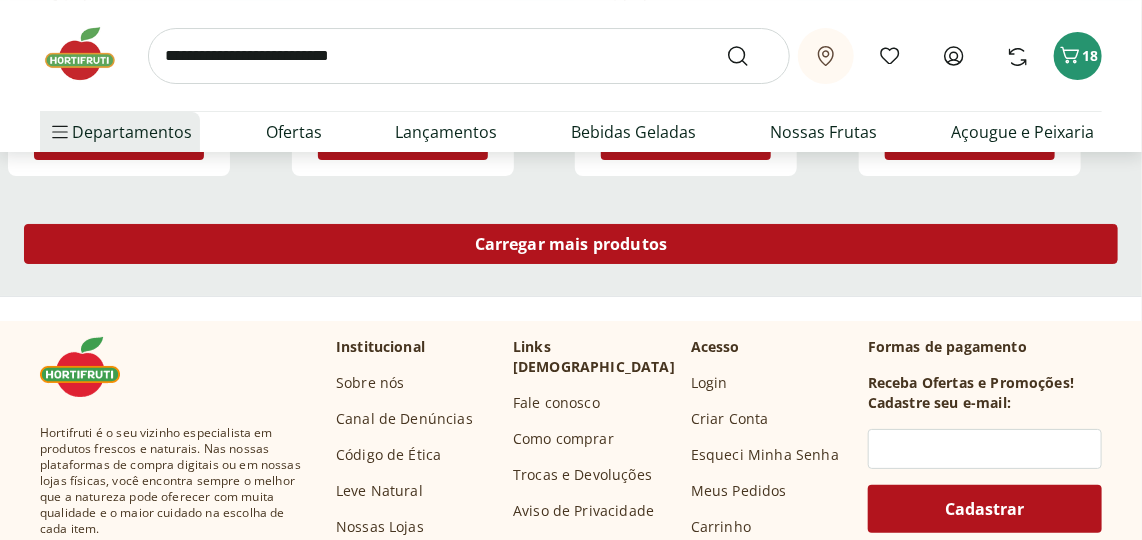 click on "Carregar mais produtos" at bounding box center [571, 244] 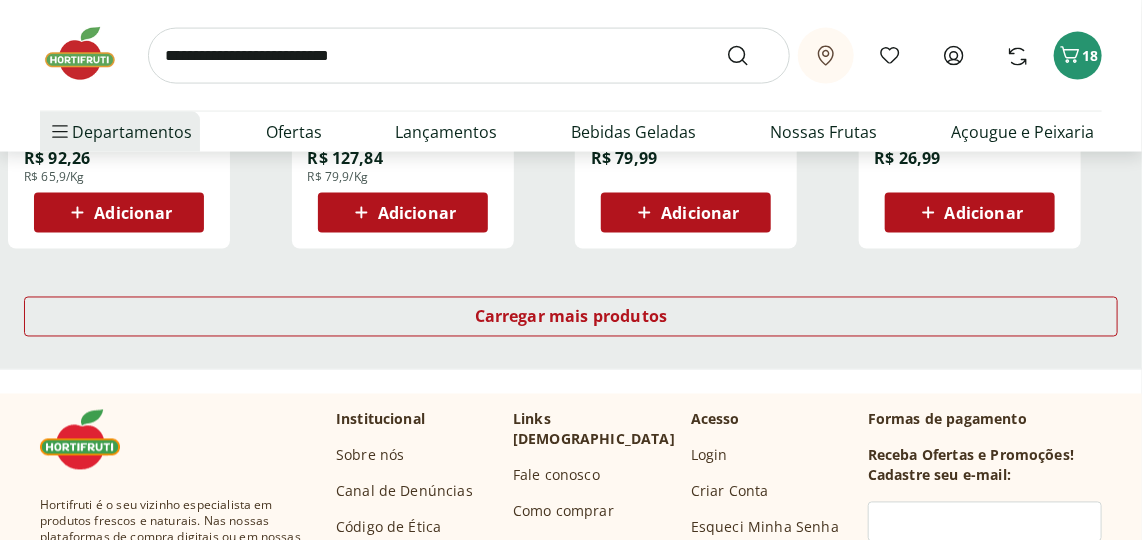 scroll, scrollTop: 11909, scrollLeft: 0, axis: vertical 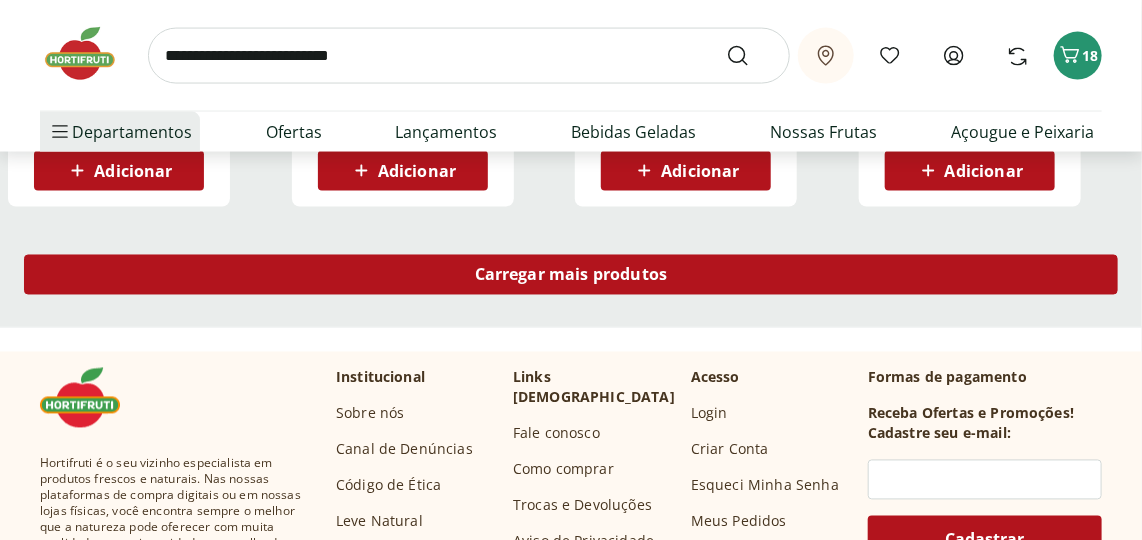 click on "Carregar mais produtos" at bounding box center [571, 275] 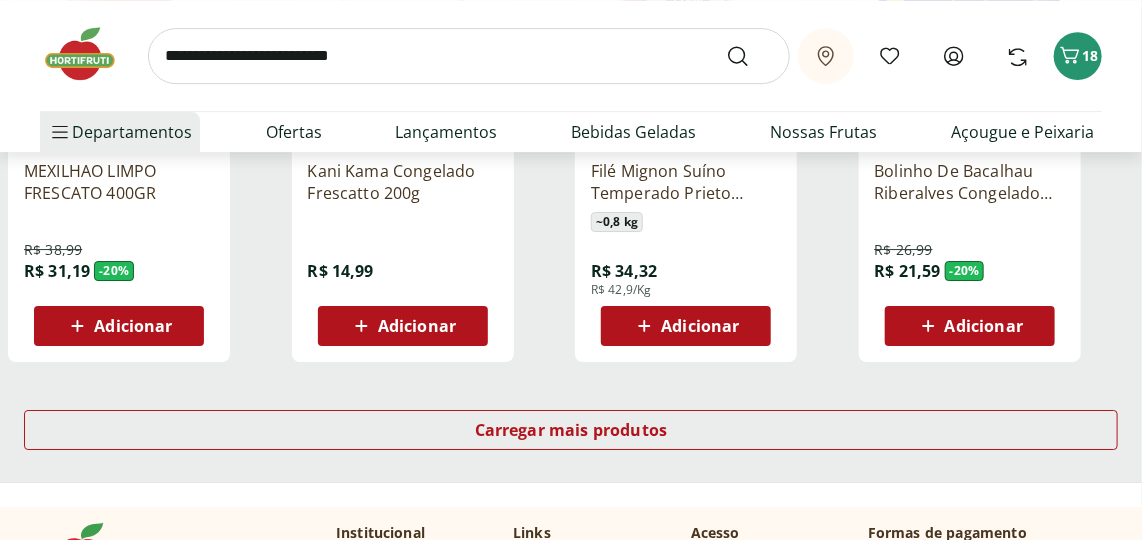 scroll, scrollTop: 13090, scrollLeft: 0, axis: vertical 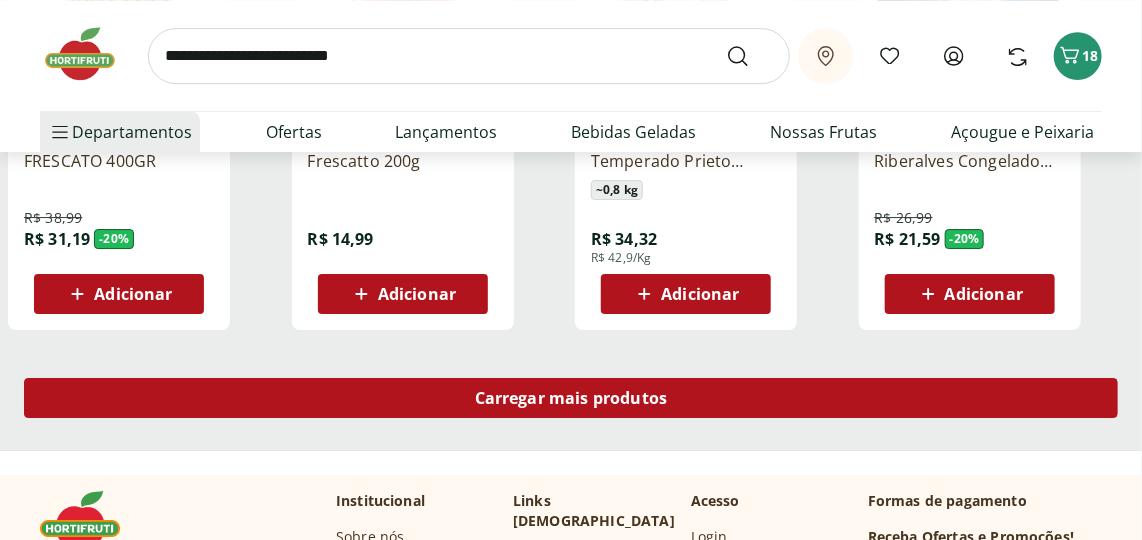 click on "Carregar mais produtos" at bounding box center [571, 398] 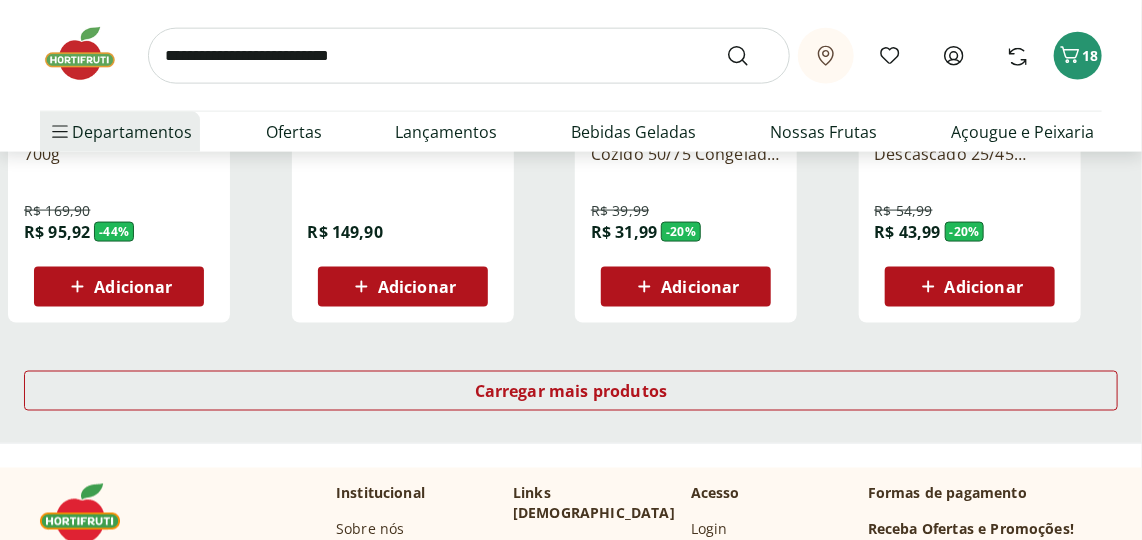 scroll, scrollTop: 14454, scrollLeft: 0, axis: vertical 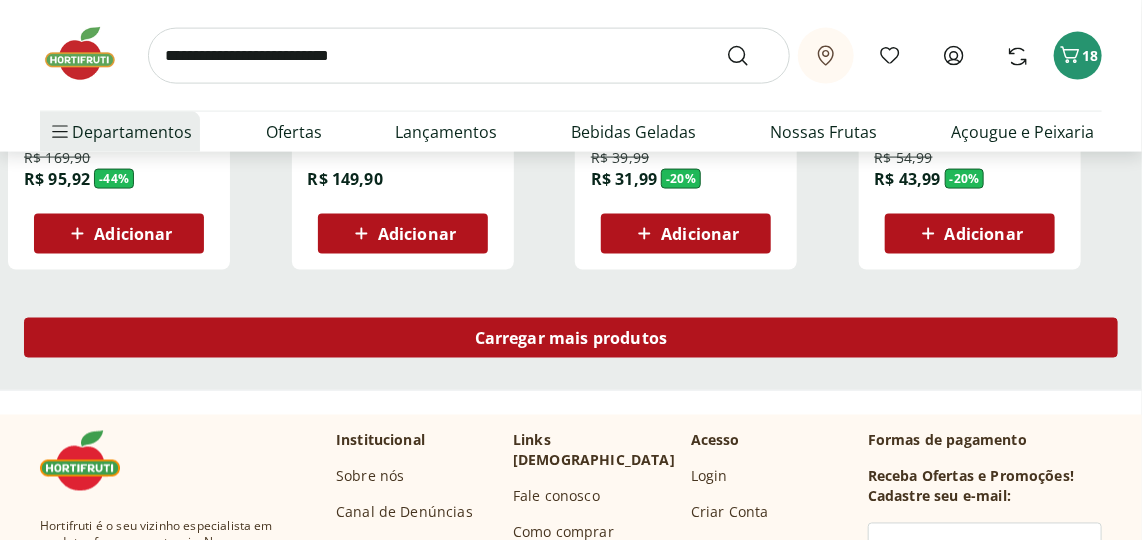 click on "Carregar mais produtos" at bounding box center [571, 338] 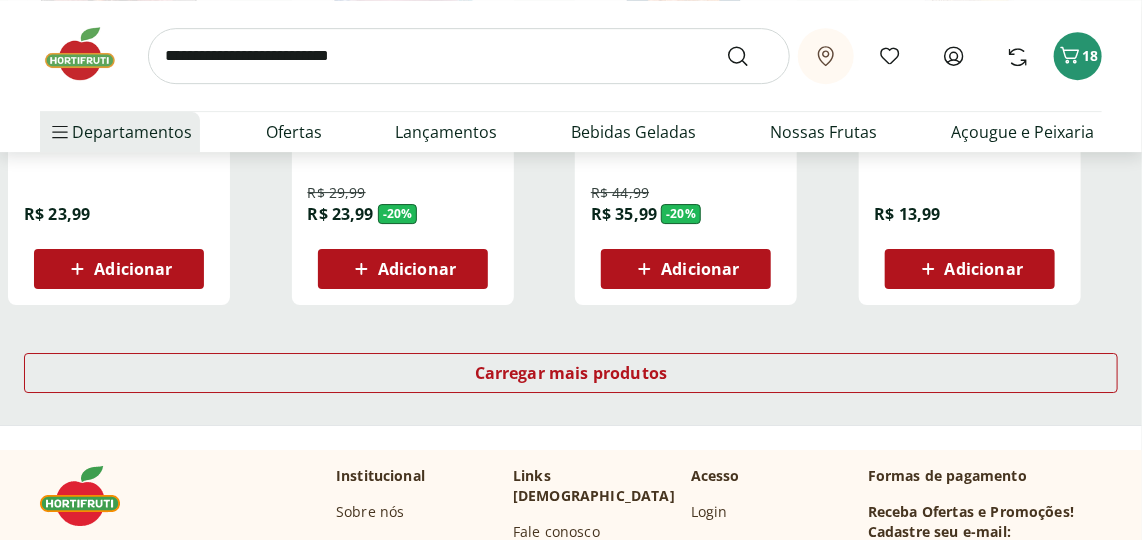 scroll, scrollTop: 15727, scrollLeft: 0, axis: vertical 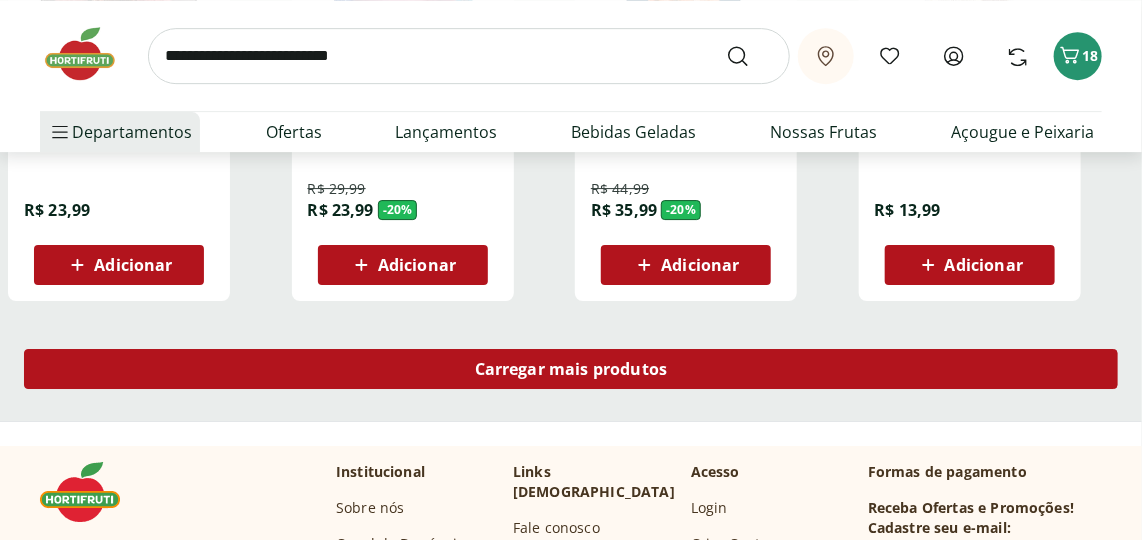 click on "Carregar mais produtos" at bounding box center [571, 369] 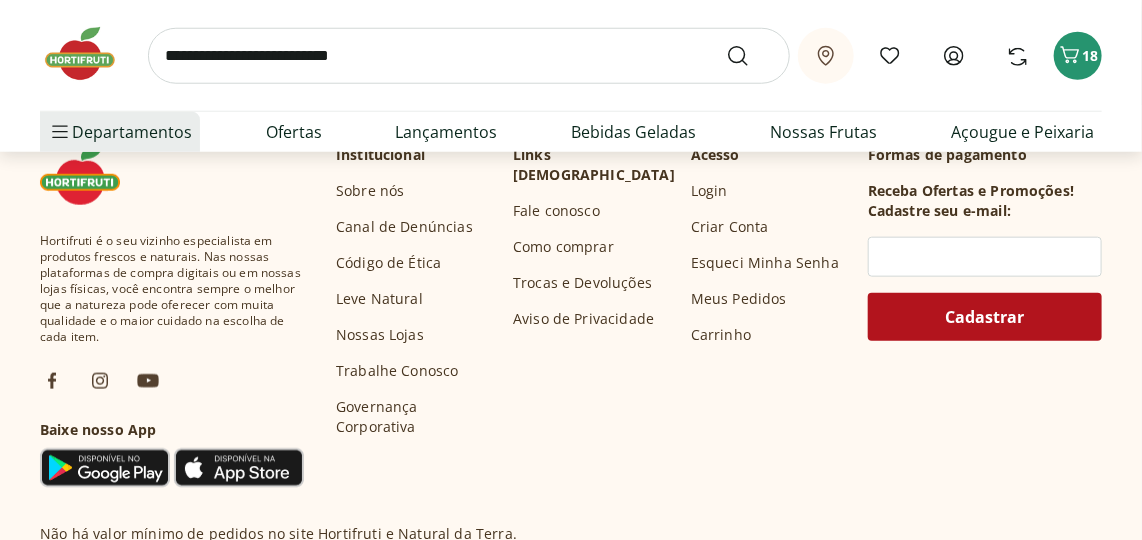 scroll, scrollTop: 16818, scrollLeft: 0, axis: vertical 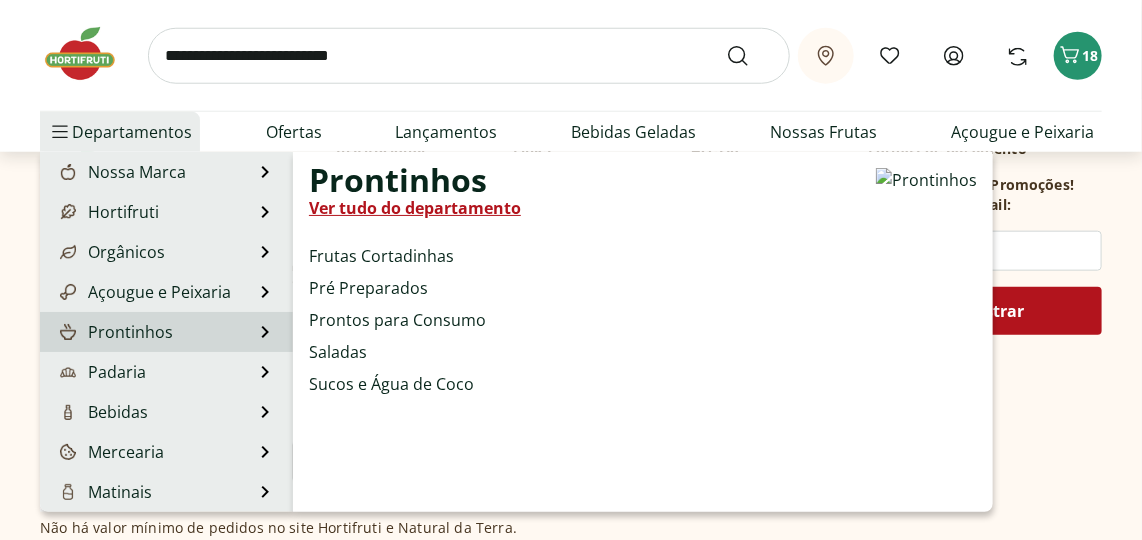 click on "Prontinhos" at bounding box center (114, 332) 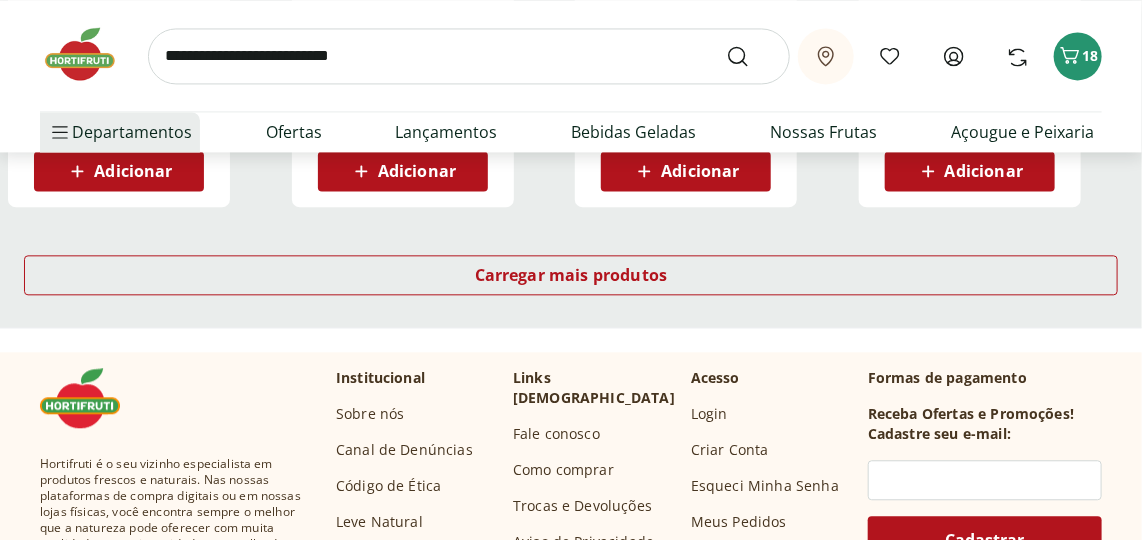 scroll, scrollTop: 1545, scrollLeft: 0, axis: vertical 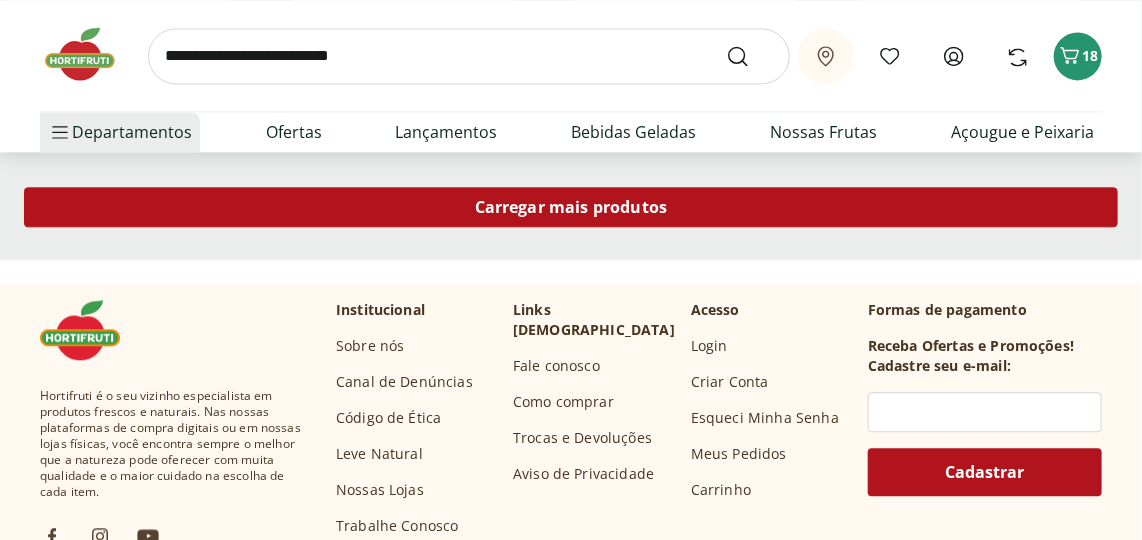 click on "Carregar mais produtos" at bounding box center (571, 207) 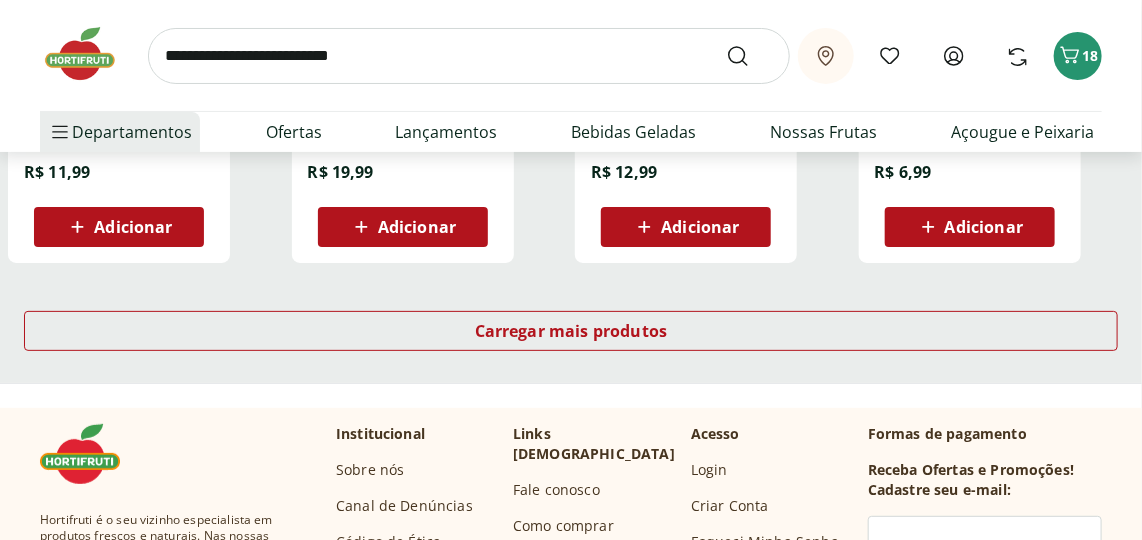 scroll, scrollTop: 2727, scrollLeft: 0, axis: vertical 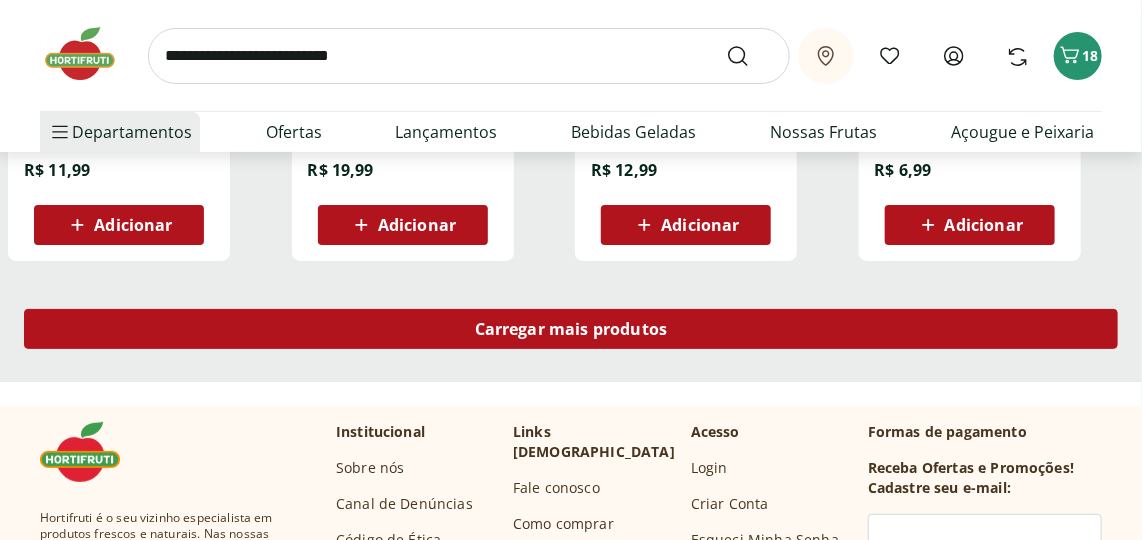 click on "Carregar mais produtos" at bounding box center [571, 329] 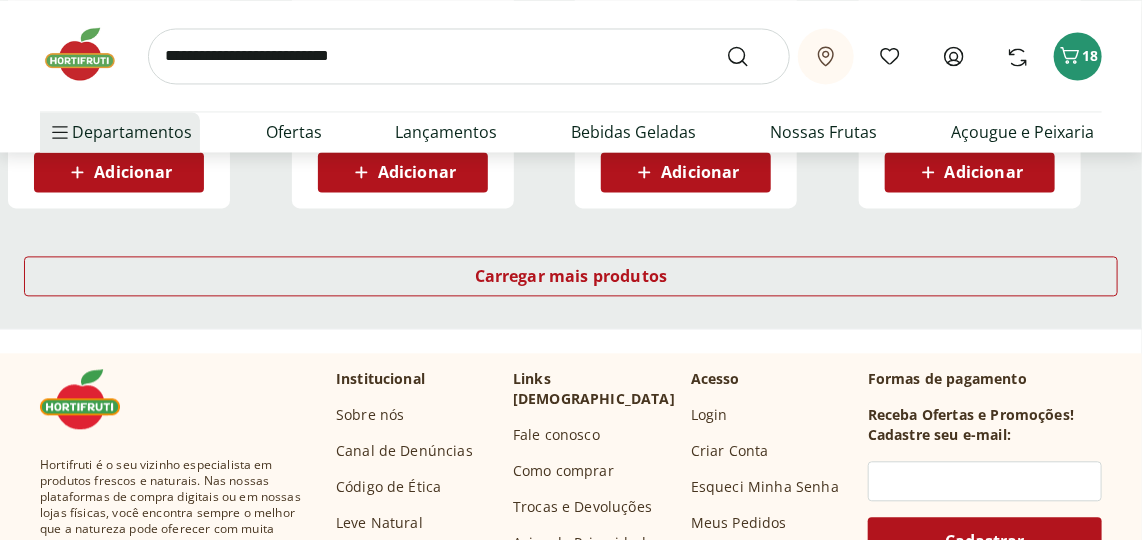 scroll, scrollTop: 4090, scrollLeft: 0, axis: vertical 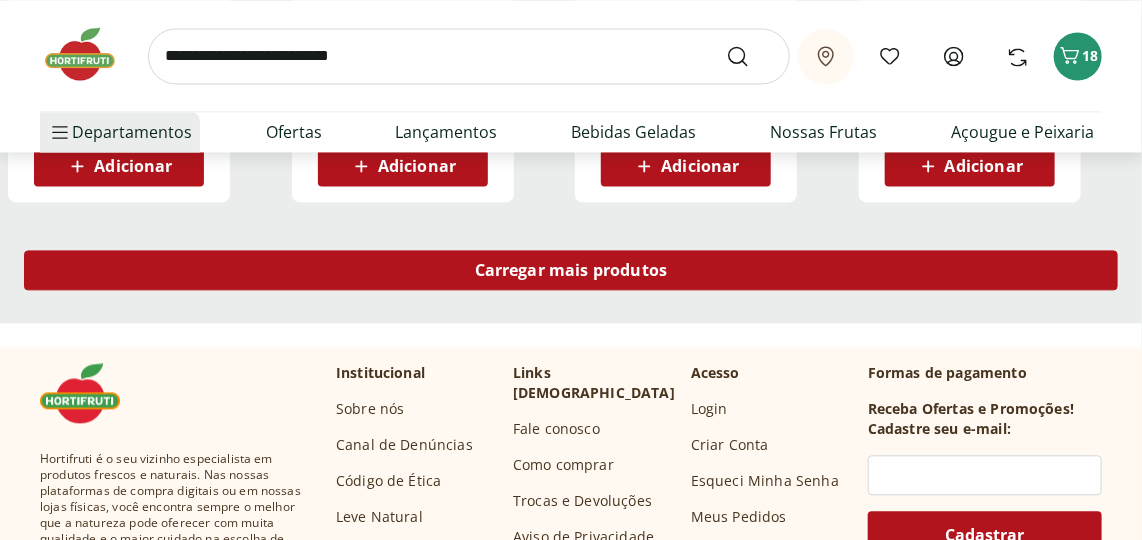click on "Carregar mais produtos" at bounding box center [571, 270] 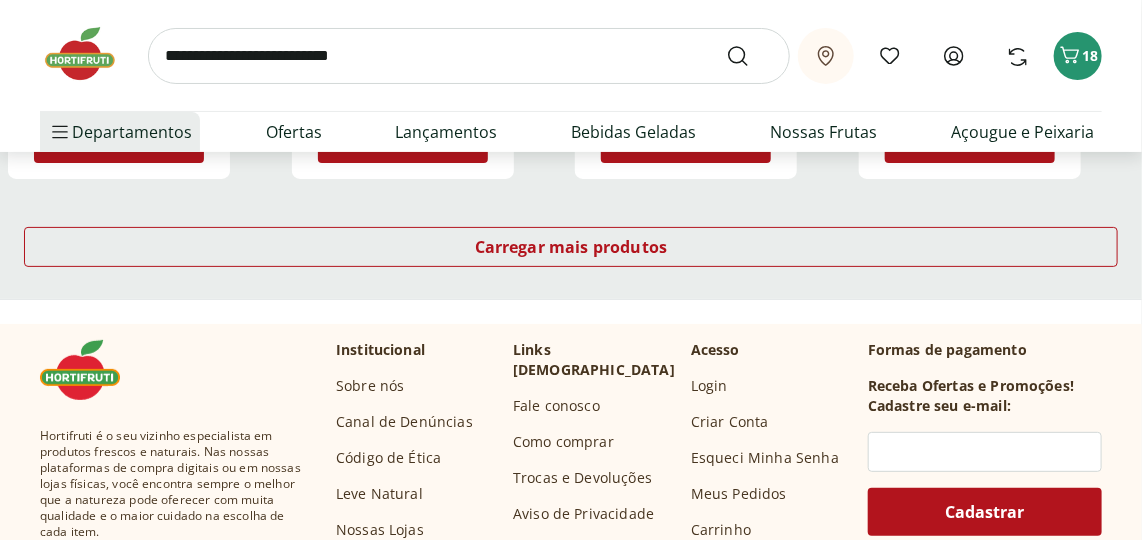 scroll, scrollTop: 5454, scrollLeft: 0, axis: vertical 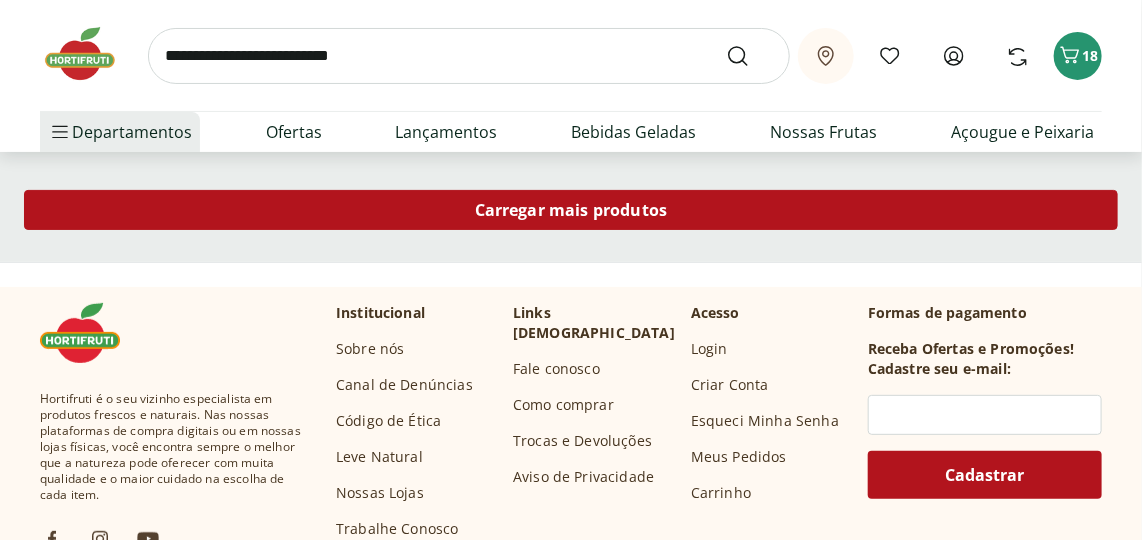 click on "Carregar mais produtos" at bounding box center [571, 210] 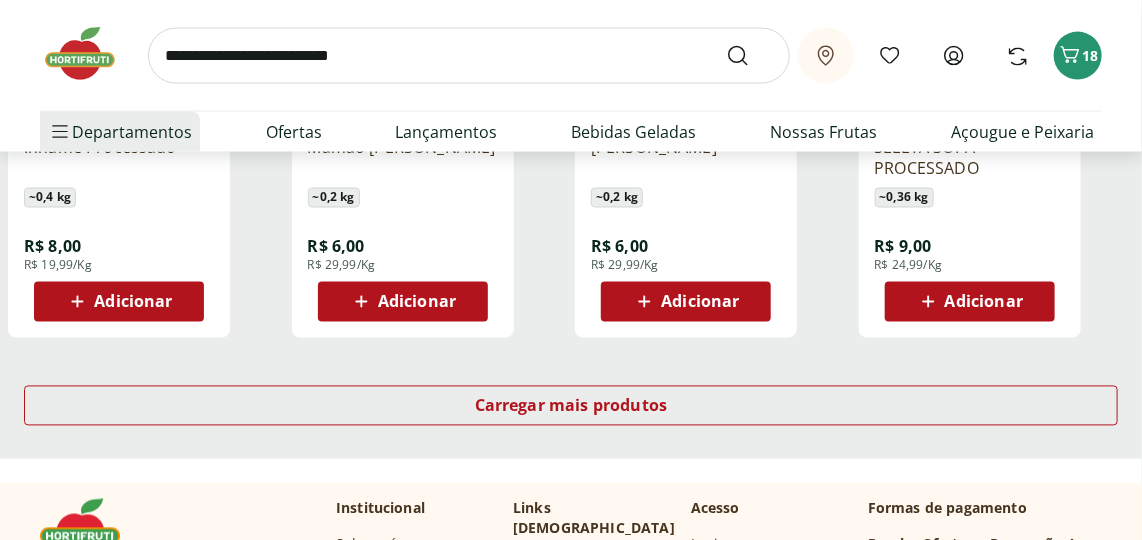 scroll, scrollTop: 6636, scrollLeft: 0, axis: vertical 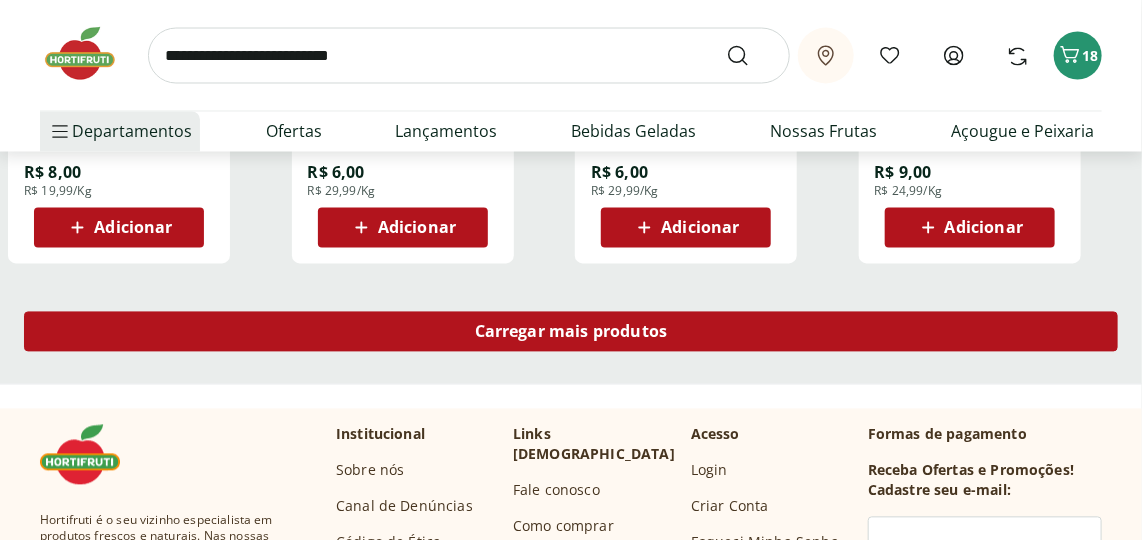 click on "Carregar mais produtos" at bounding box center (571, 332) 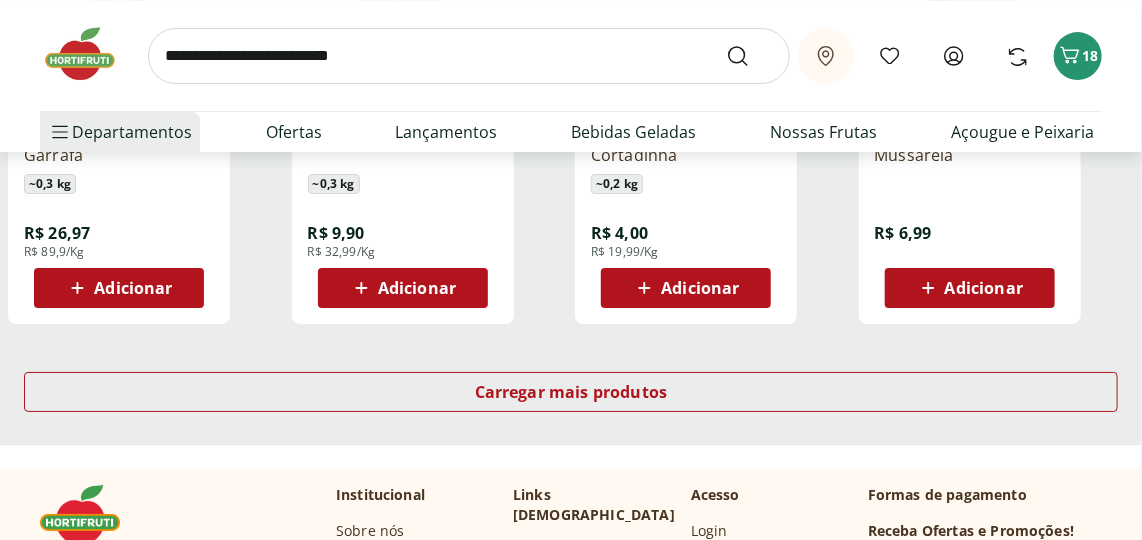 scroll, scrollTop: 7909, scrollLeft: 0, axis: vertical 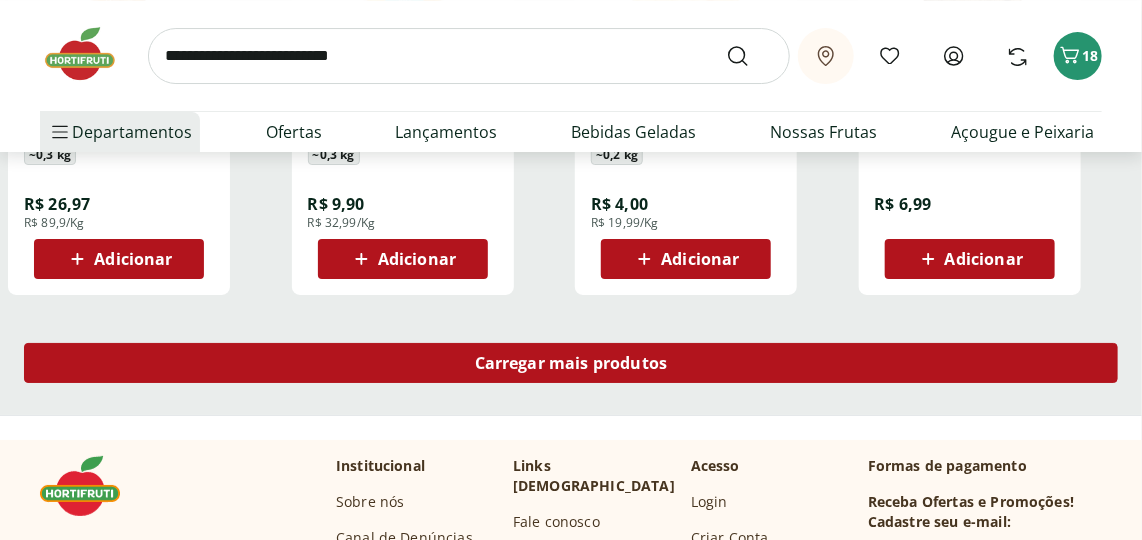 click on "Carregar mais produtos" at bounding box center (571, 363) 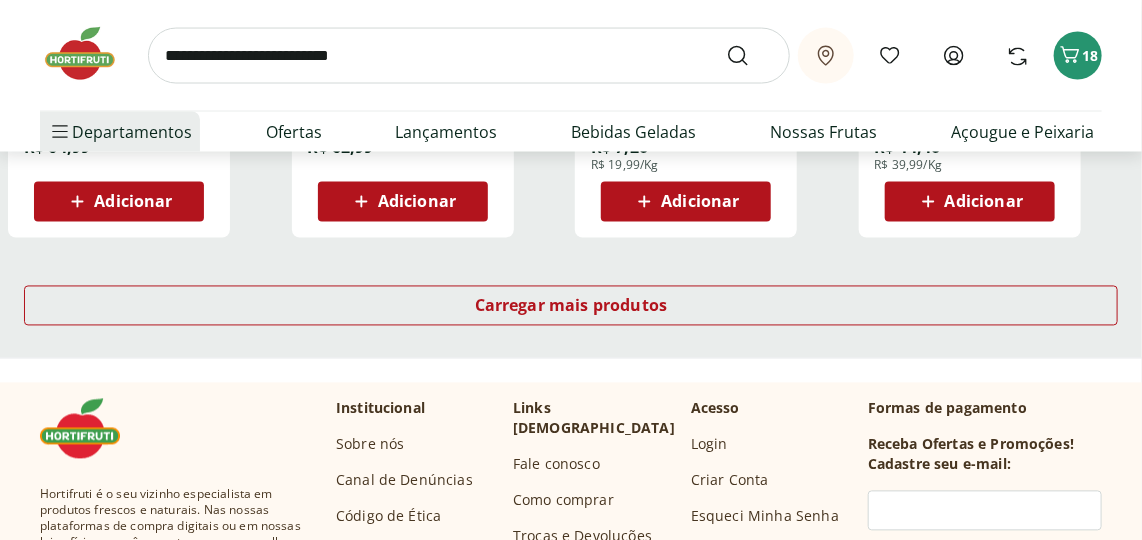 scroll, scrollTop: 9272, scrollLeft: 0, axis: vertical 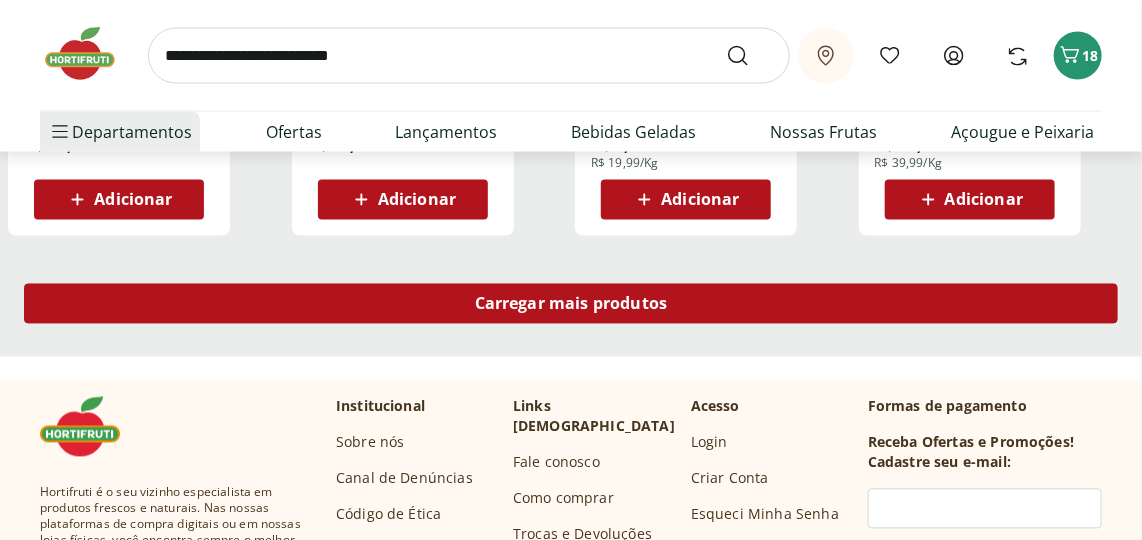 click on "Carregar mais produtos" at bounding box center [571, 304] 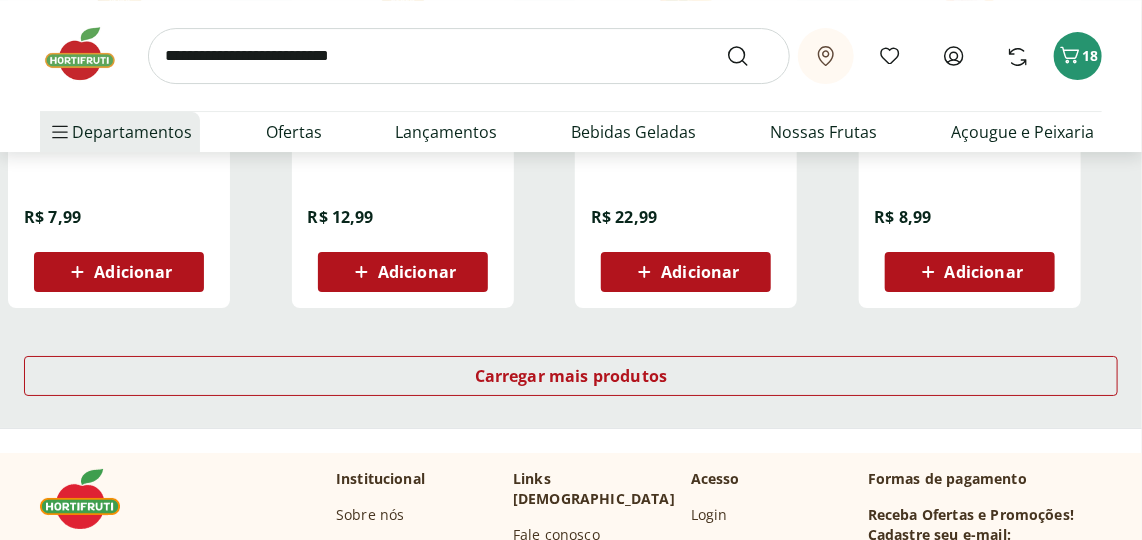 scroll, scrollTop: 10545, scrollLeft: 0, axis: vertical 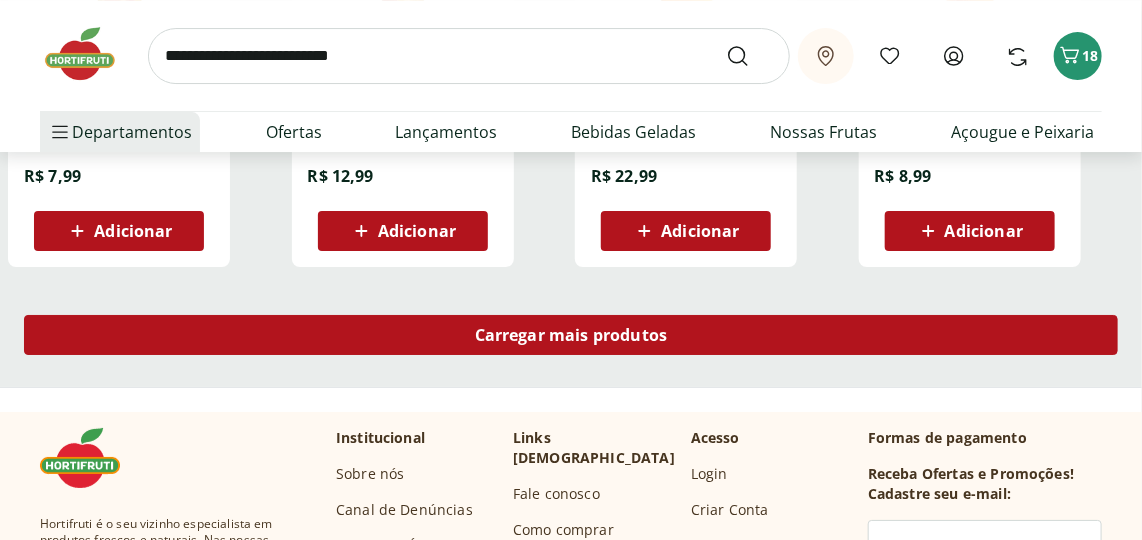 click on "Carregar mais produtos" at bounding box center (571, 335) 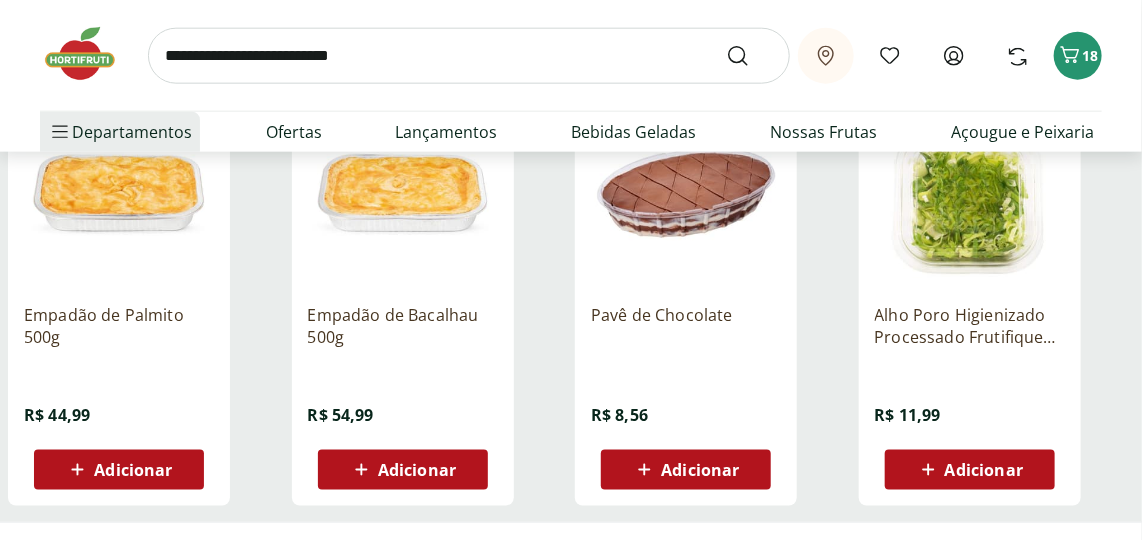scroll, scrollTop: 11636, scrollLeft: 0, axis: vertical 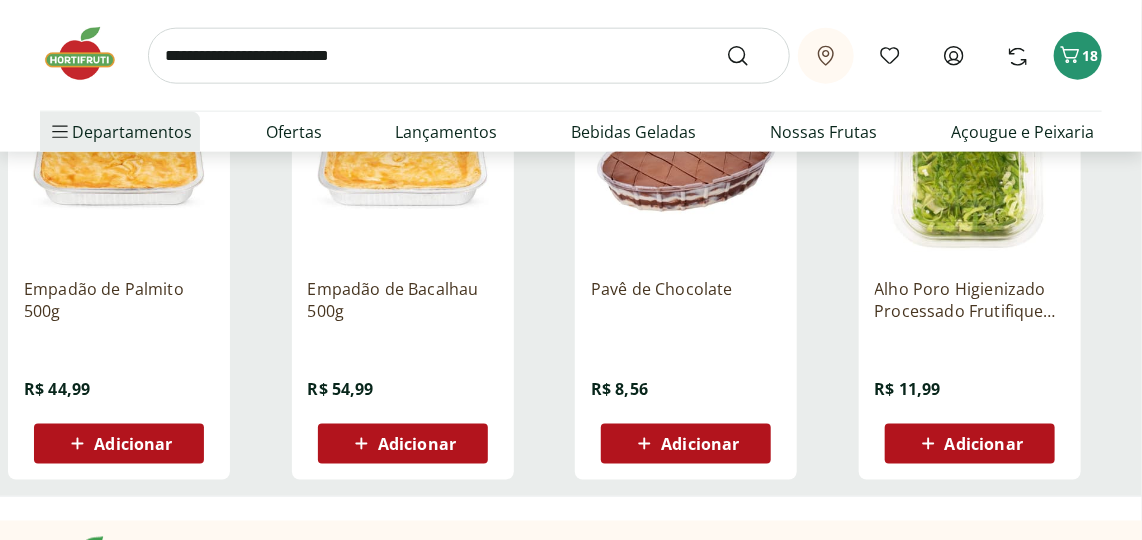 click on "Adicionar" at bounding box center [133, 444] 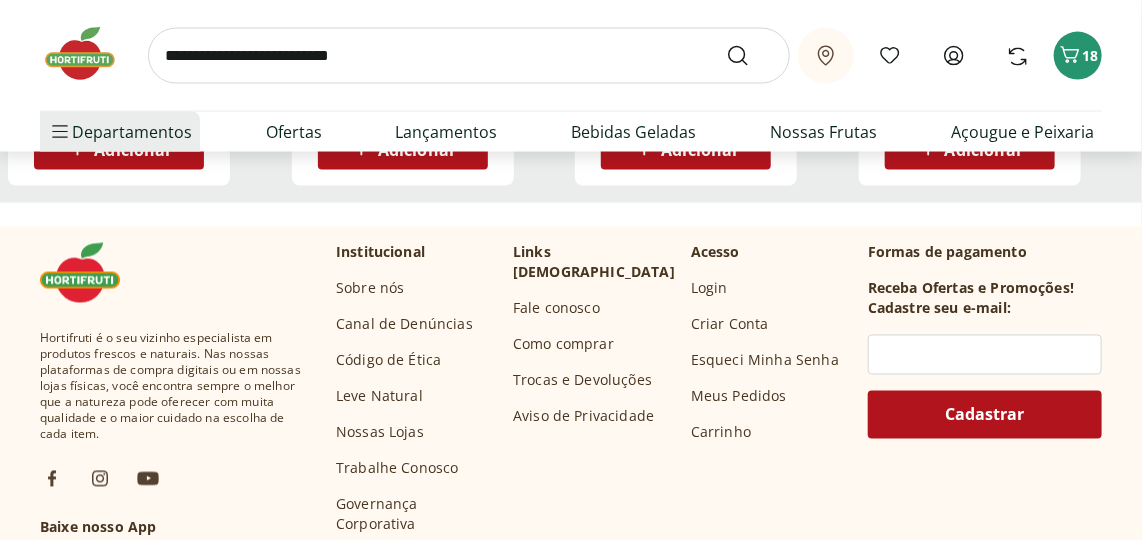 scroll, scrollTop: 11909, scrollLeft: 0, axis: vertical 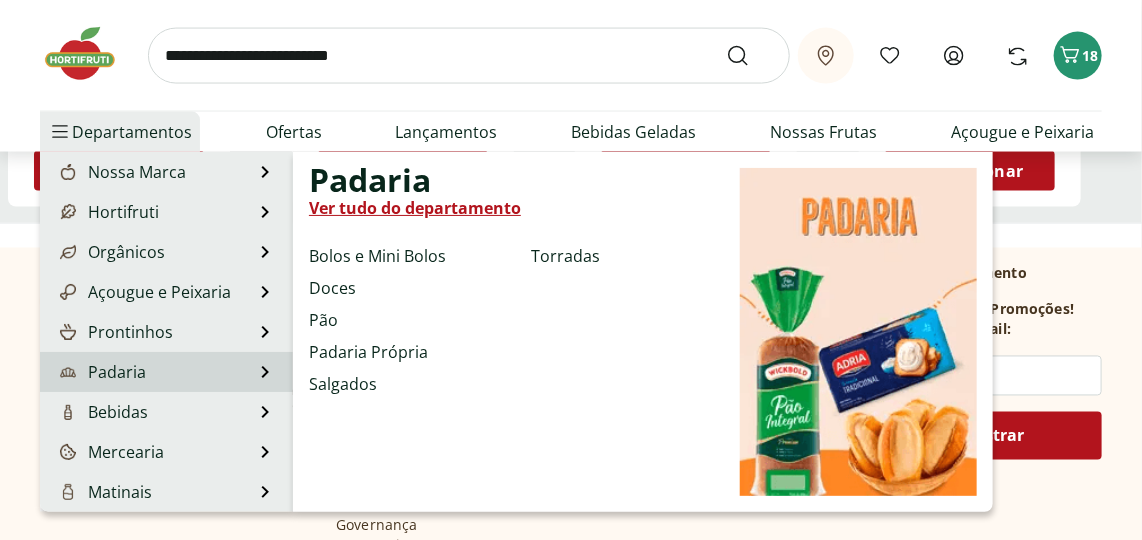 click on "Padaria" at bounding box center (101, 372) 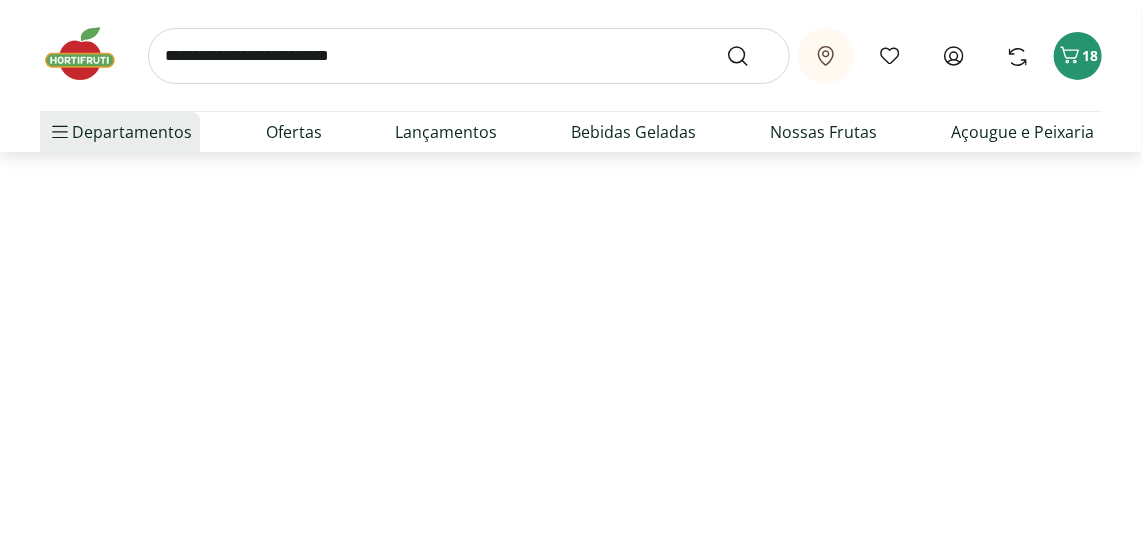 scroll, scrollTop: 0, scrollLeft: 0, axis: both 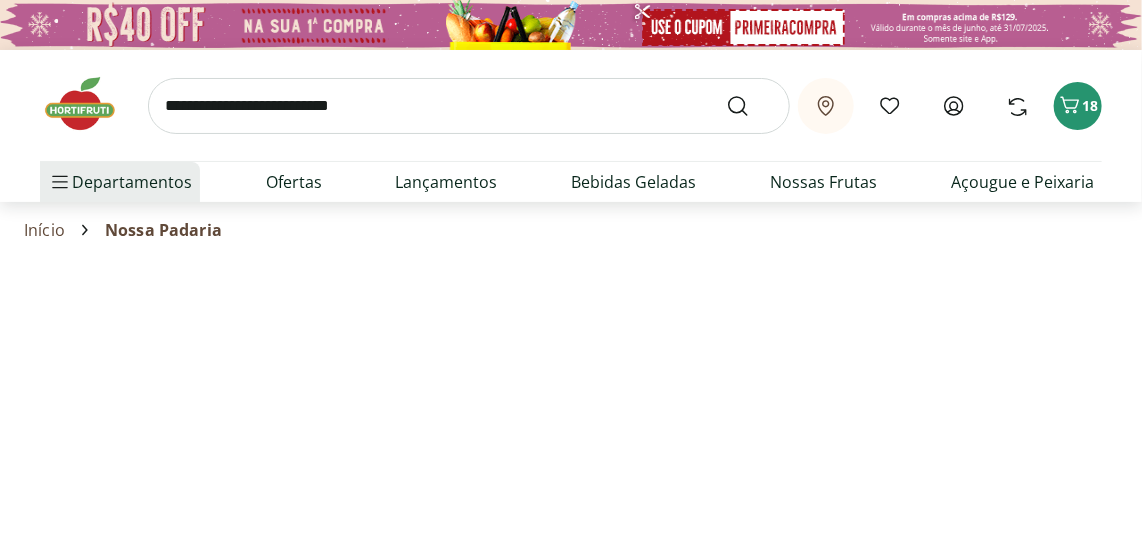 select on "**********" 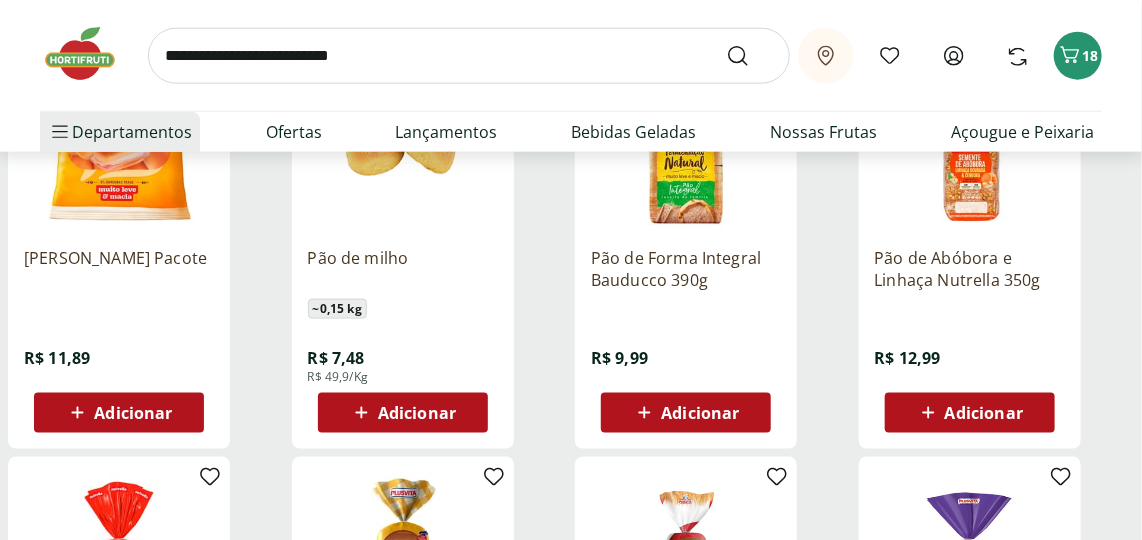 scroll, scrollTop: 818, scrollLeft: 0, axis: vertical 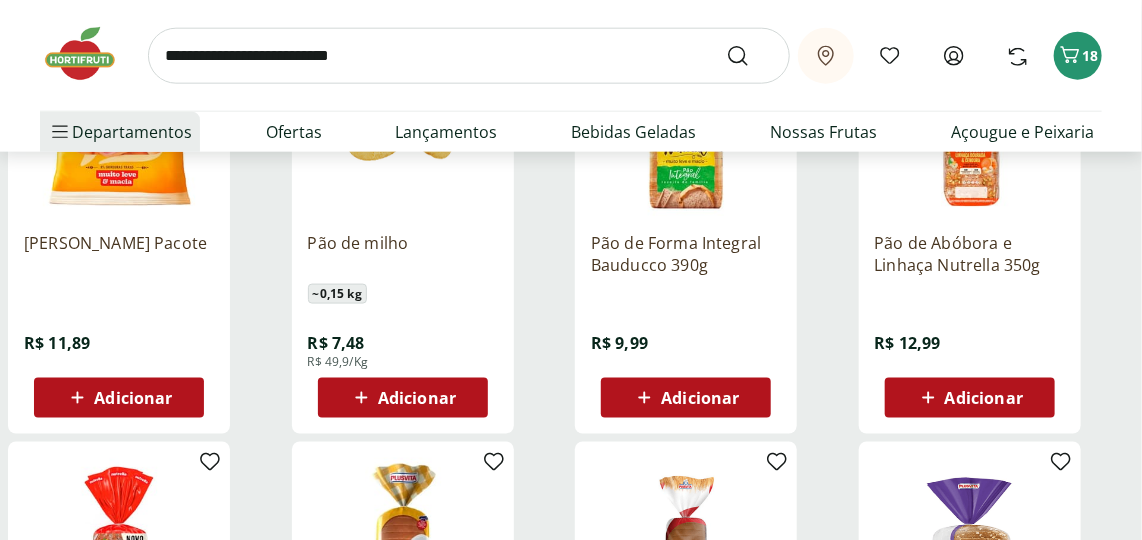 click on "Adicionar" at bounding box center [133, 398] 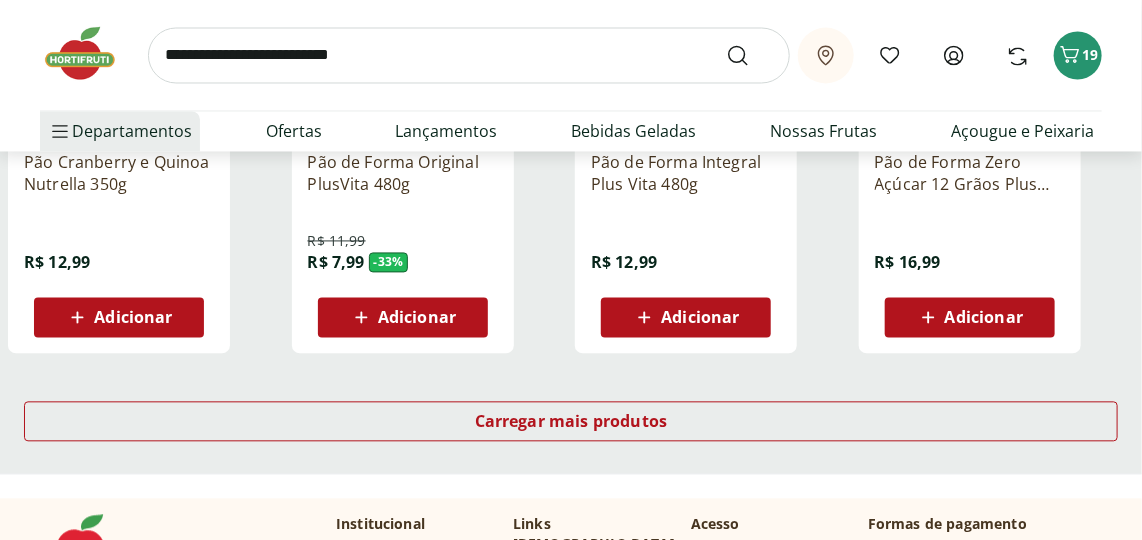 scroll, scrollTop: 1363, scrollLeft: 0, axis: vertical 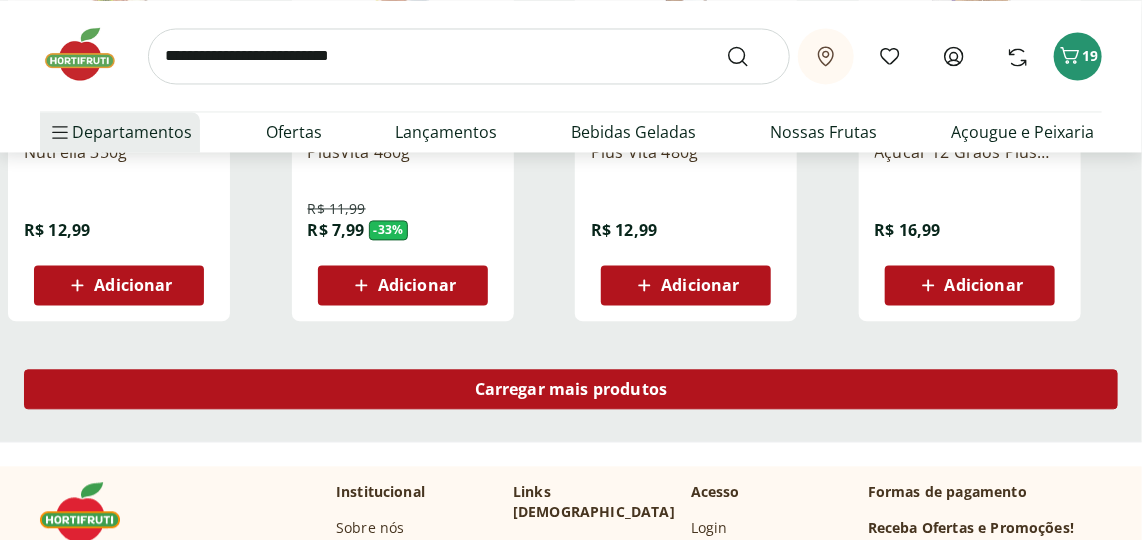 click on "Carregar mais produtos" at bounding box center [571, 389] 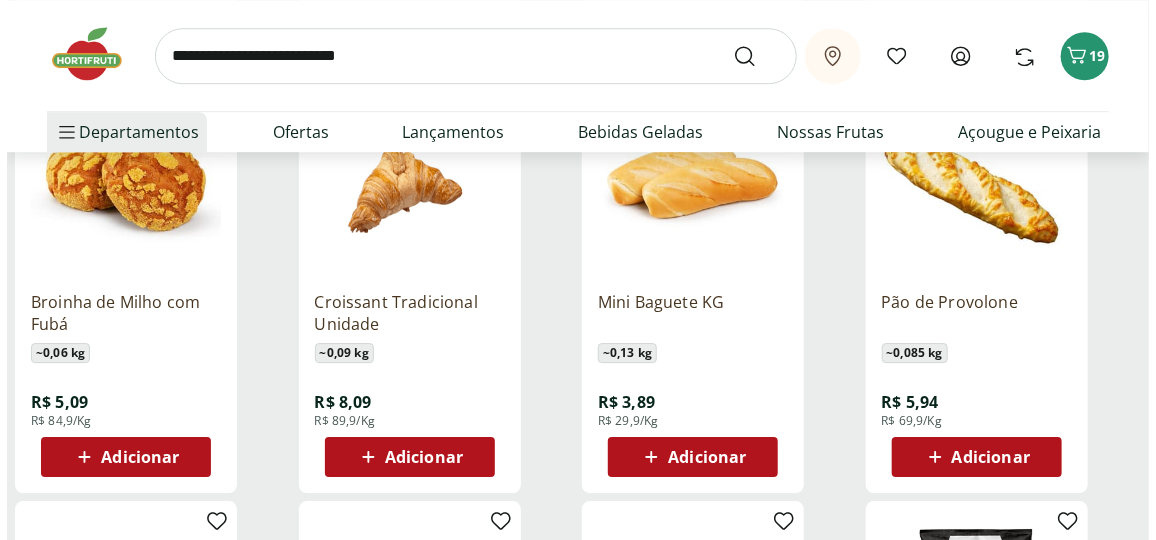 scroll, scrollTop: 2090, scrollLeft: 0, axis: vertical 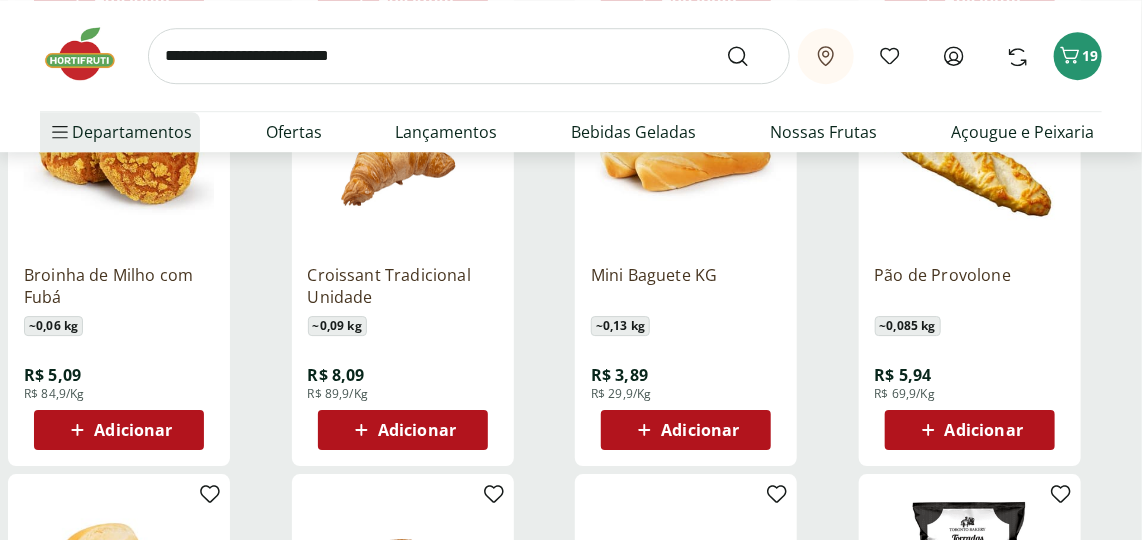 click on "Adicionar" at bounding box center [417, 430] 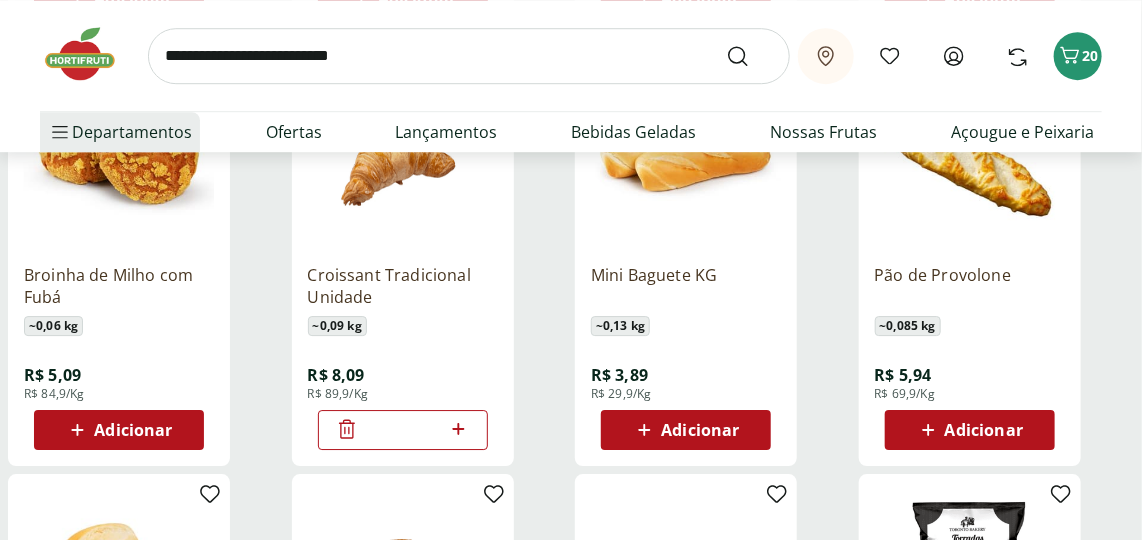 click on "Adicionar" at bounding box center (700, 430) 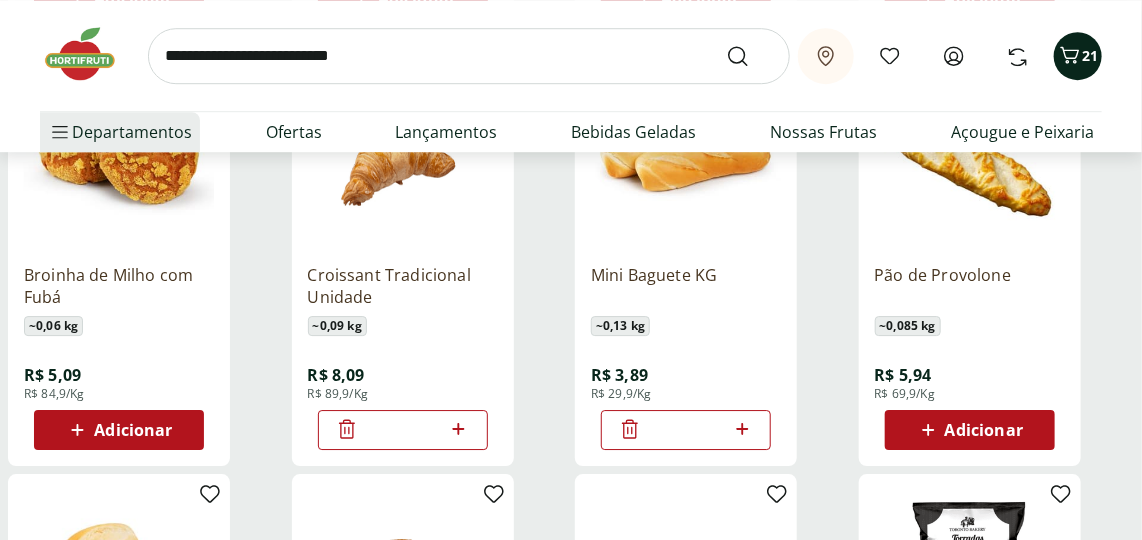click 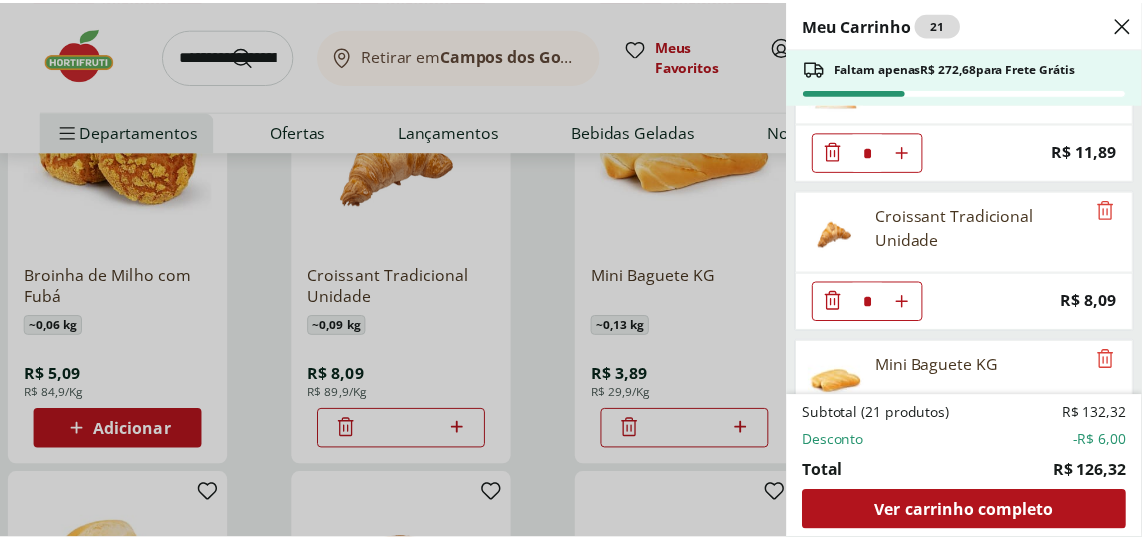 scroll, scrollTop: 1339, scrollLeft: 0, axis: vertical 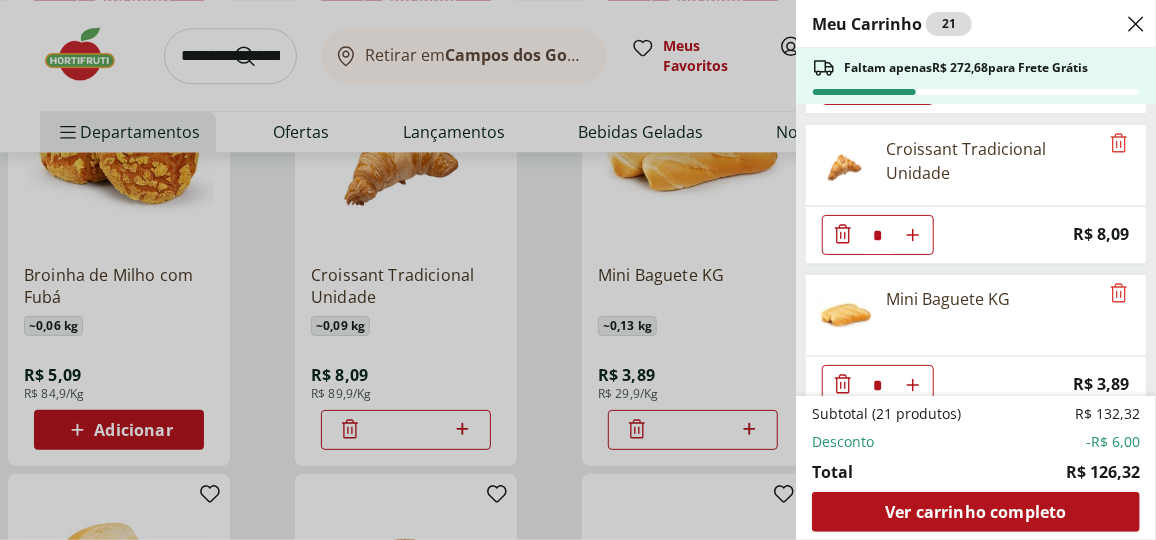 click 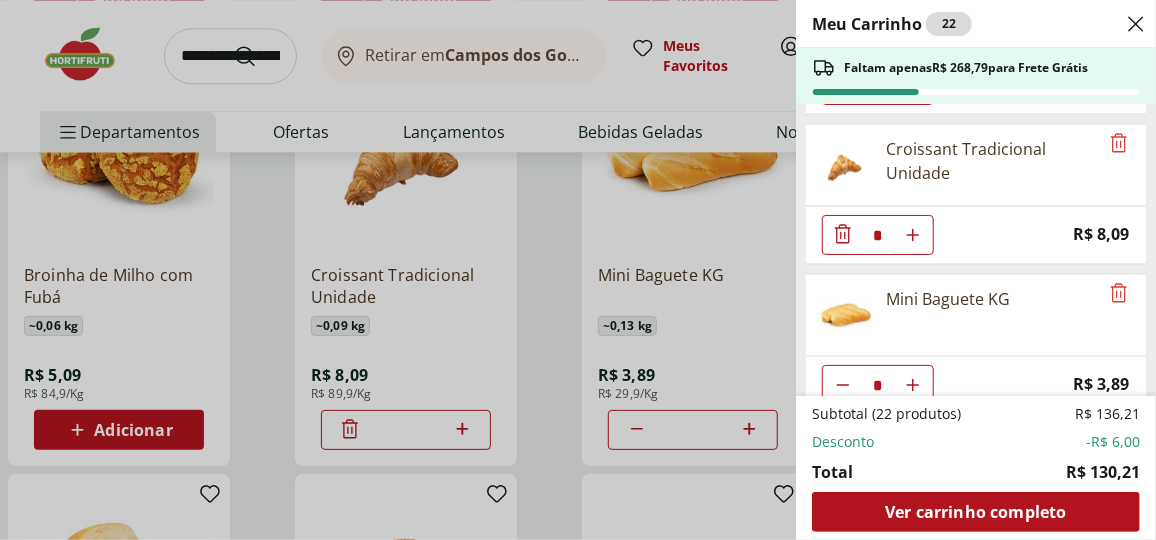 click 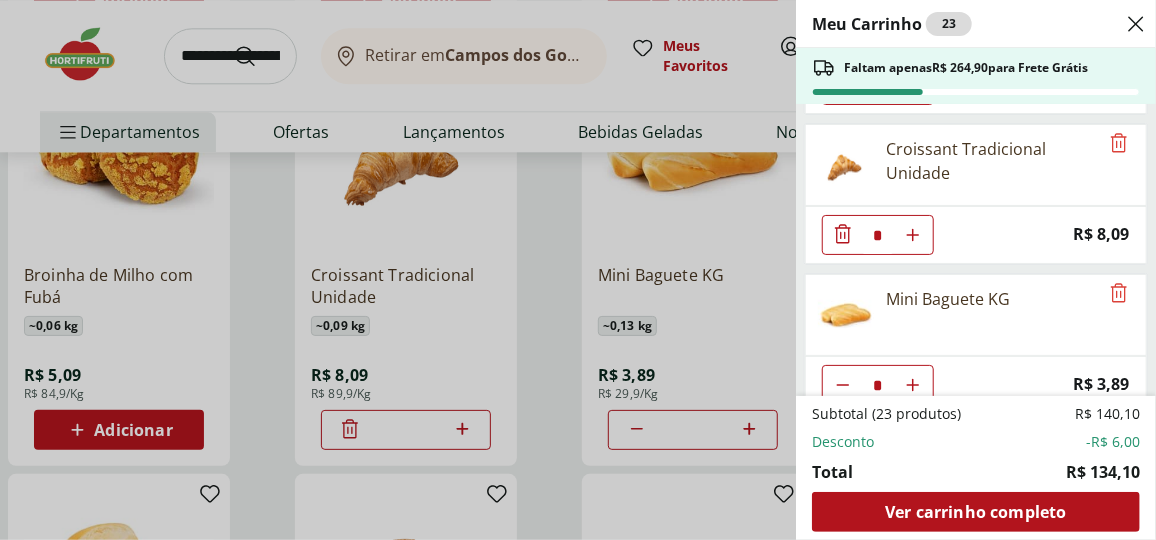 click 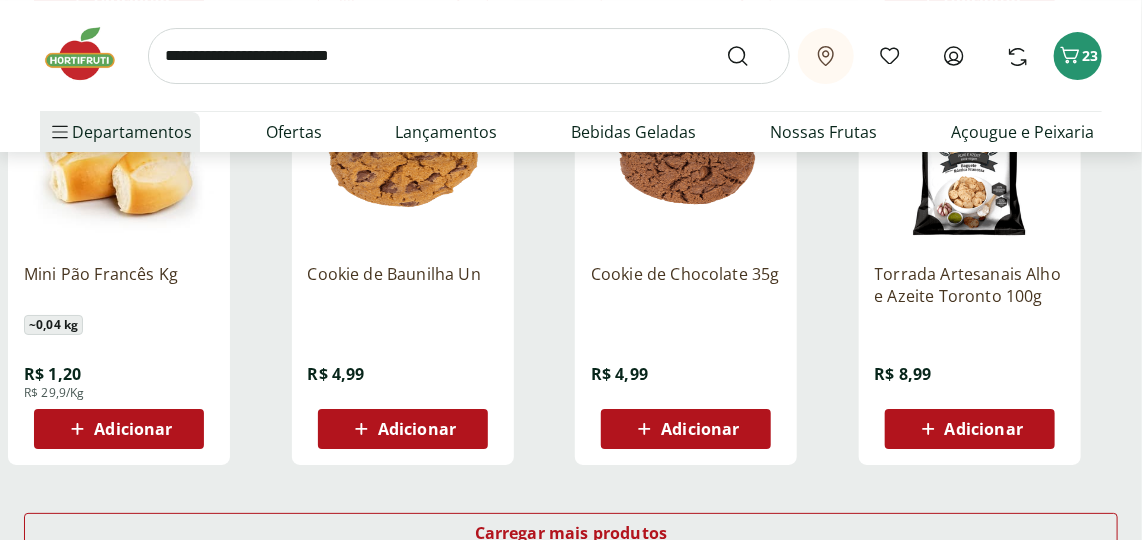 scroll, scrollTop: 2636, scrollLeft: 0, axis: vertical 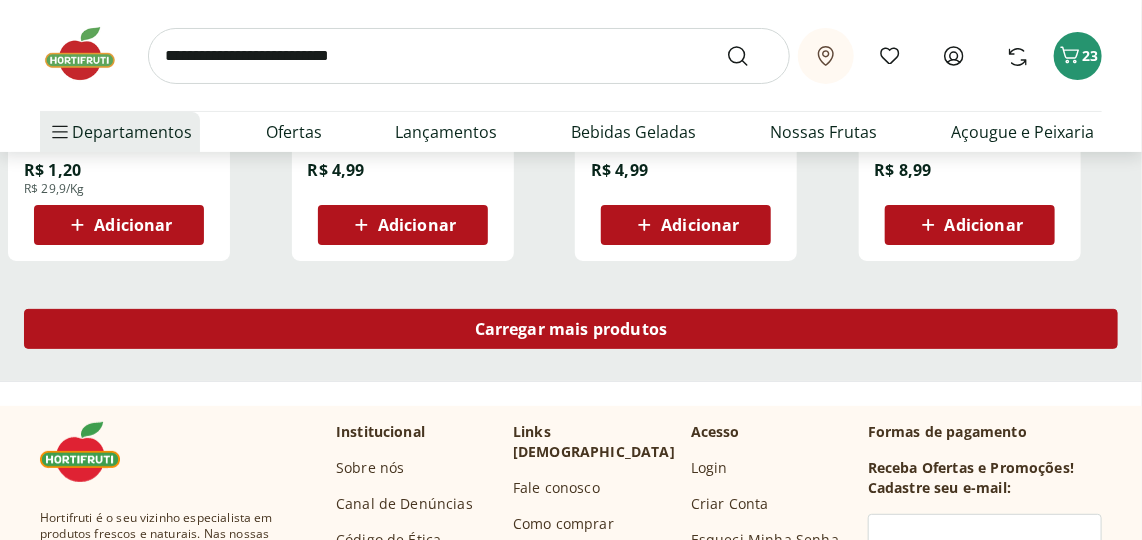 click on "Carregar mais produtos" at bounding box center [571, 329] 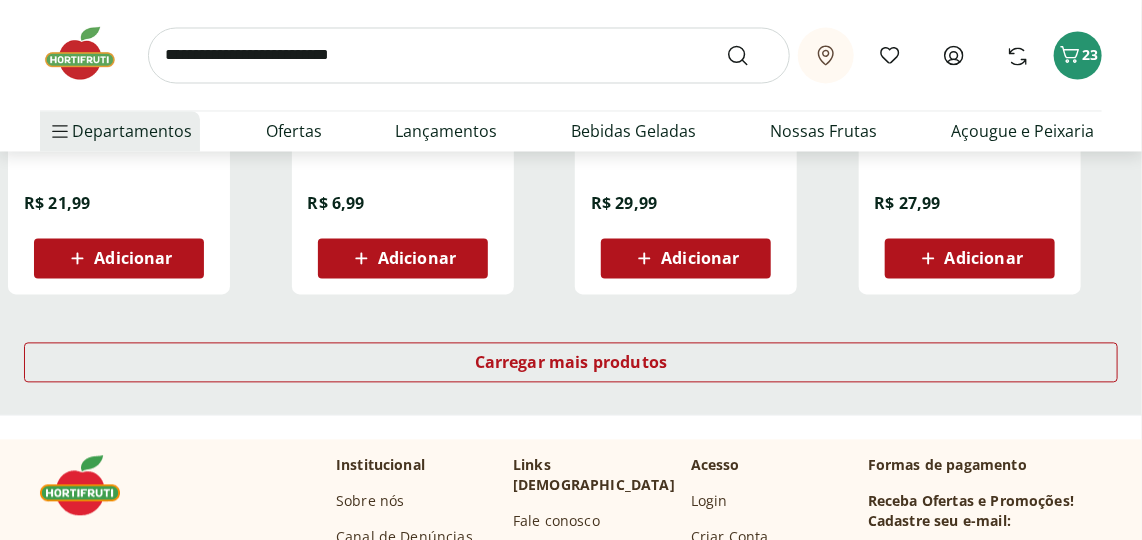 scroll, scrollTop: 3999, scrollLeft: 0, axis: vertical 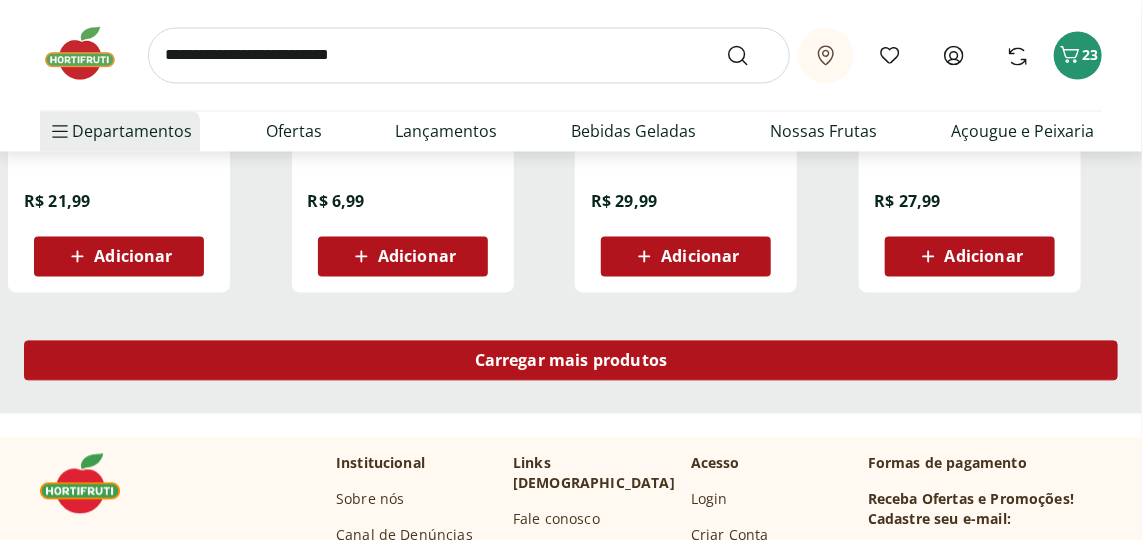 click on "Carregar mais produtos" at bounding box center (571, 361) 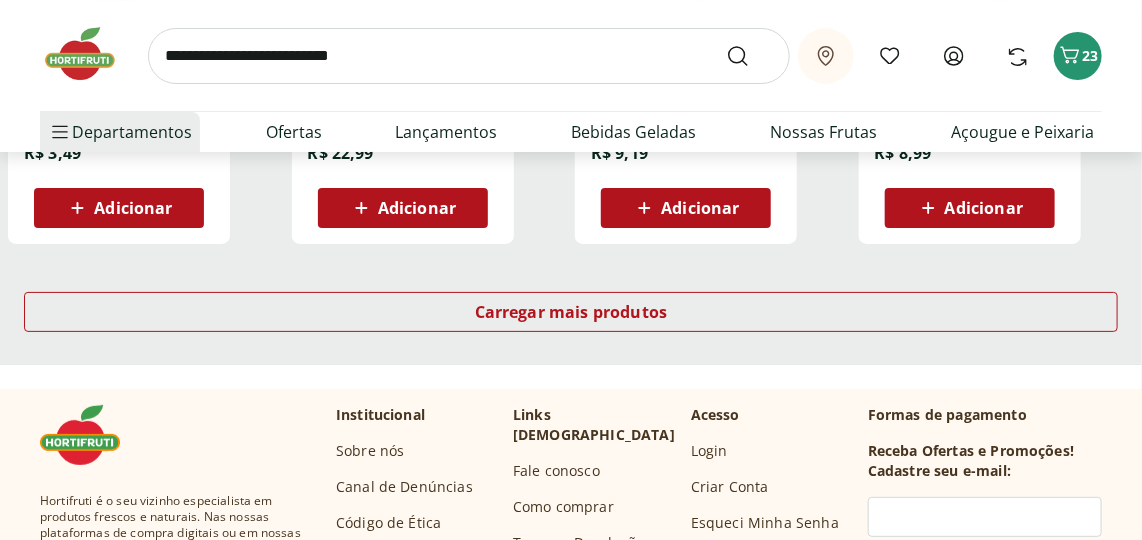 scroll, scrollTop: 5363, scrollLeft: 0, axis: vertical 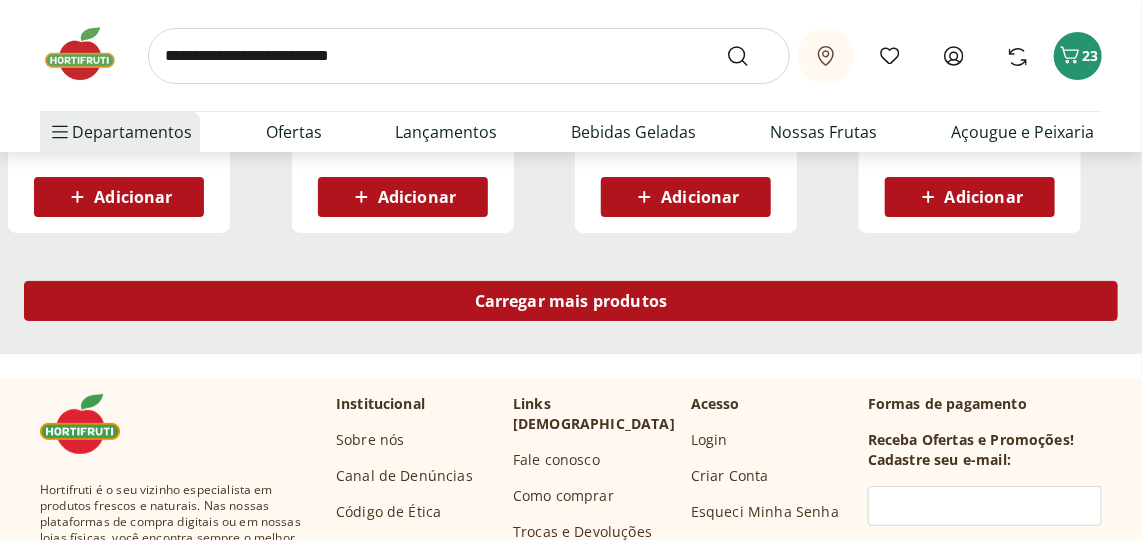 click on "Carregar mais produtos" at bounding box center (571, 301) 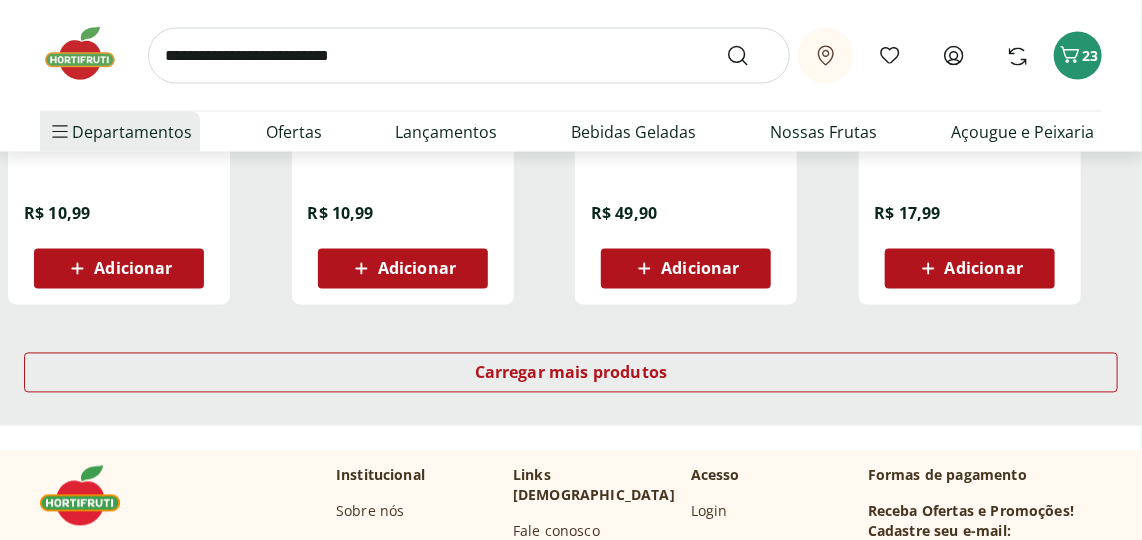 scroll, scrollTop: 6636, scrollLeft: 0, axis: vertical 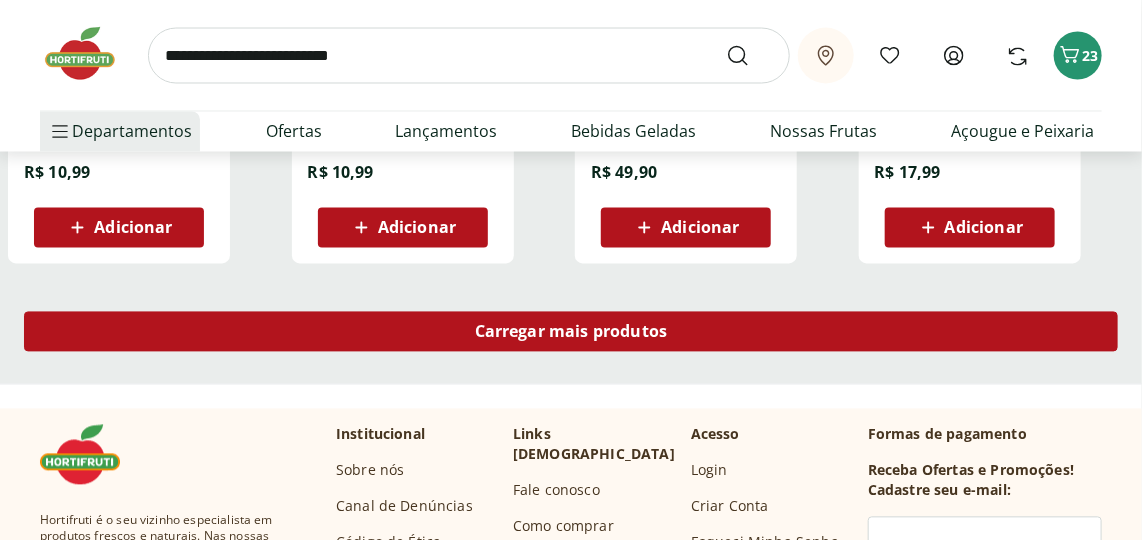 click on "Carregar mais produtos" at bounding box center [571, 332] 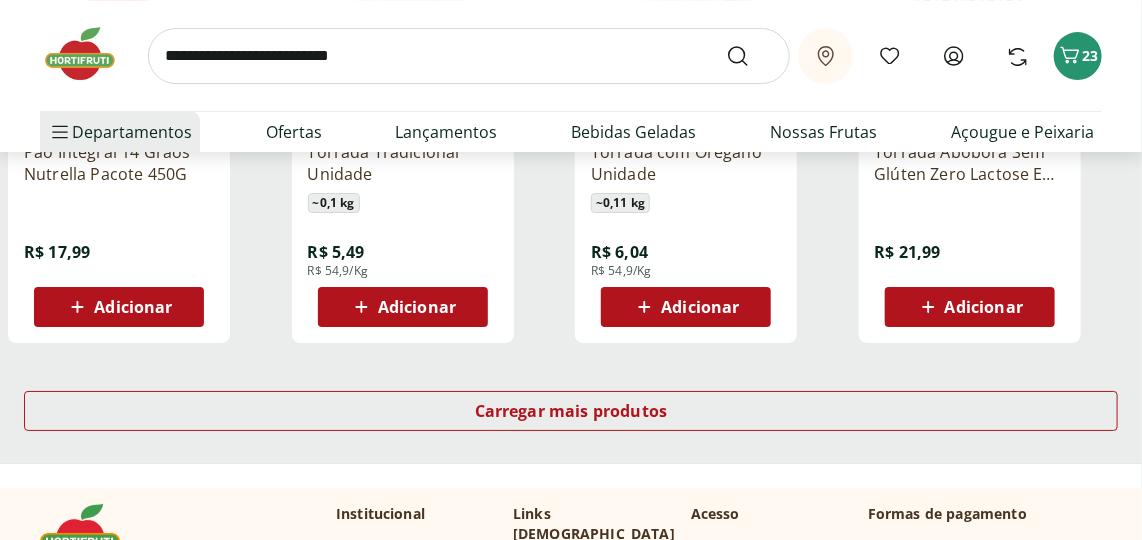 scroll, scrollTop: 7909, scrollLeft: 0, axis: vertical 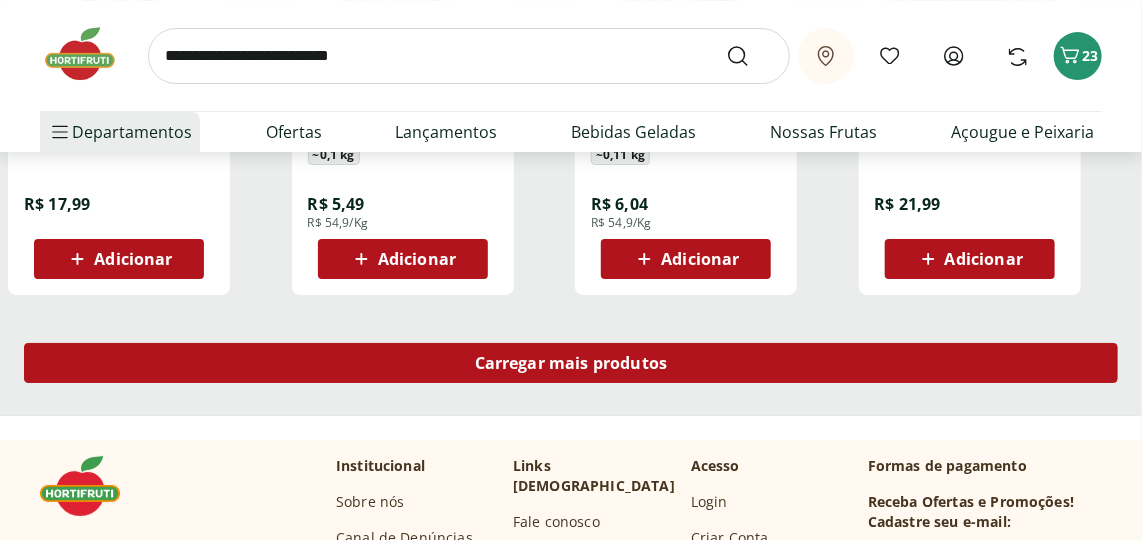 click on "Carregar mais produtos" at bounding box center [571, 363] 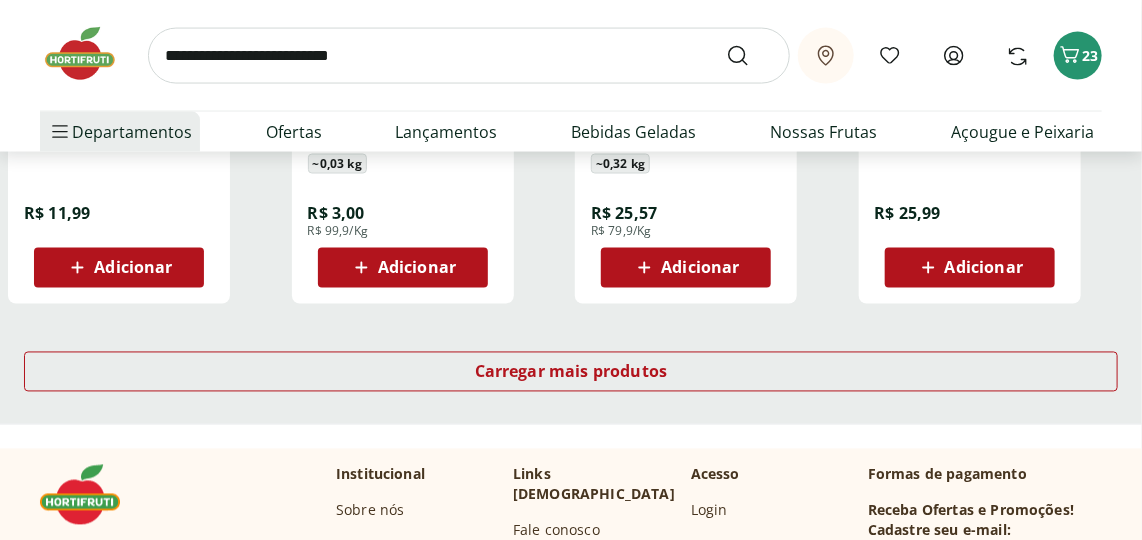 scroll, scrollTop: 9272, scrollLeft: 0, axis: vertical 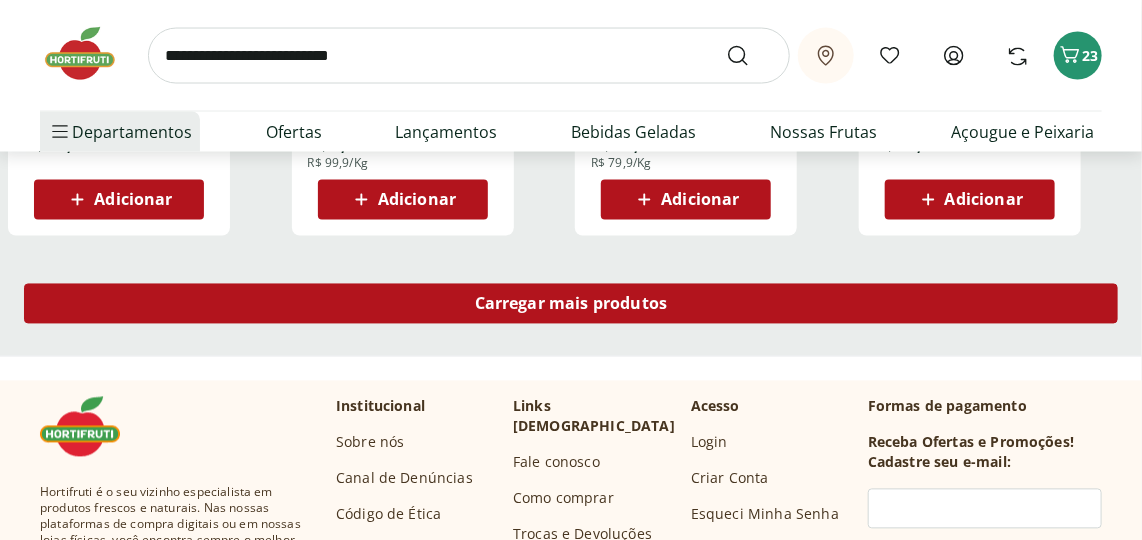 click on "Carregar mais produtos" at bounding box center (571, 304) 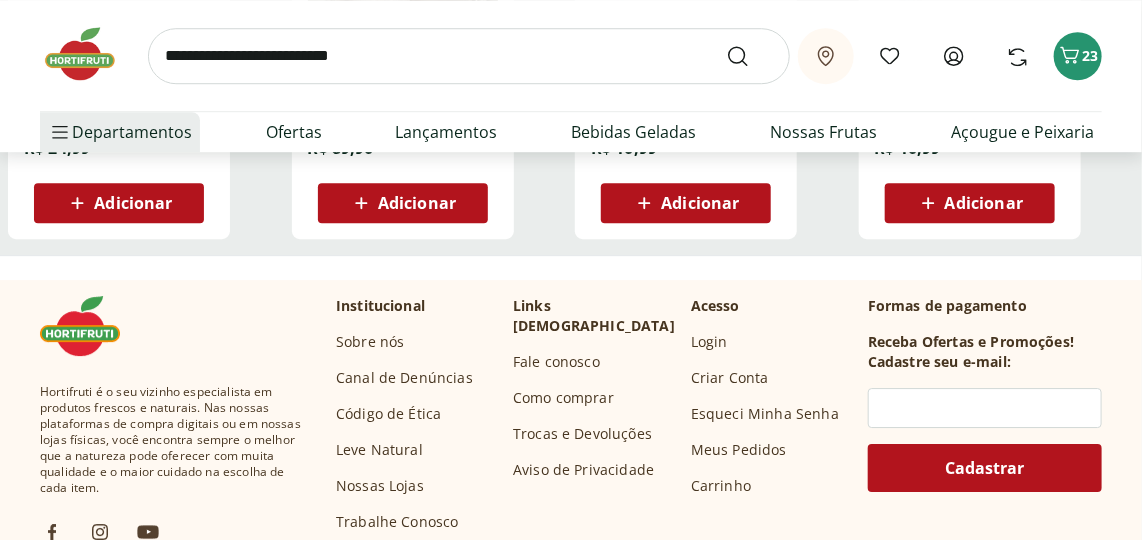 scroll, scrollTop: 10181, scrollLeft: 0, axis: vertical 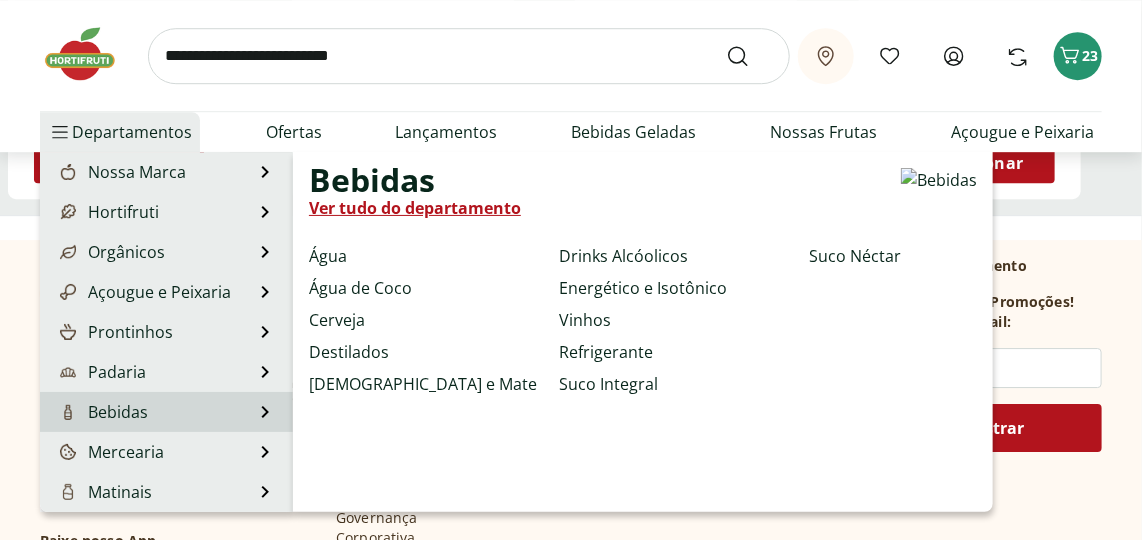 click on "Bebidas" at bounding box center (102, 412) 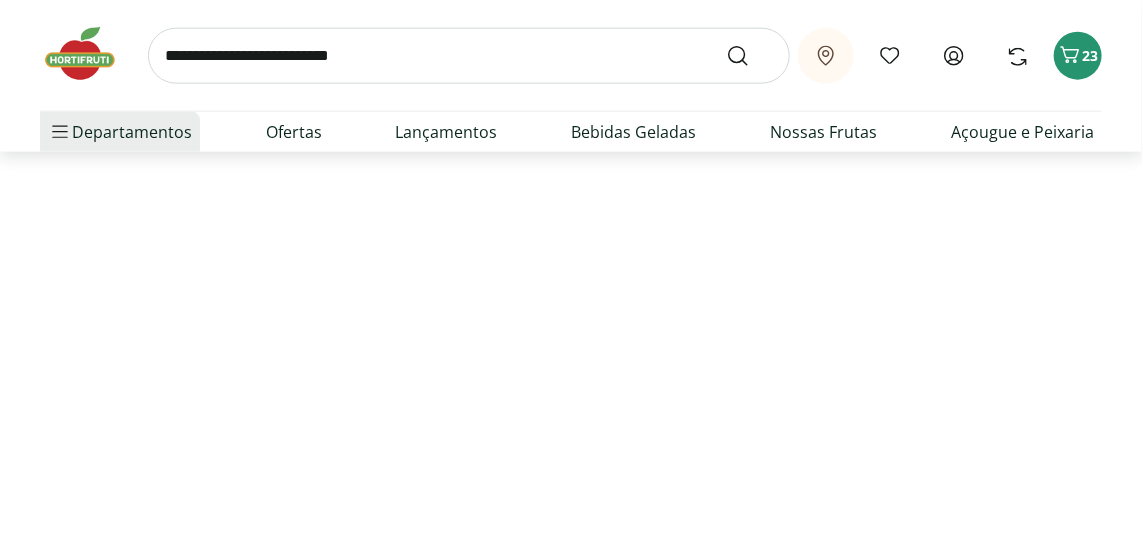 scroll, scrollTop: 0, scrollLeft: 0, axis: both 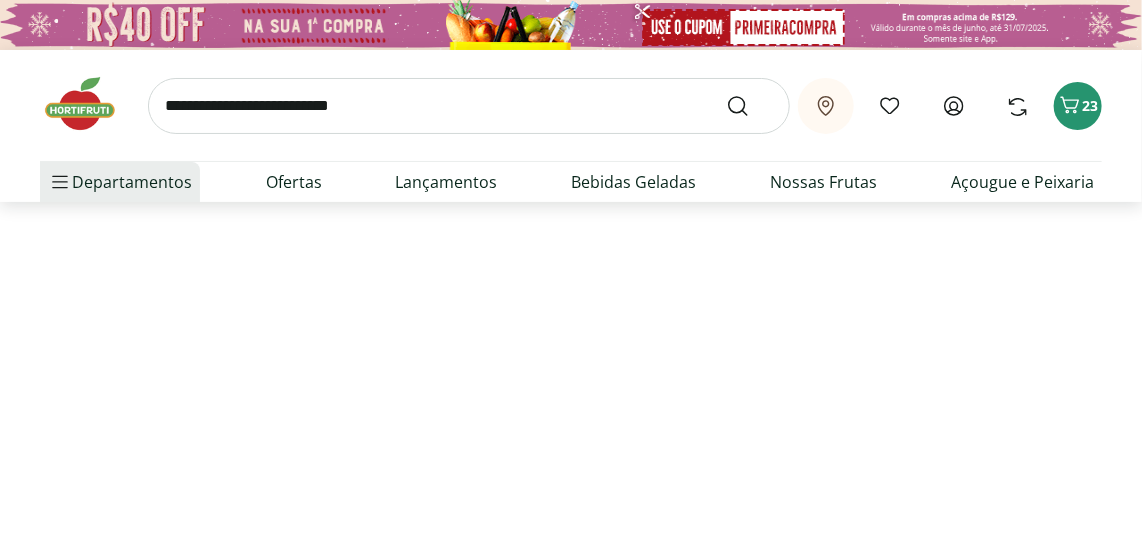 select on "**********" 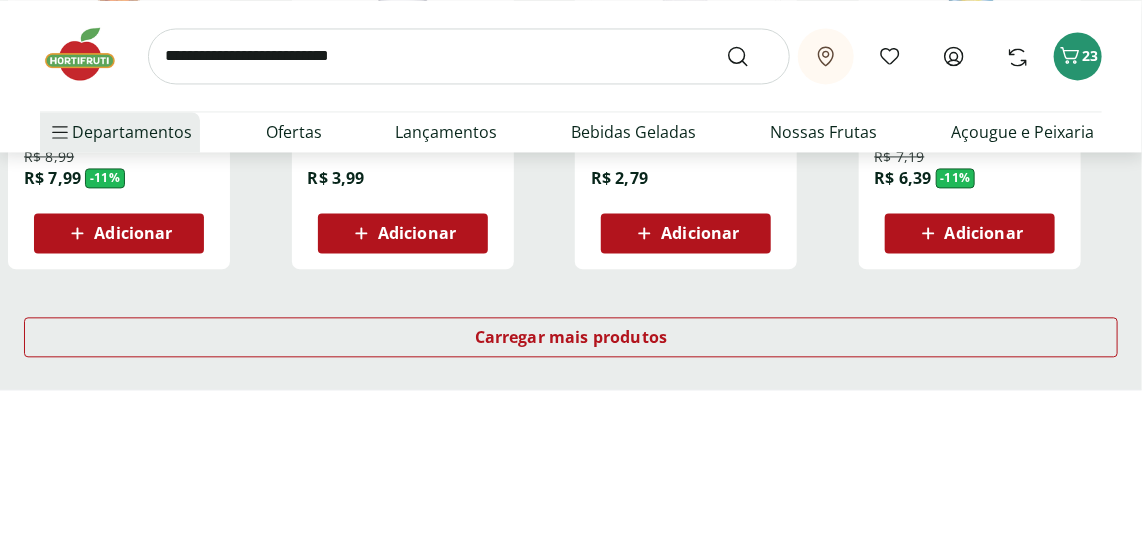 scroll, scrollTop: 1454, scrollLeft: 0, axis: vertical 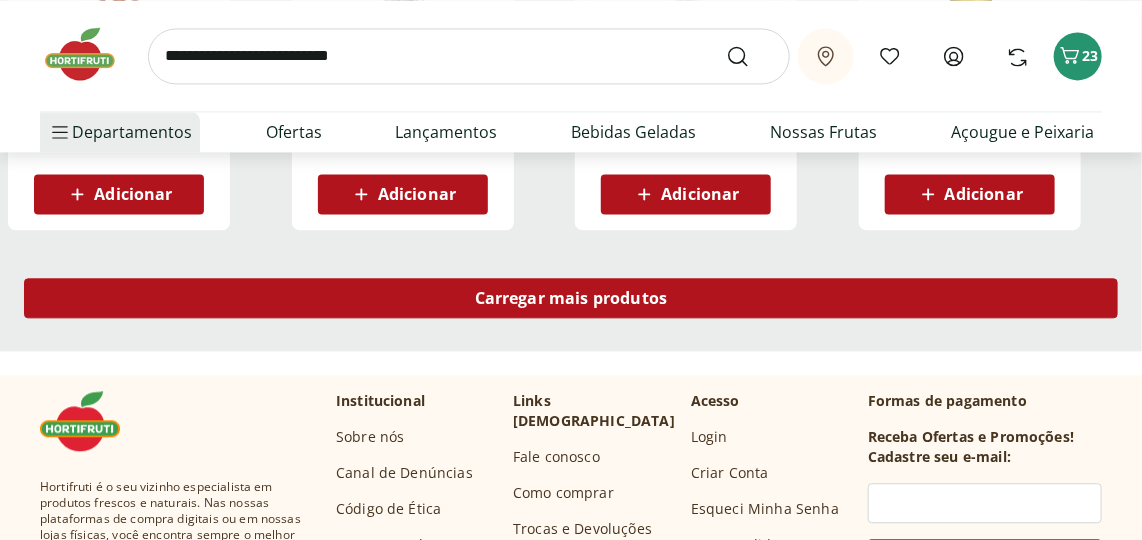 click on "Carregar mais produtos" at bounding box center [571, 298] 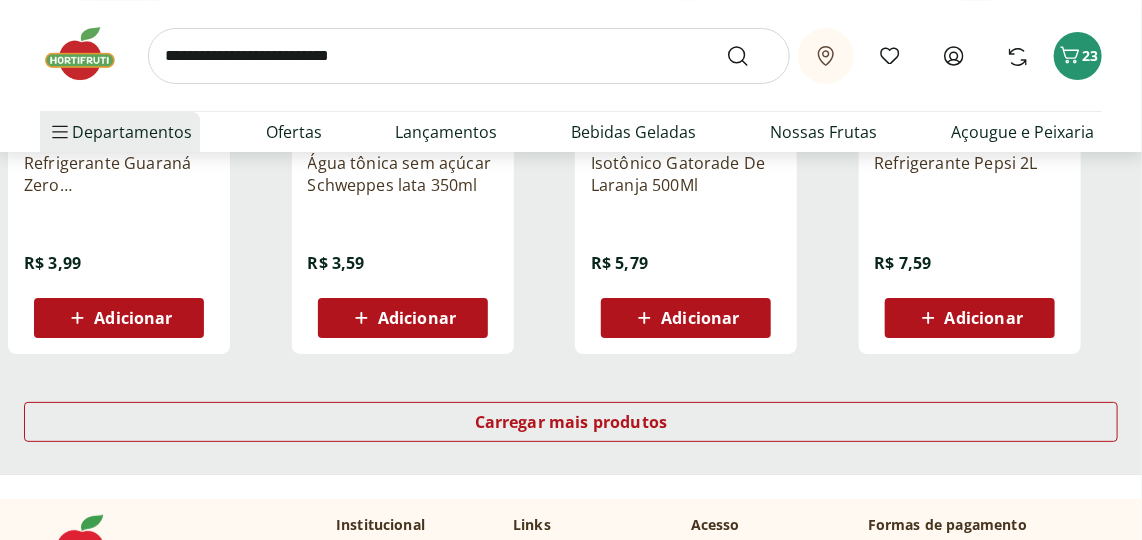 scroll, scrollTop: 2636, scrollLeft: 0, axis: vertical 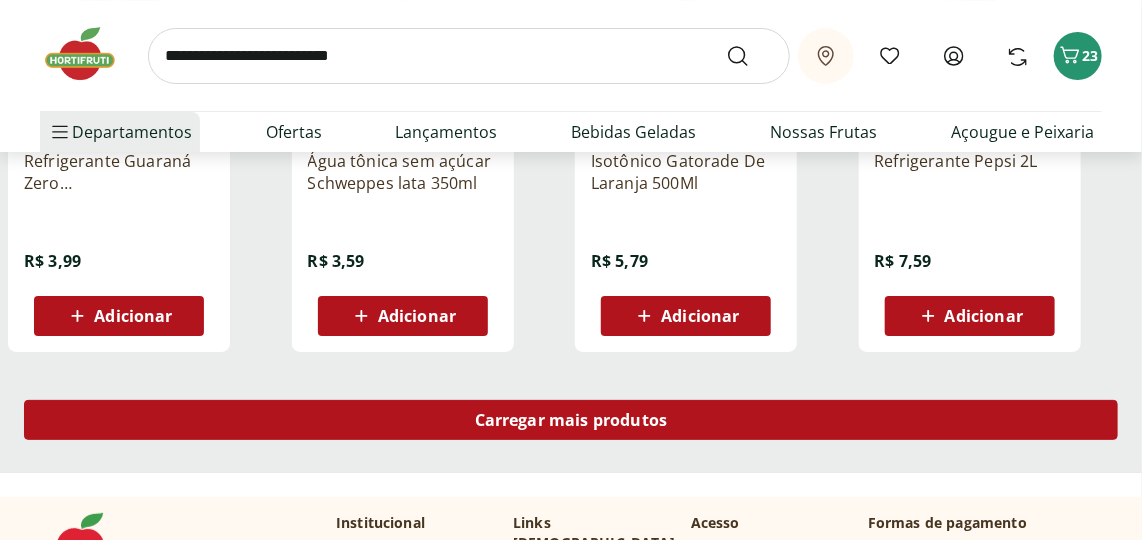 click on "Carregar mais produtos" at bounding box center [571, 420] 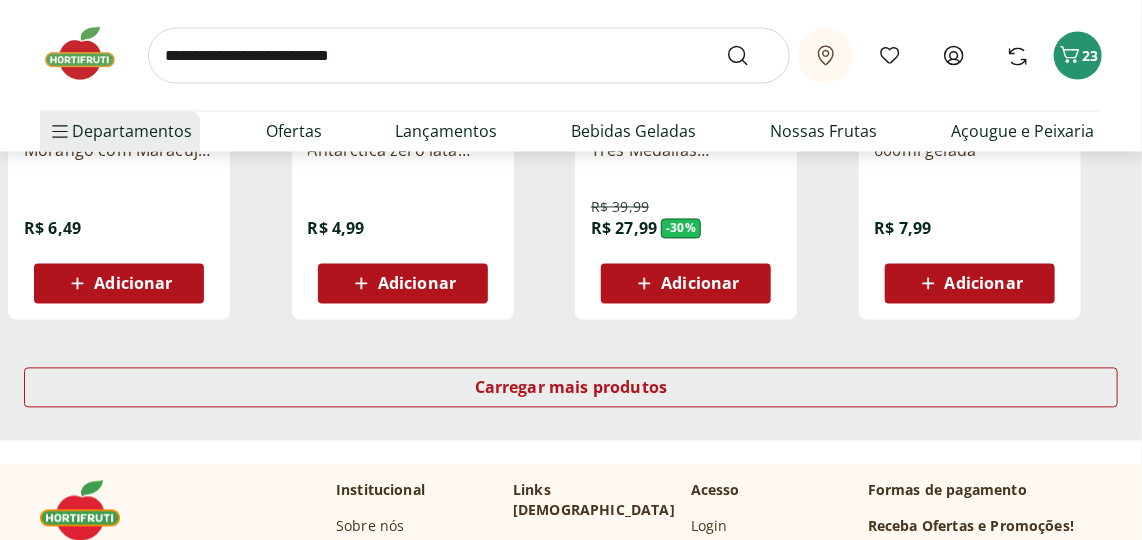 scroll, scrollTop: 3999, scrollLeft: 0, axis: vertical 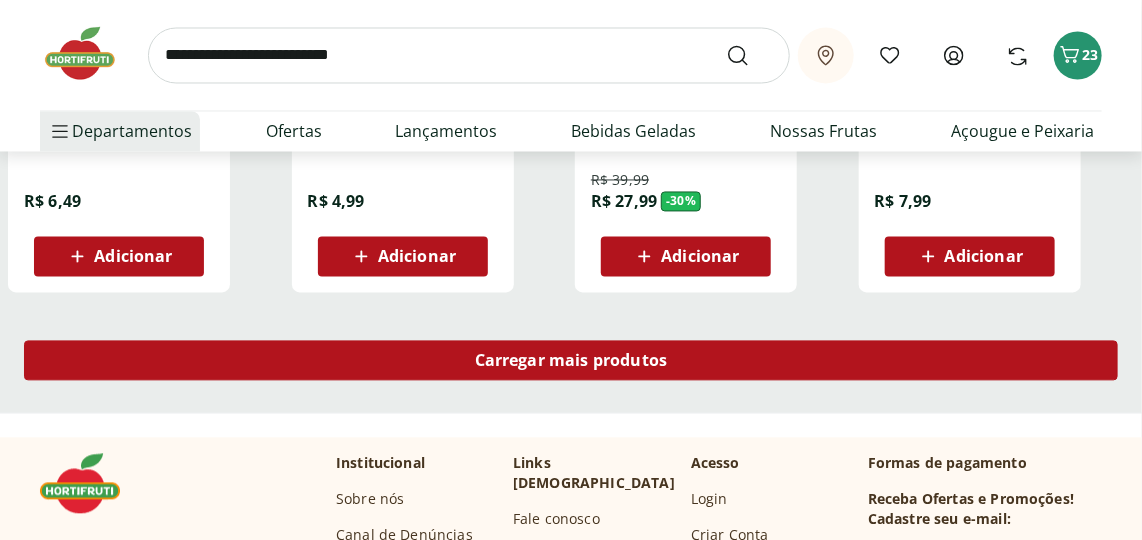 click on "Carregar mais produtos" at bounding box center (571, 361) 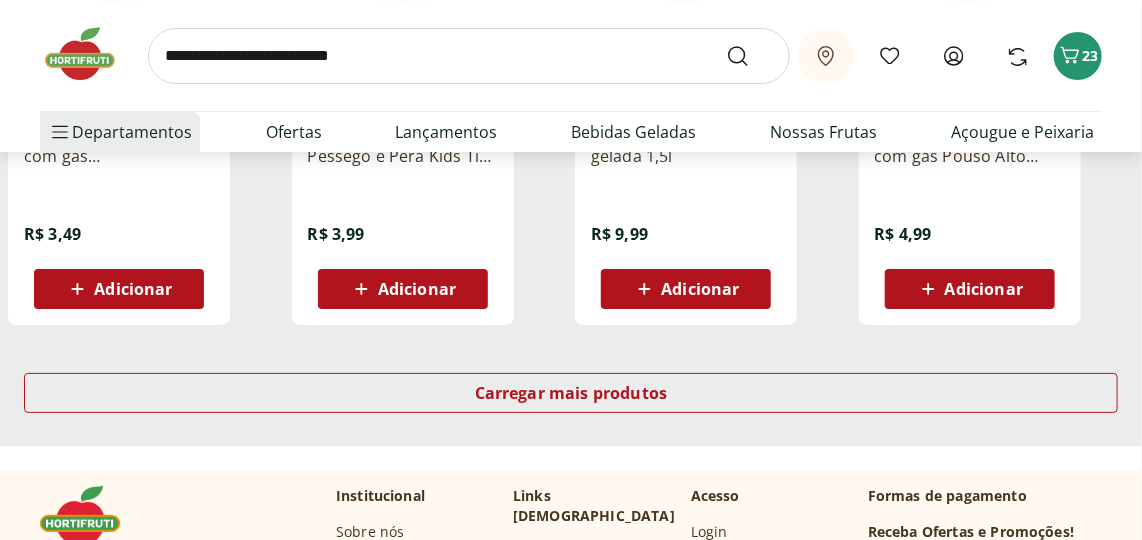 scroll, scrollTop: 5272, scrollLeft: 0, axis: vertical 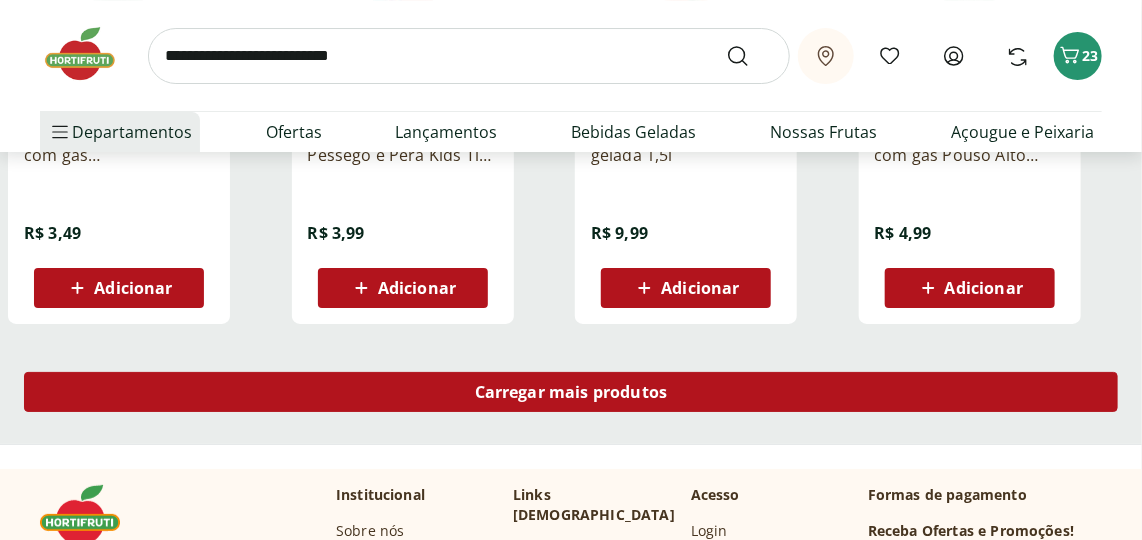 click on "Carregar mais produtos" at bounding box center [571, 392] 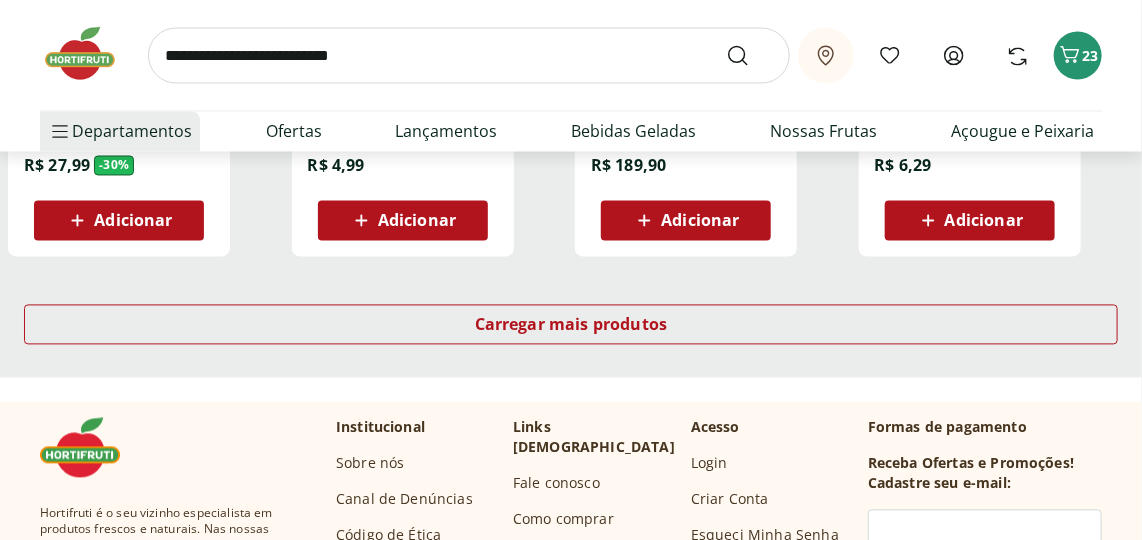 scroll, scrollTop: 6727, scrollLeft: 0, axis: vertical 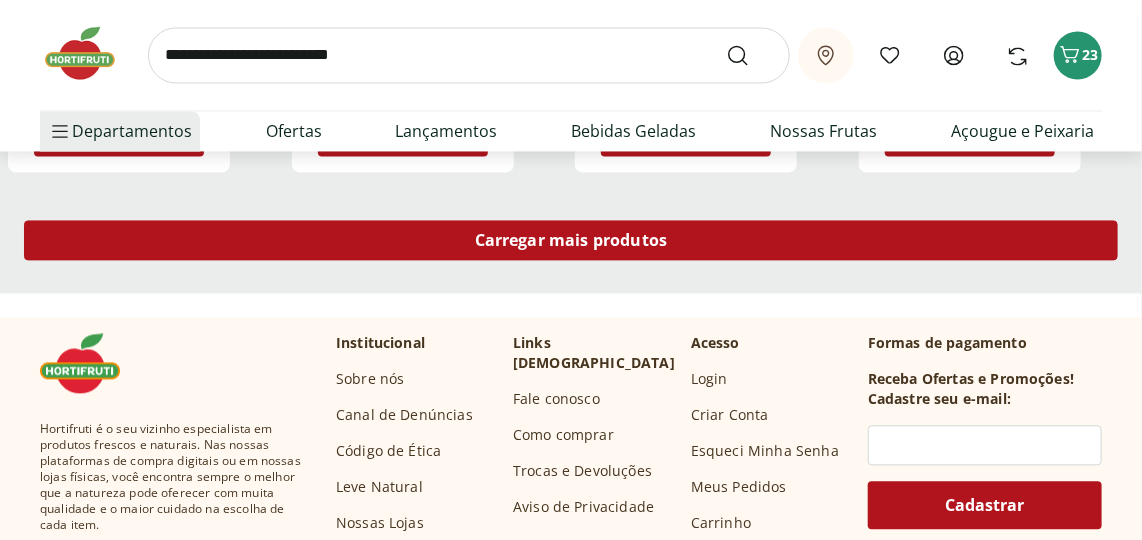 click on "Carregar mais produtos" at bounding box center [571, 241] 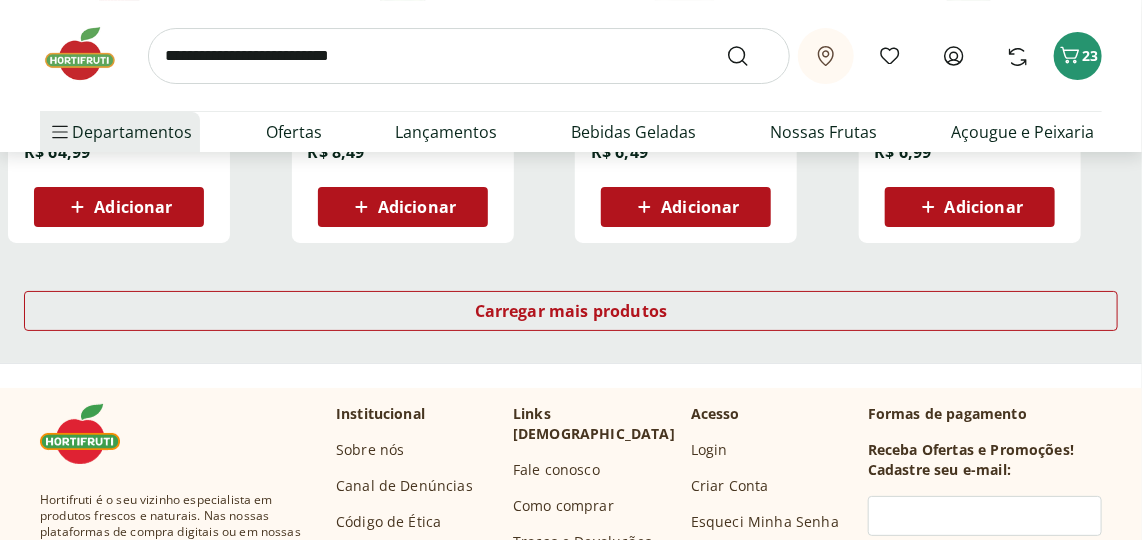scroll, scrollTop: 7999, scrollLeft: 0, axis: vertical 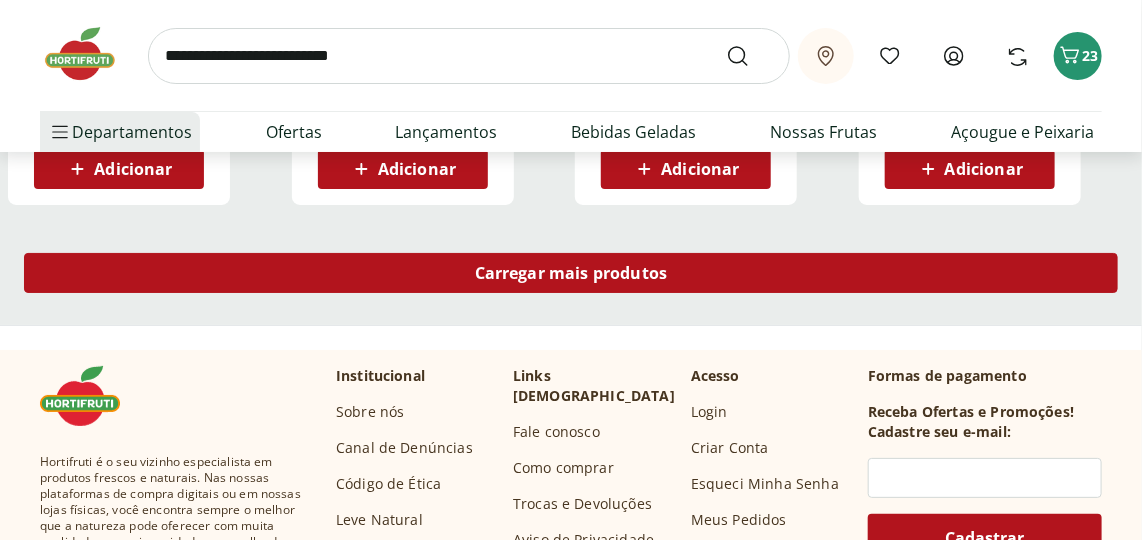 click on "Carregar mais produtos" at bounding box center [571, 273] 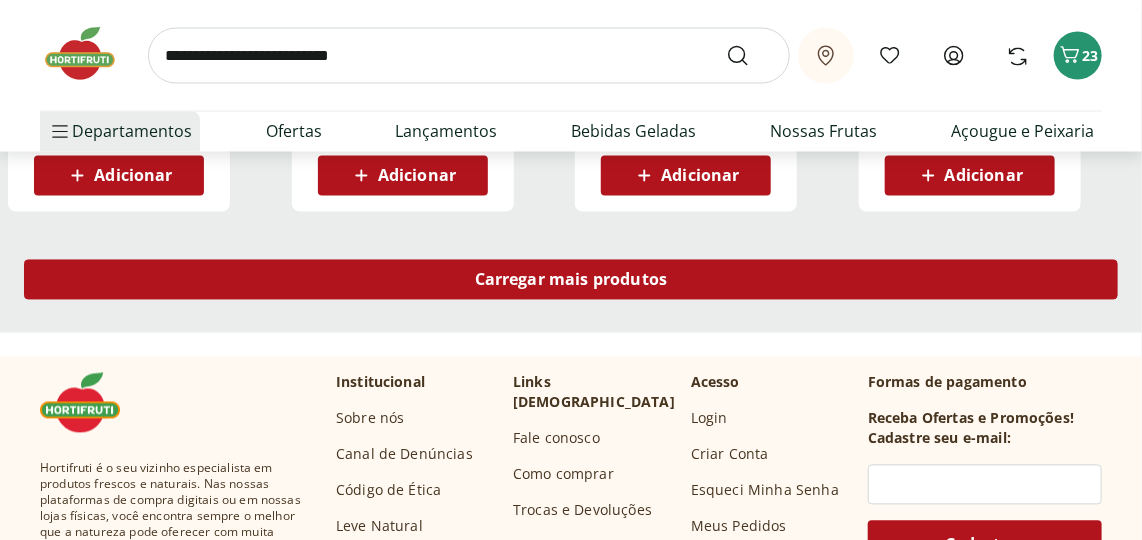 scroll, scrollTop: 9363, scrollLeft: 0, axis: vertical 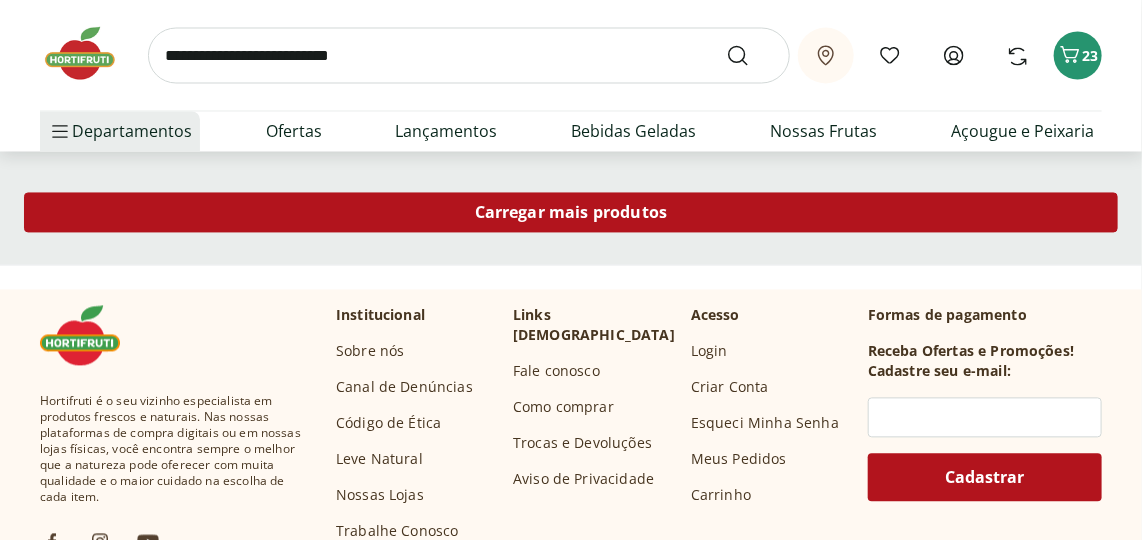 click on "Carregar mais produtos" at bounding box center [571, 213] 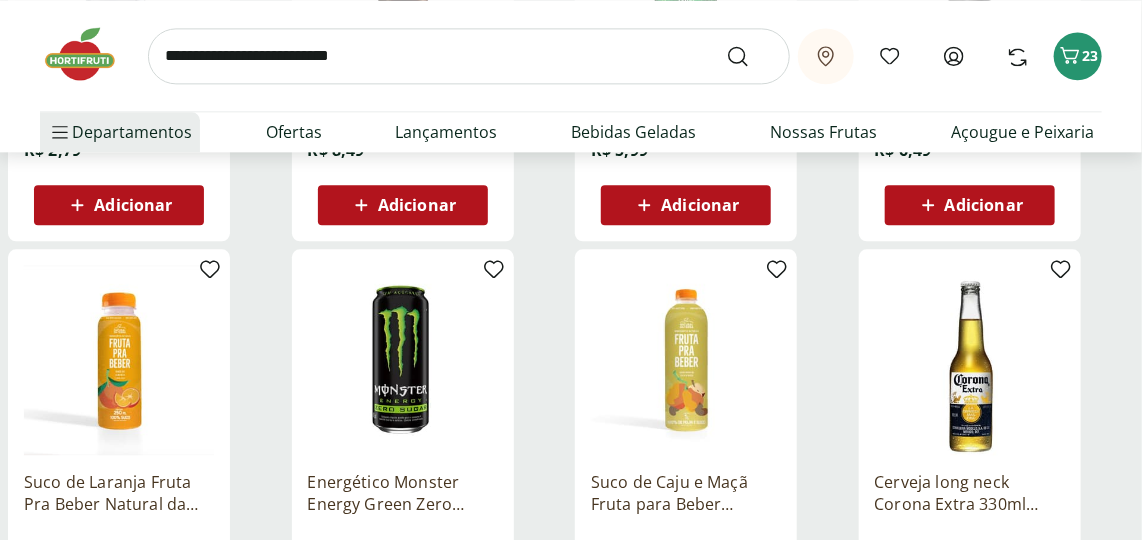scroll, scrollTop: 9727, scrollLeft: 0, axis: vertical 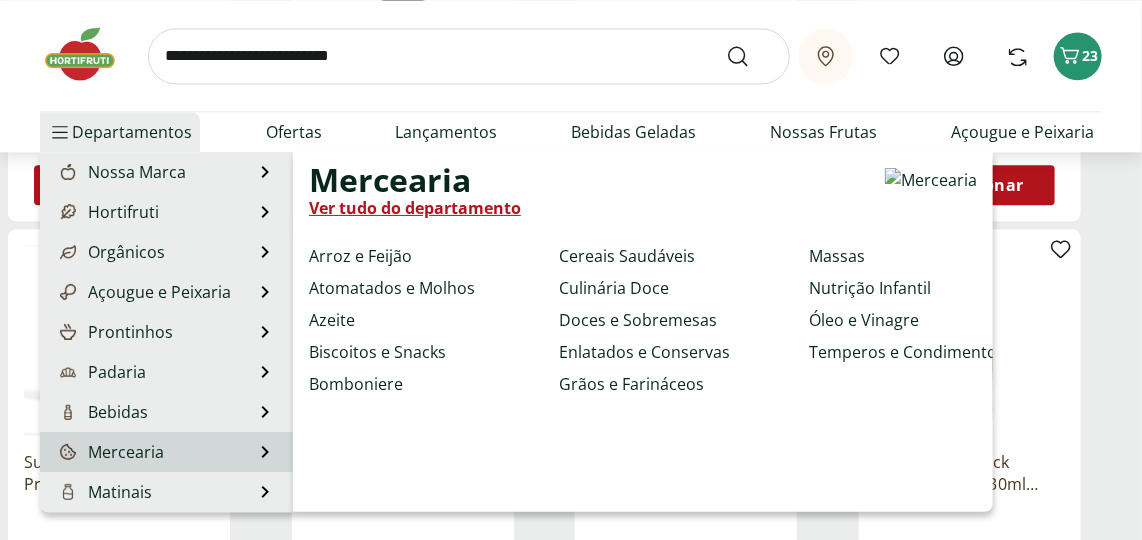 click on "Mercearia" at bounding box center (110, 452) 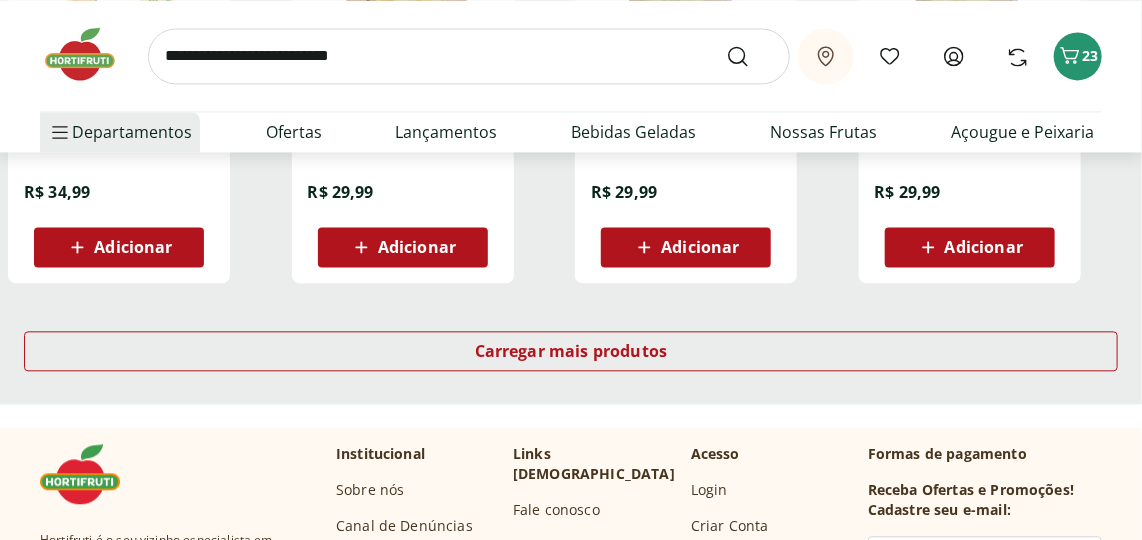 scroll, scrollTop: 1454, scrollLeft: 0, axis: vertical 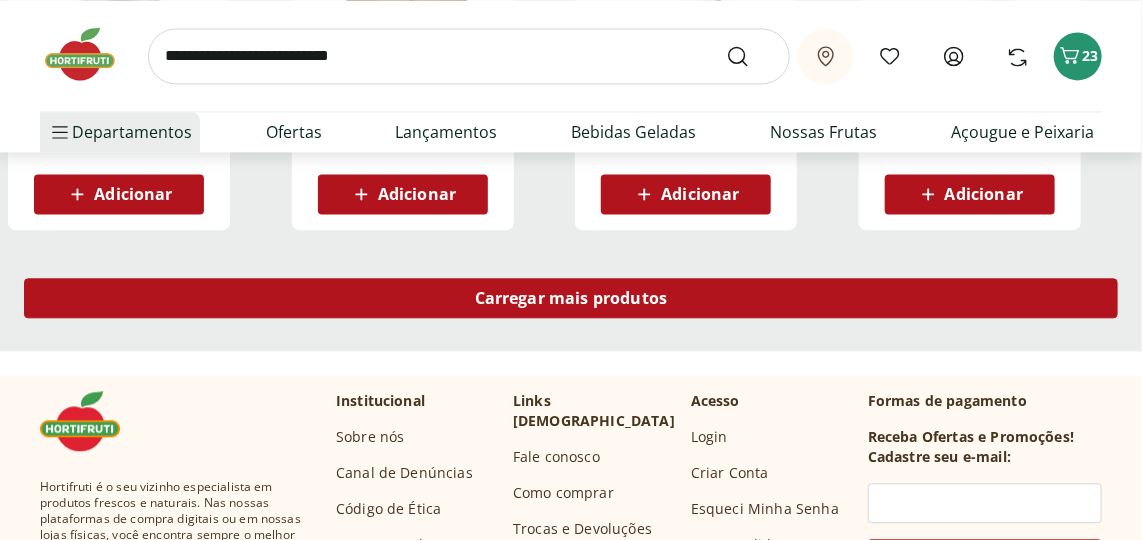 click on "Carregar mais produtos" at bounding box center [571, 298] 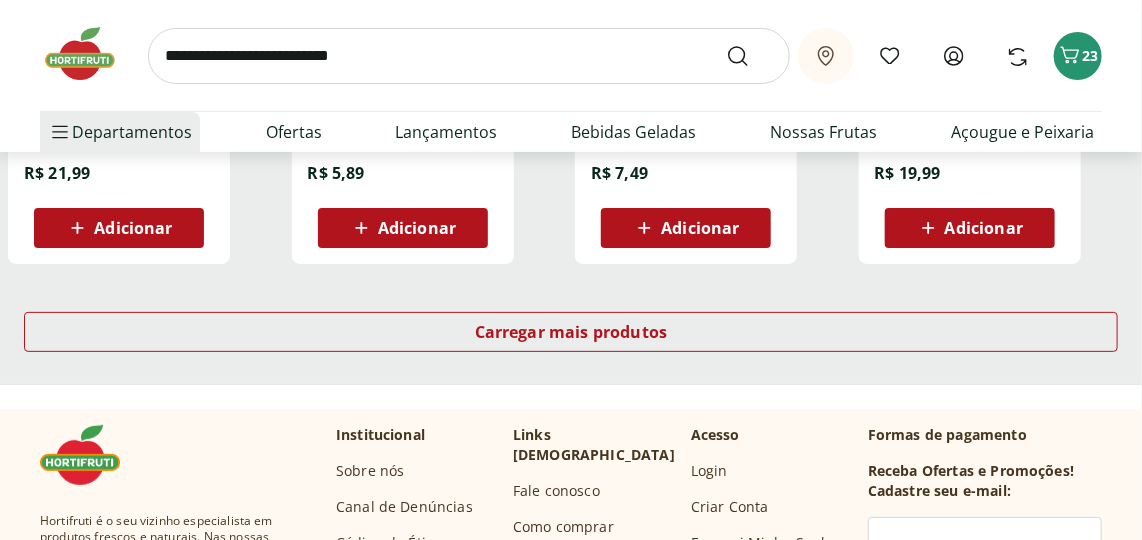 scroll, scrollTop: 2727, scrollLeft: 0, axis: vertical 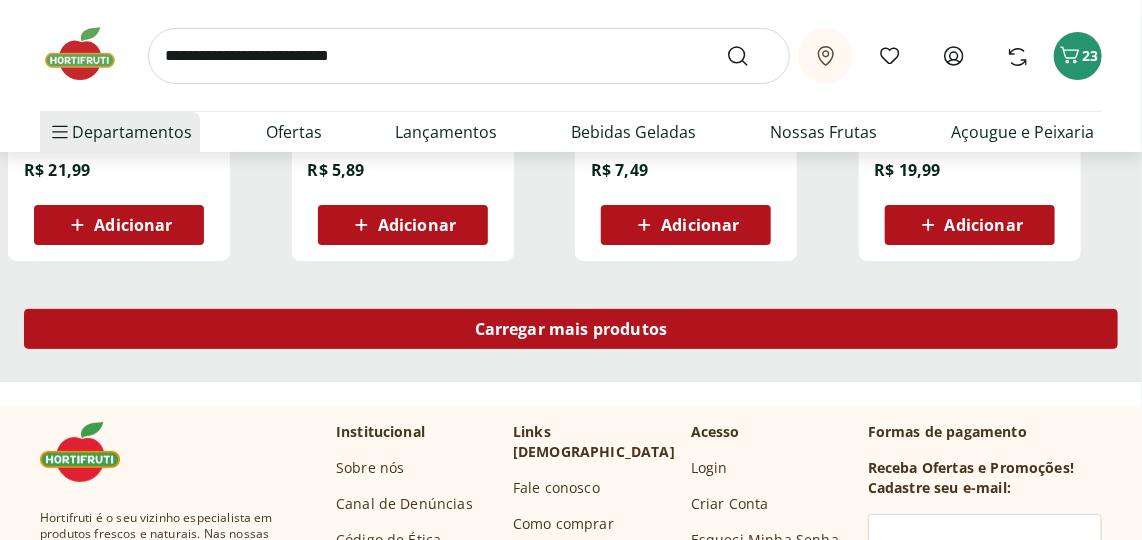 click on "Carregar mais produtos" at bounding box center (571, 329) 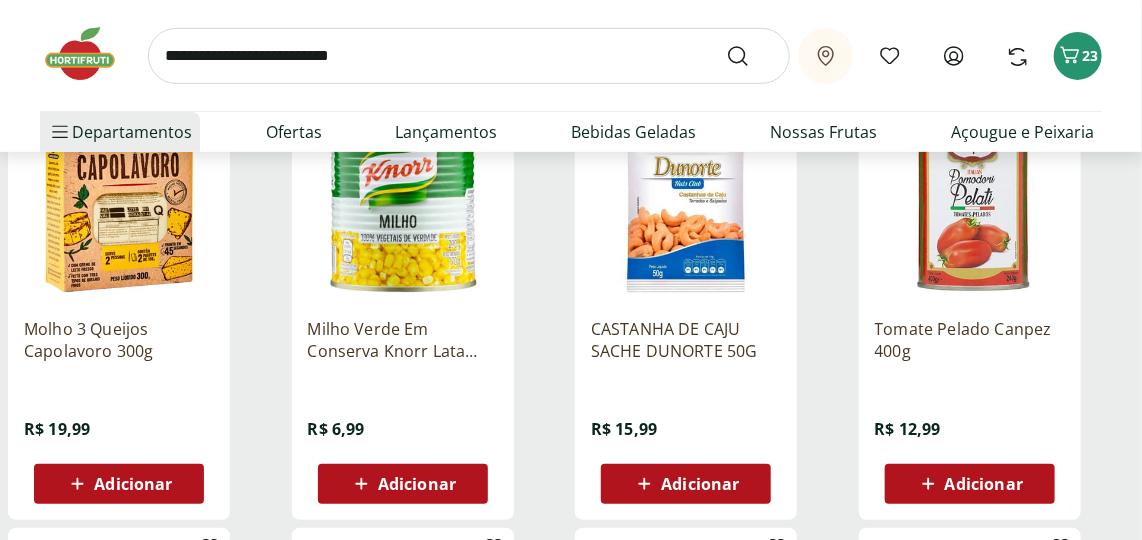 scroll, scrollTop: 2909, scrollLeft: 0, axis: vertical 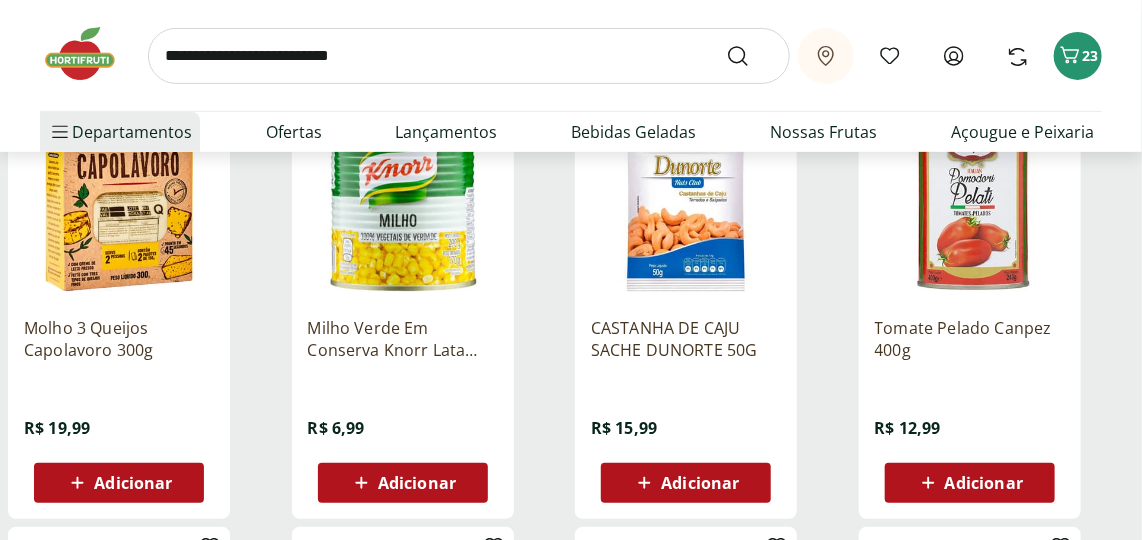 click at bounding box center [686, 206] 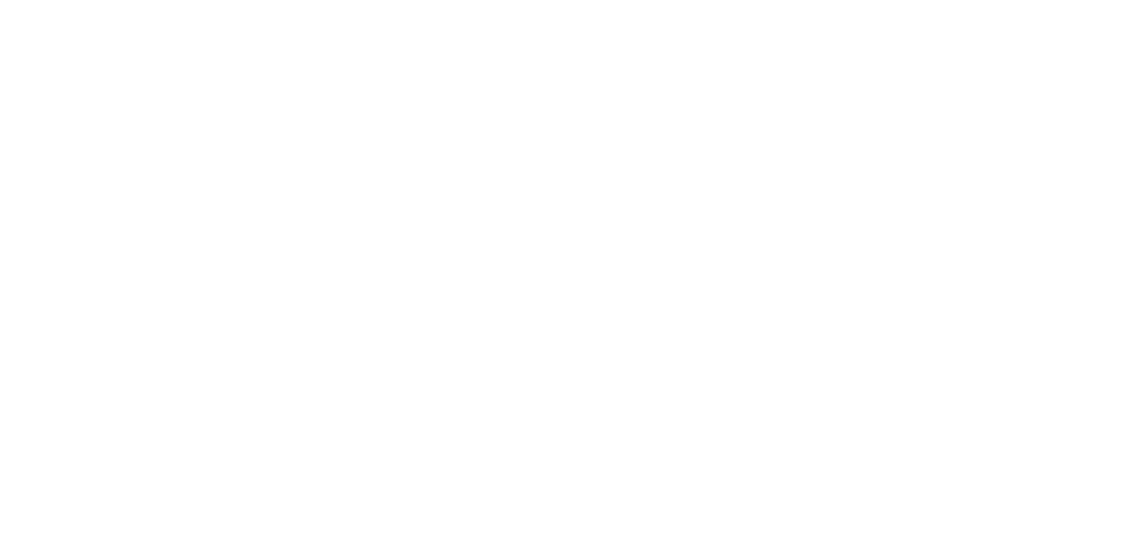 scroll, scrollTop: 0, scrollLeft: 0, axis: both 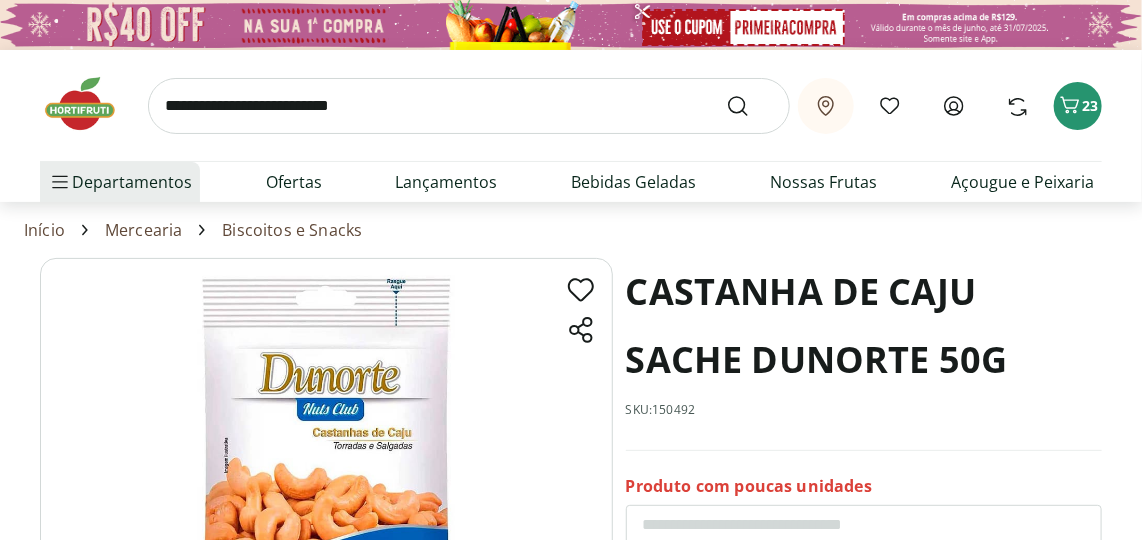 select on "**********" 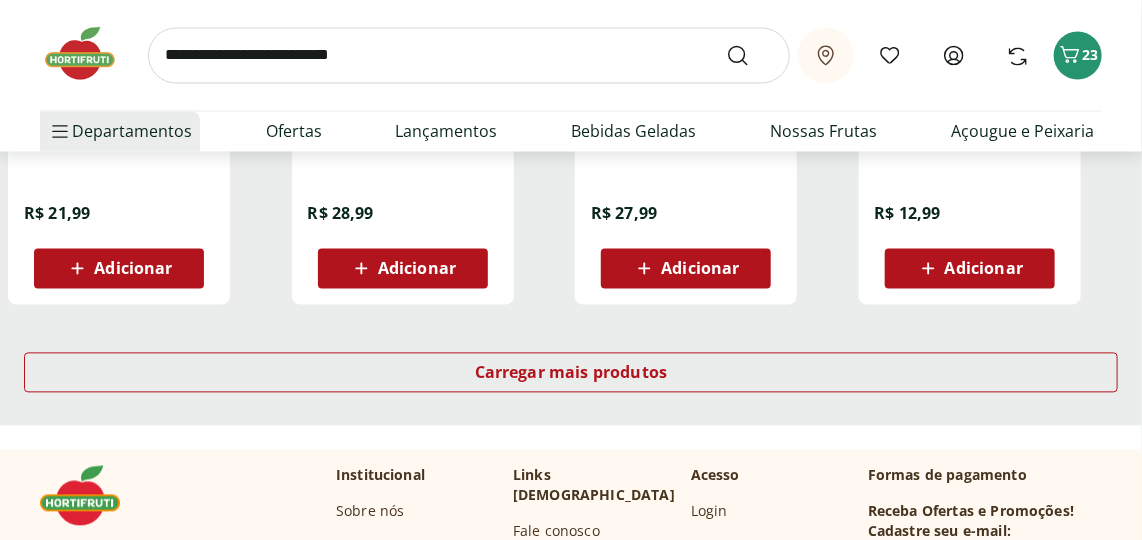 scroll, scrollTop: 3999, scrollLeft: 0, axis: vertical 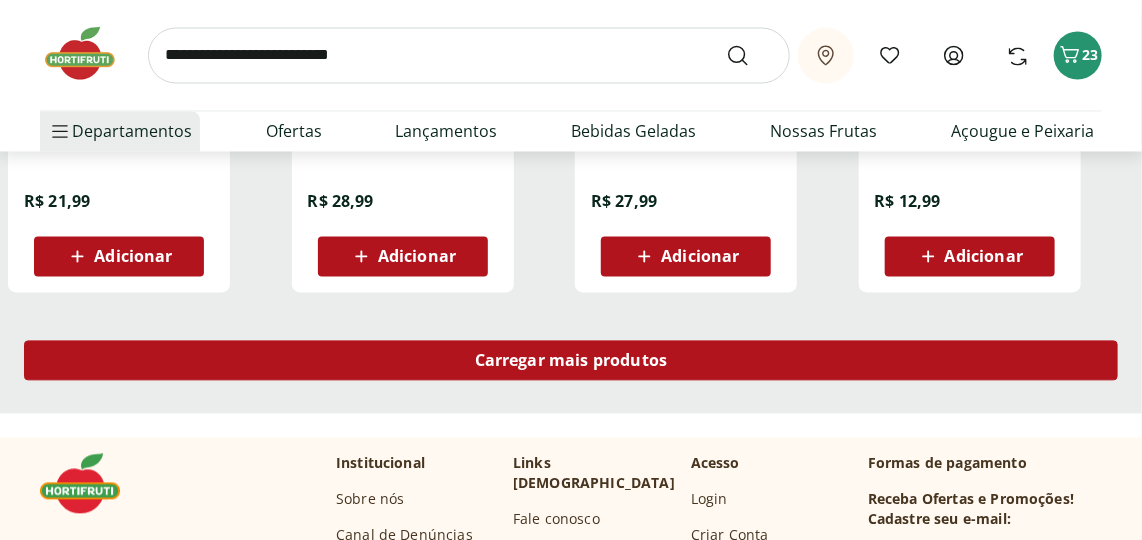 click on "Carregar mais produtos" at bounding box center (571, 361) 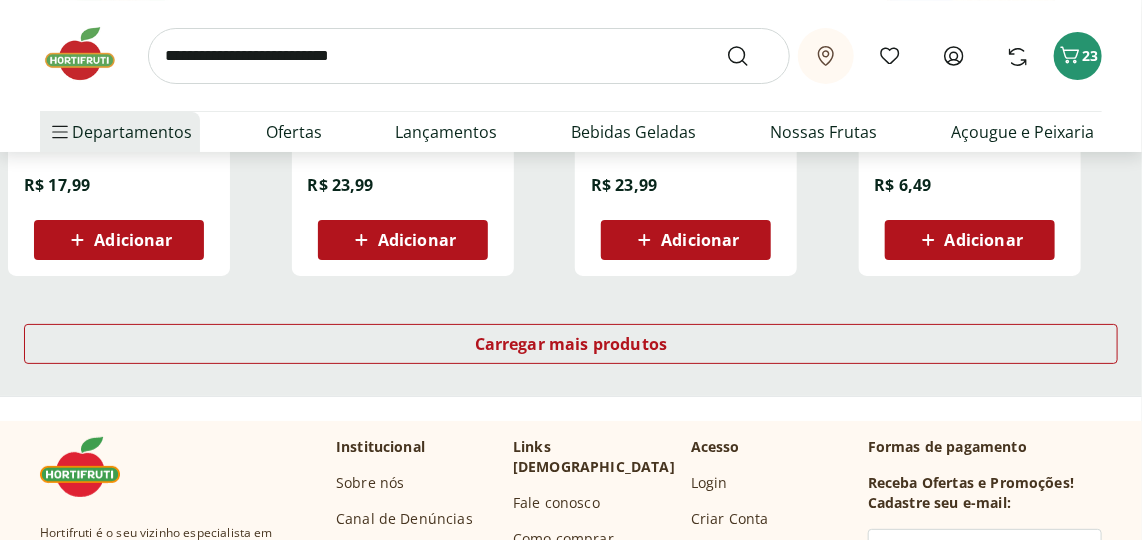 scroll, scrollTop: 5363, scrollLeft: 0, axis: vertical 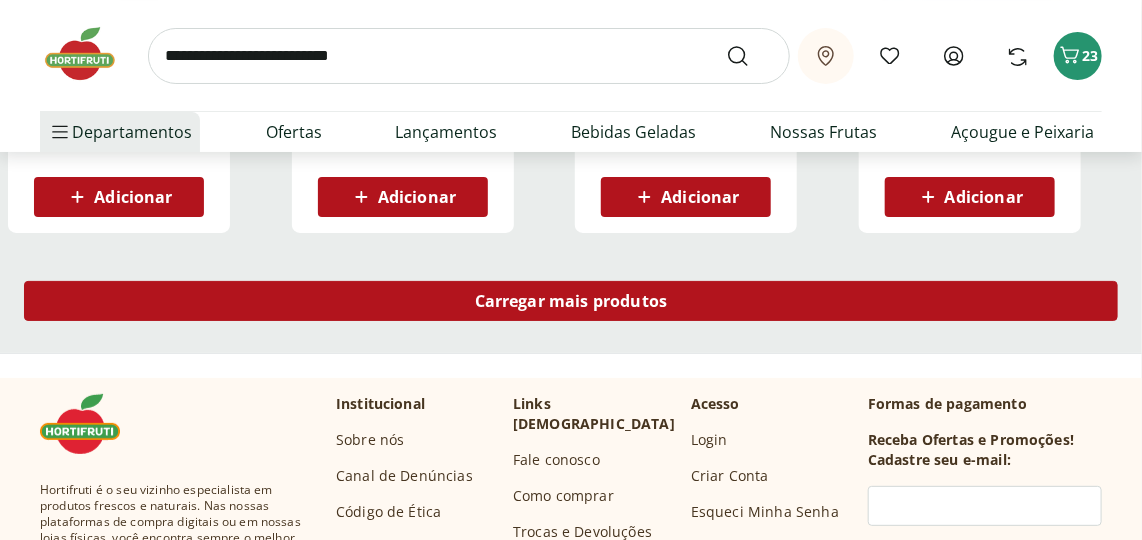 click on "Carregar mais produtos" at bounding box center (571, 301) 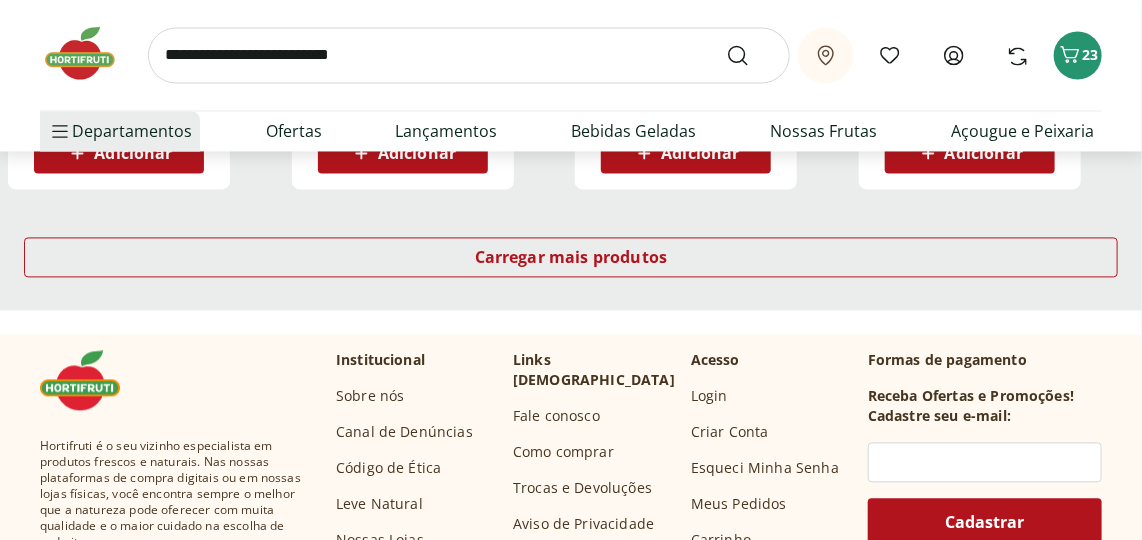 scroll, scrollTop: 6727, scrollLeft: 0, axis: vertical 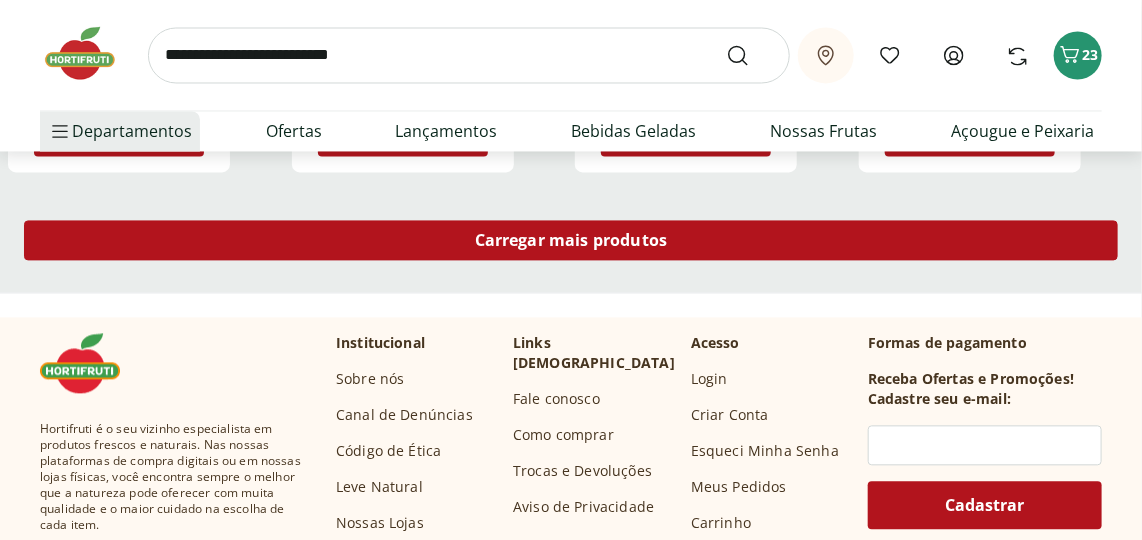 click on "Carregar mais produtos" at bounding box center [571, 241] 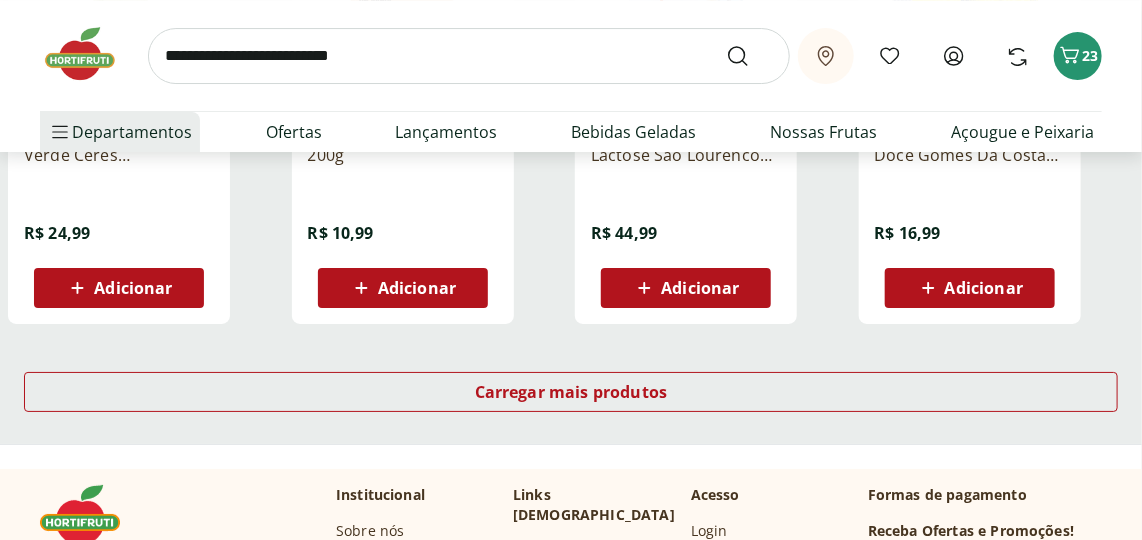 scroll, scrollTop: 7909, scrollLeft: 0, axis: vertical 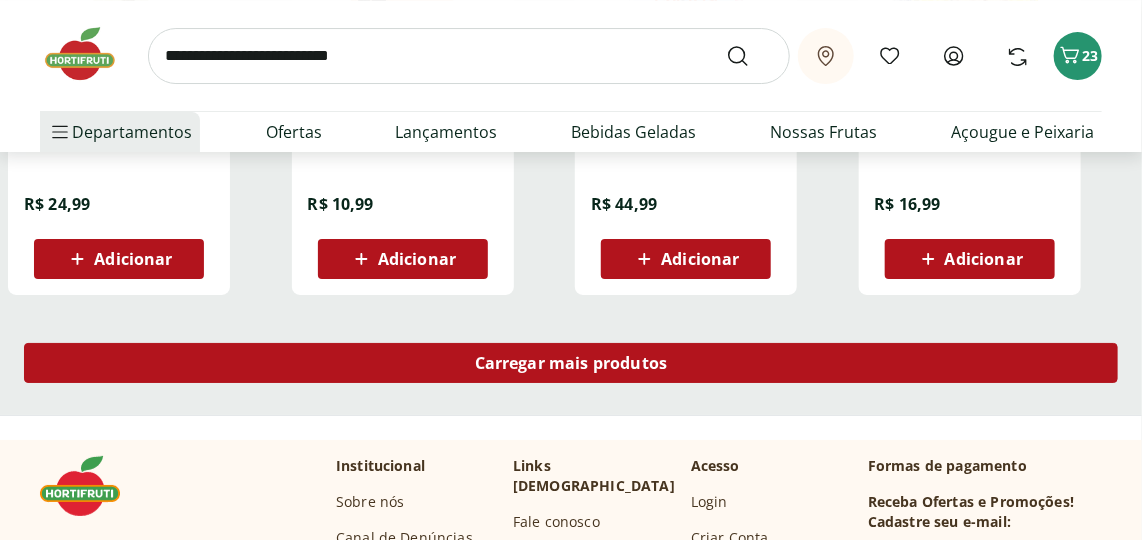 click on "Carregar mais produtos" at bounding box center [571, 363] 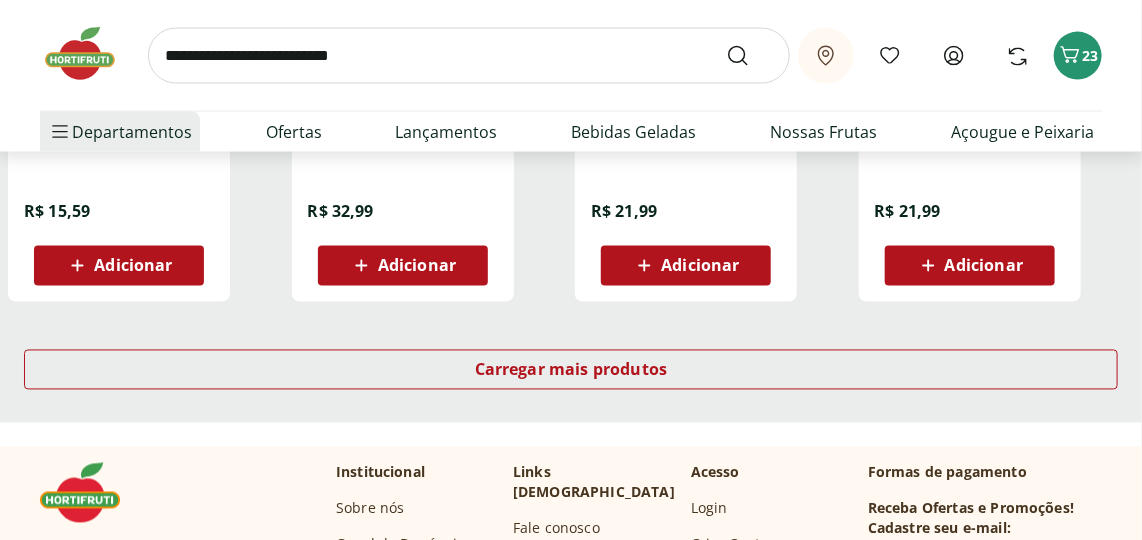 scroll, scrollTop: 9272, scrollLeft: 0, axis: vertical 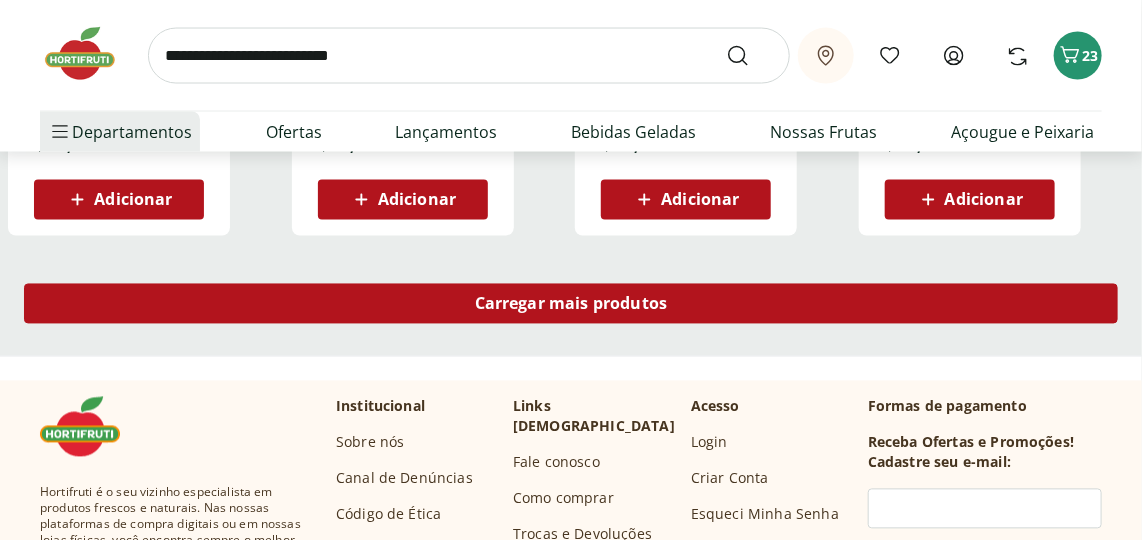 click on "Carregar mais produtos" at bounding box center (571, 304) 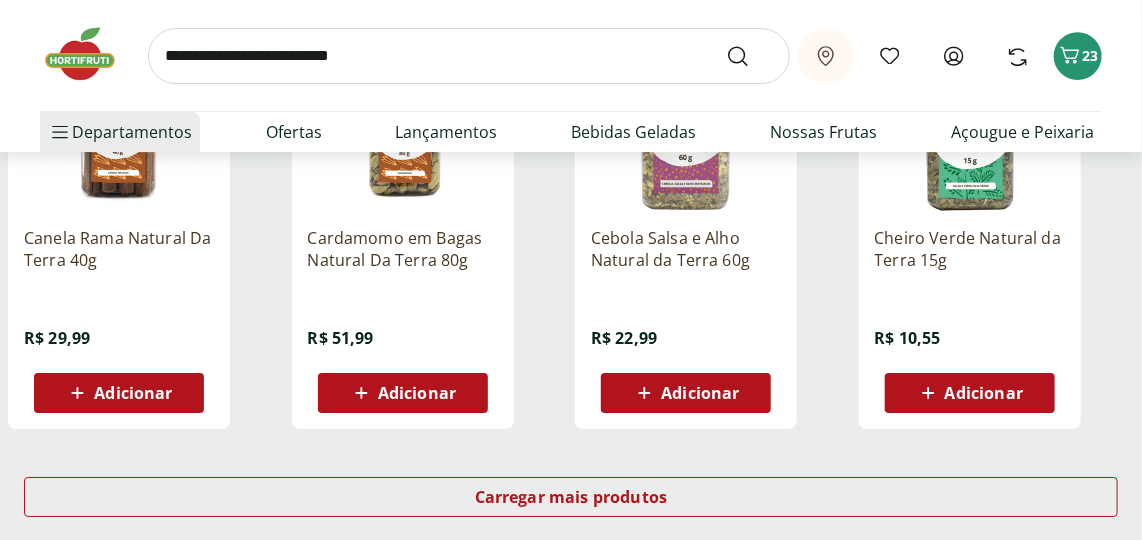 scroll, scrollTop: 10636, scrollLeft: 0, axis: vertical 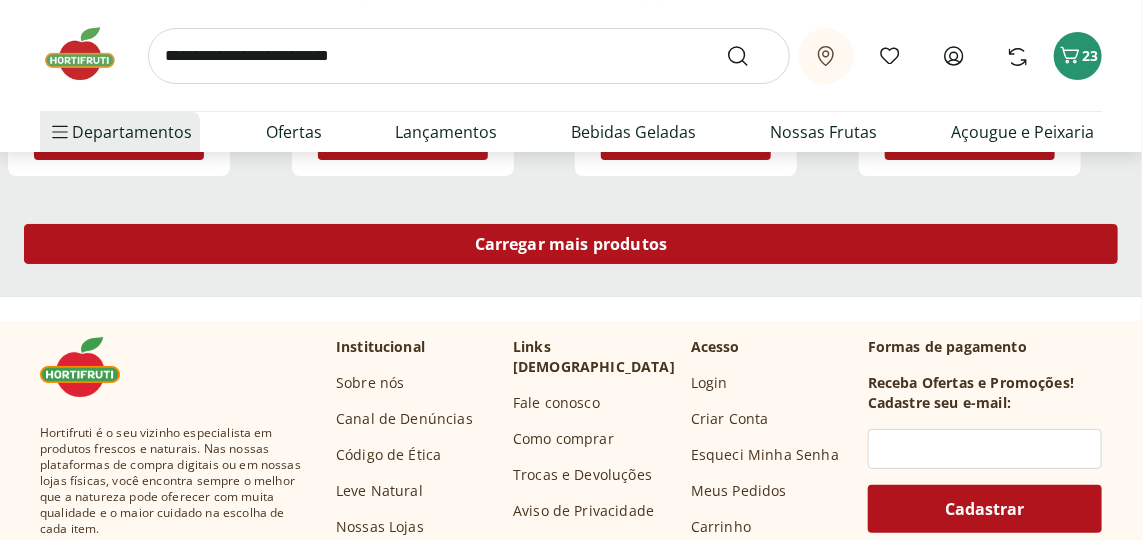 click on "Carregar mais produtos" at bounding box center [571, 244] 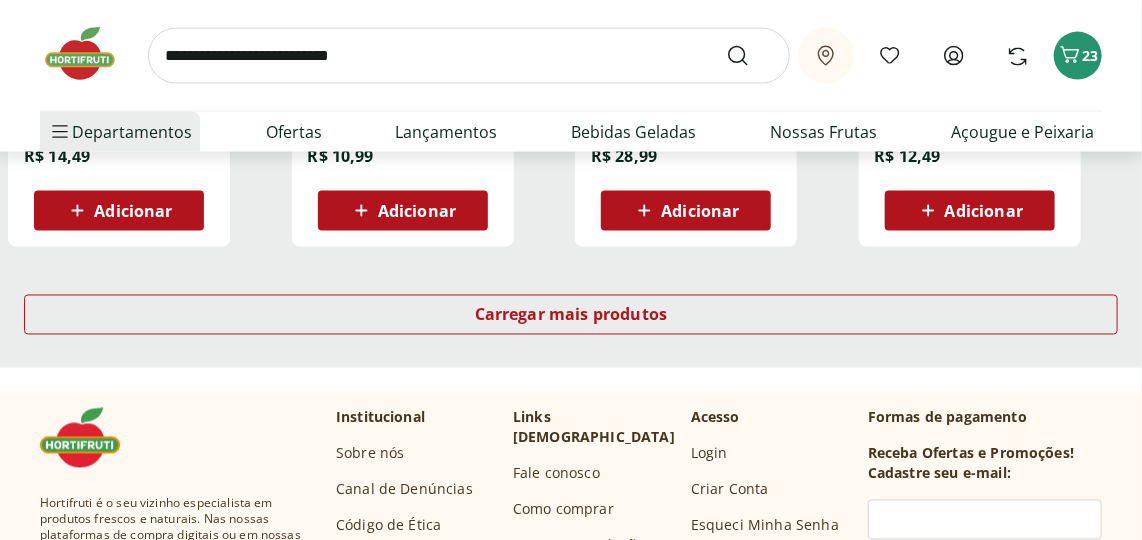 scroll, scrollTop: 11909, scrollLeft: 0, axis: vertical 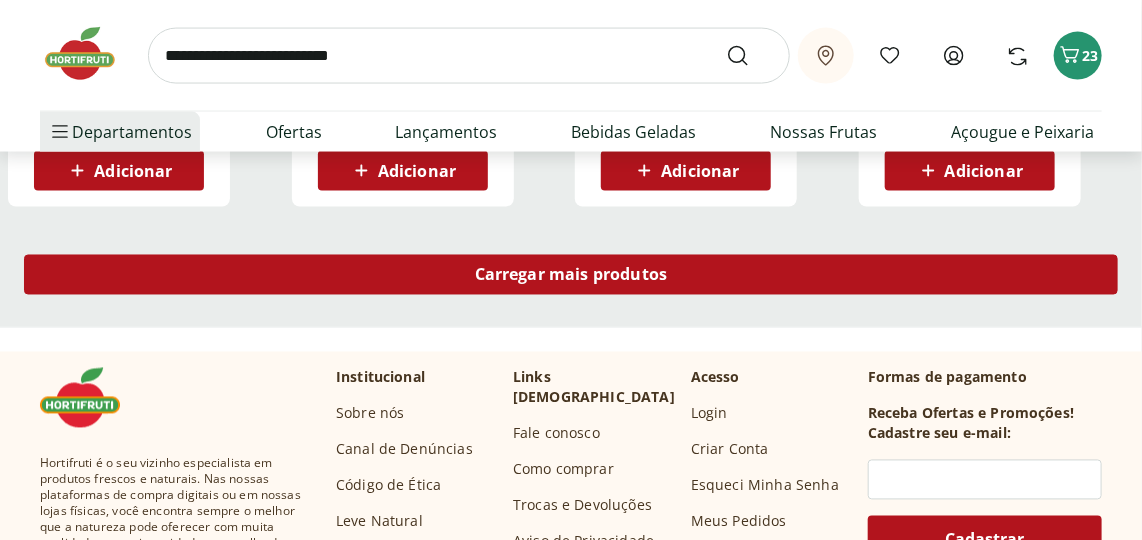 click on "Carregar mais produtos" at bounding box center [571, 275] 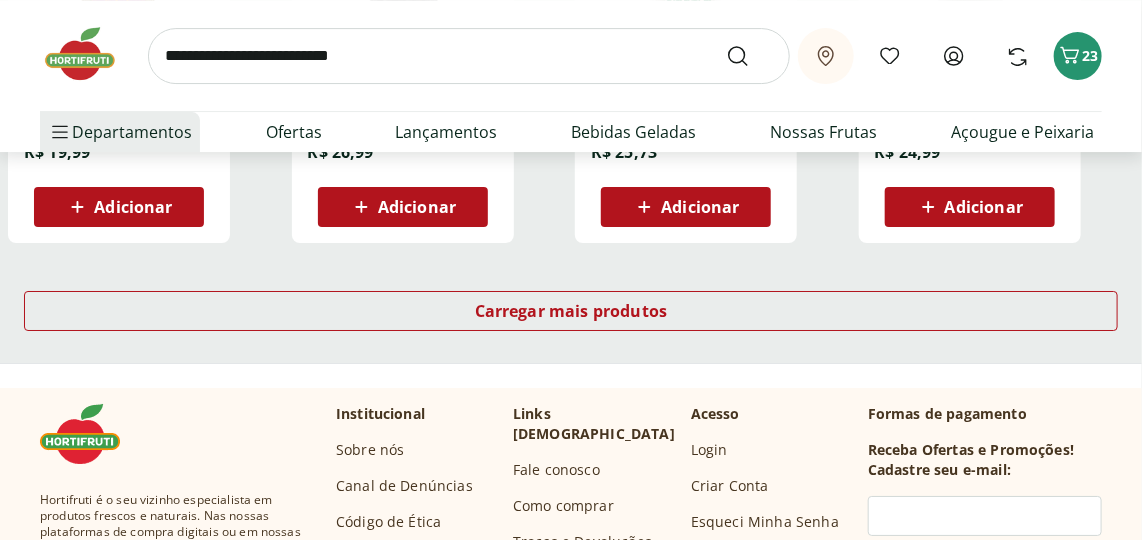 scroll, scrollTop: 13181, scrollLeft: 0, axis: vertical 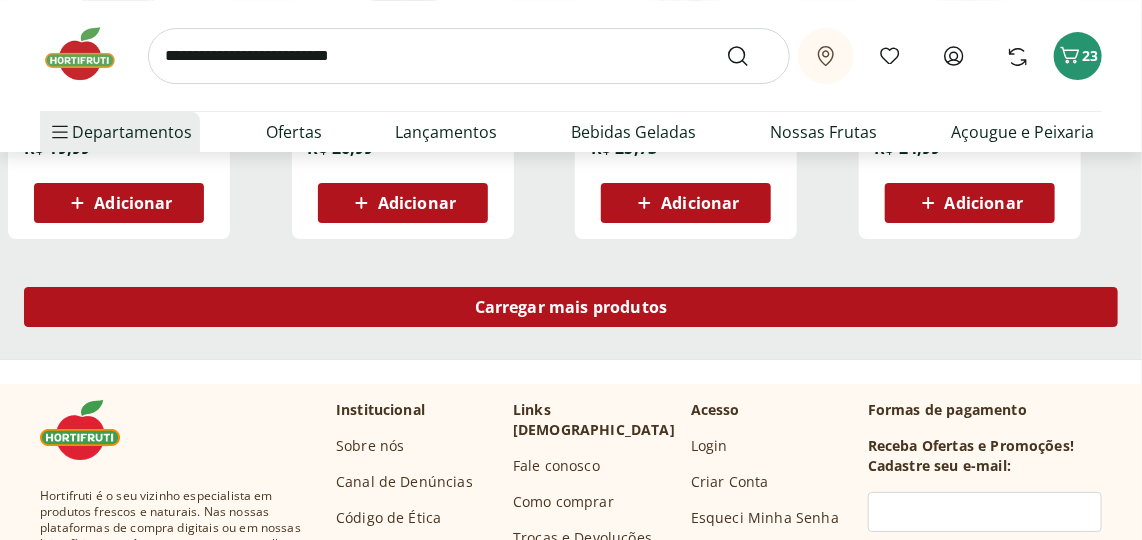 click on "Carregar mais produtos" at bounding box center [571, 307] 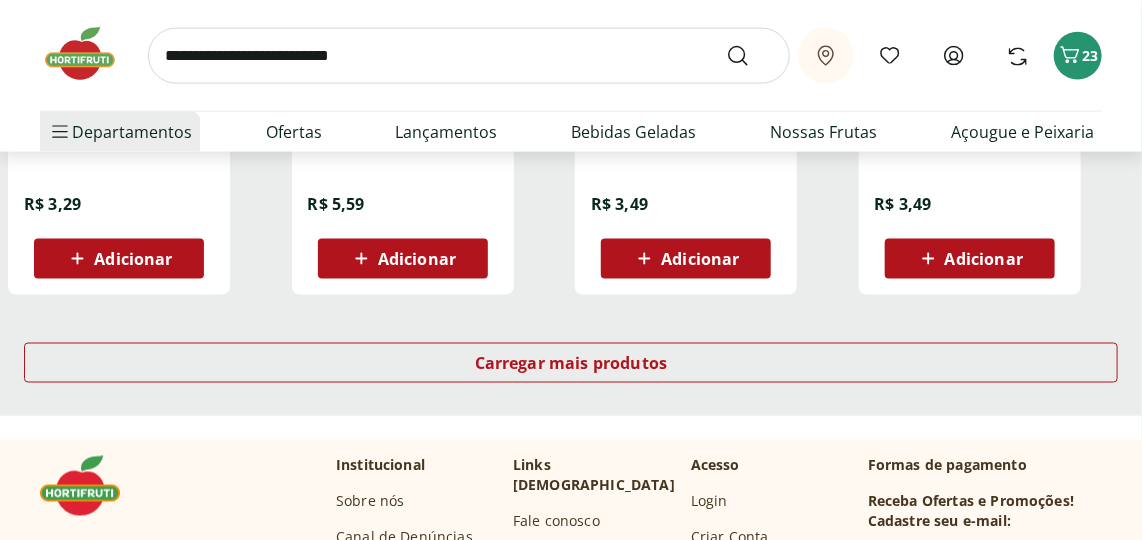 scroll, scrollTop: 14454, scrollLeft: 0, axis: vertical 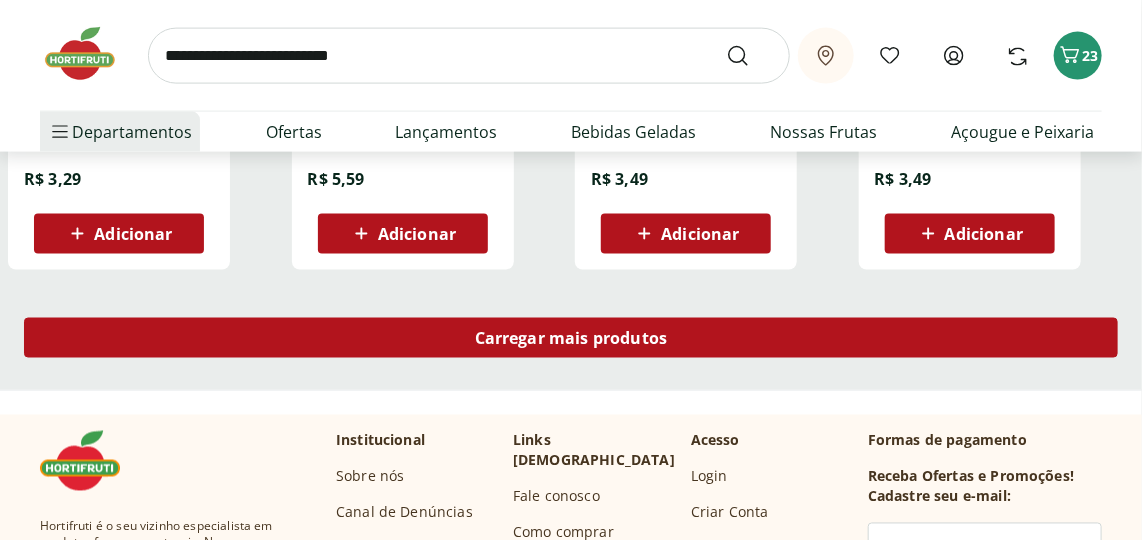 click on "Carregar mais produtos" at bounding box center (571, 338) 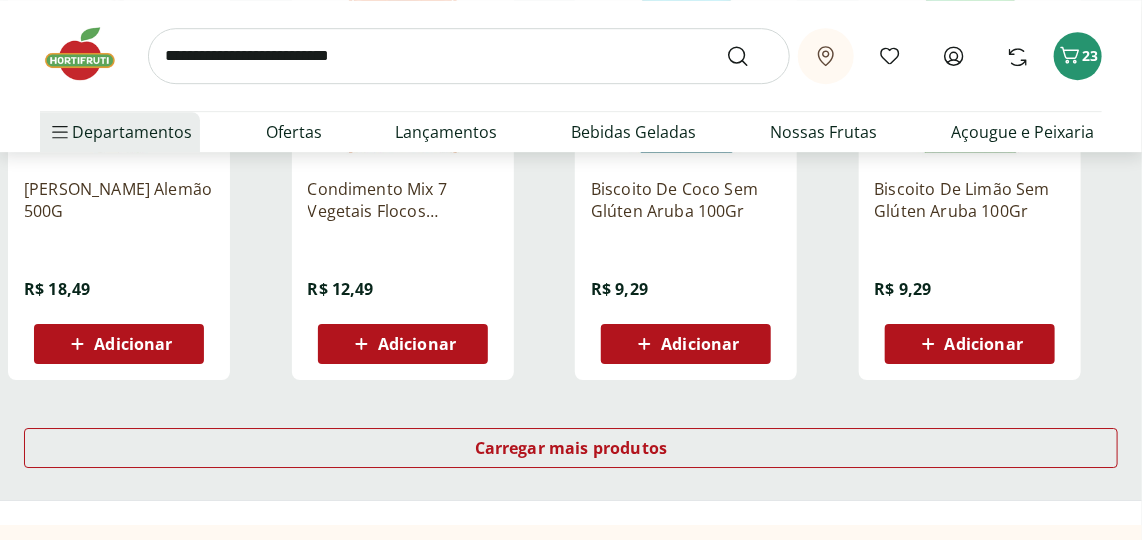 scroll, scrollTop: 15727, scrollLeft: 0, axis: vertical 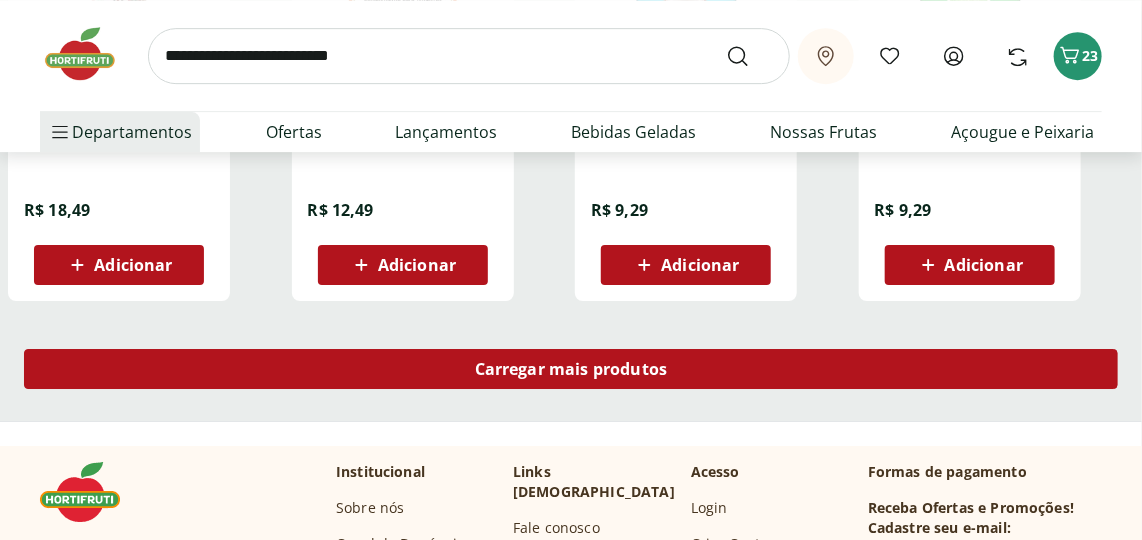 click on "Carregar mais produtos" at bounding box center (571, 369) 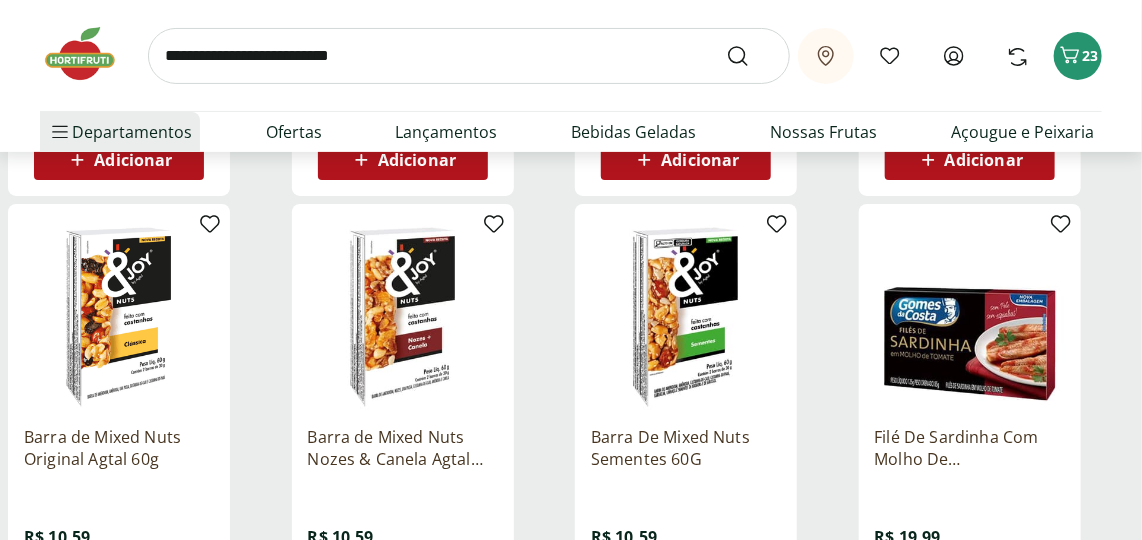scroll, scrollTop: 16363, scrollLeft: 0, axis: vertical 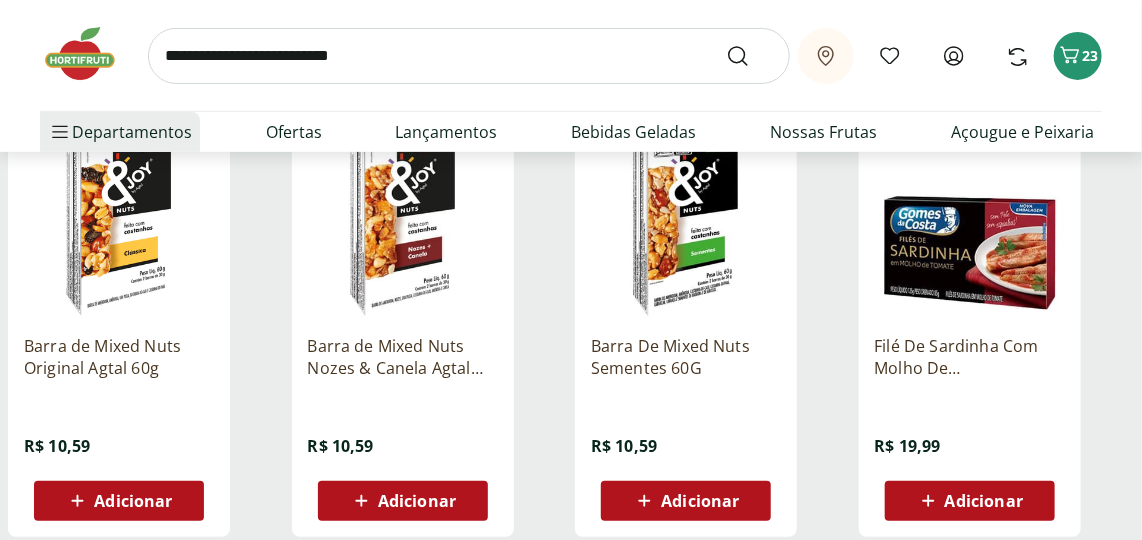 click on "Adicionar" at bounding box center (984, 501) 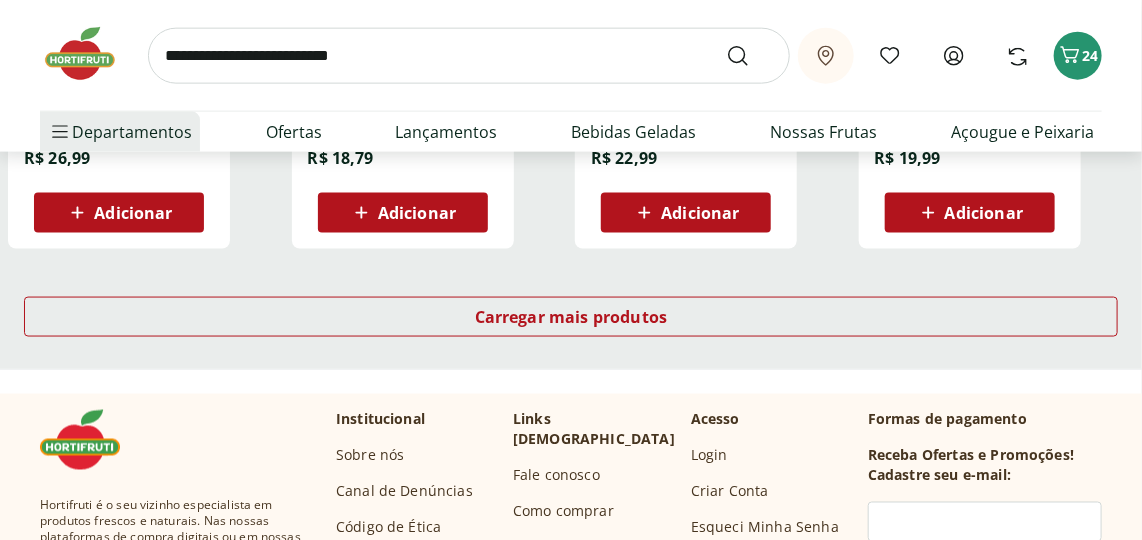 scroll, scrollTop: 17090, scrollLeft: 0, axis: vertical 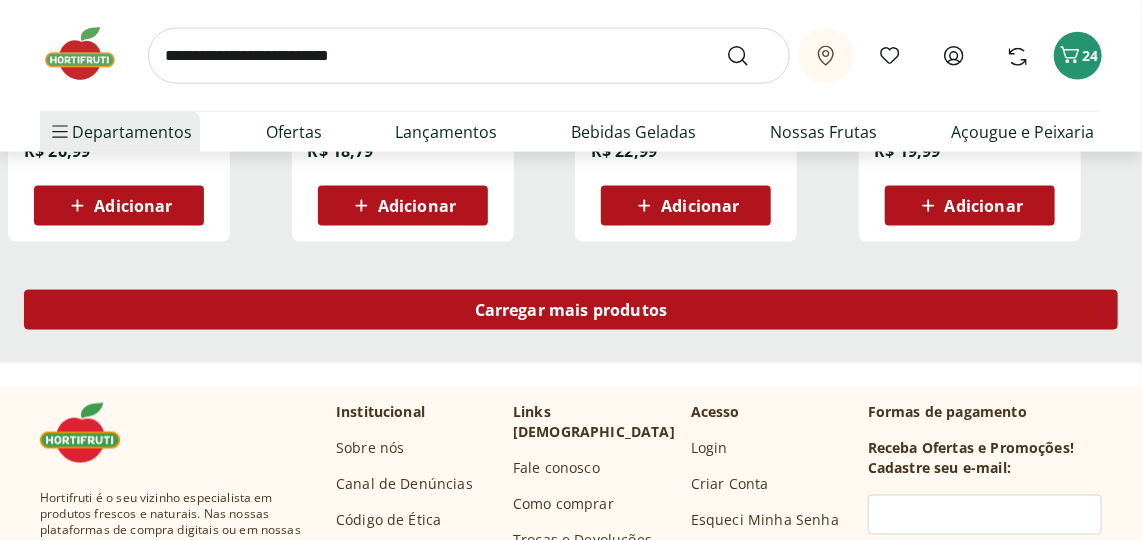 click on "Carregar mais produtos" at bounding box center (571, 310) 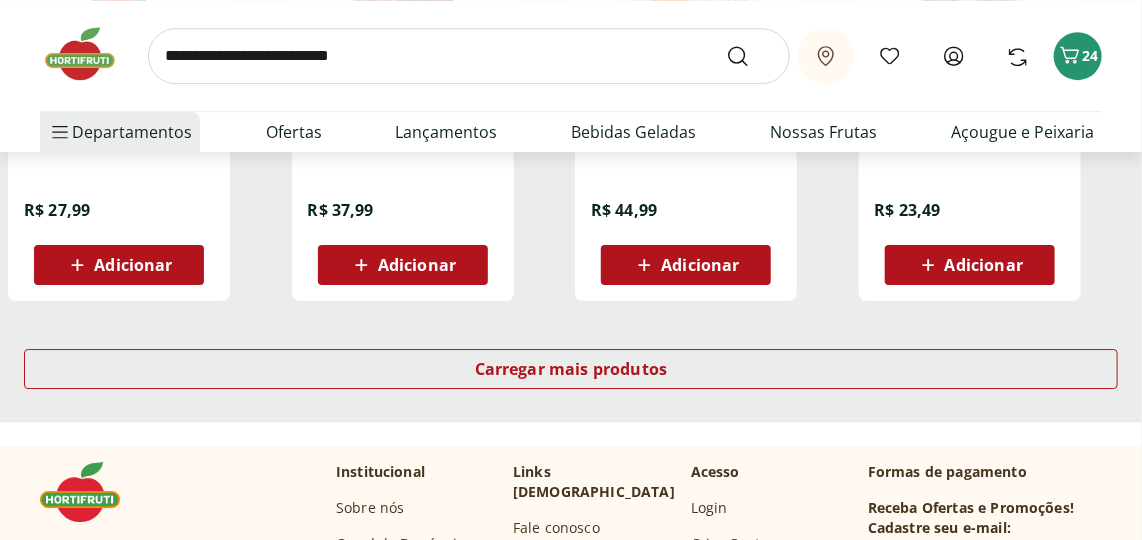 scroll, scrollTop: 18363, scrollLeft: 0, axis: vertical 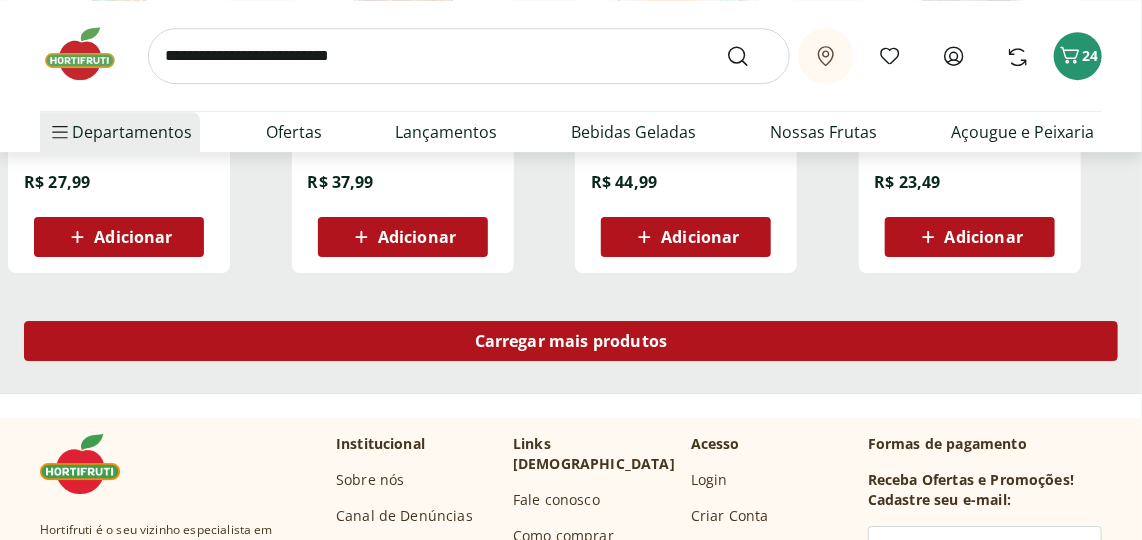 click on "Carregar mais produtos" at bounding box center [571, 341] 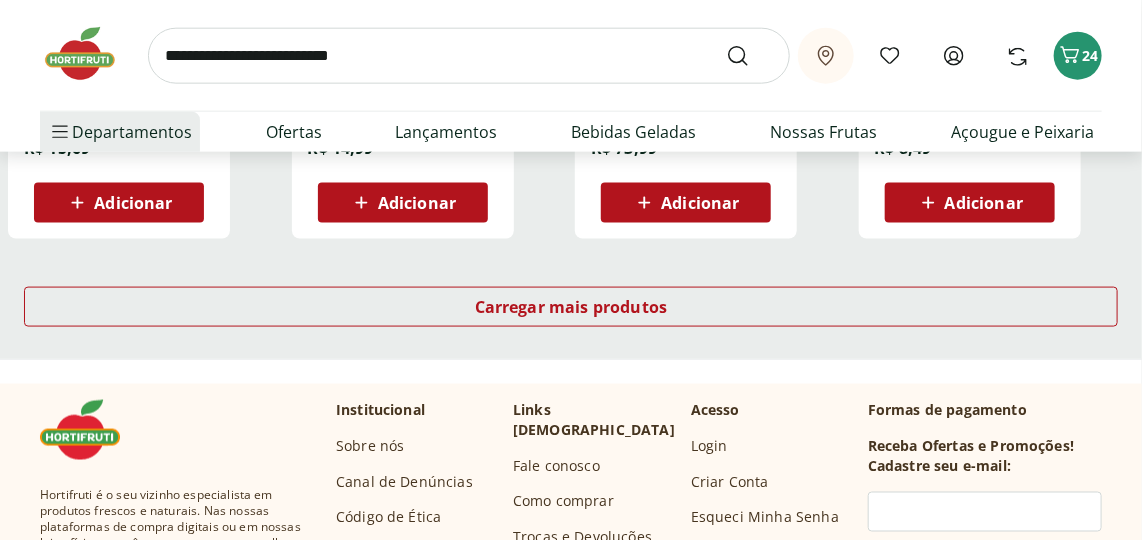 scroll, scrollTop: 19727, scrollLeft: 0, axis: vertical 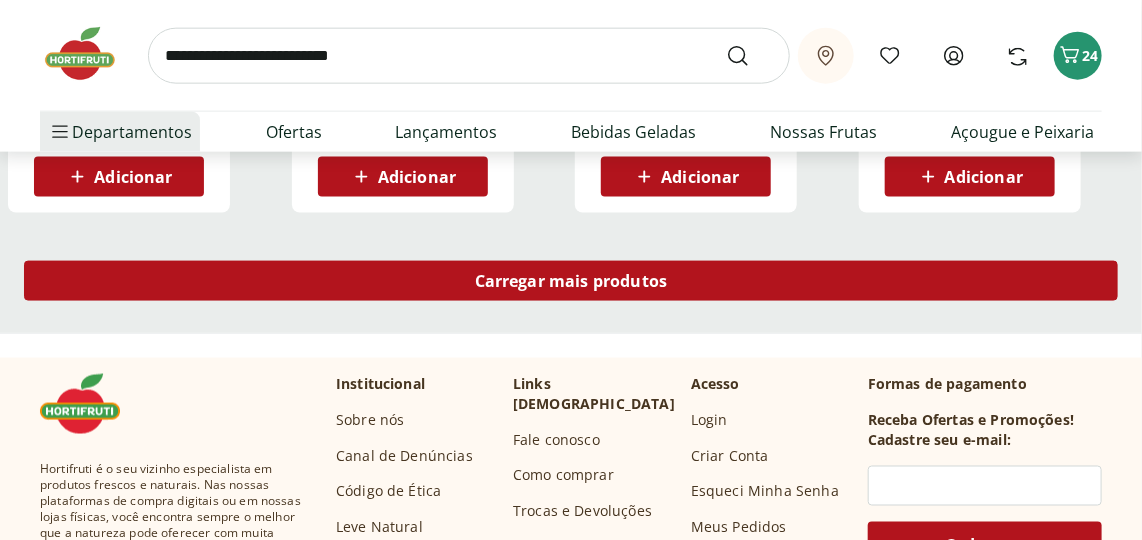 click on "Carregar mais produtos" at bounding box center [571, 281] 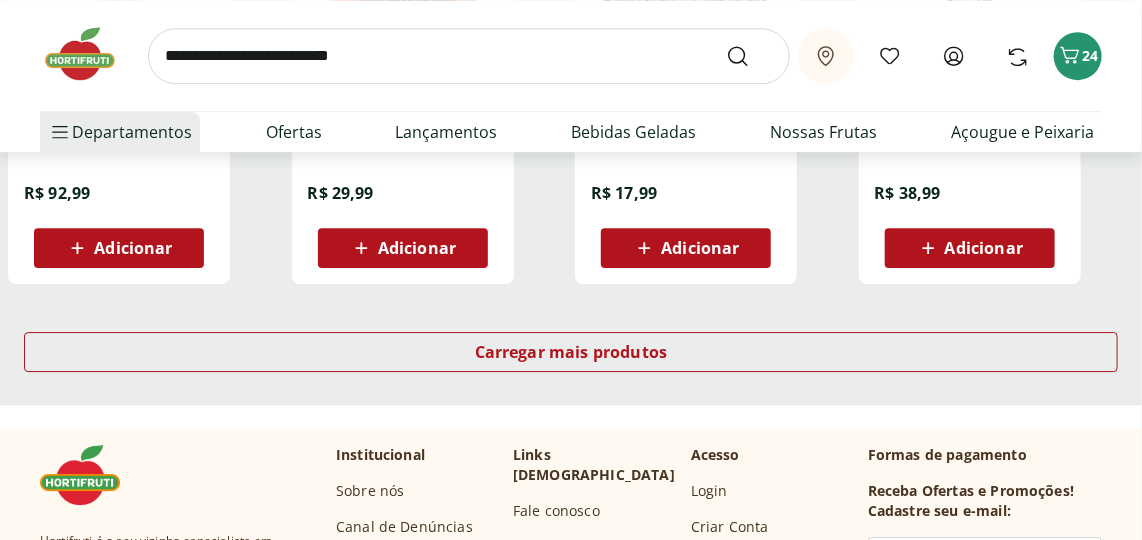 scroll, scrollTop: 20999, scrollLeft: 0, axis: vertical 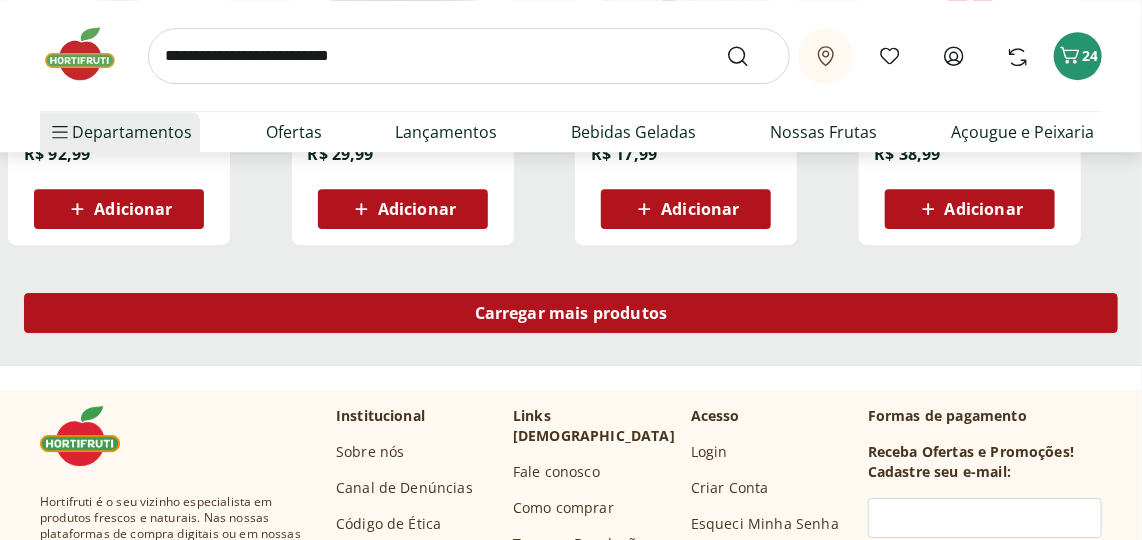 click on "Carregar mais produtos" at bounding box center (571, 313) 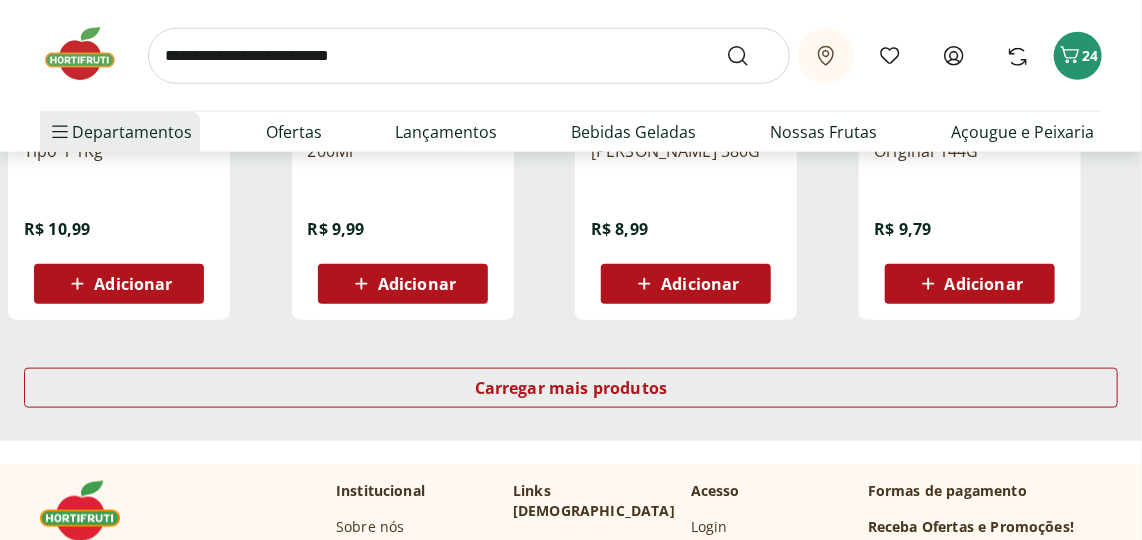 scroll, scrollTop: 22272, scrollLeft: 0, axis: vertical 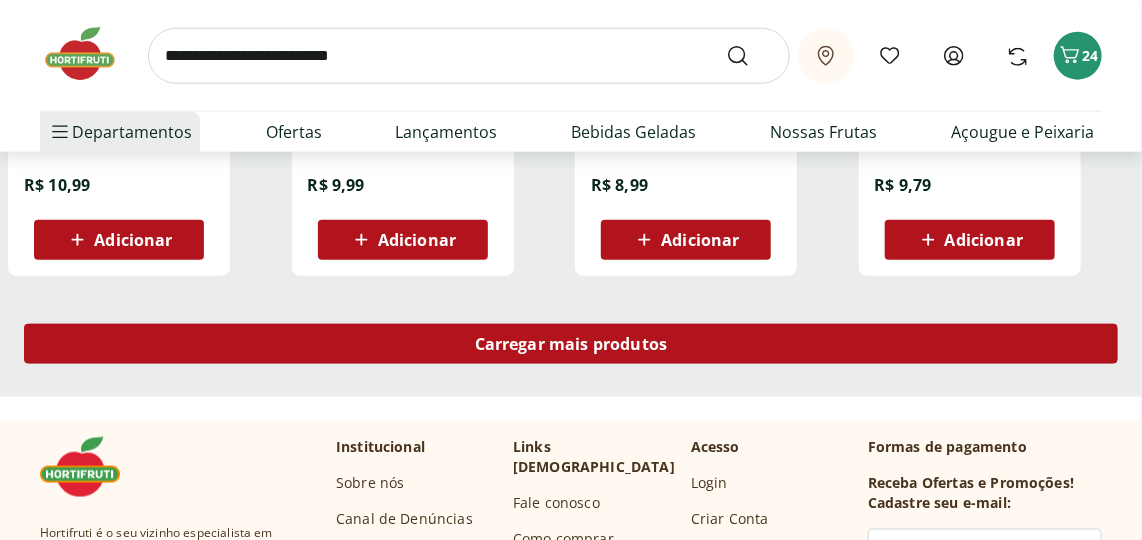 click on "Carregar mais produtos" at bounding box center (571, 344) 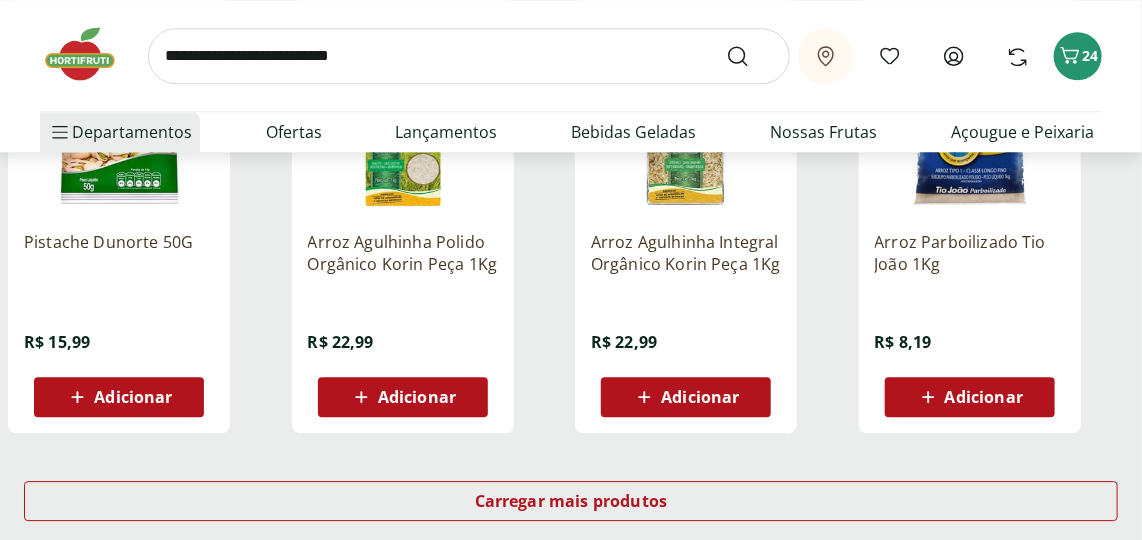 scroll, scrollTop: 23545, scrollLeft: 0, axis: vertical 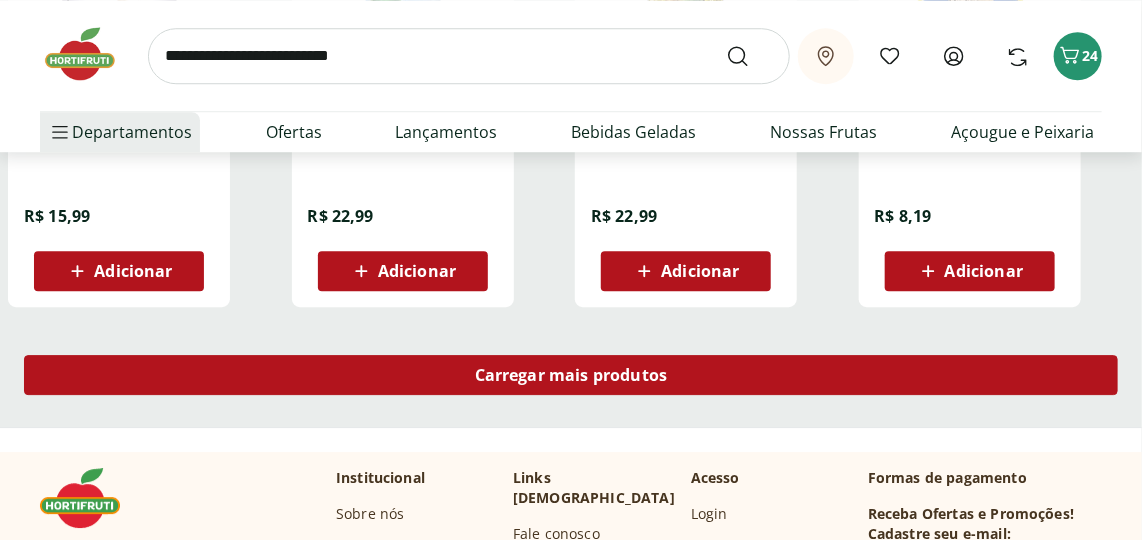 click on "Carregar mais produtos" at bounding box center (571, 375) 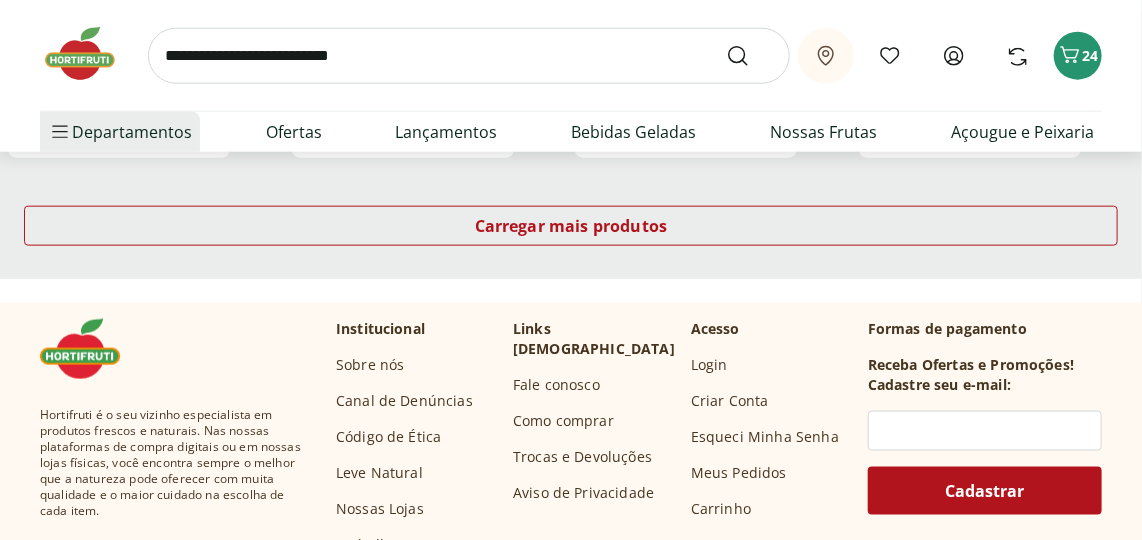 scroll, scrollTop: 24999, scrollLeft: 0, axis: vertical 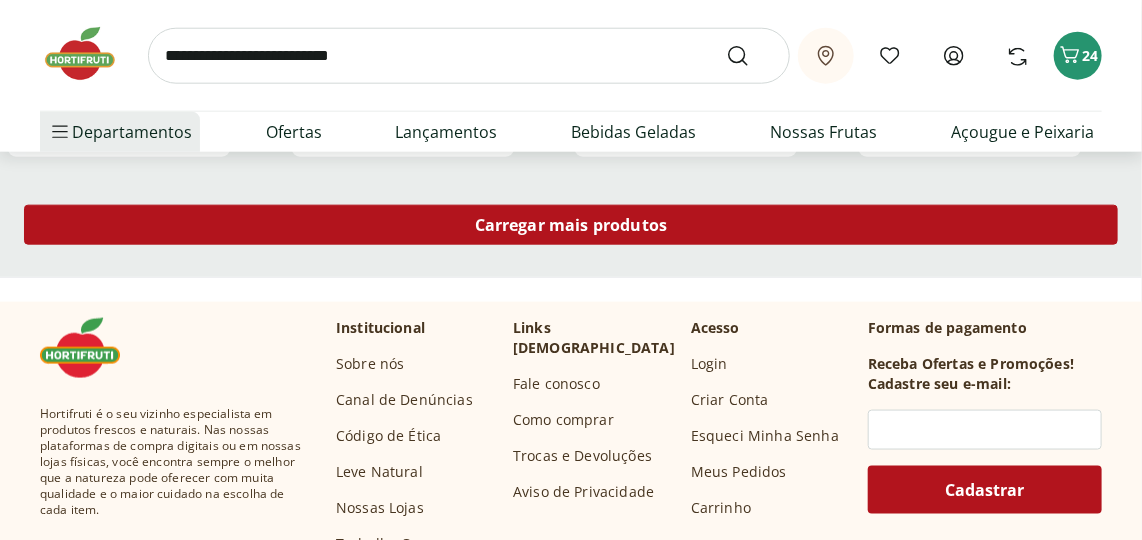click on "Carregar mais produtos" at bounding box center [571, 225] 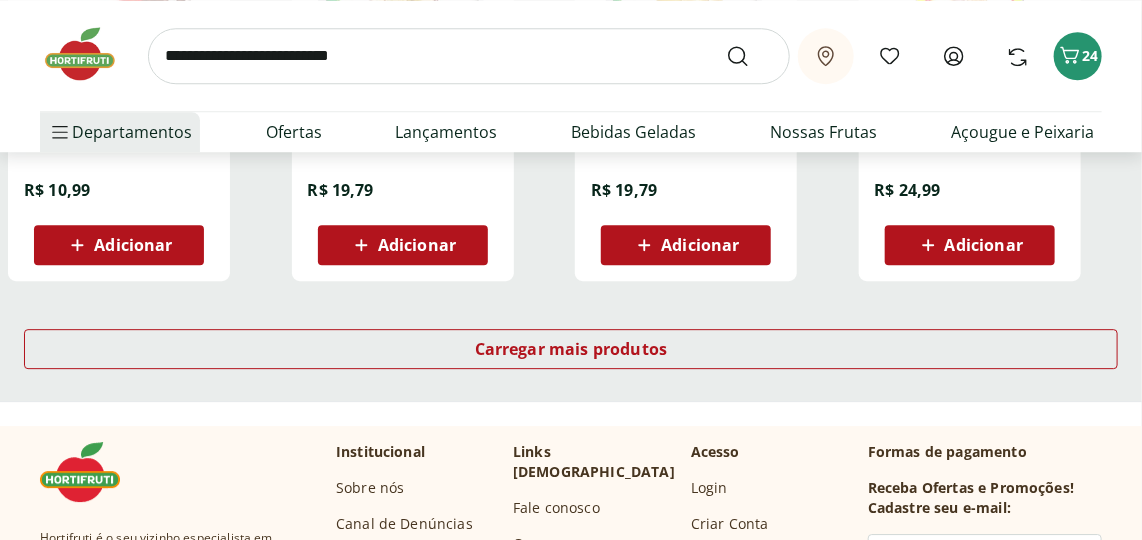 scroll, scrollTop: 26181, scrollLeft: 0, axis: vertical 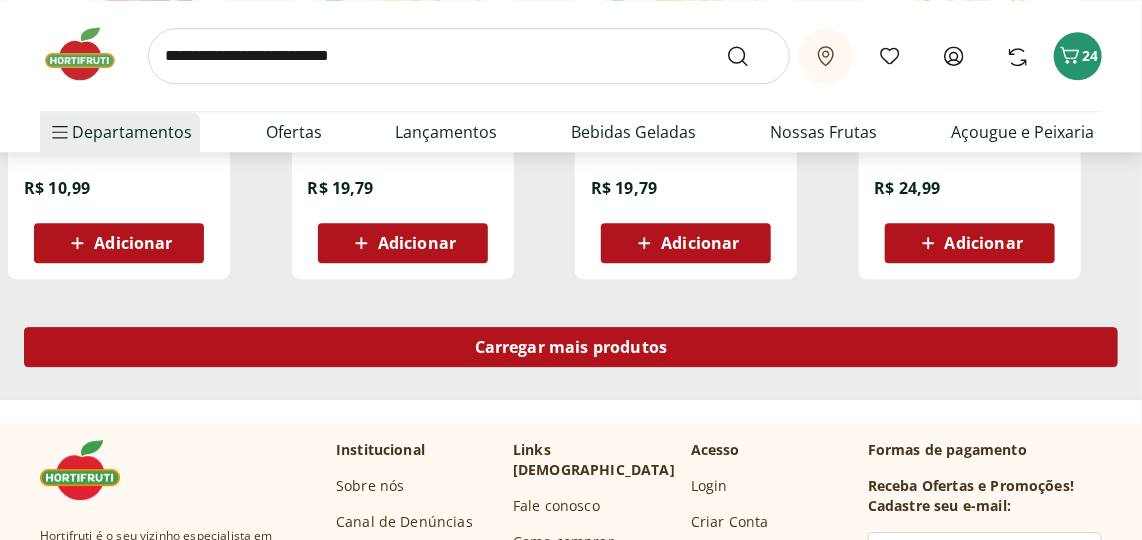 click on "Carregar mais produtos" at bounding box center [571, 347] 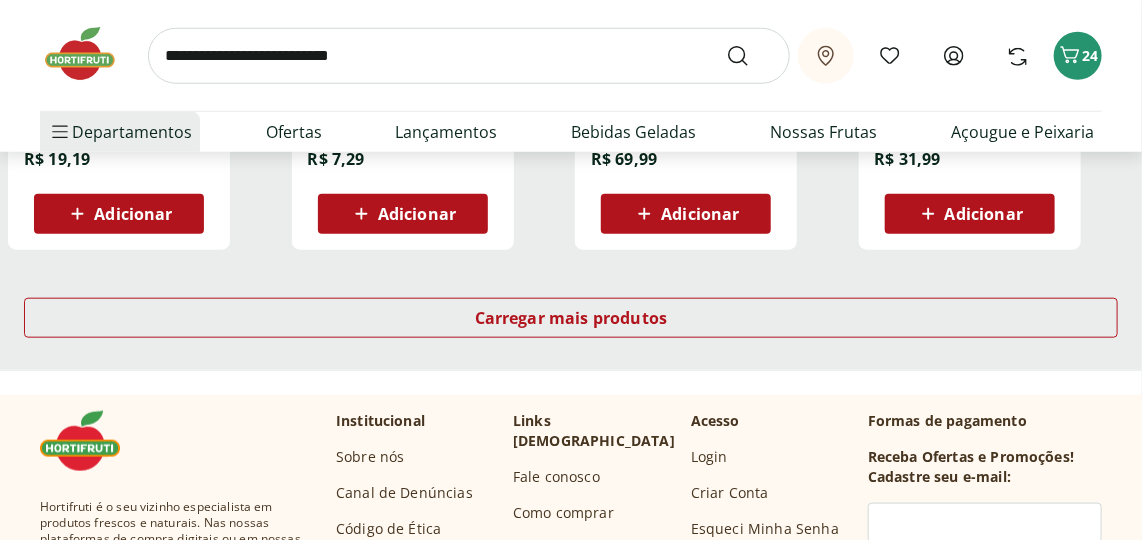 scroll, scrollTop: 27545, scrollLeft: 0, axis: vertical 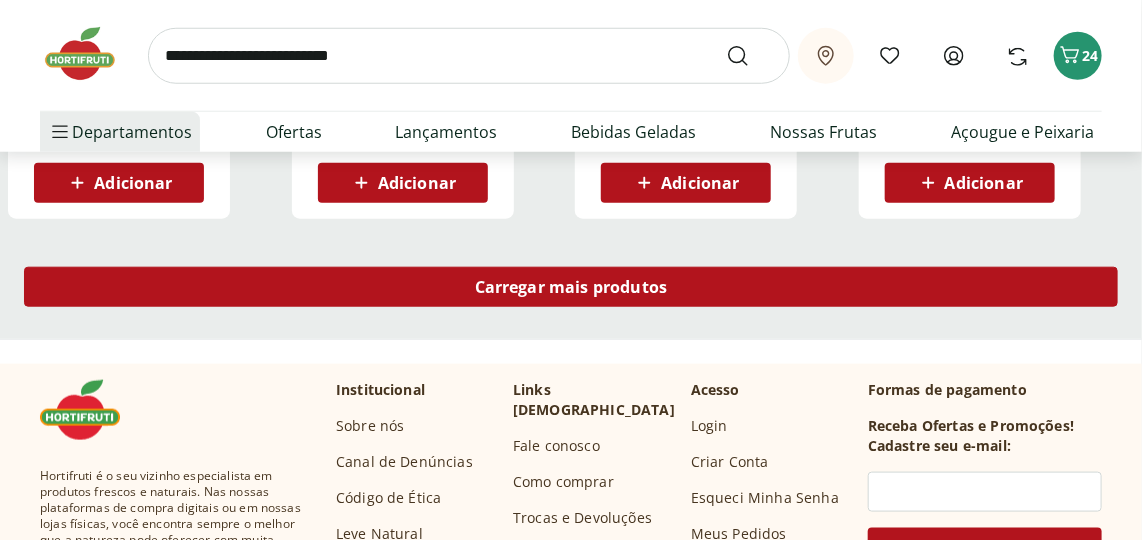 click on "Carregar mais produtos" at bounding box center [571, 287] 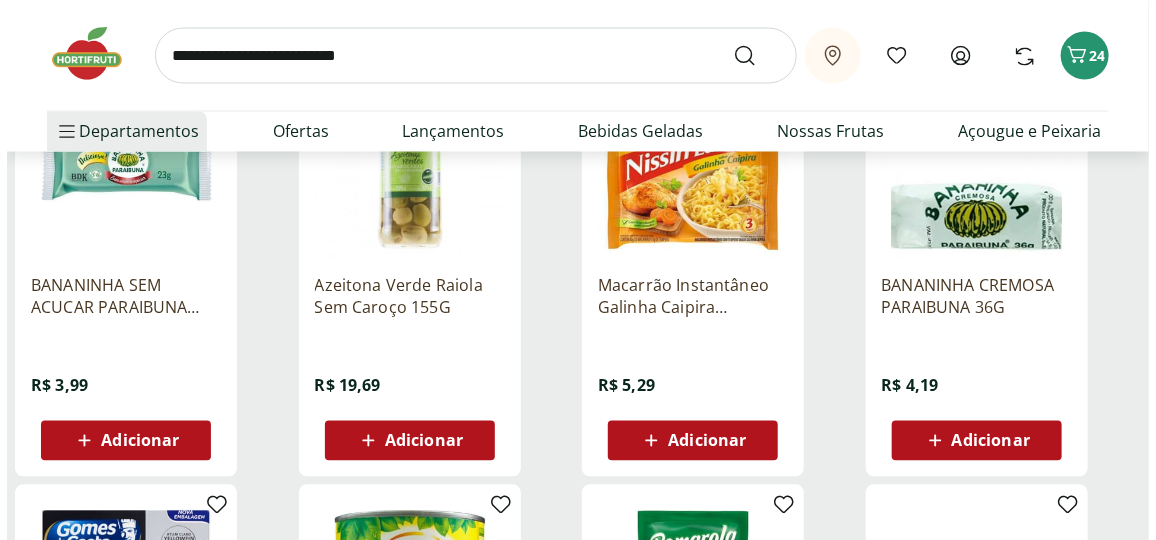 scroll, scrollTop: 28181, scrollLeft: 0, axis: vertical 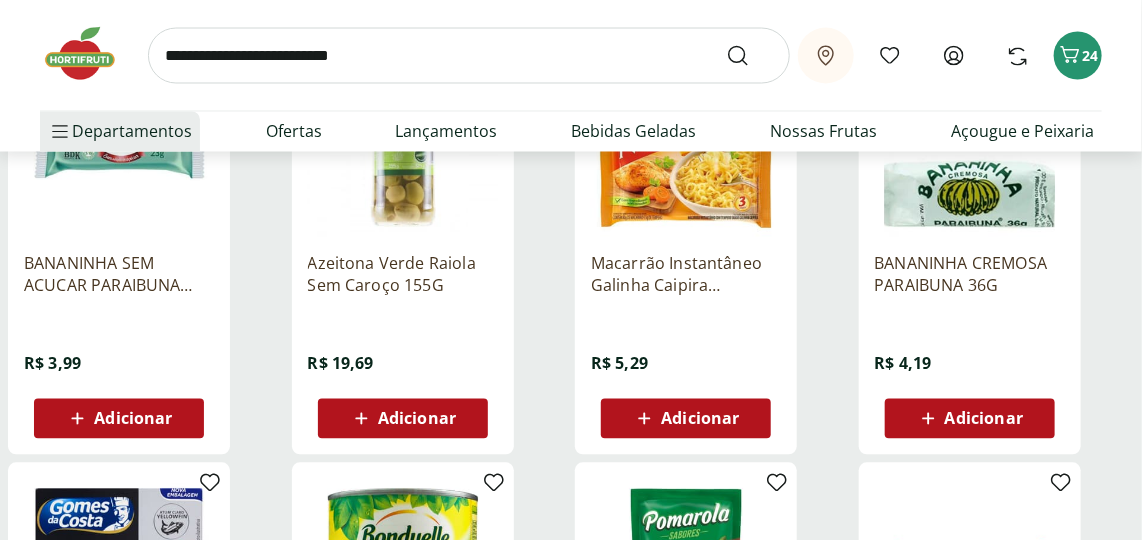 click on "Adicionar" at bounding box center (133, 419) 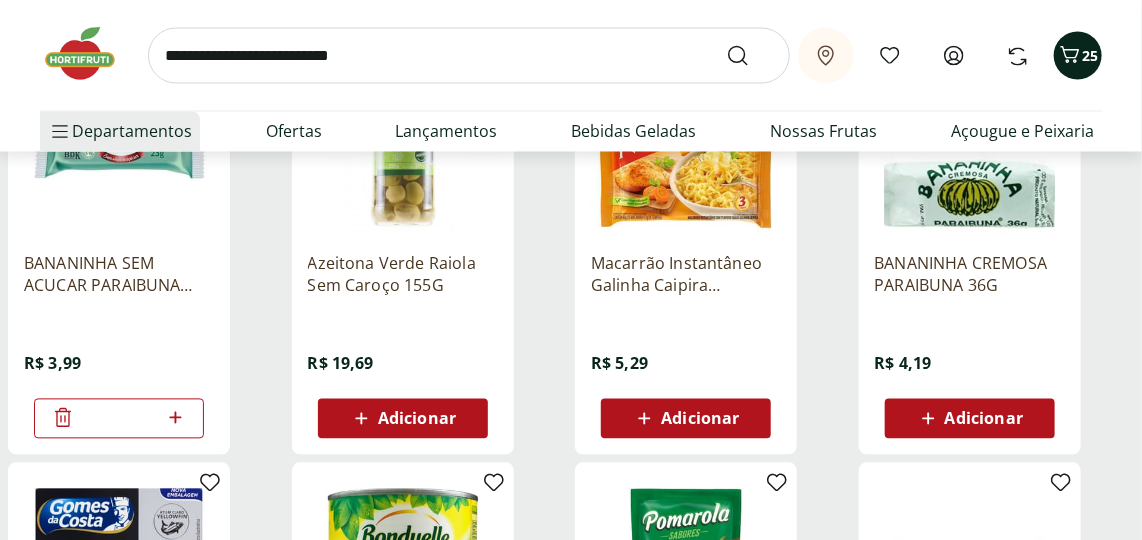 click 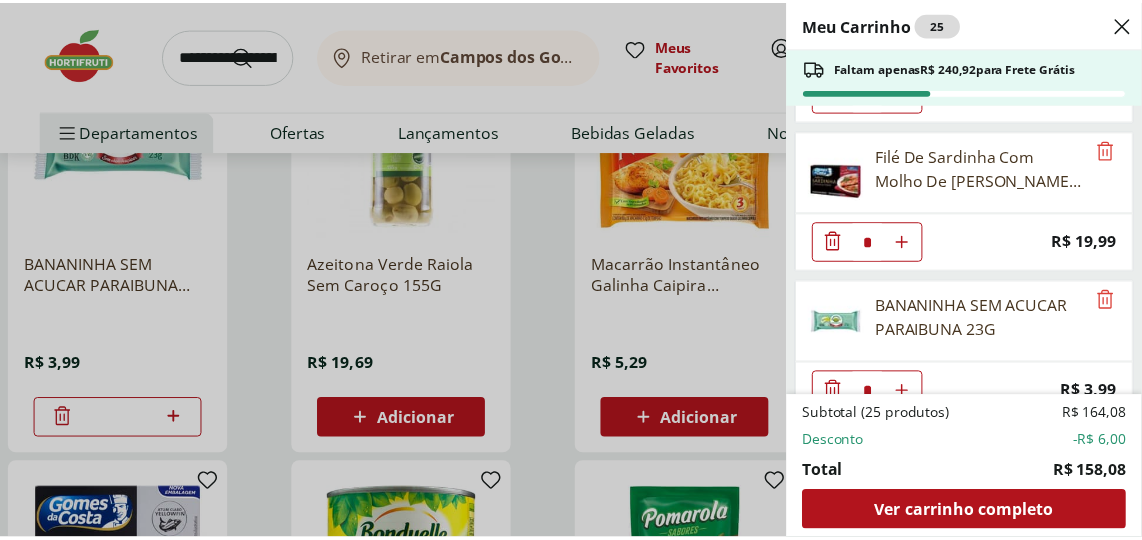 scroll, scrollTop: 1634, scrollLeft: 0, axis: vertical 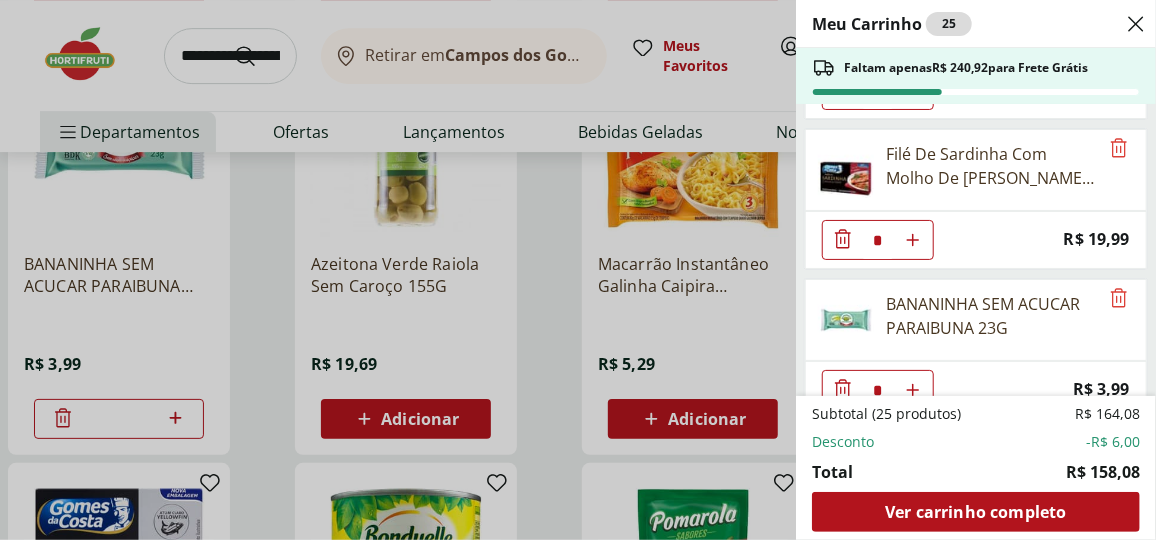 click 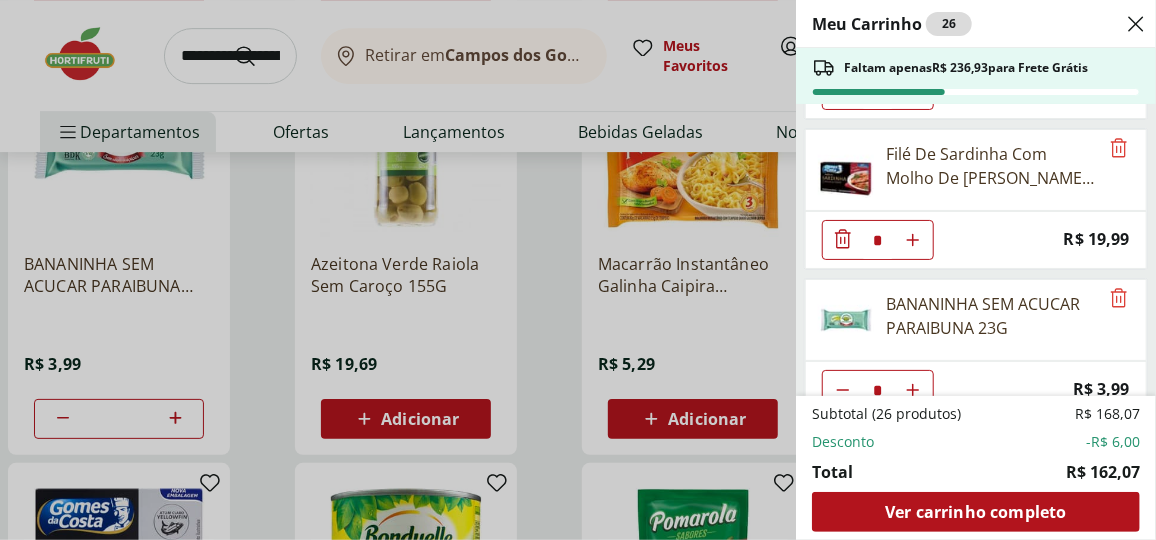 click 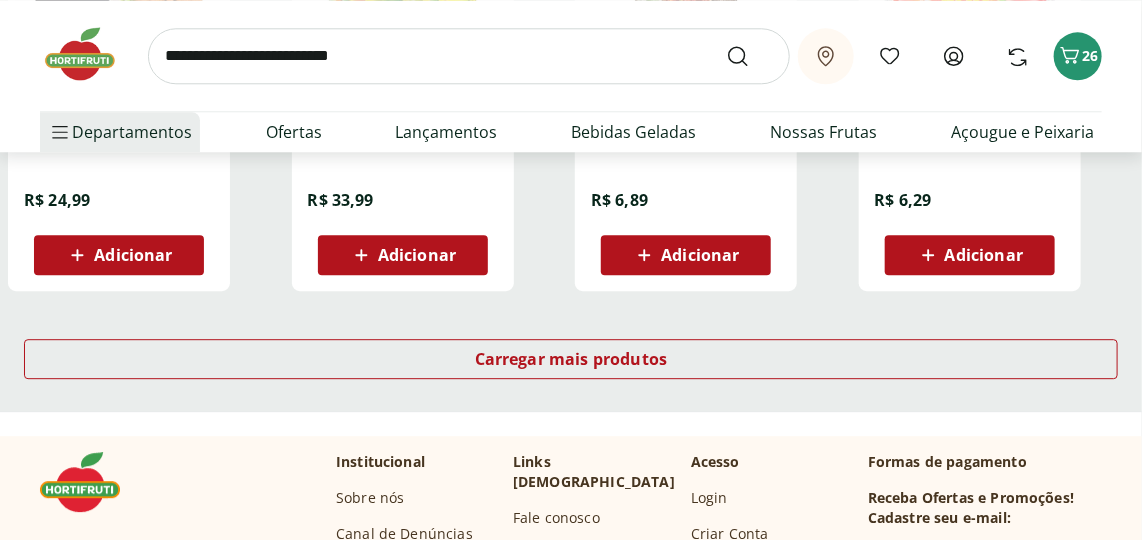 scroll, scrollTop: 28818, scrollLeft: 0, axis: vertical 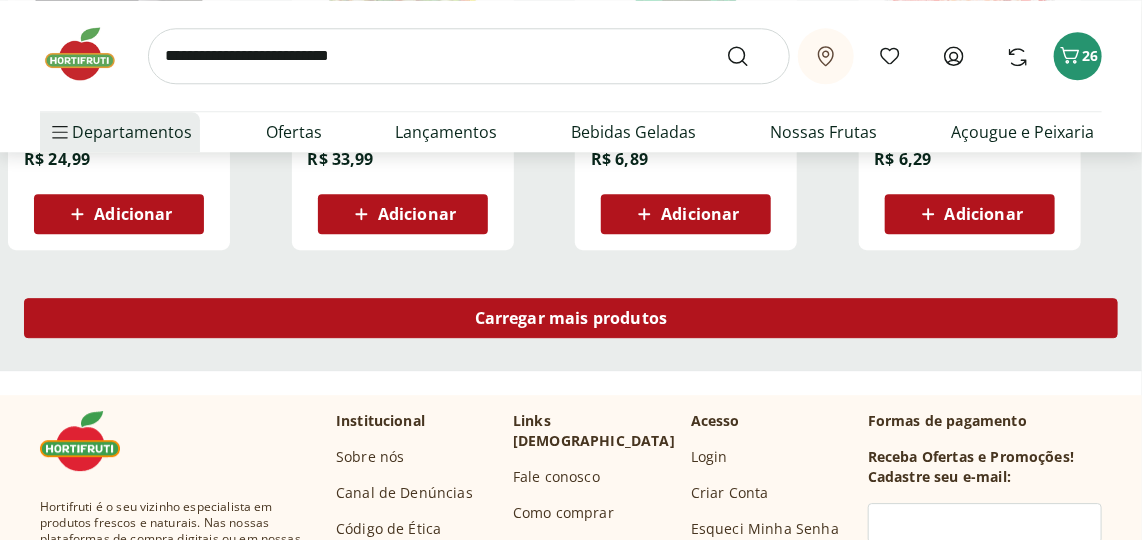 click on "Carregar mais produtos" at bounding box center [571, 318] 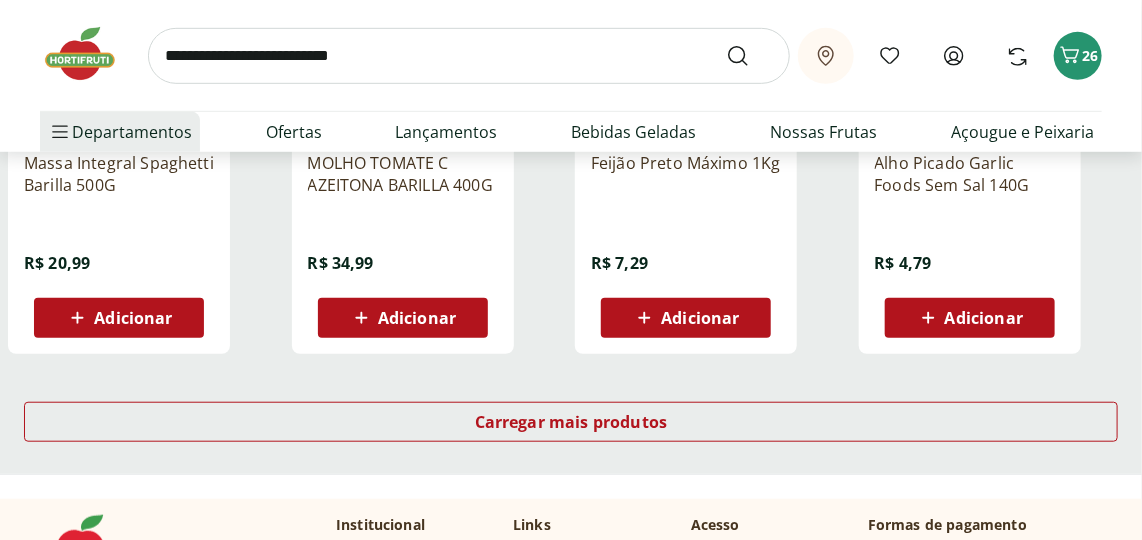 scroll, scrollTop: 30090, scrollLeft: 0, axis: vertical 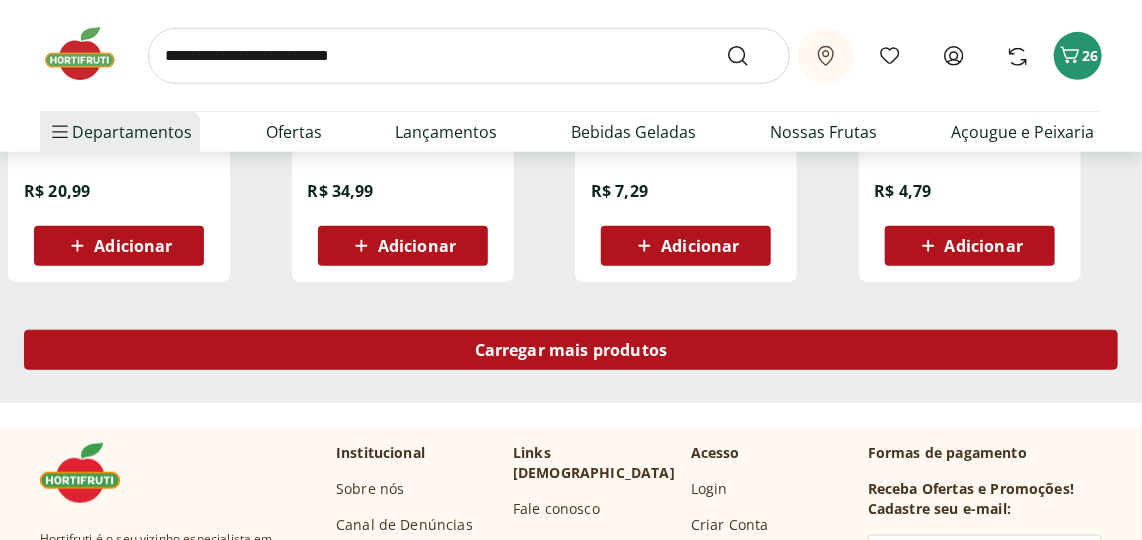 click on "Carregar mais produtos" at bounding box center (571, 350) 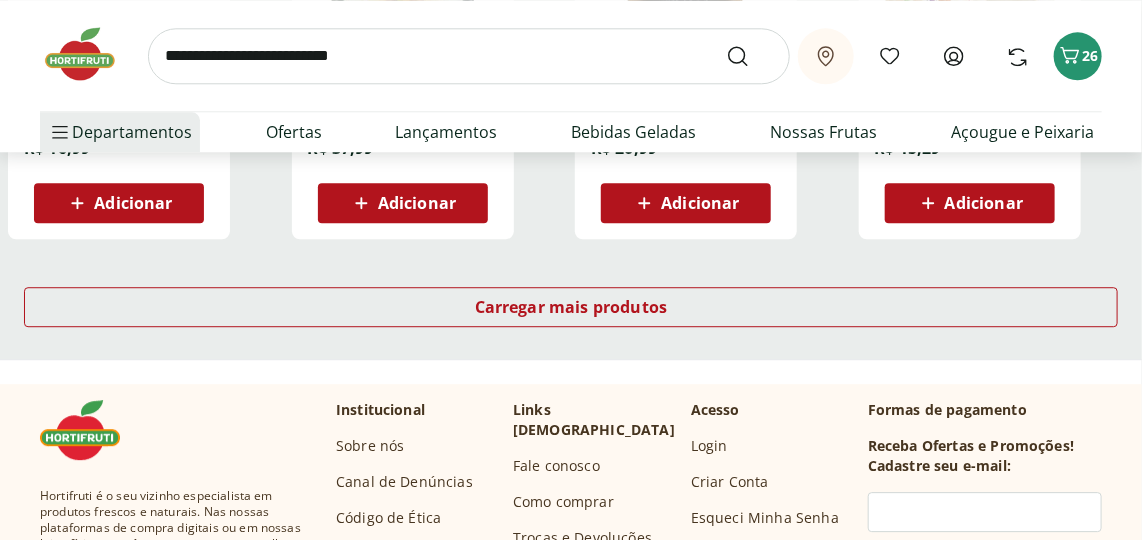 scroll, scrollTop: 31454, scrollLeft: 0, axis: vertical 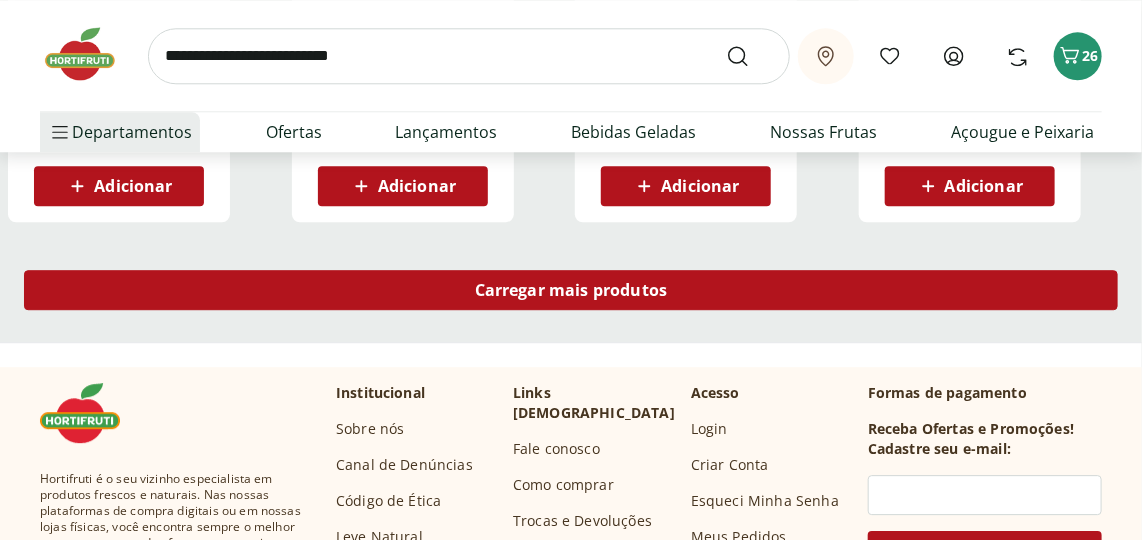click on "Carregar mais produtos" at bounding box center (571, 290) 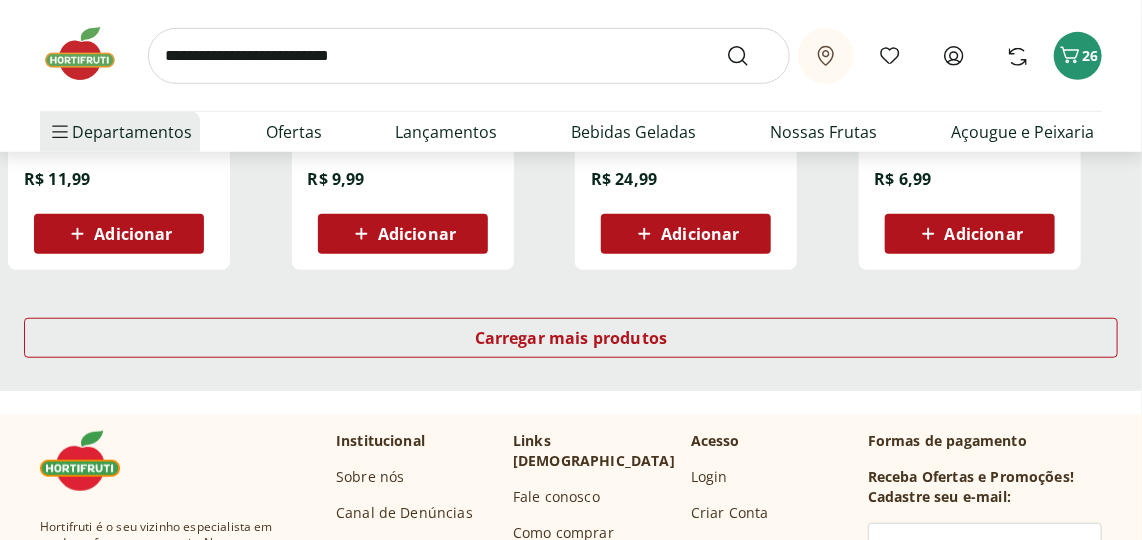 scroll, scrollTop: 32727, scrollLeft: 0, axis: vertical 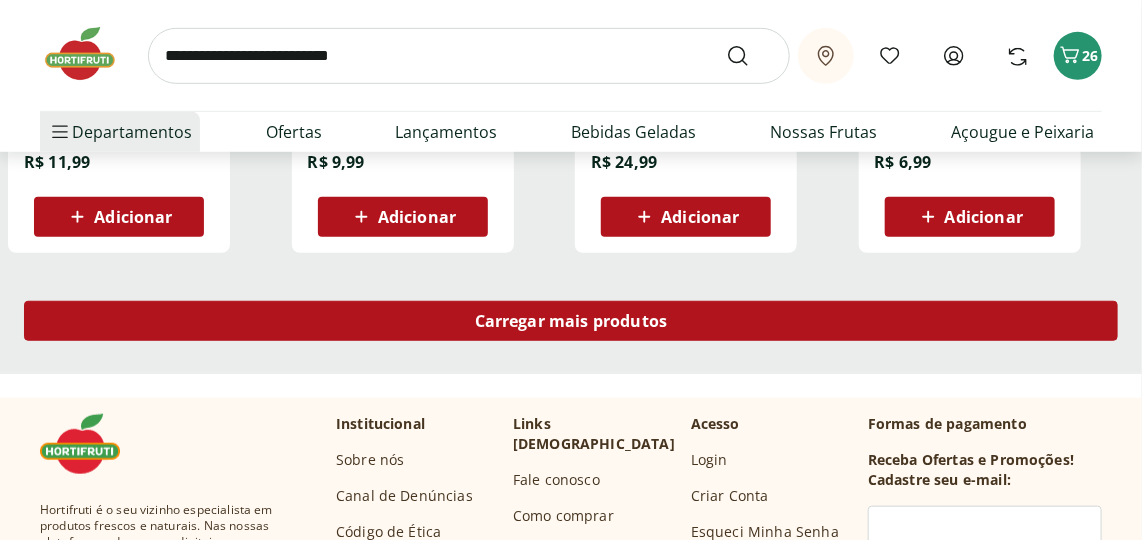 click on "Carregar mais produtos" at bounding box center (571, 321) 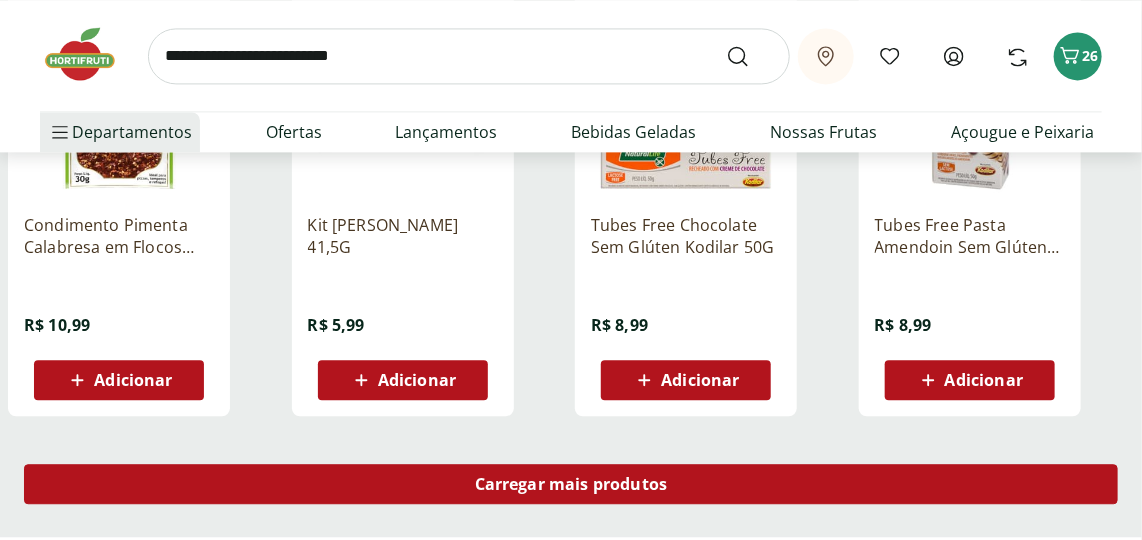 scroll, scrollTop: 33909, scrollLeft: 0, axis: vertical 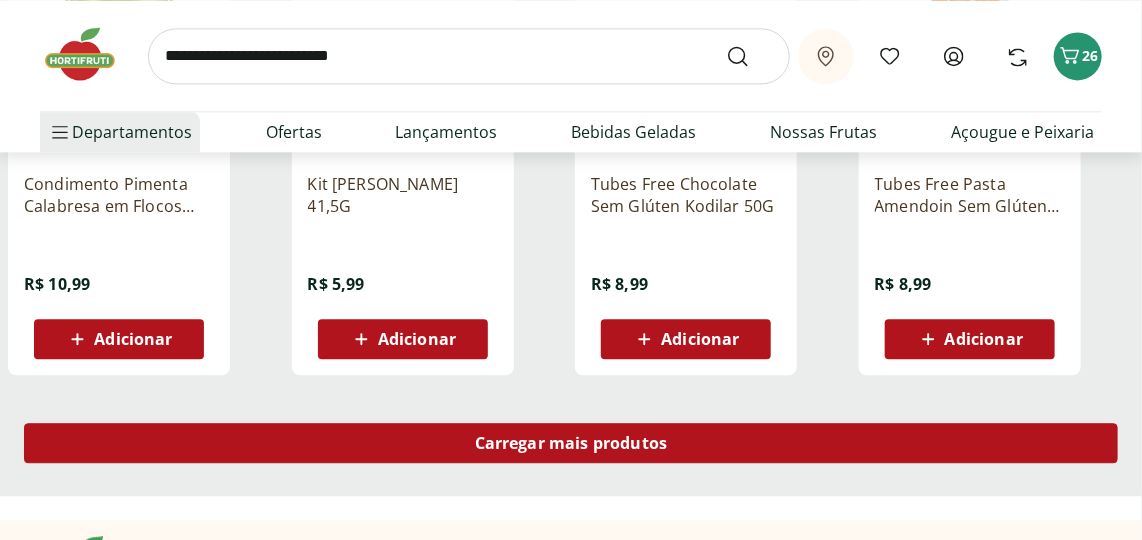 click on "Carregar mais produtos" at bounding box center (571, 443) 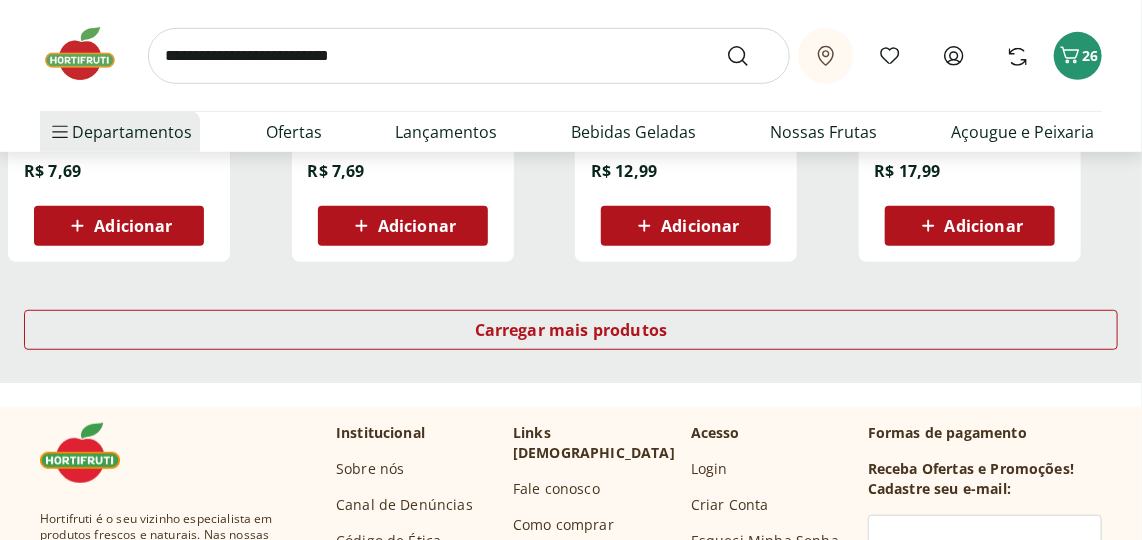 scroll, scrollTop: 35363, scrollLeft: 0, axis: vertical 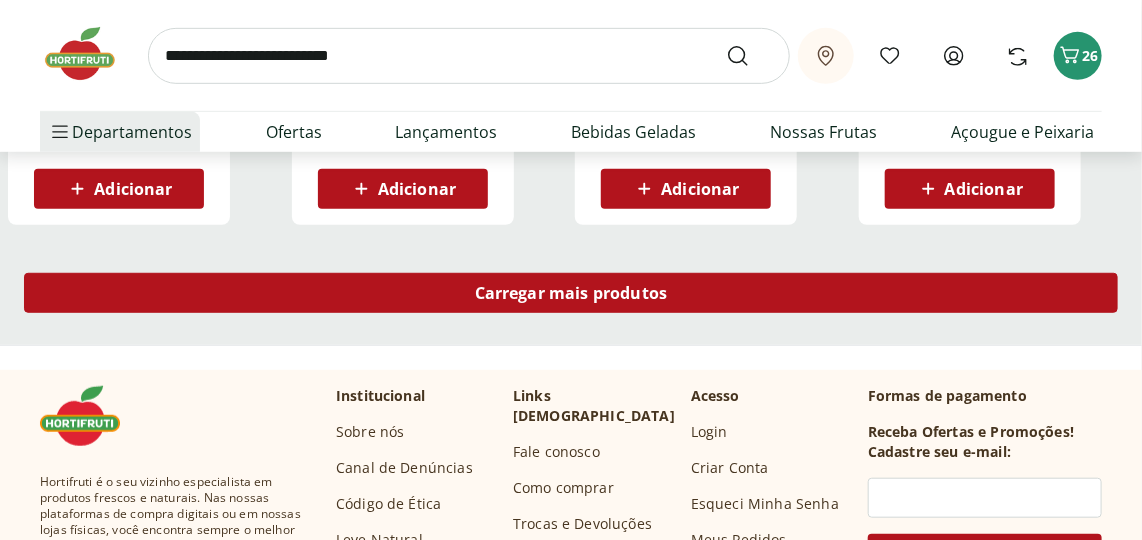 click on "Carregar mais produtos" at bounding box center (571, 293) 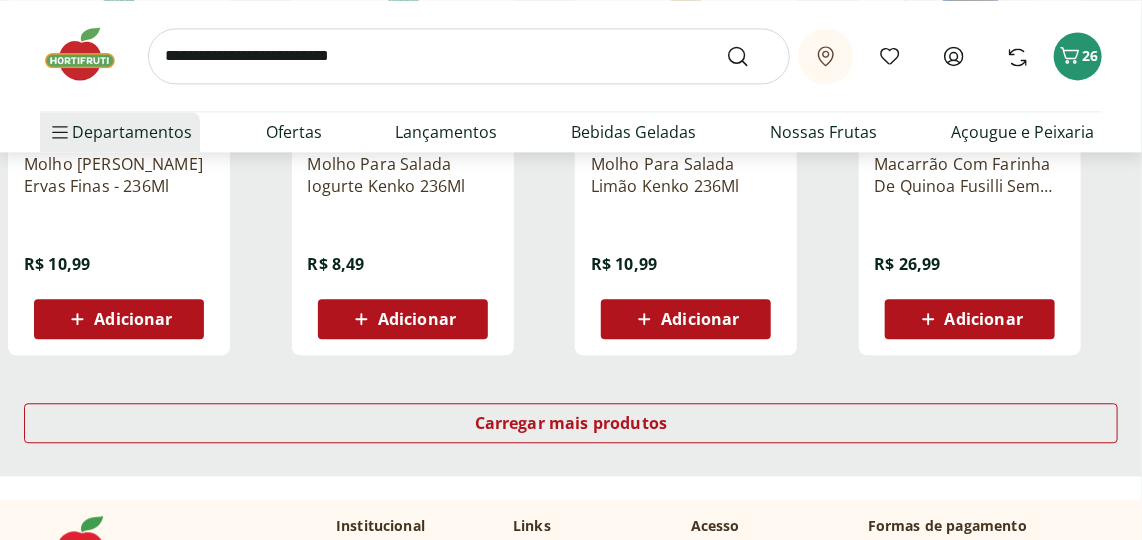 scroll, scrollTop: 36545, scrollLeft: 0, axis: vertical 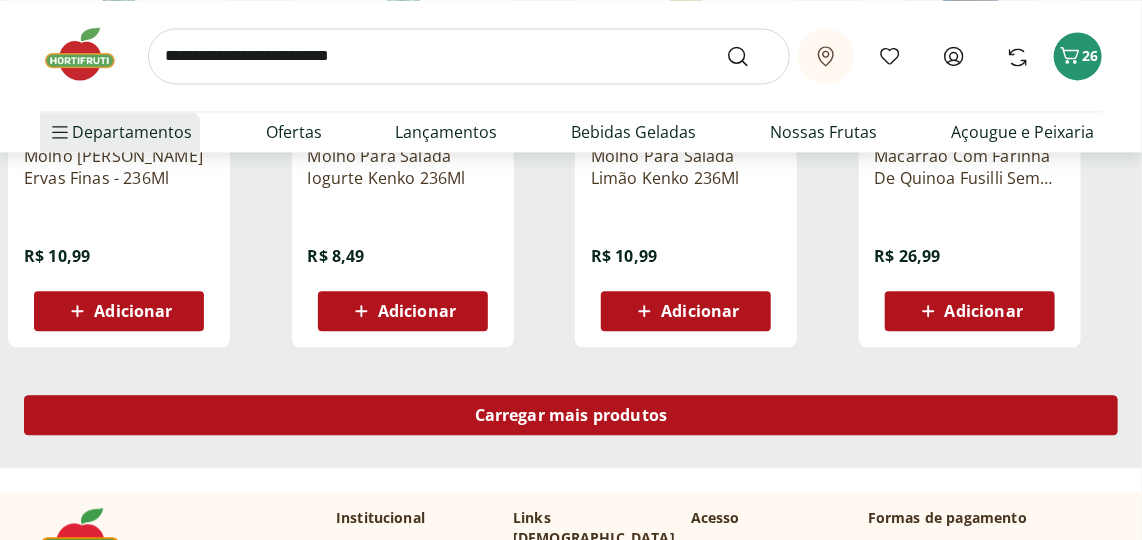 click on "Carregar mais produtos" at bounding box center [571, 415] 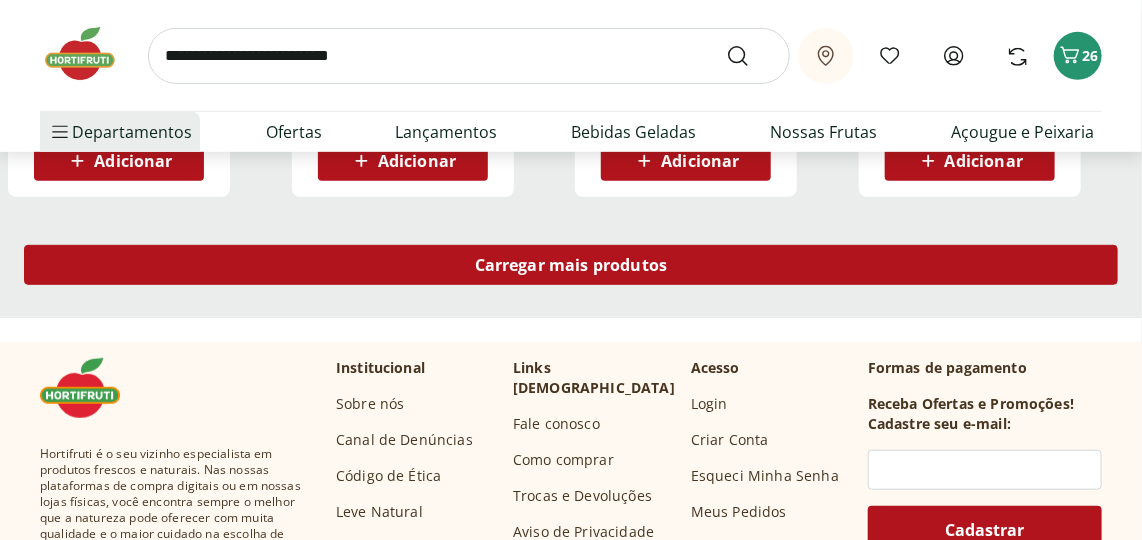 scroll, scrollTop: 37999, scrollLeft: 0, axis: vertical 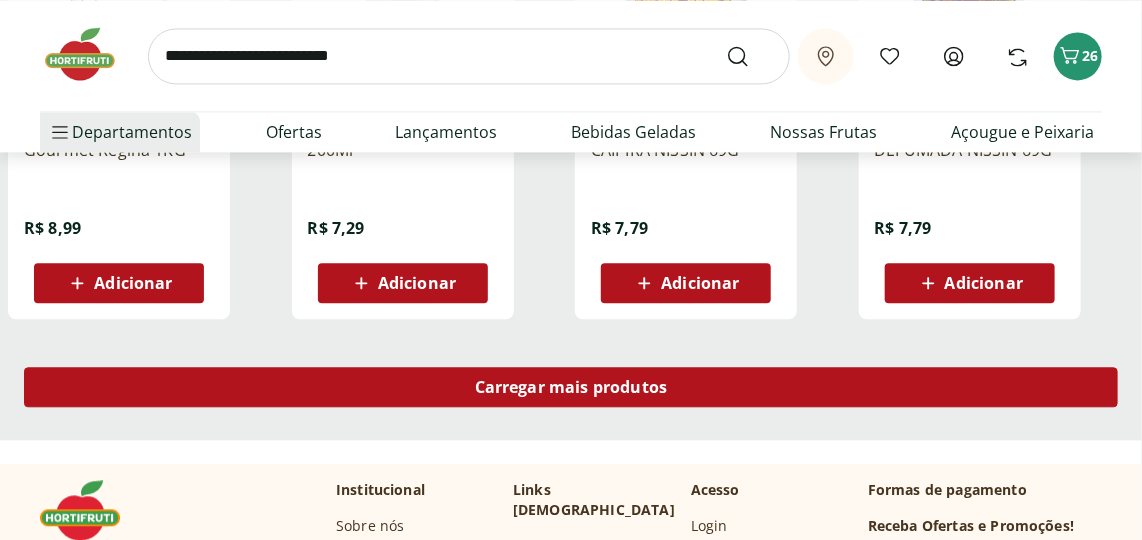 click on "Carregar mais produtos" at bounding box center [571, 387] 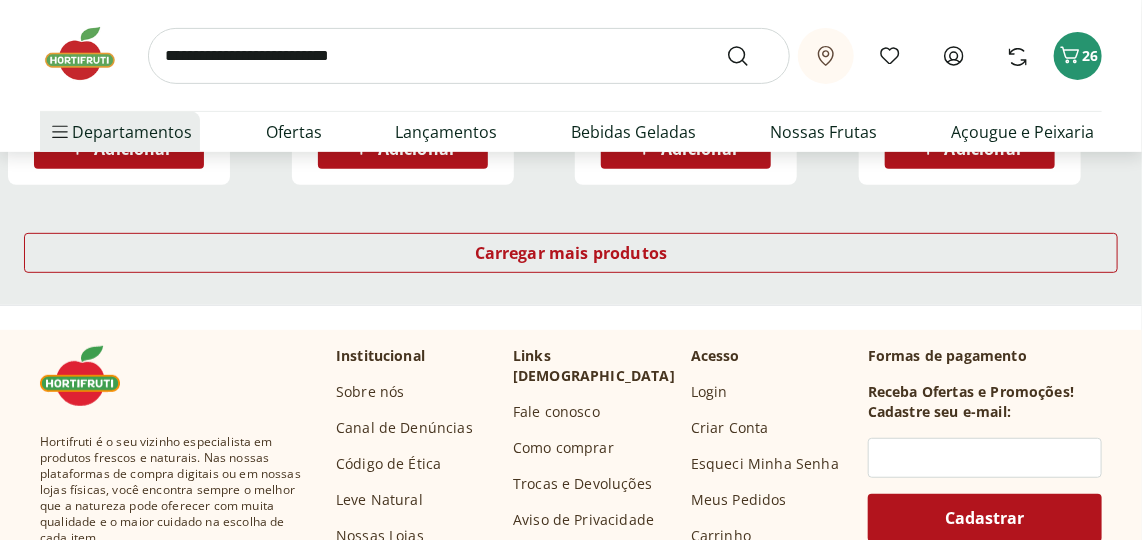 scroll, scrollTop: 40636, scrollLeft: 0, axis: vertical 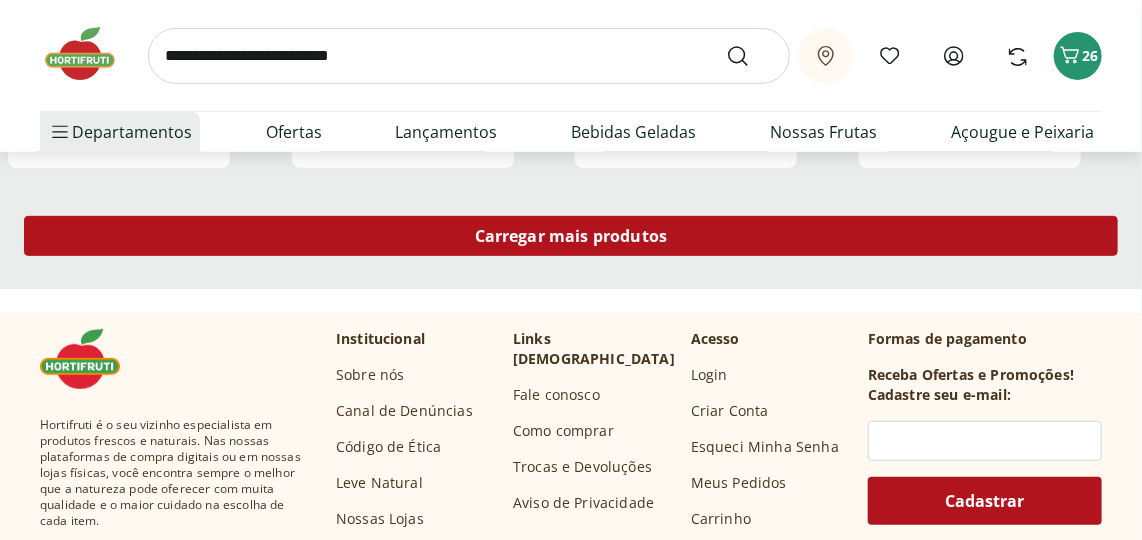 click on "Carregar mais produtos" at bounding box center [571, 236] 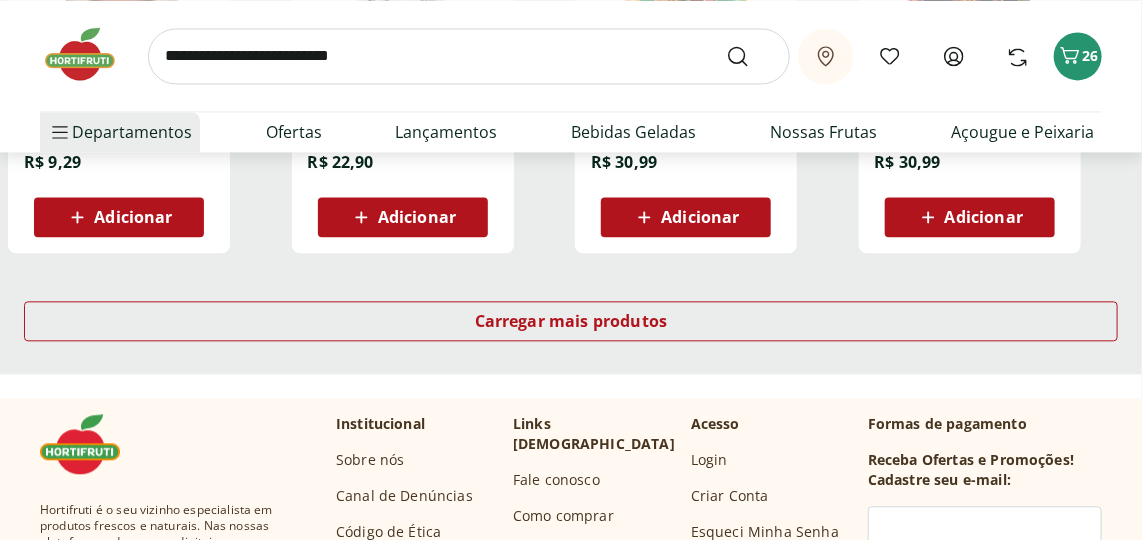 scroll, scrollTop: 41909, scrollLeft: 0, axis: vertical 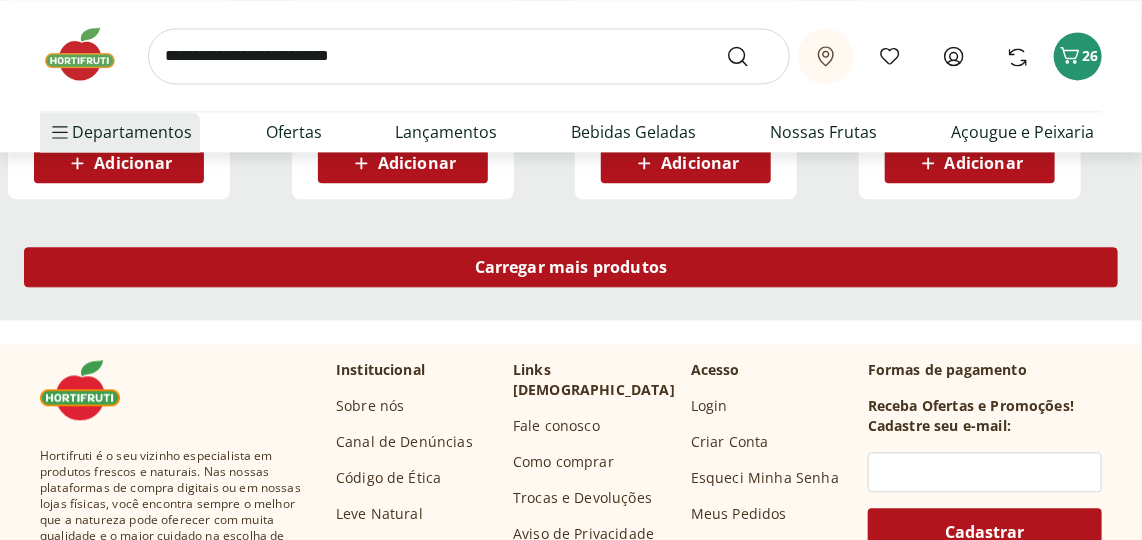 click on "Carregar mais produtos" at bounding box center [571, 267] 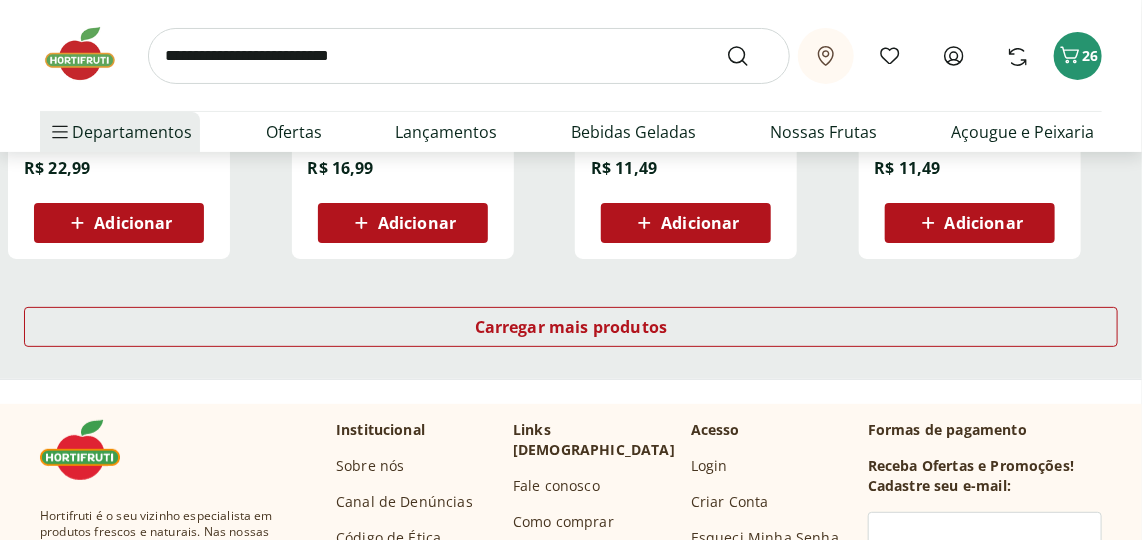 scroll, scrollTop: 43181, scrollLeft: 0, axis: vertical 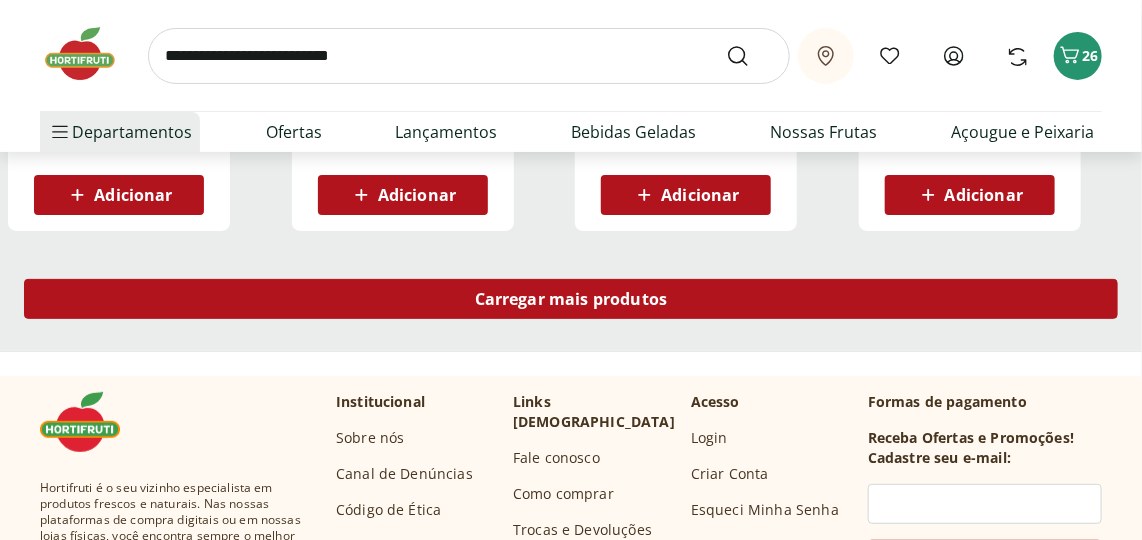 click on "Carregar mais produtos" at bounding box center (571, 299) 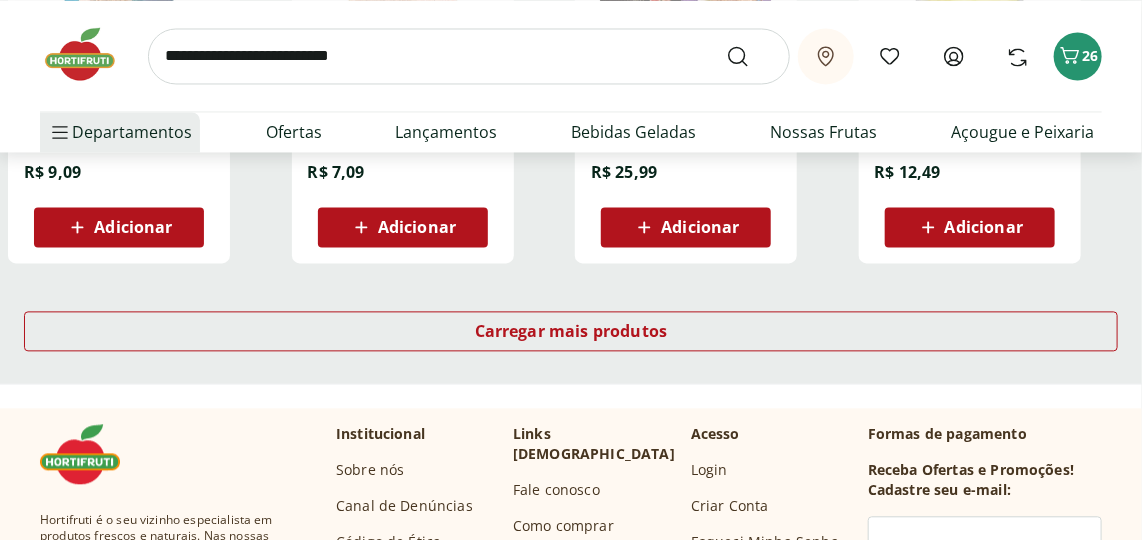 scroll, scrollTop: 44454, scrollLeft: 0, axis: vertical 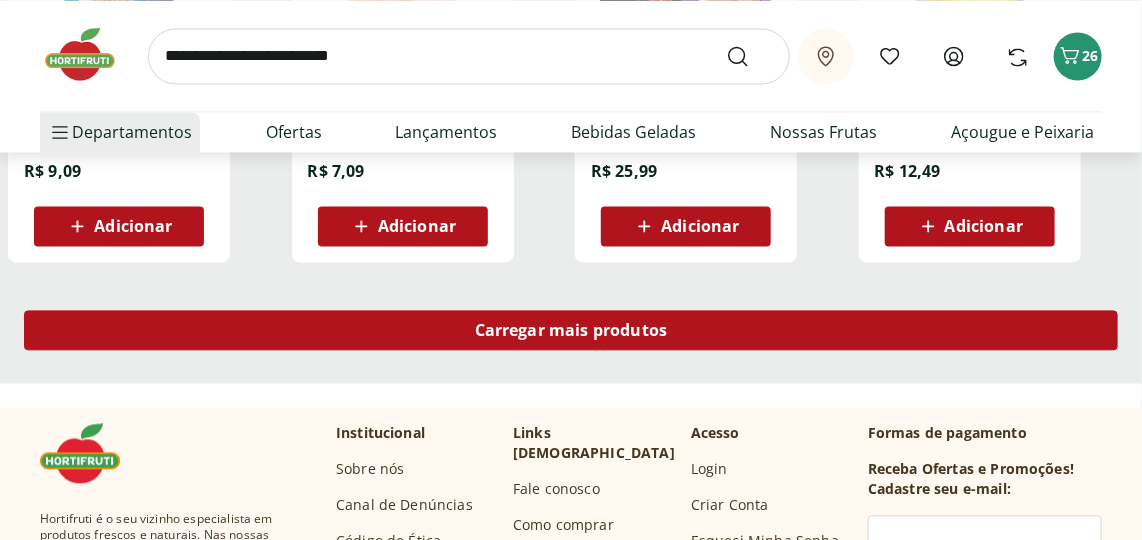 click on "Carregar mais produtos" at bounding box center (571, 330) 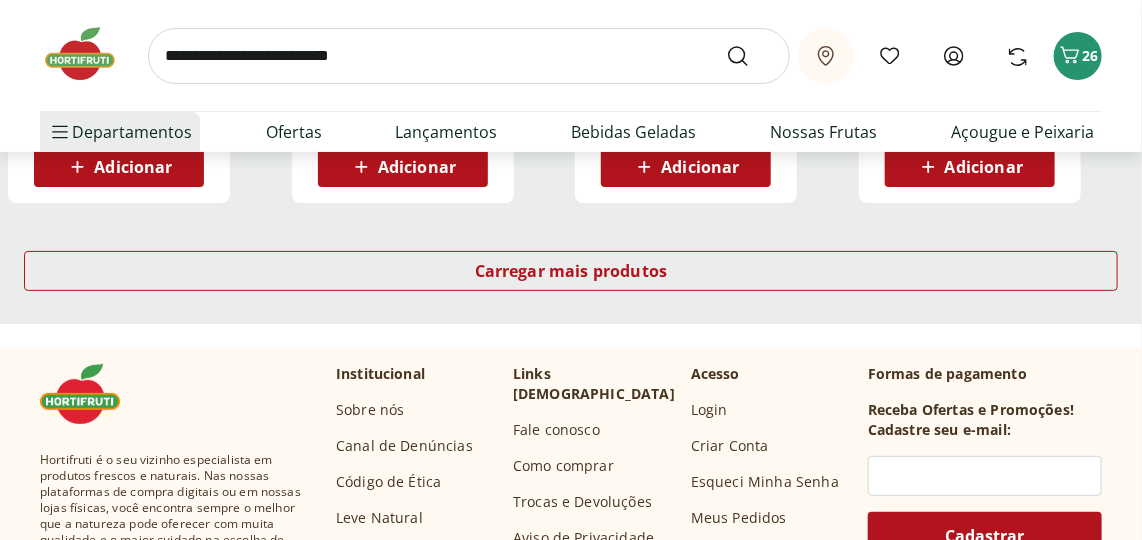 scroll, scrollTop: 45818, scrollLeft: 0, axis: vertical 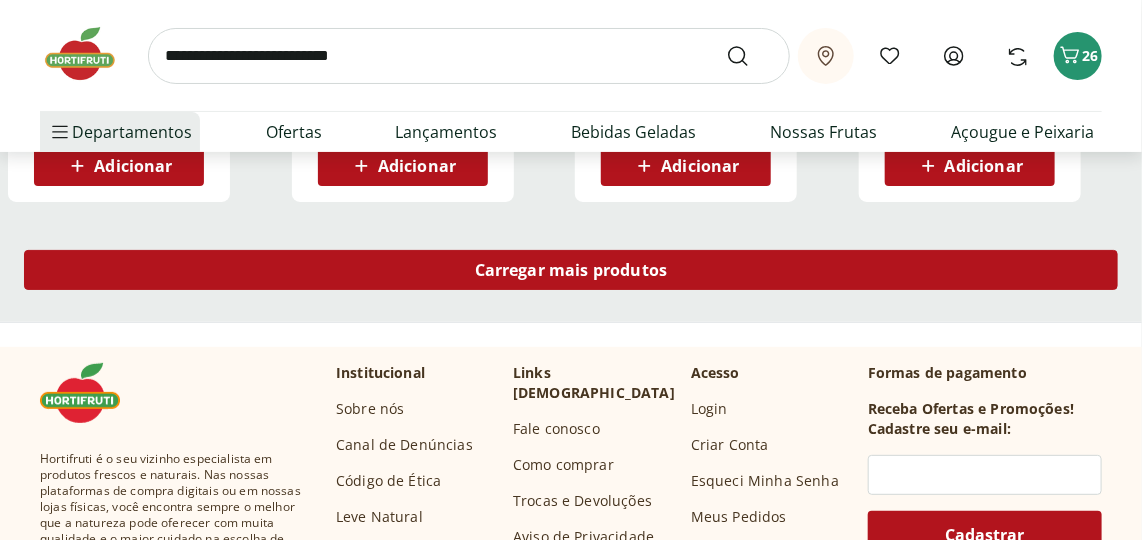 click on "Carregar mais produtos" at bounding box center (571, 270) 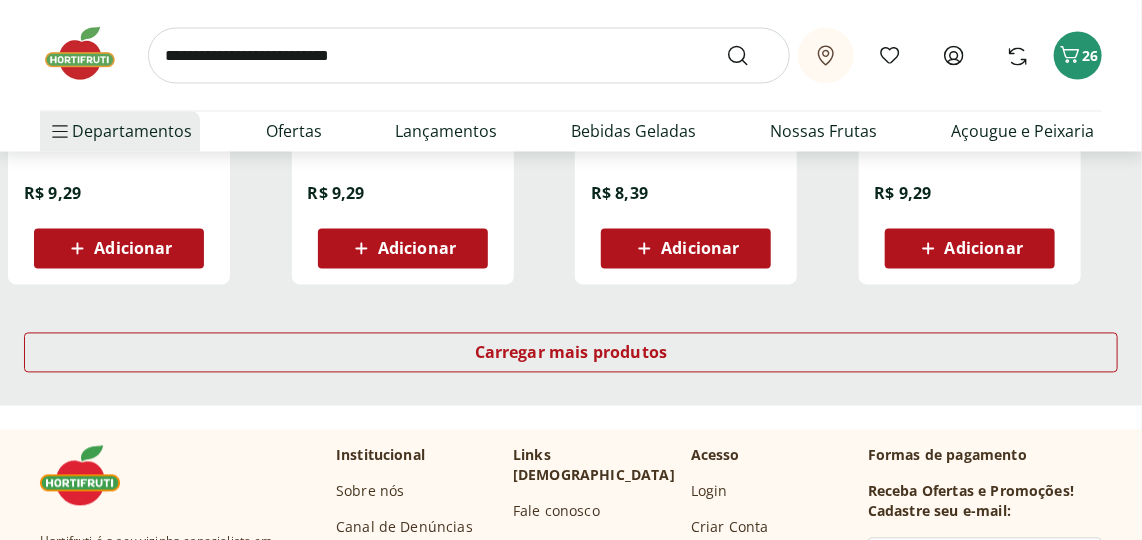 scroll, scrollTop: 47090, scrollLeft: 0, axis: vertical 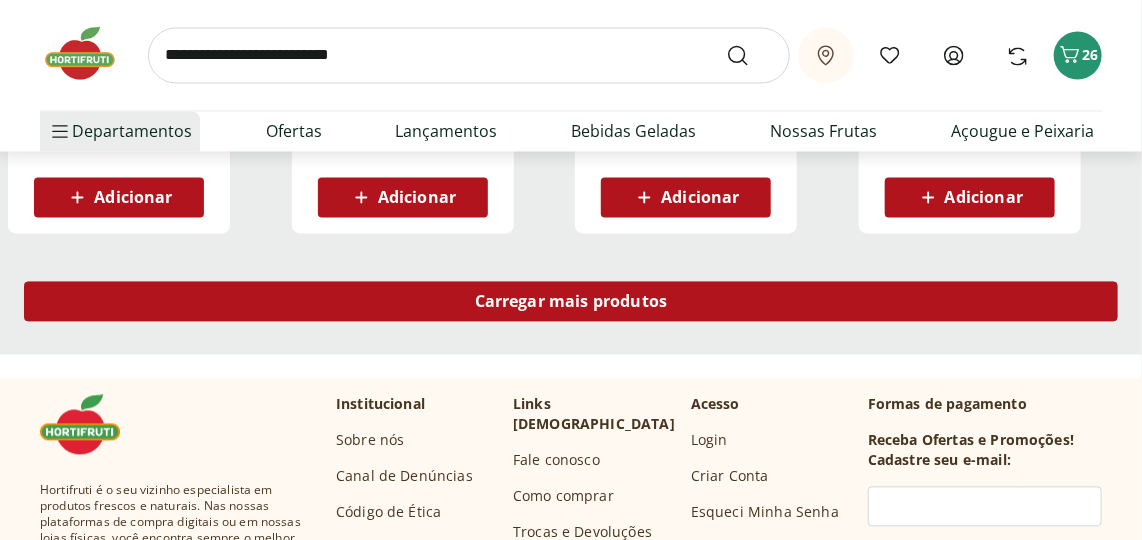 click on "Carregar mais produtos" at bounding box center [571, 302] 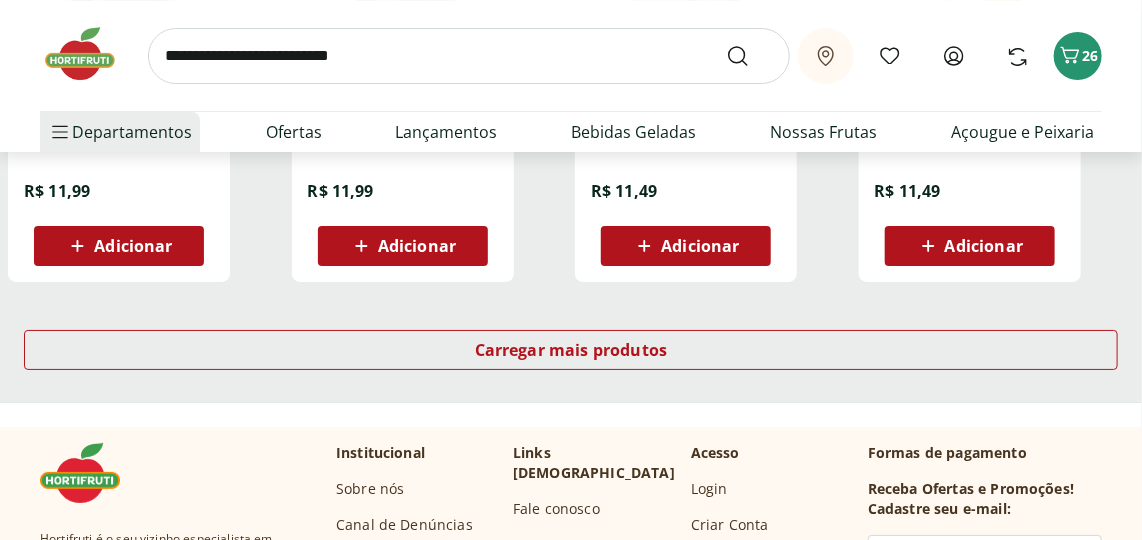 scroll, scrollTop: 48363, scrollLeft: 0, axis: vertical 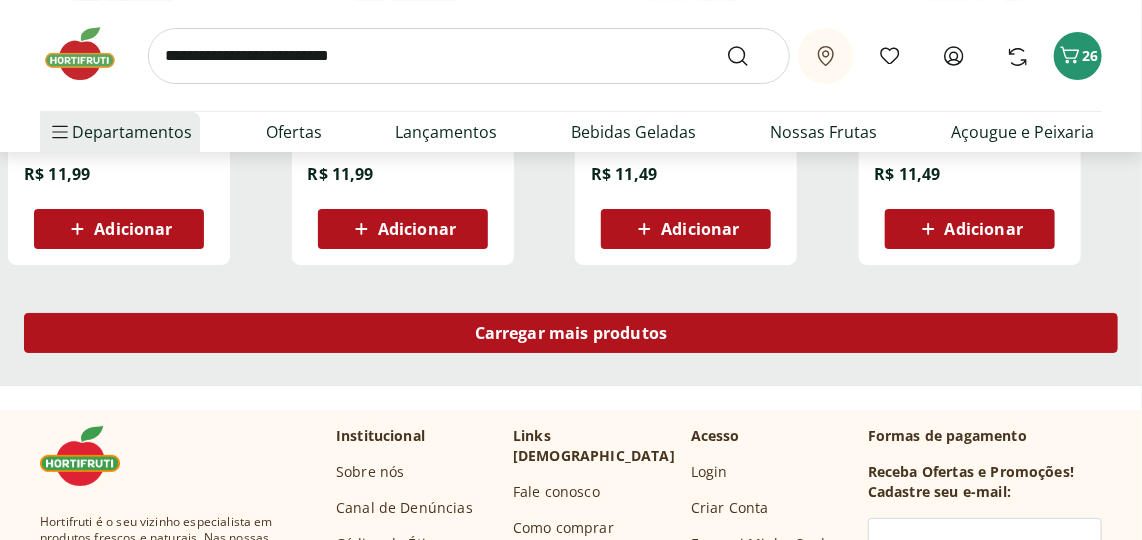 click on "Carregar mais produtos" at bounding box center [571, 333] 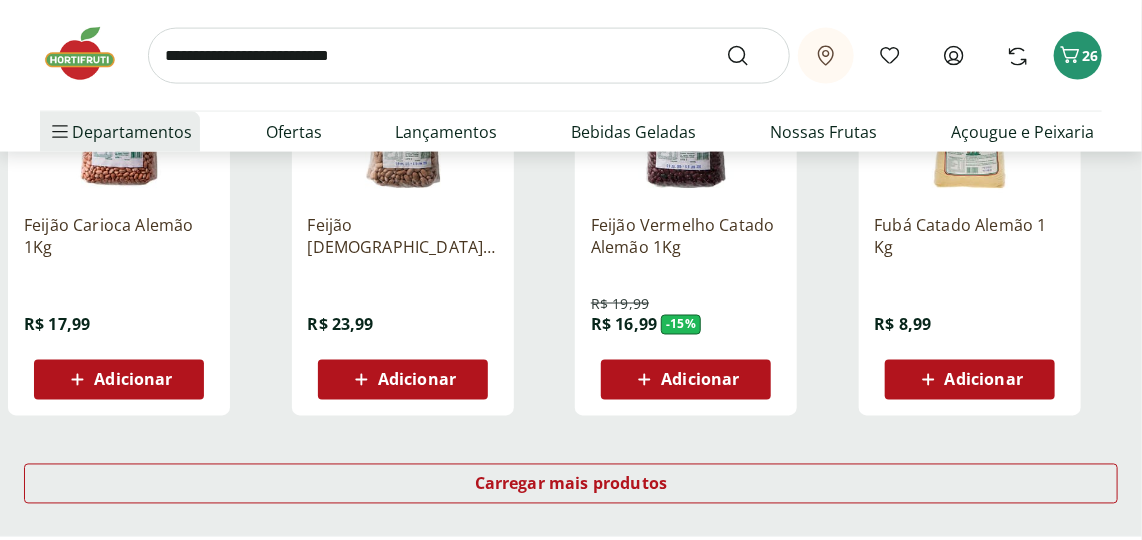 scroll, scrollTop: 49545, scrollLeft: 0, axis: vertical 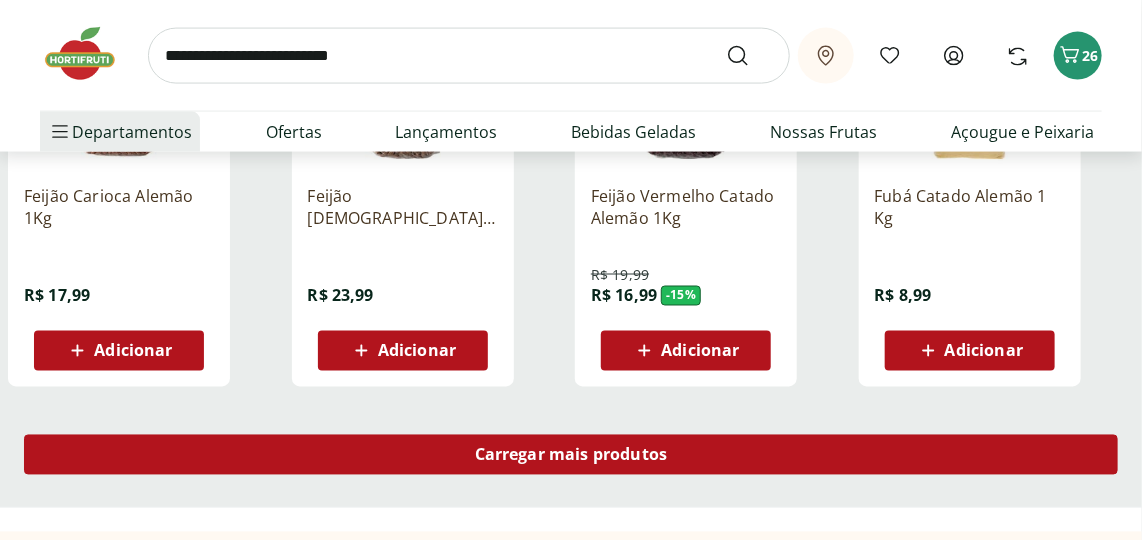 click on "Carregar mais produtos" at bounding box center (571, 455) 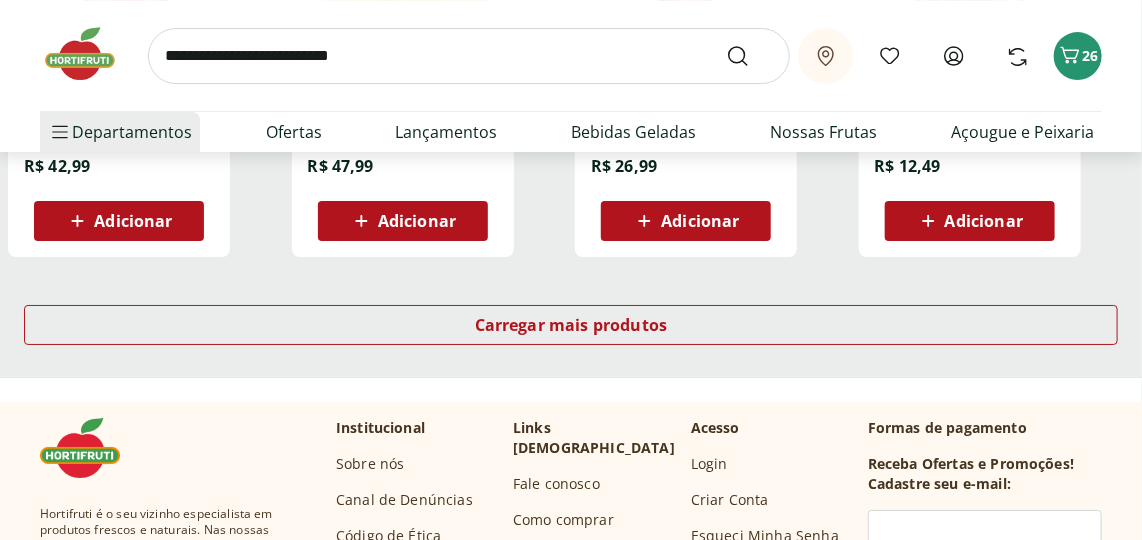 scroll, scrollTop: 50999, scrollLeft: 0, axis: vertical 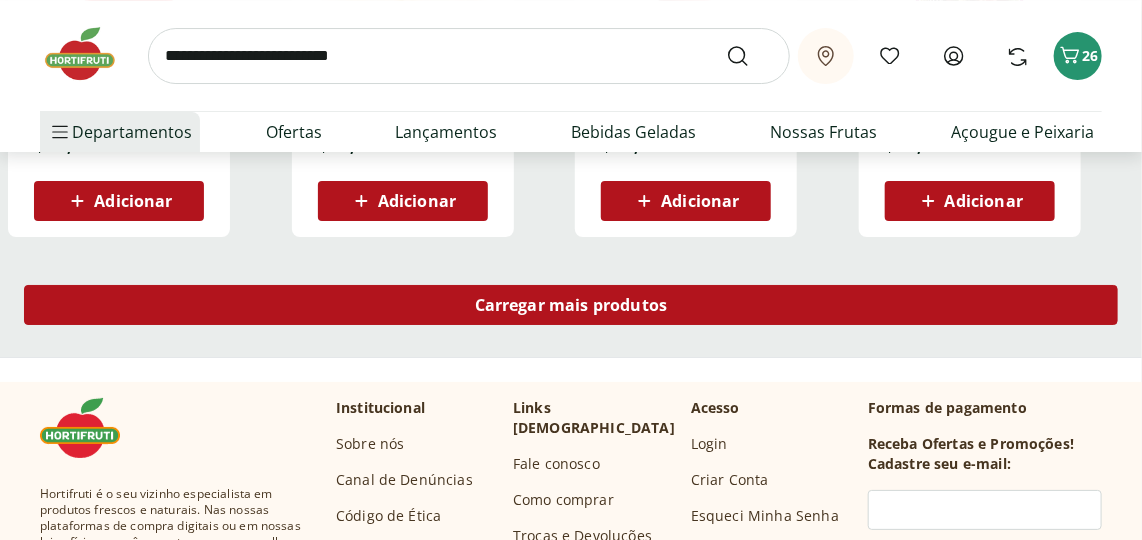 click on "Carregar mais produtos" at bounding box center (571, 305) 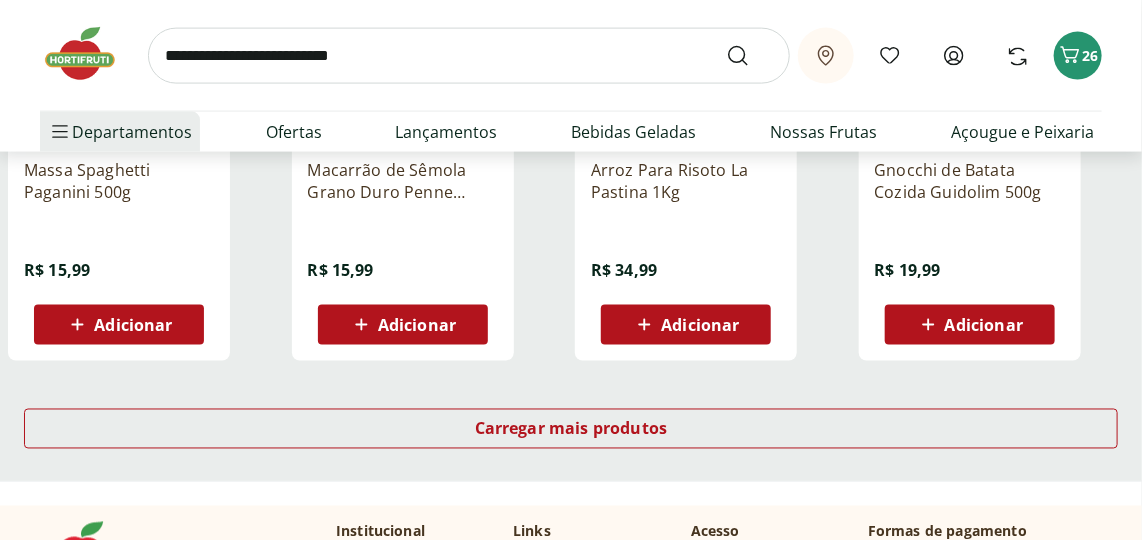 scroll, scrollTop: 52181, scrollLeft: 0, axis: vertical 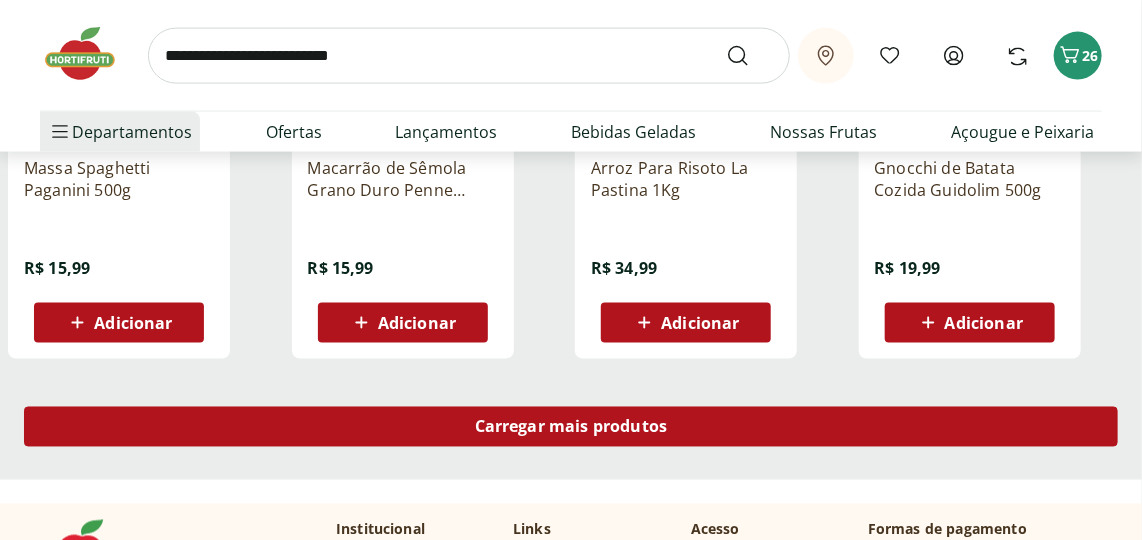 click on "Carregar mais produtos" at bounding box center (571, 427) 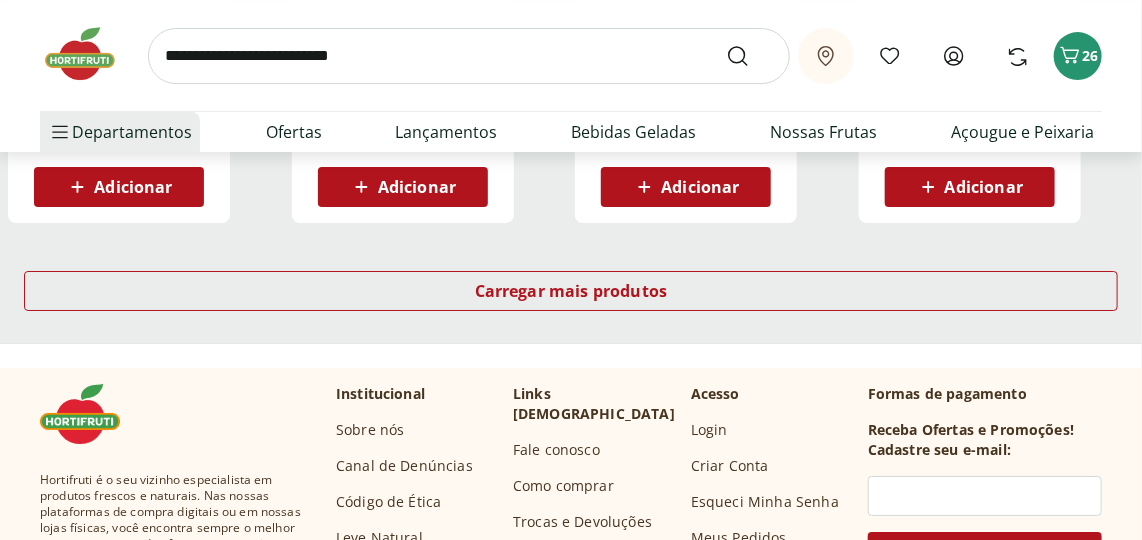 scroll, scrollTop: 53636, scrollLeft: 0, axis: vertical 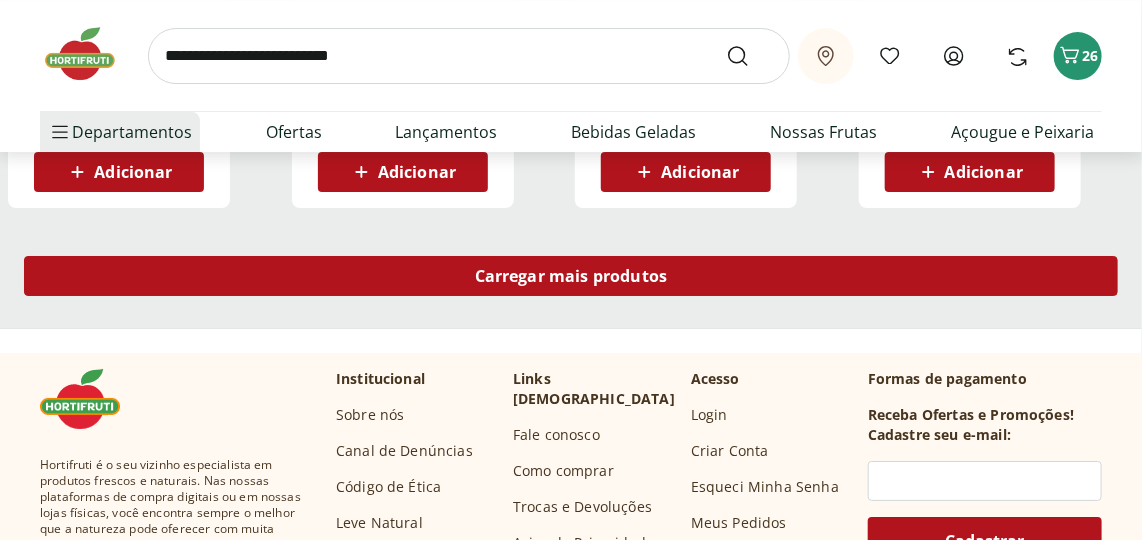 click on "Carregar mais produtos" at bounding box center [571, 276] 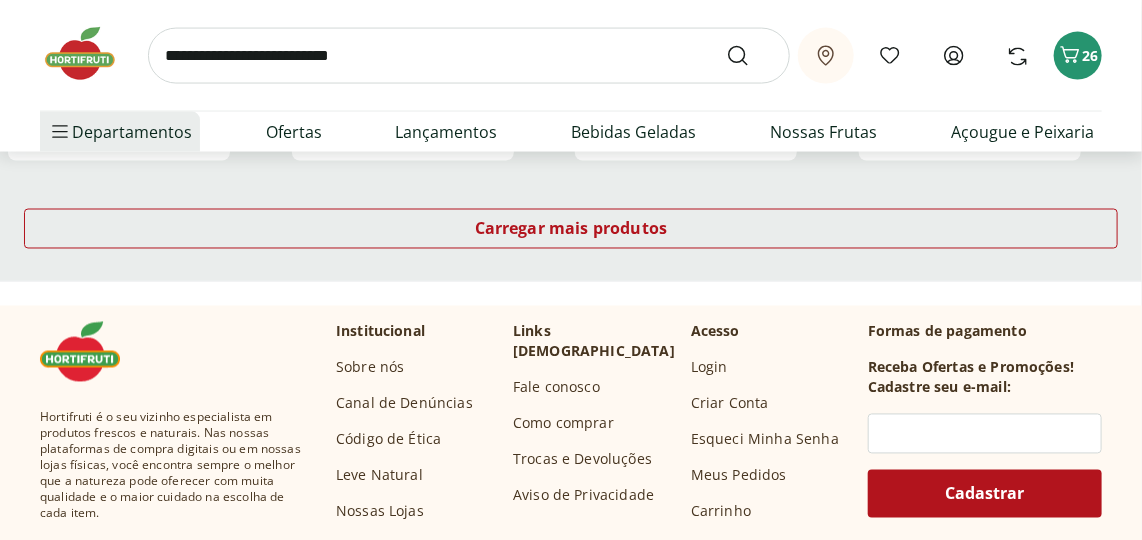 scroll, scrollTop: 54999, scrollLeft: 0, axis: vertical 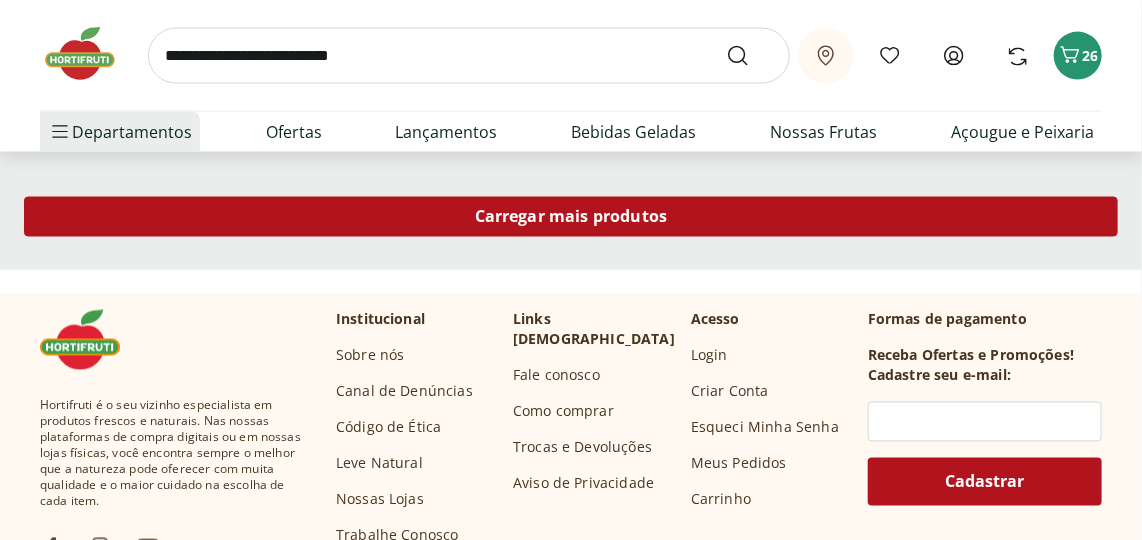 click on "Carregar mais produtos" at bounding box center (571, 217) 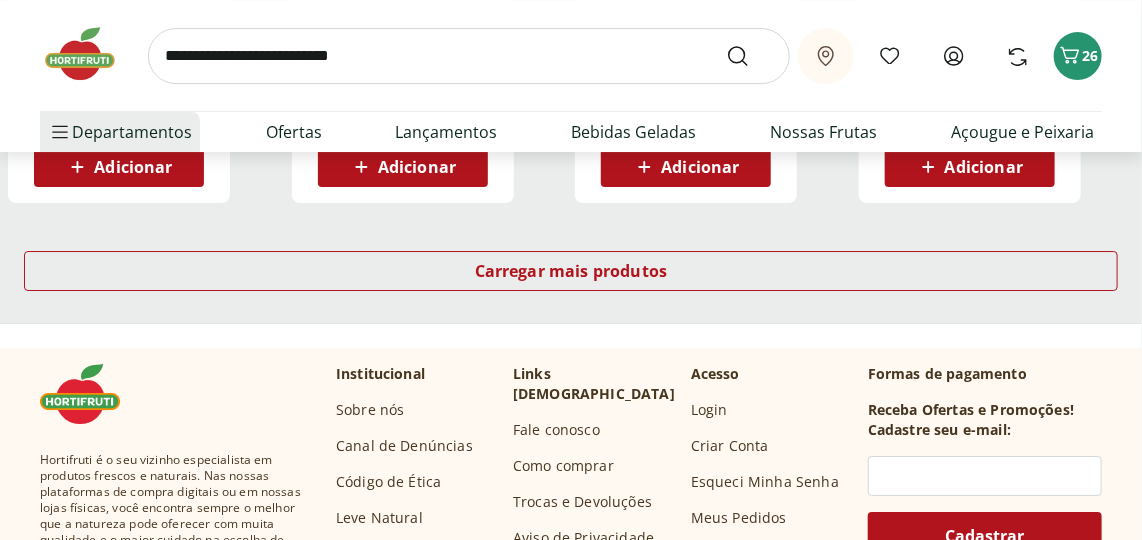 scroll, scrollTop: 56272, scrollLeft: 0, axis: vertical 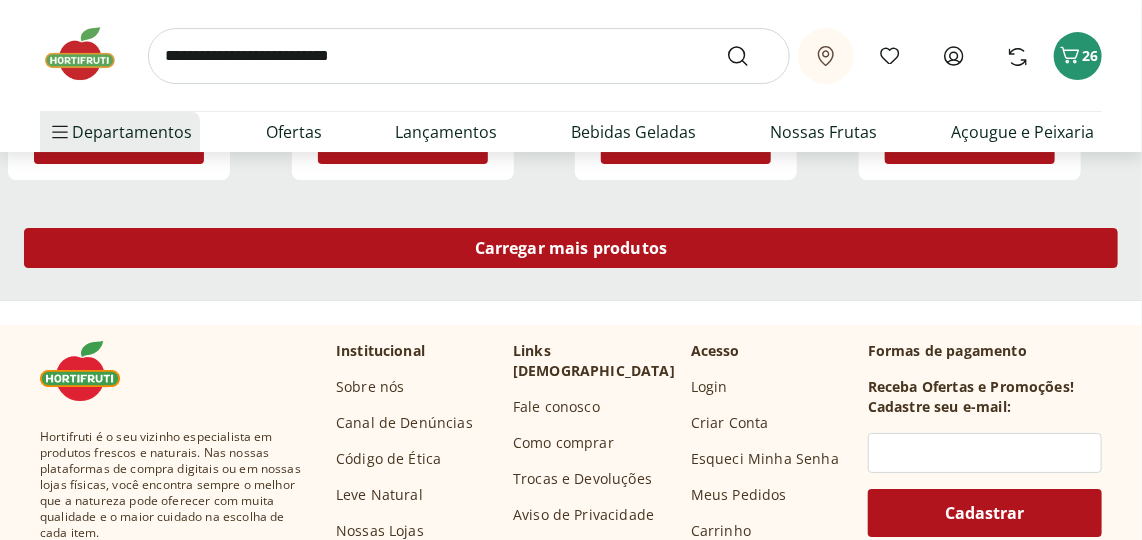click on "Carregar mais produtos" at bounding box center [571, 248] 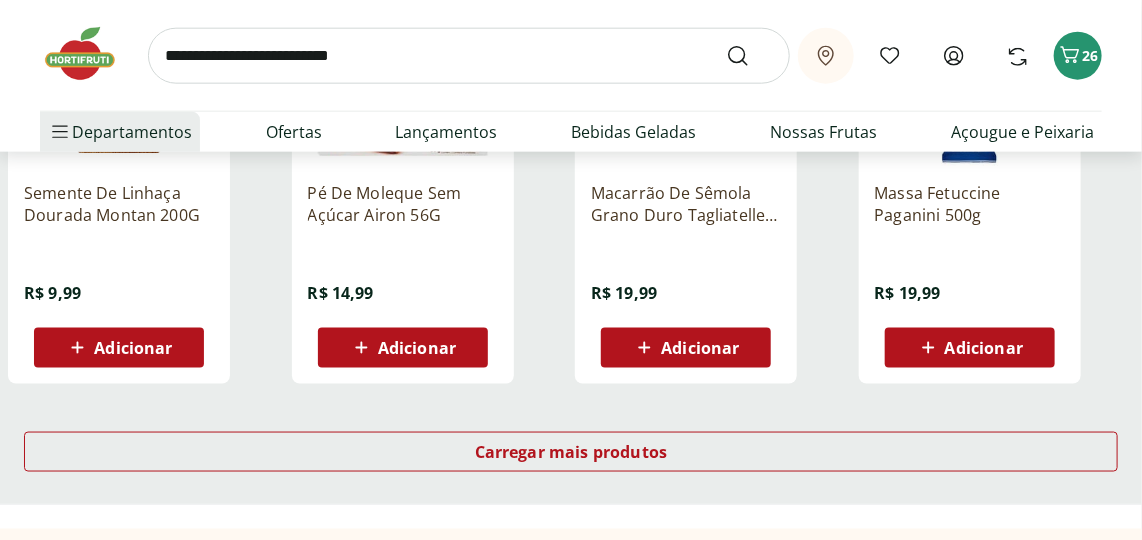 scroll, scrollTop: 57363, scrollLeft: 0, axis: vertical 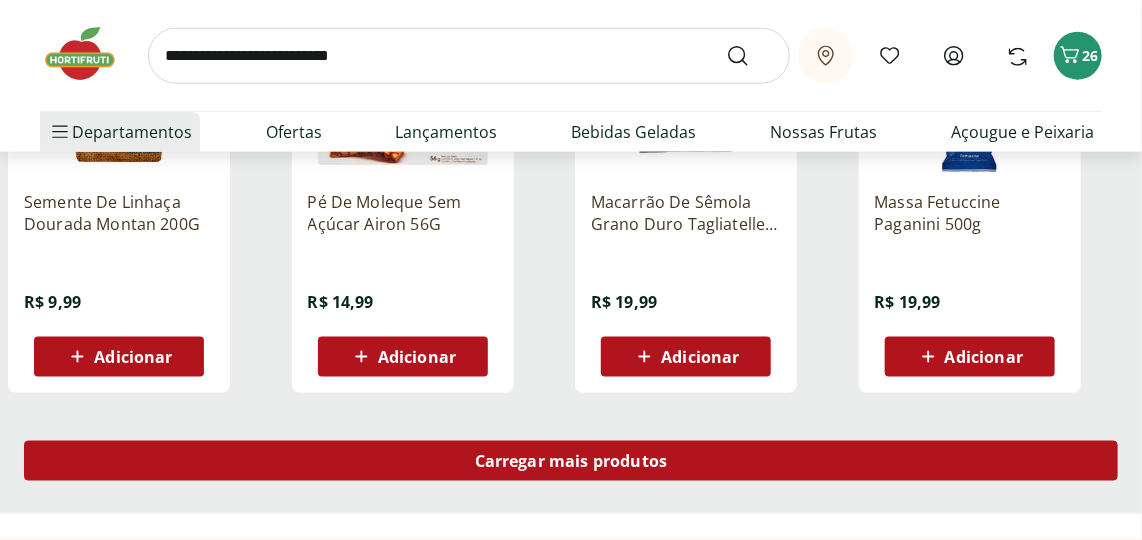 click on "Carregar mais produtos" at bounding box center [571, 461] 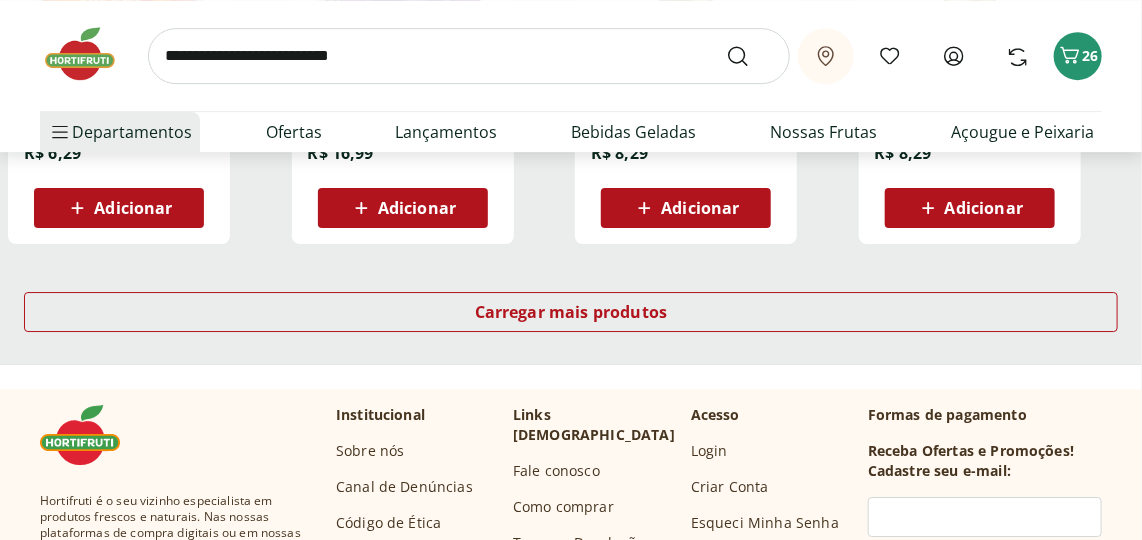 scroll, scrollTop: 58818, scrollLeft: 0, axis: vertical 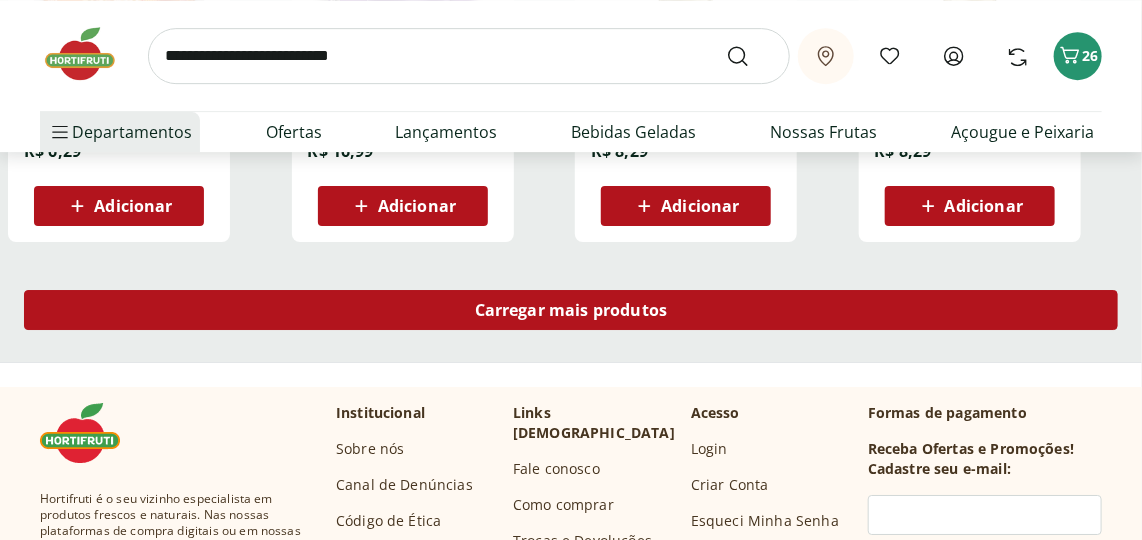 click on "Carregar mais produtos" at bounding box center [571, 310] 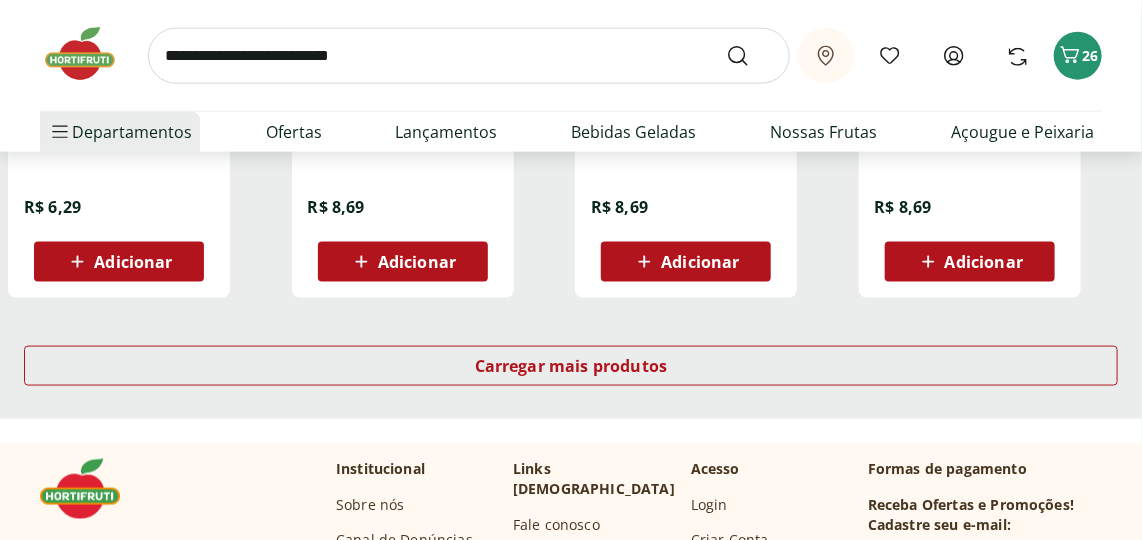 scroll, scrollTop: 60090, scrollLeft: 0, axis: vertical 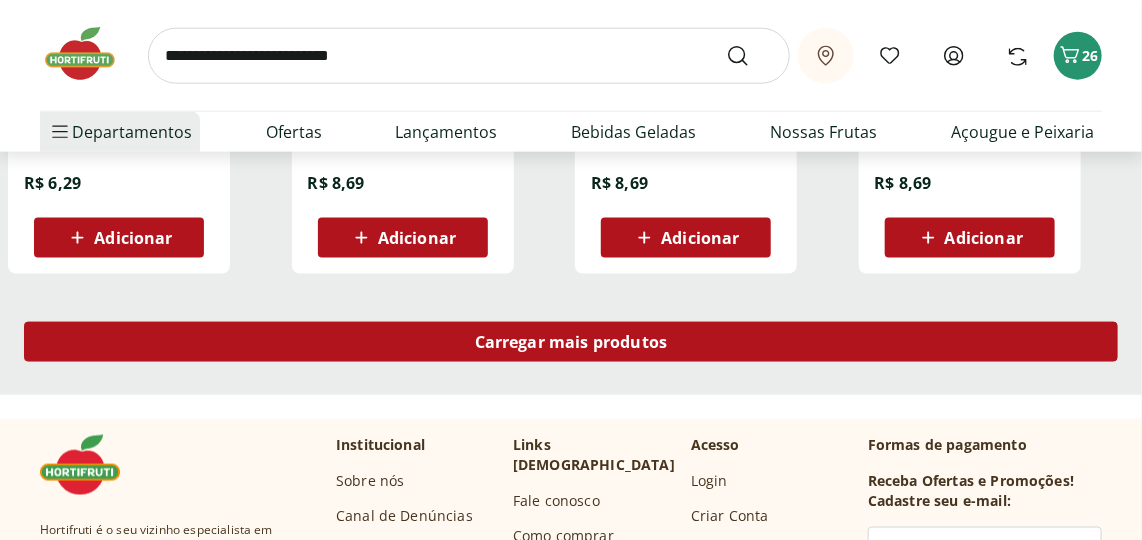 click on "Carregar mais produtos" at bounding box center (571, 342) 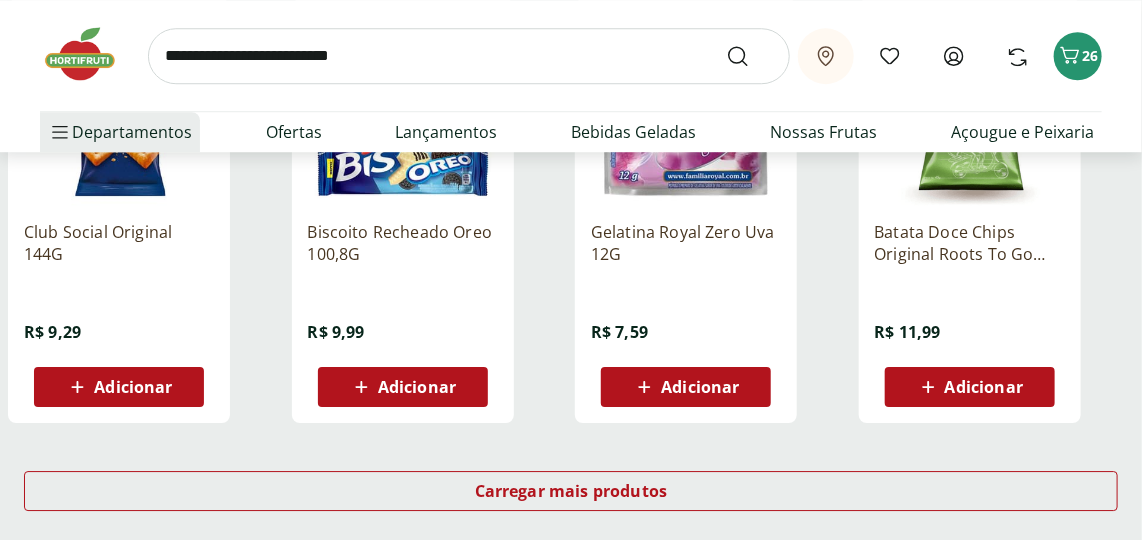 scroll, scrollTop: 61272, scrollLeft: 0, axis: vertical 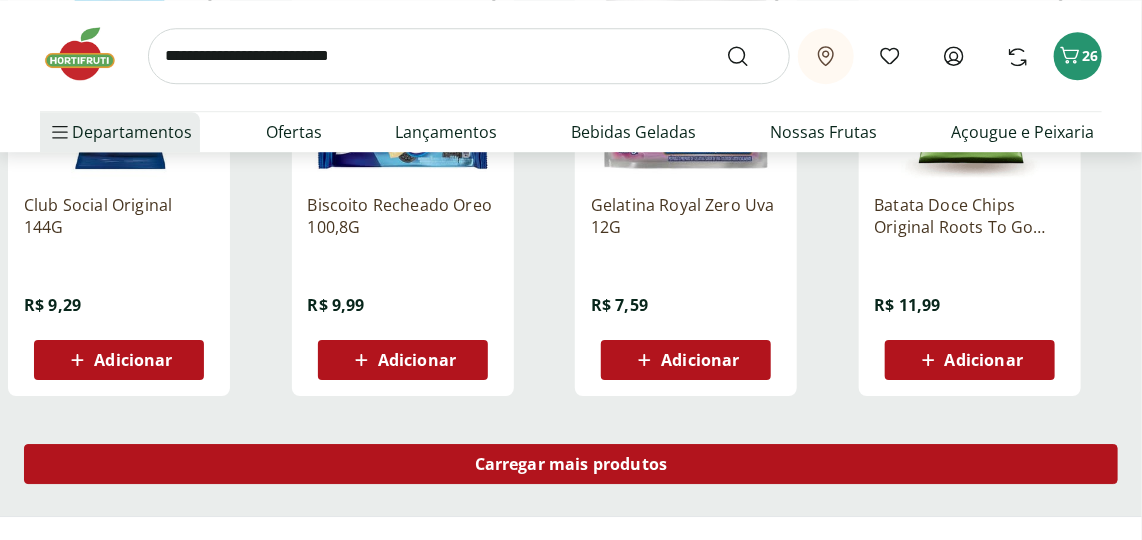 click on "Carregar mais produtos" at bounding box center (571, 464) 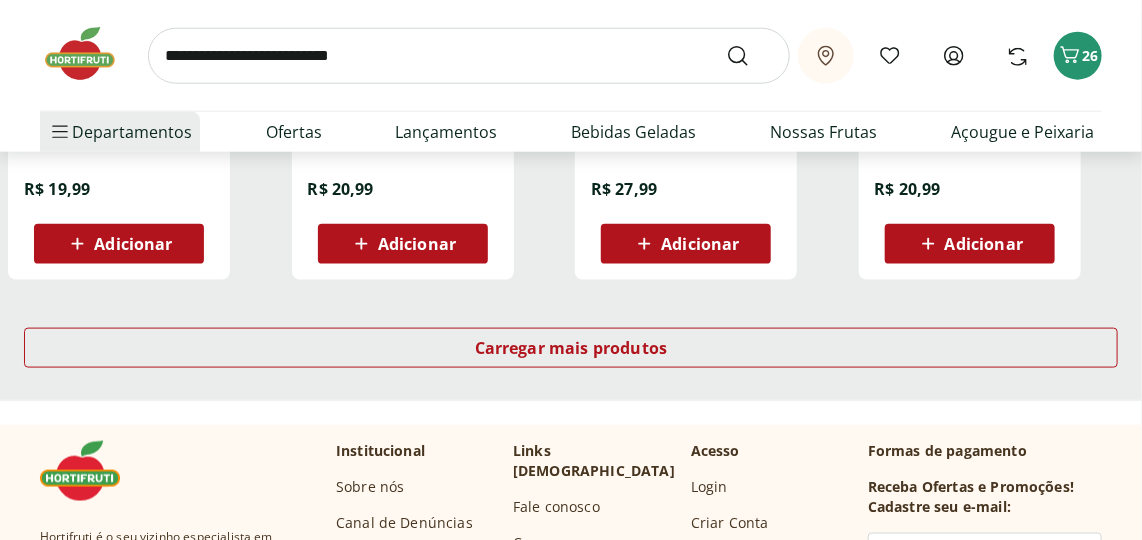 scroll, scrollTop: 62727, scrollLeft: 0, axis: vertical 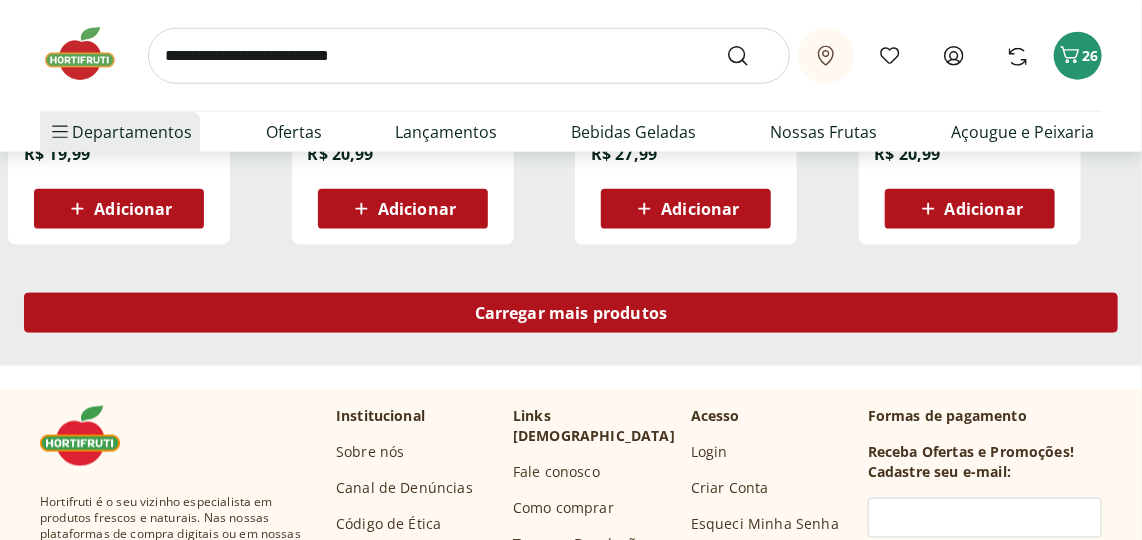 click on "Carregar mais produtos" at bounding box center [571, 313] 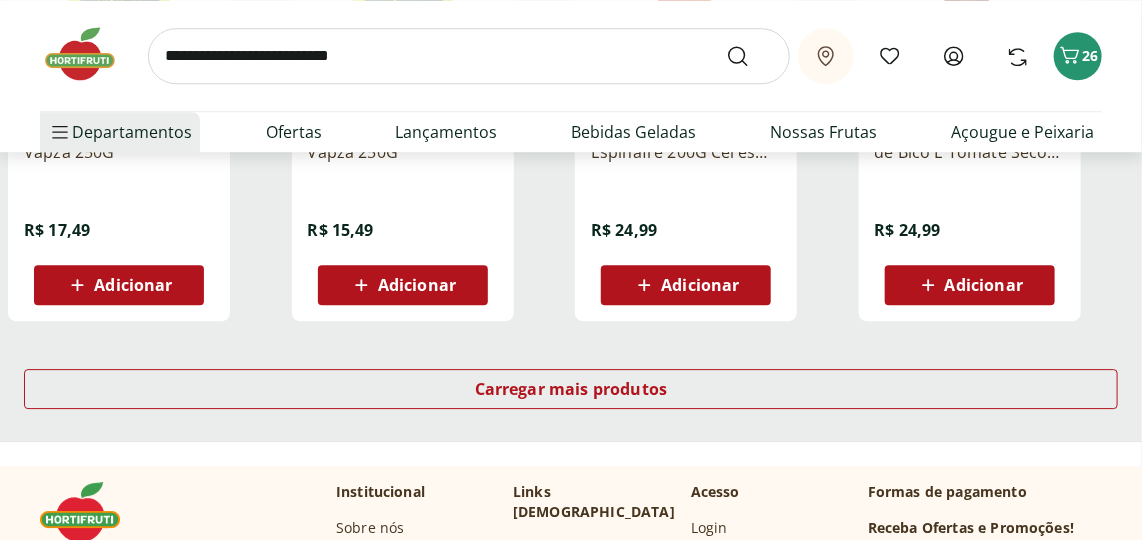 scroll, scrollTop: 63999, scrollLeft: 0, axis: vertical 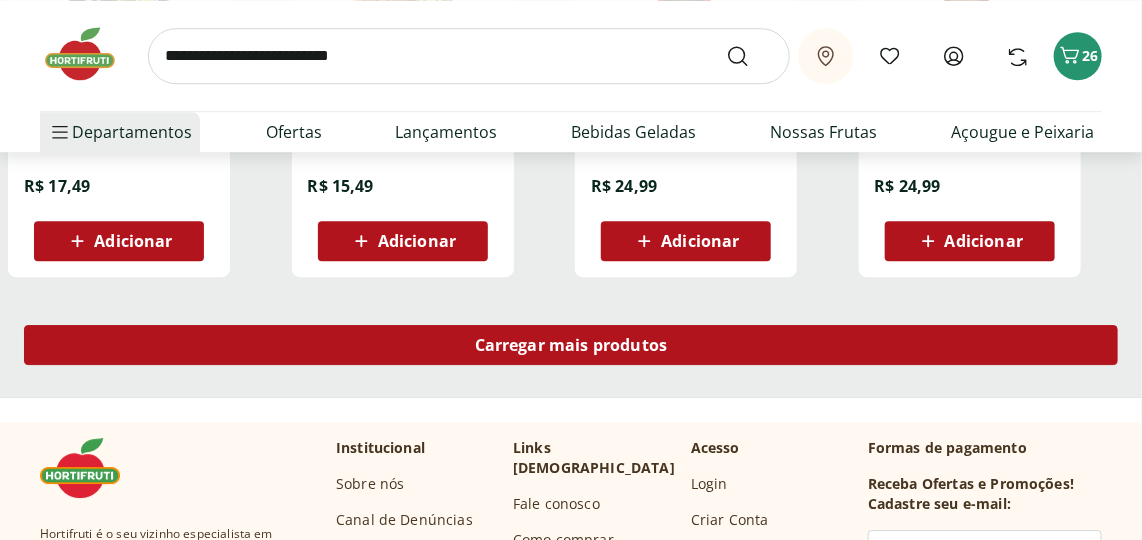 click on "Carregar mais produtos" at bounding box center [571, 345] 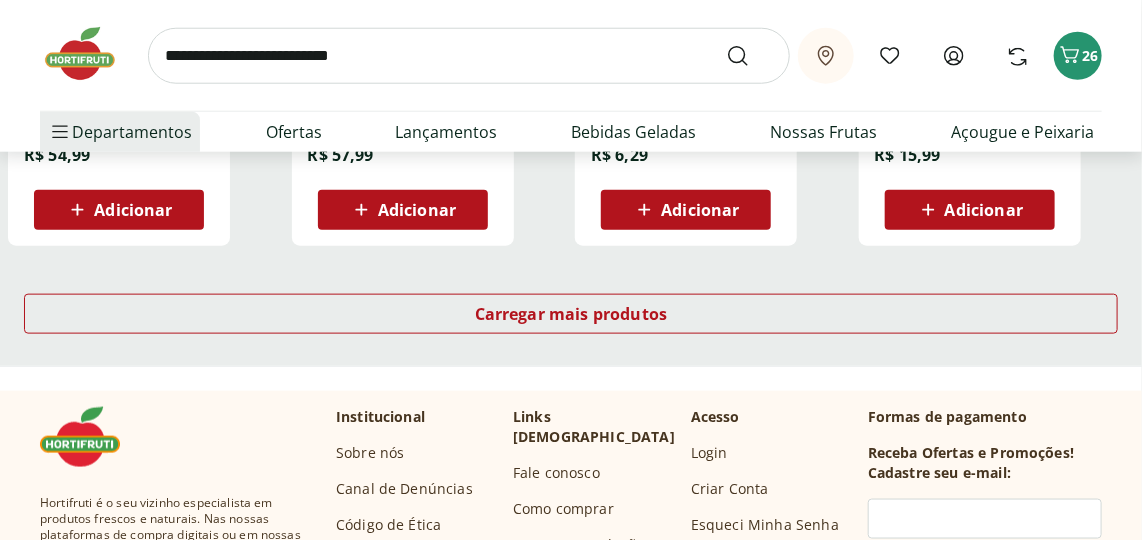 scroll, scrollTop: 65363, scrollLeft: 0, axis: vertical 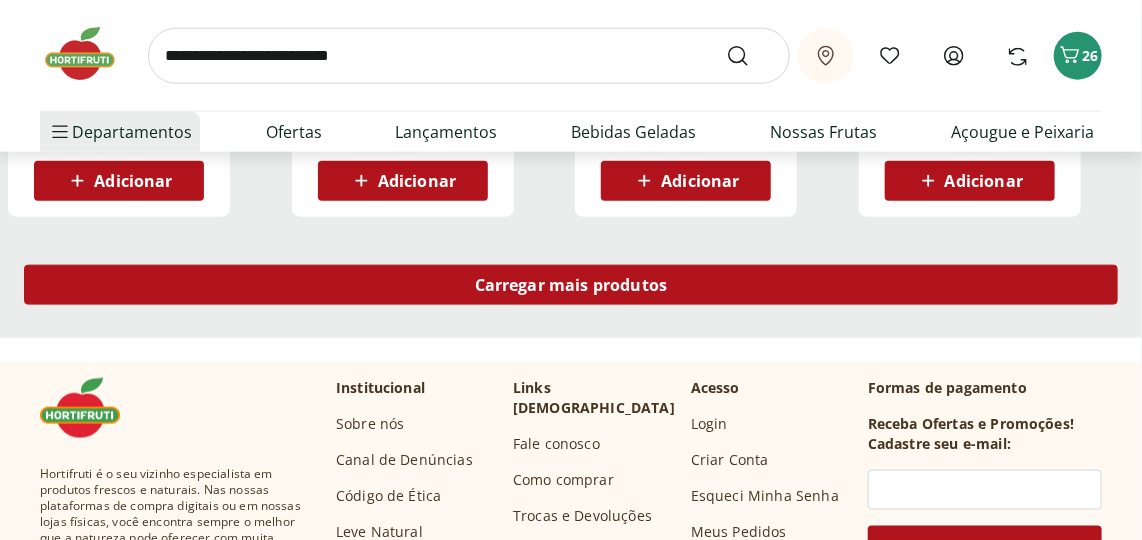 click on "Carregar mais produtos" at bounding box center (571, 285) 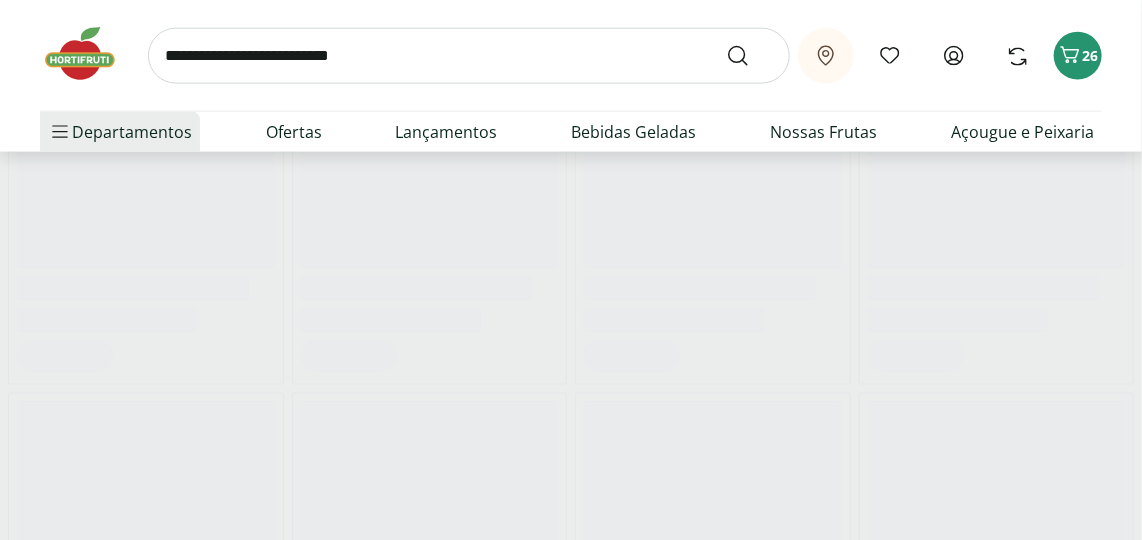 scroll, scrollTop: 65545, scrollLeft: 0, axis: vertical 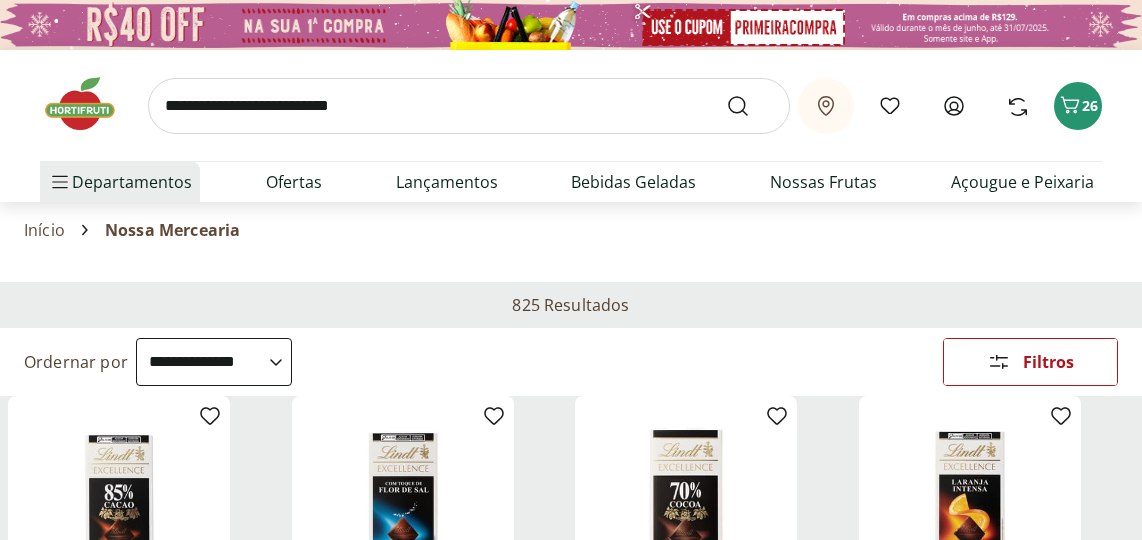 select on "**********" 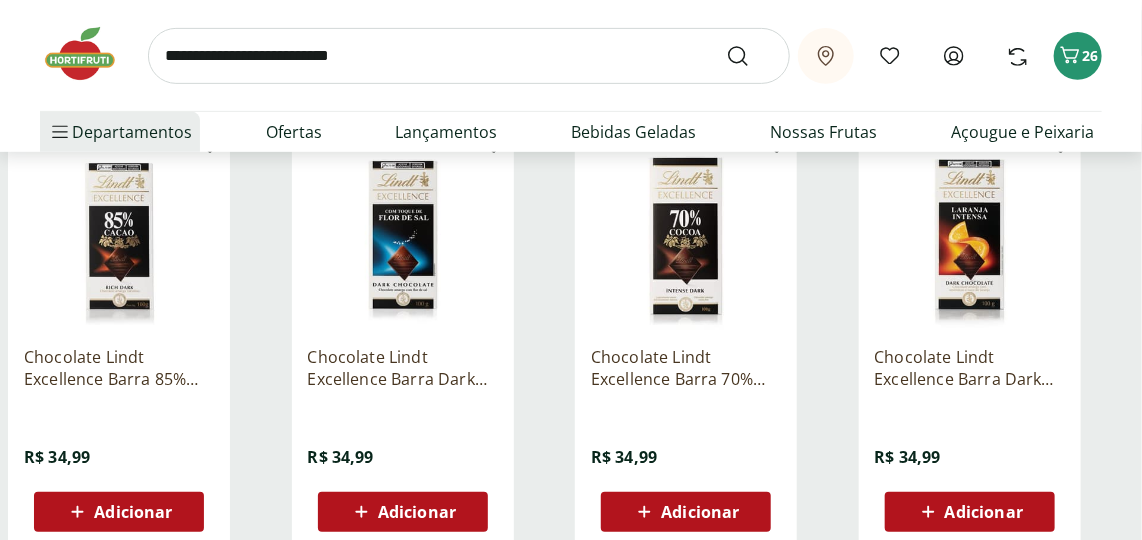 scroll, scrollTop: 0, scrollLeft: 0, axis: both 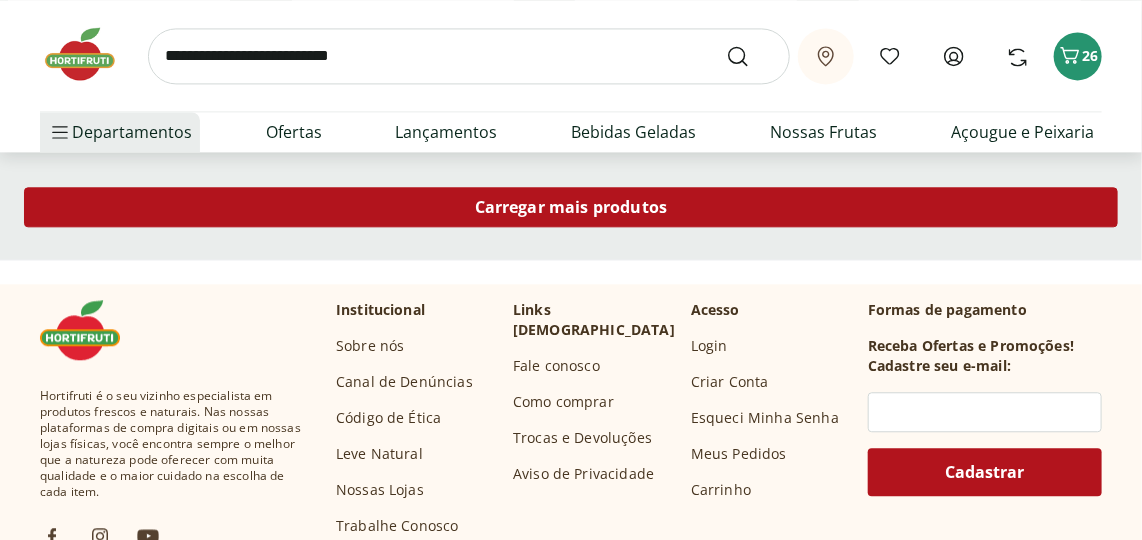 click on "Carregar mais produtos" at bounding box center (571, 207) 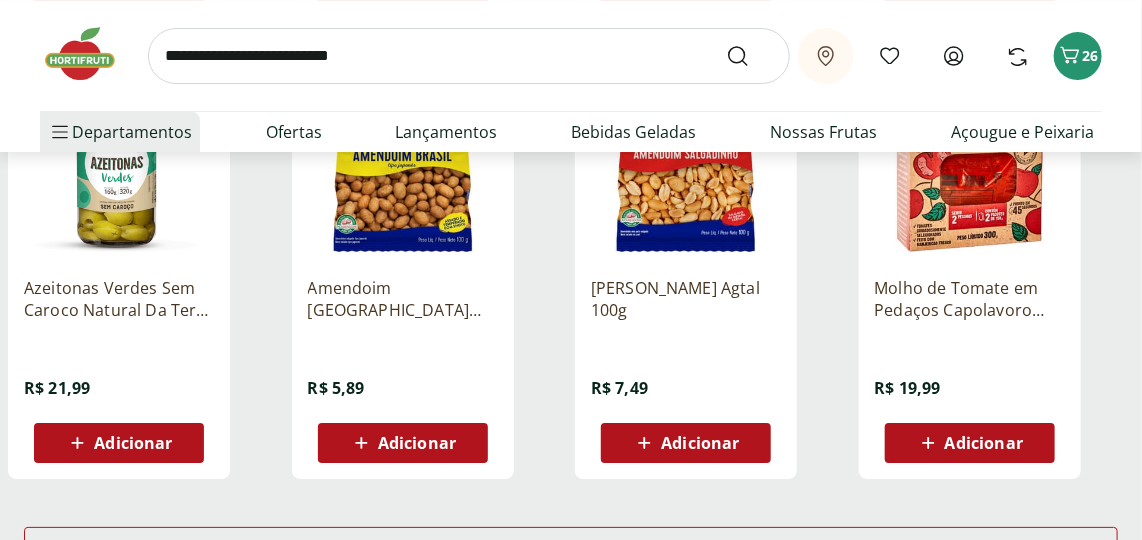 scroll, scrollTop: 2545, scrollLeft: 0, axis: vertical 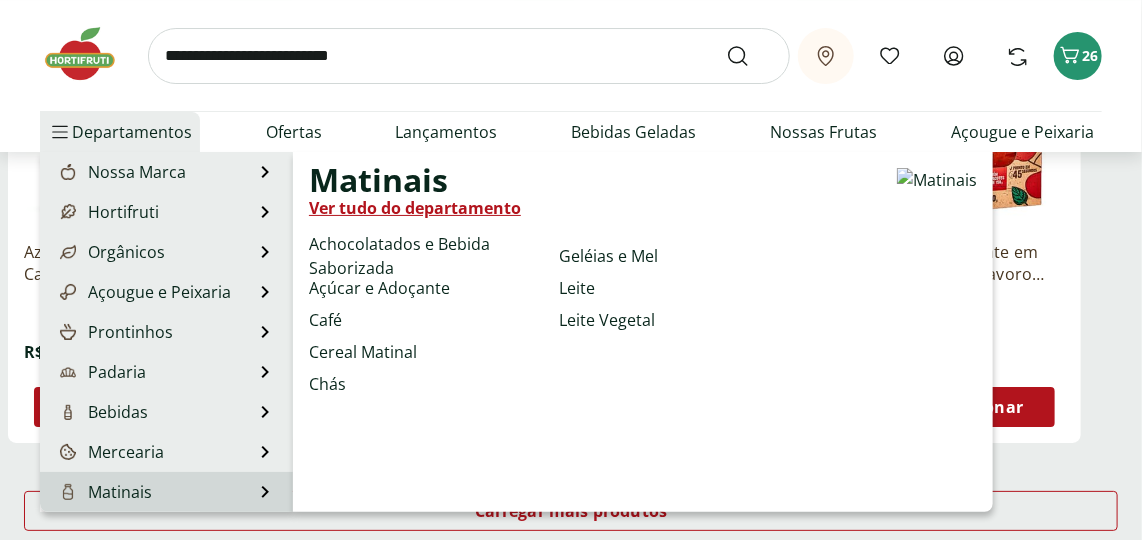 click on "Matinais" at bounding box center (104, 492) 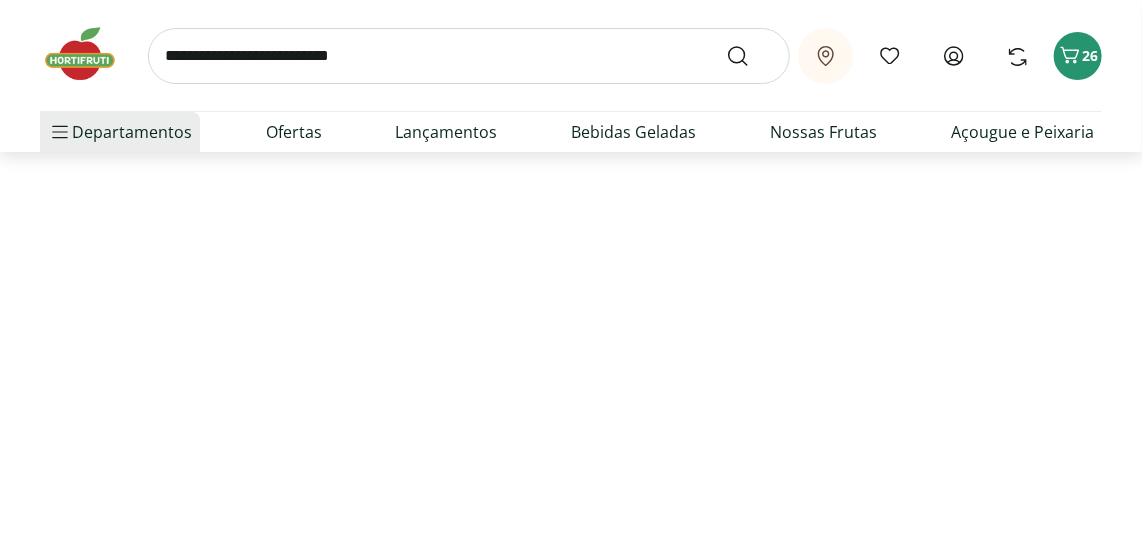 scroll, scrollTop: 0, scrollLeft: 0, axis: both 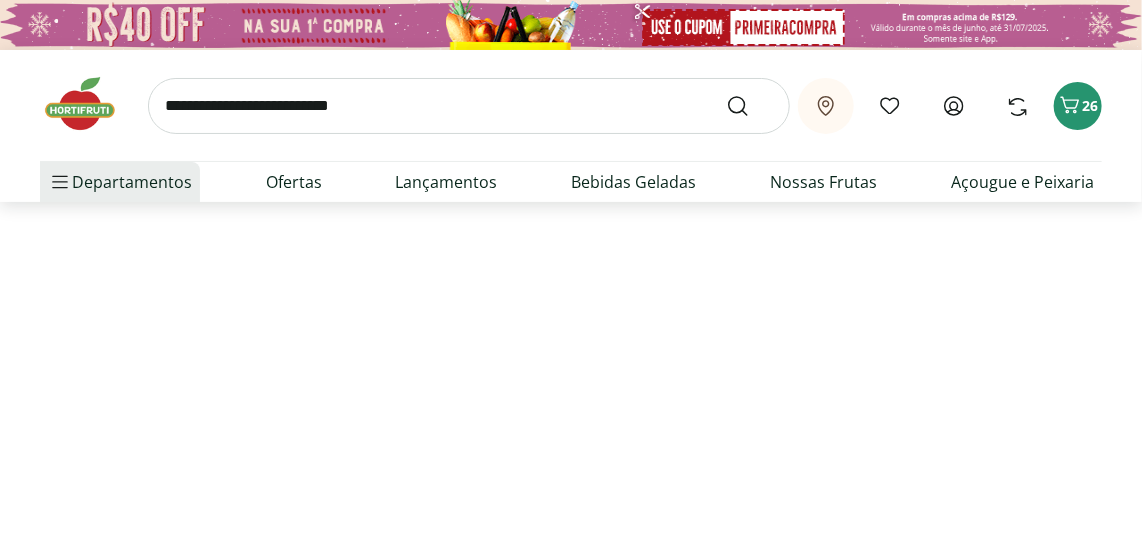 select on "**********" 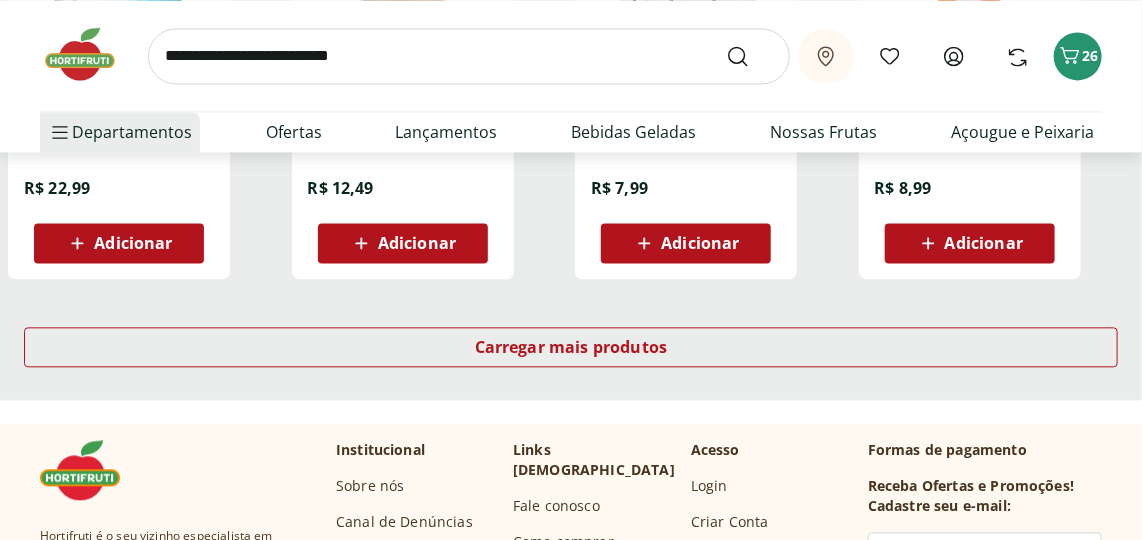 scroll, scrollTop: 1454, scrollLeft: 0, axis: vertical 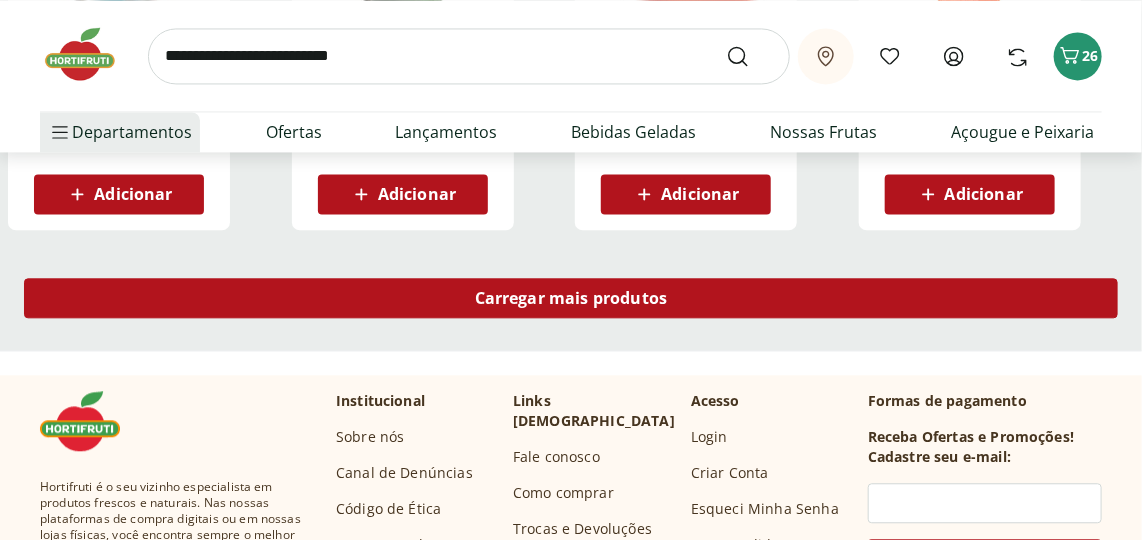 click on "Carregar mais produtos" at bounding box center [571, 298] 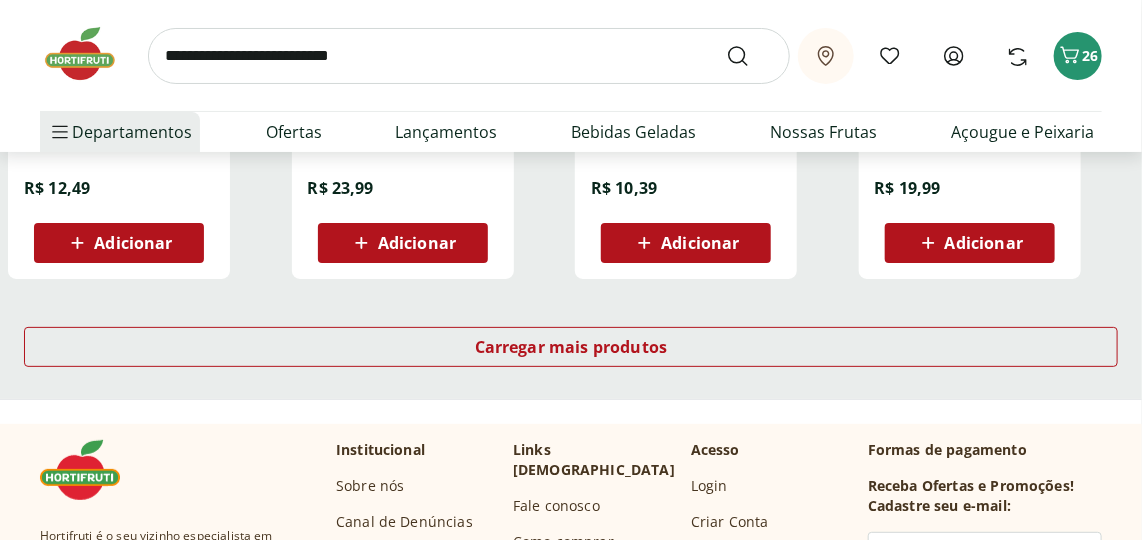 scroll, scrollTop: 2727, scrollLeft: 0, axis: vertical 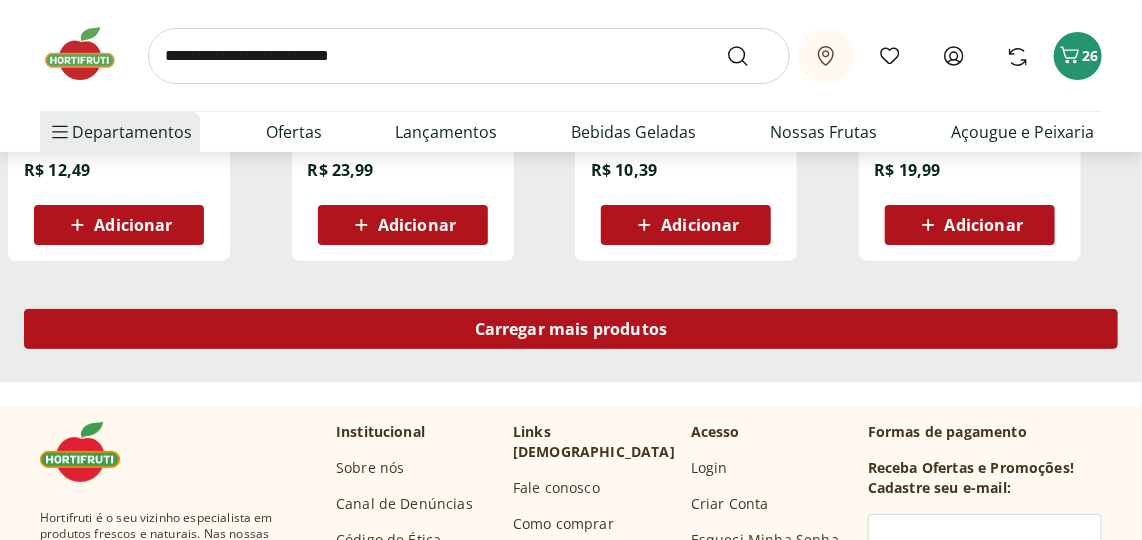 click on "Carregar mais produtos" at bounding box center (571, 329) 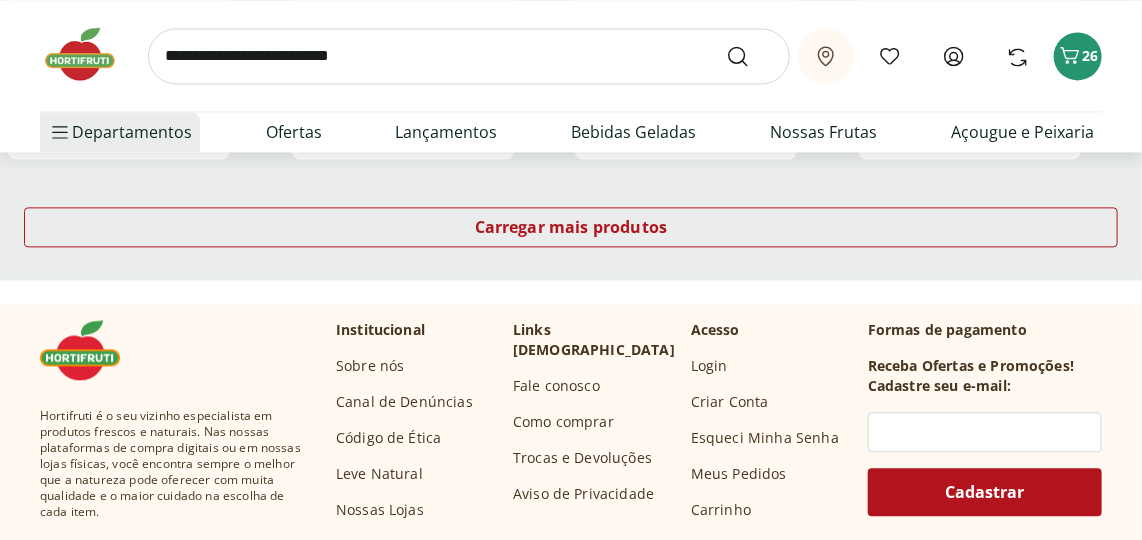 scroll, scrollTop: 4181, scrollLeft: 0, axis: vertical 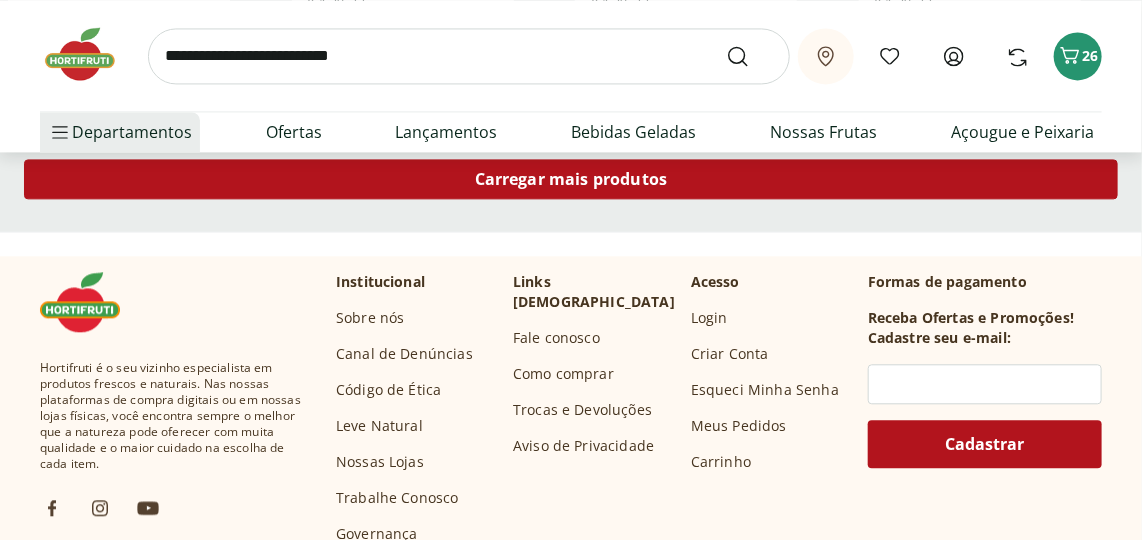 click on "Carregar mais produtos" at bounding box center [571, 179] 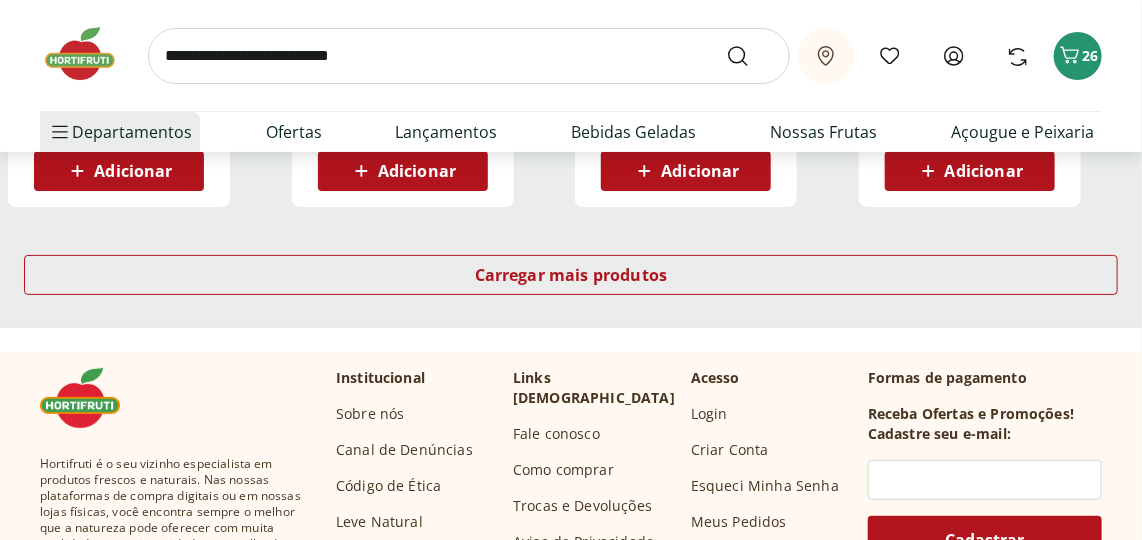 scroll, scrollTop: 5454, scrollLeft: 0, axis: vertical 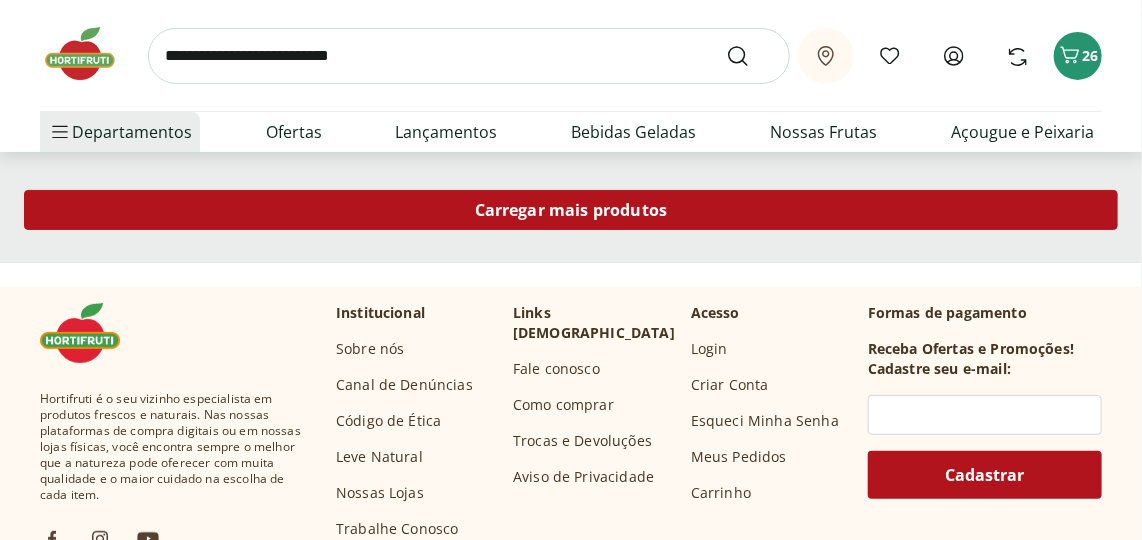click on "Carregar mais produtos" at bounding box center (571, 210) 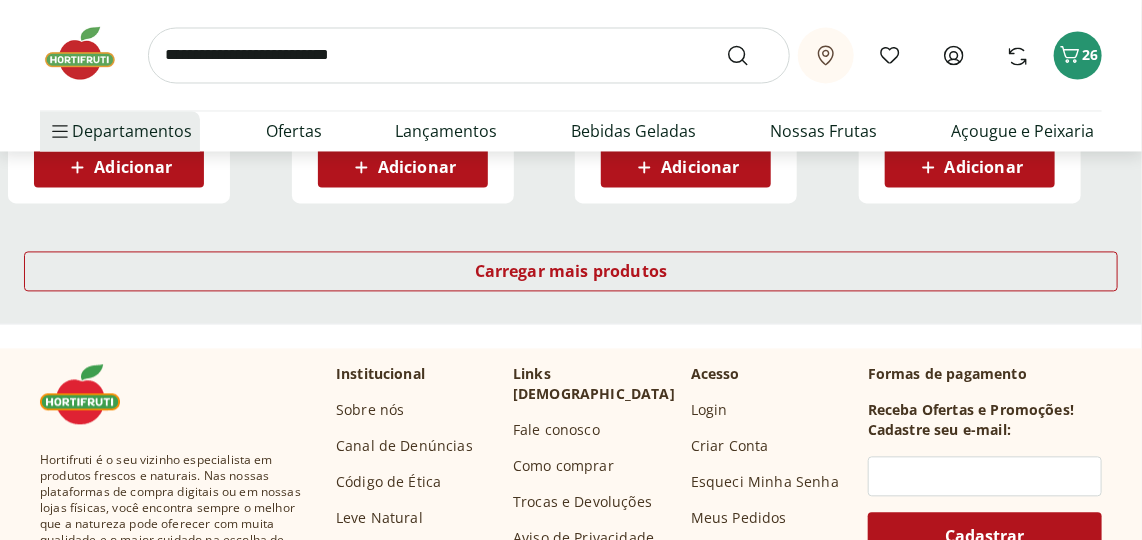 scroll, scrollTop: 6727, scrollLeft: 0, axis: vertical 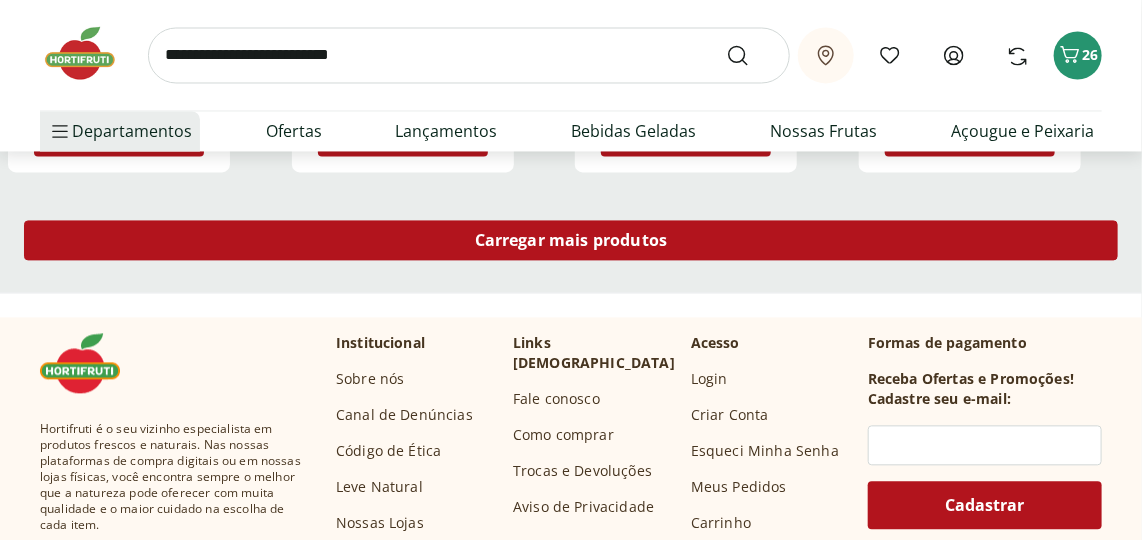 click on "Carregar mais produtos" at bounding box center (571, 241) 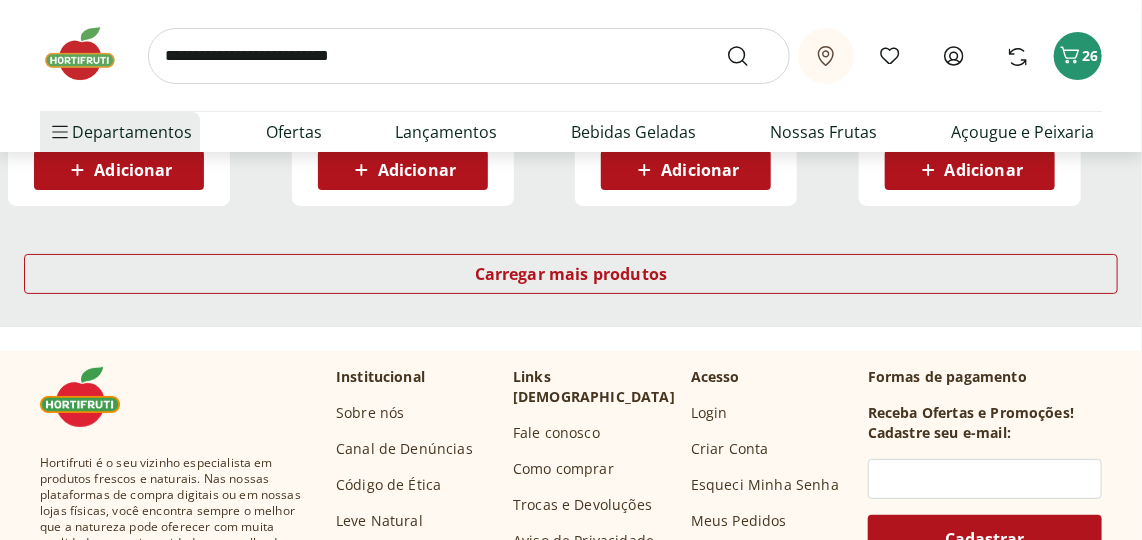 scroll, scrollTop: 7999, scrollLeft: 0, axis: vertical 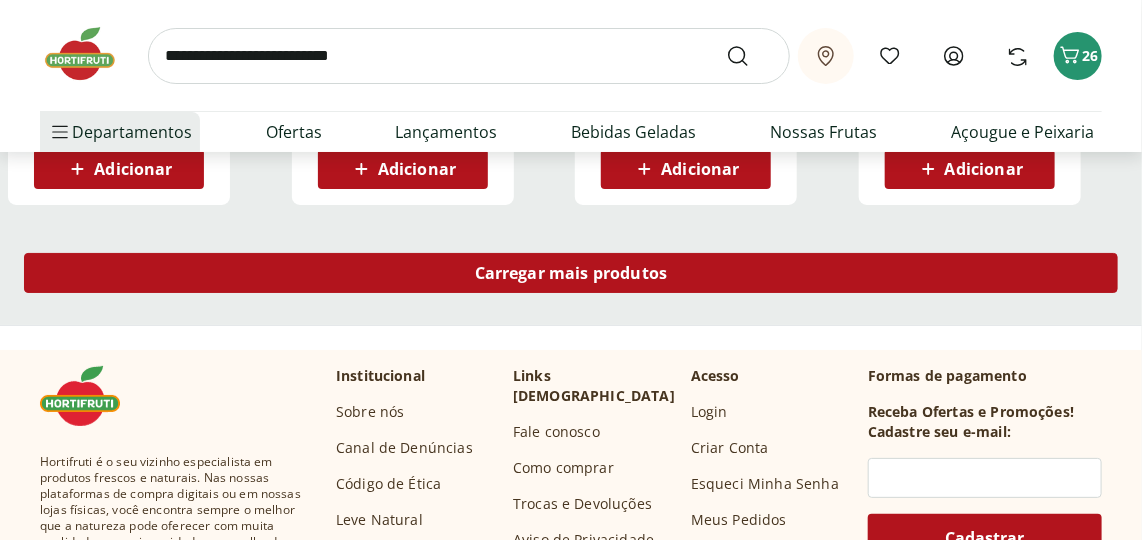 click on "Carregar mais produtos" at bounding box center (571, 273) 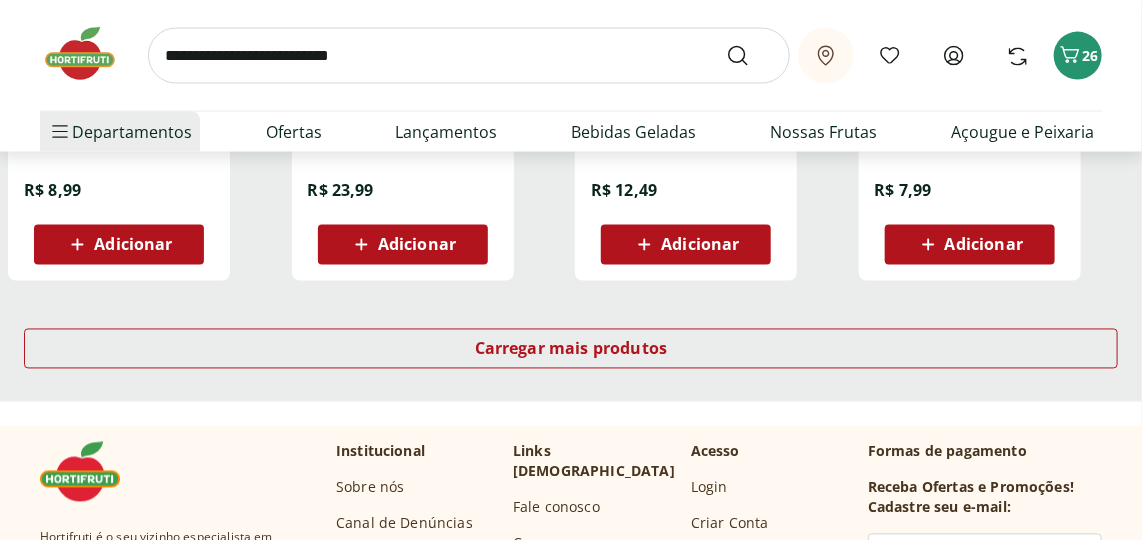 scroll, scrollTop: 9272, scrollLeft: 0, axis: vertical 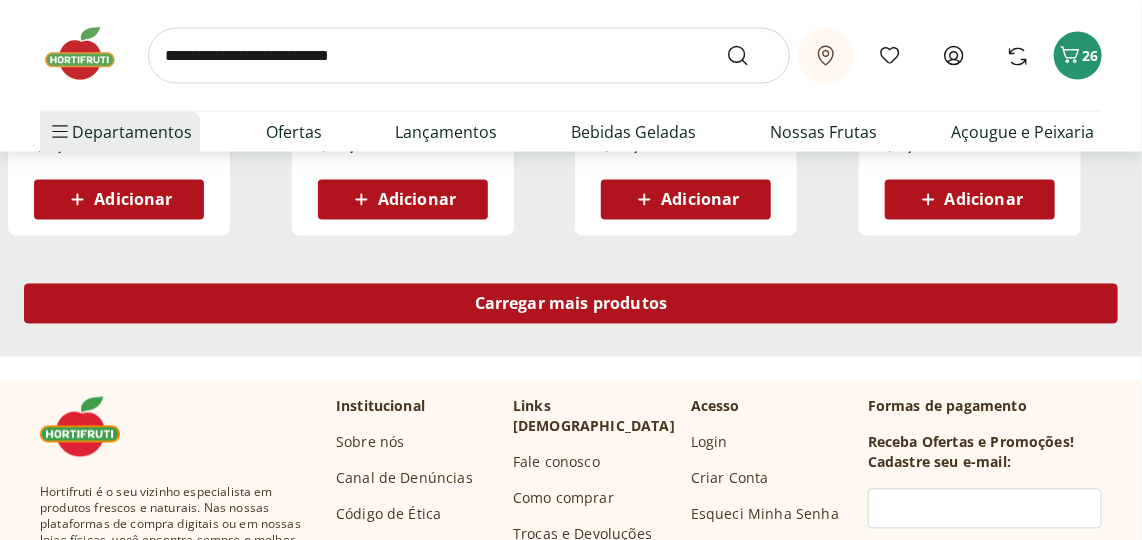 click on "Carregar mais produtos" at bounding box center [571, 304] 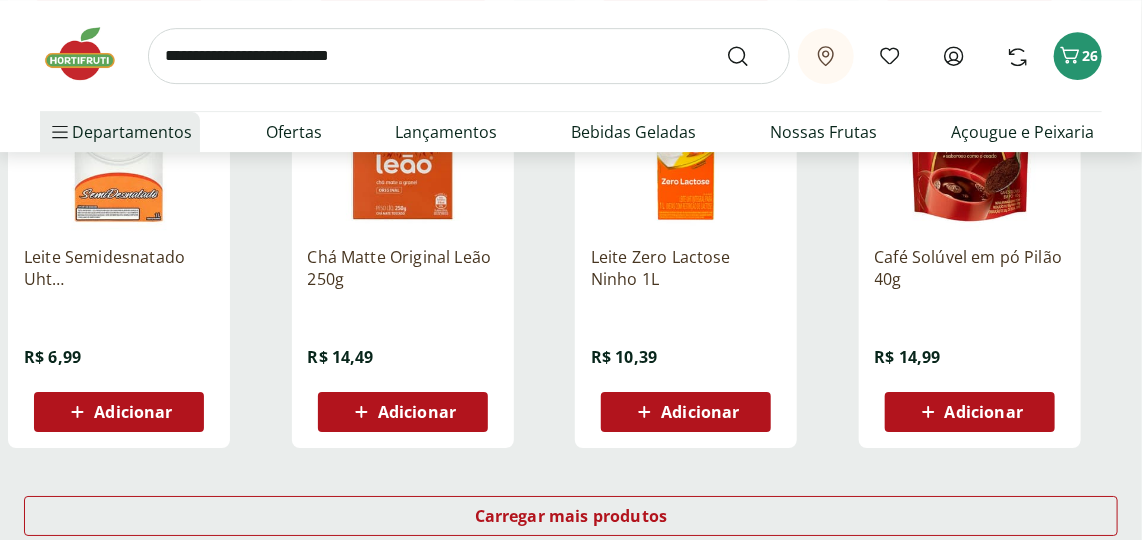 scroll, scrollTop: 10363, scrollLeft: 0, axis: vertical 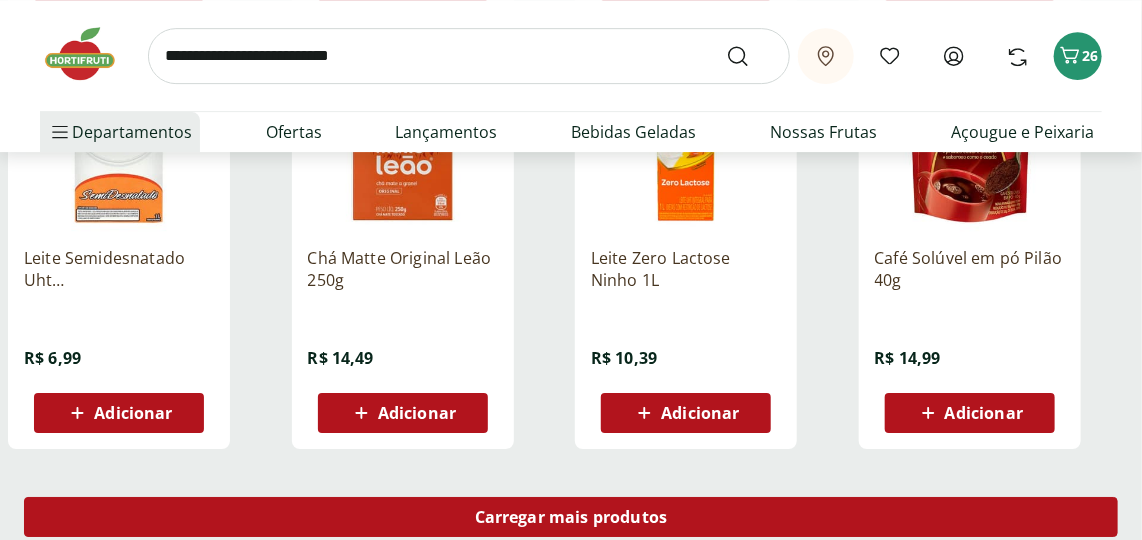 click on "Carregar mais produtos" at bounding box center [571, 517] 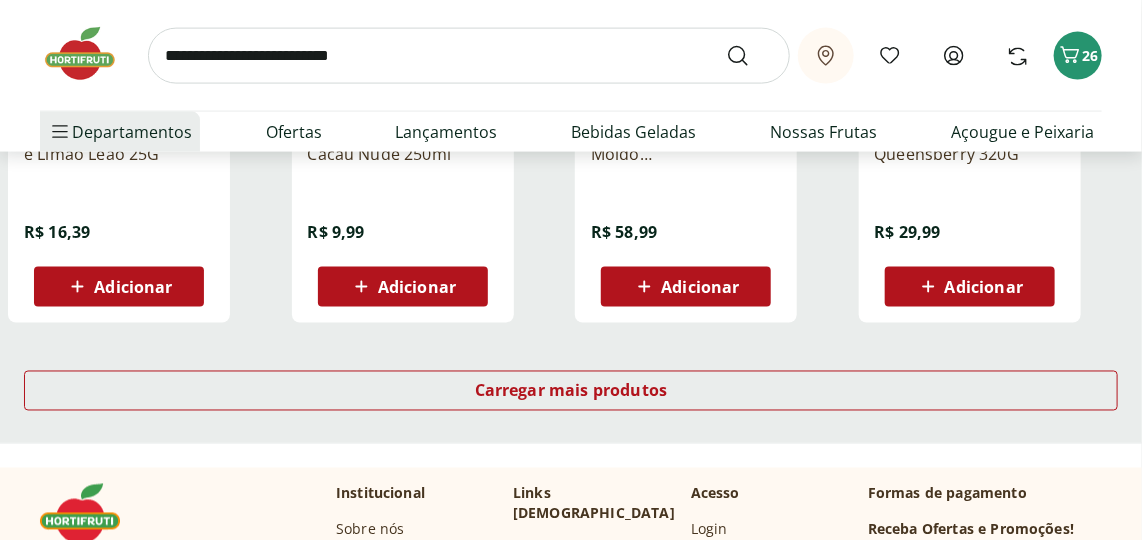 scroll, scrollTop: 11818, scrollLeft: 0, axis: vertical 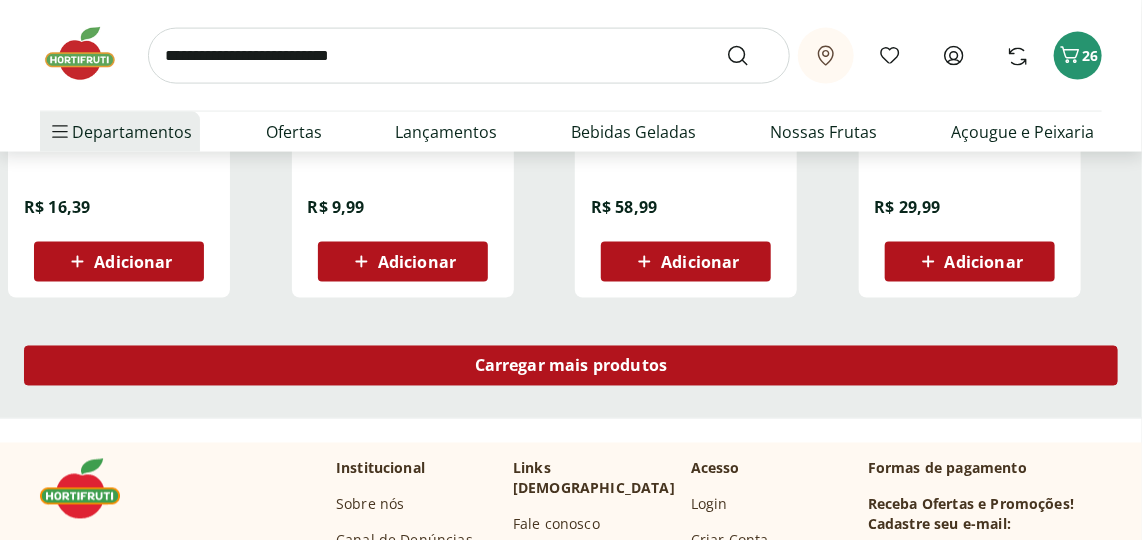 click on "Carregar mais produtos" at bounding box center (571, 366) 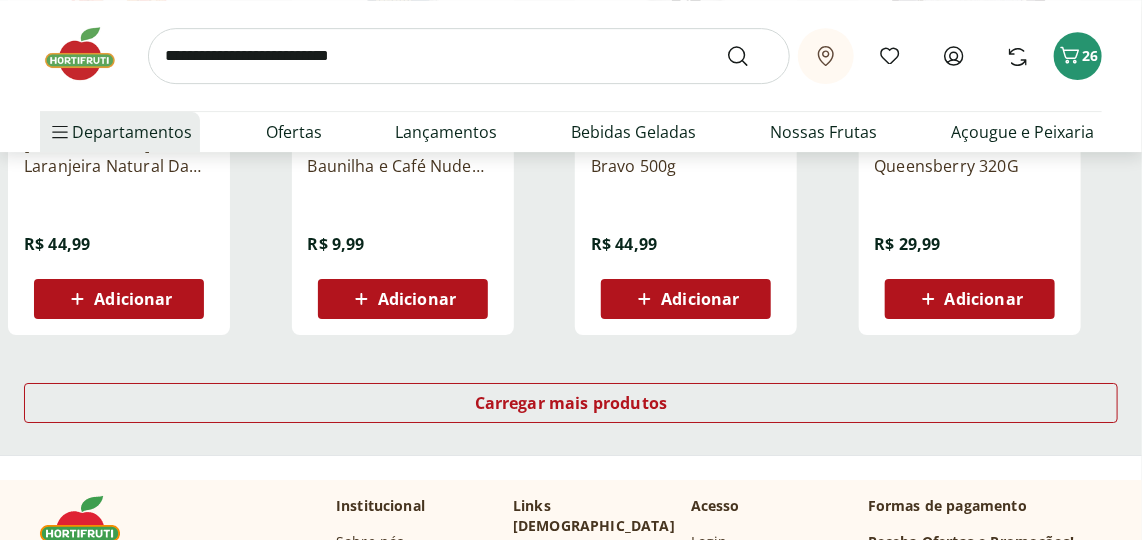 scroll, scrollTop: 13090, scrollLeft: 0, axis: vertical 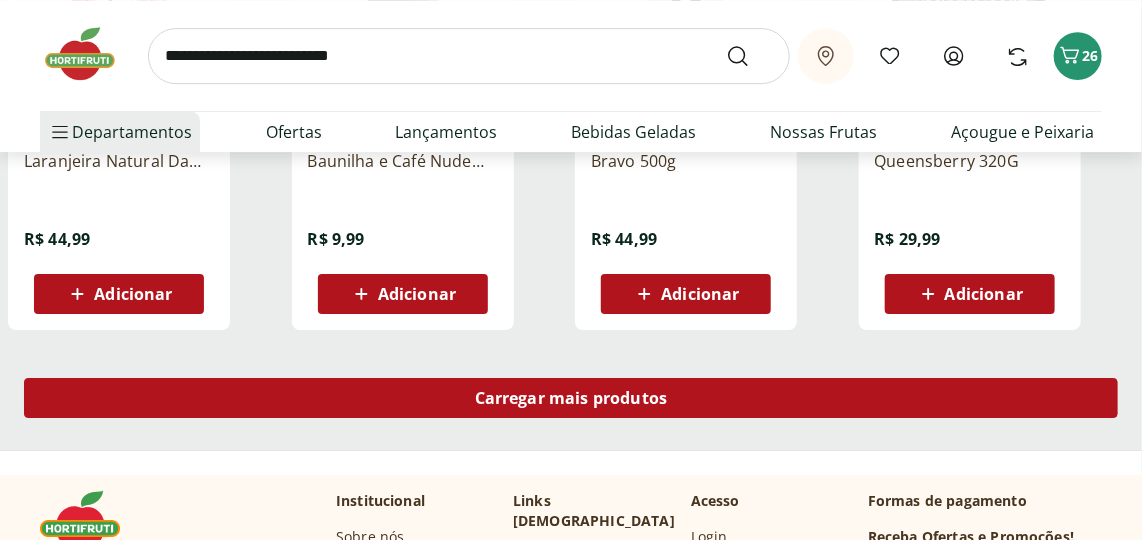 click on "Carregar mais produtos" at bounding box center (571, 398) 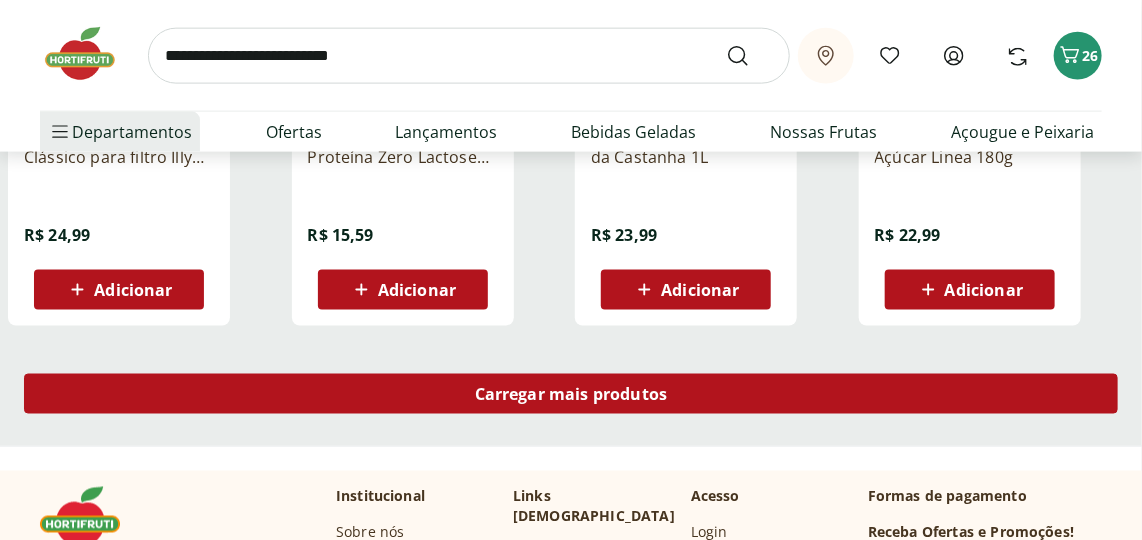 scroll, scrollTop: 14454, scrollLeft: 0, axis: vertical 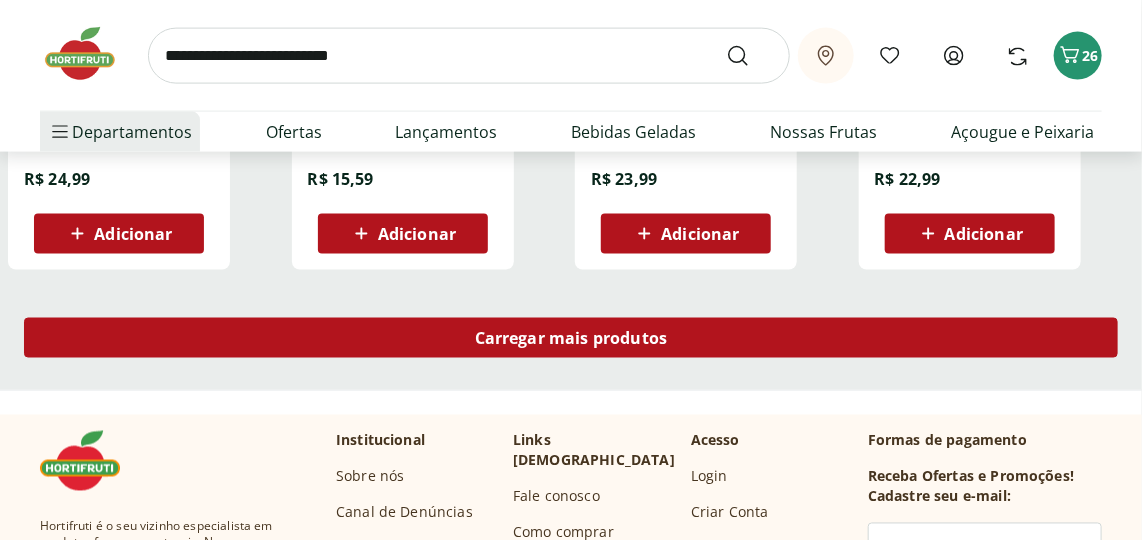 click on "Carregar mais produtos" at bounding box center (571, 338) 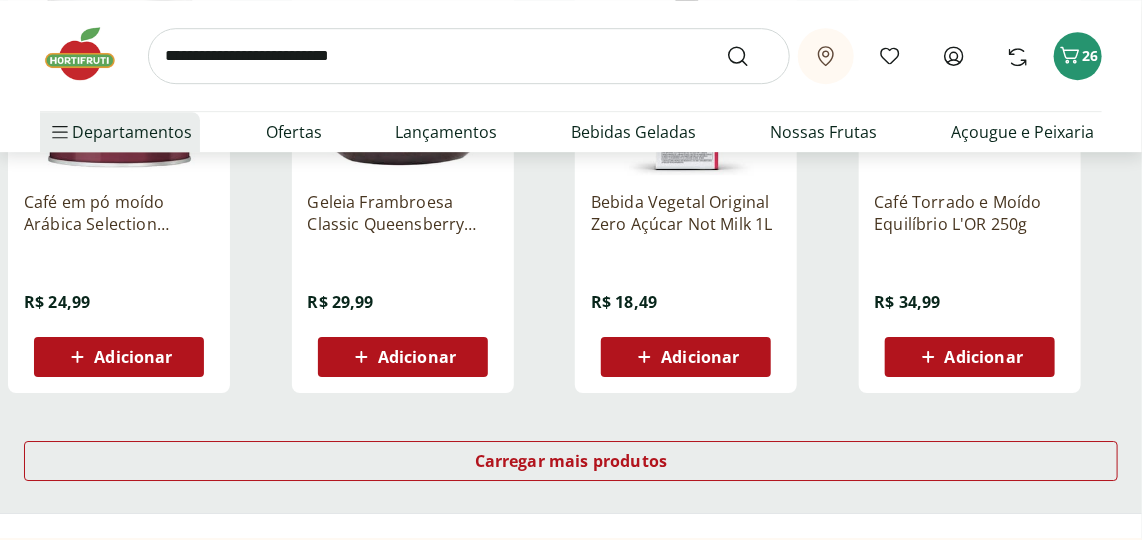 scroll, scrollTop: 15636, scrollLeft: 0, axis: vertical 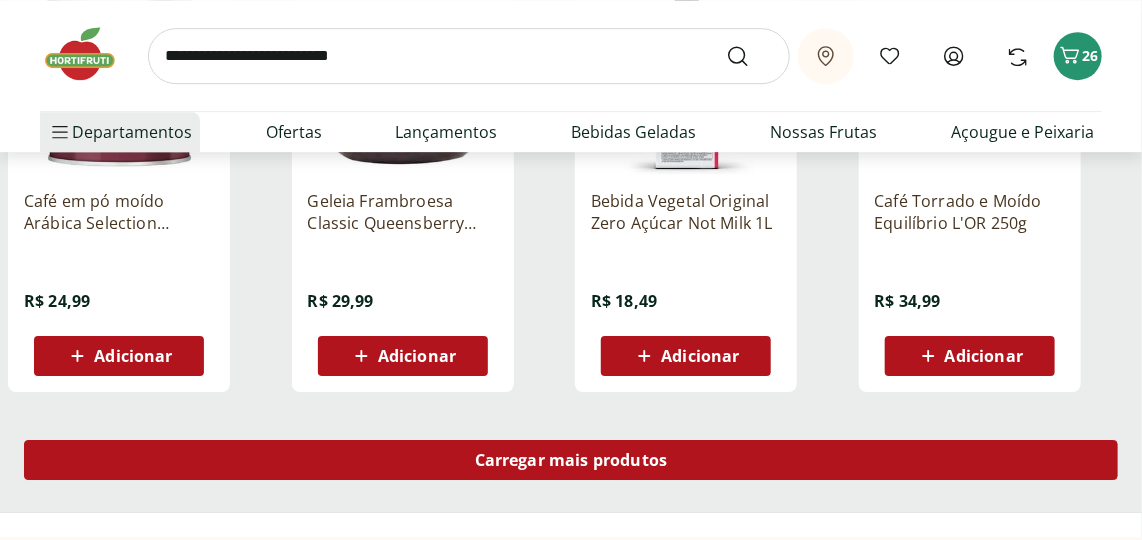 click on "Carregar mais produtos" at bounding box center [571, 460] 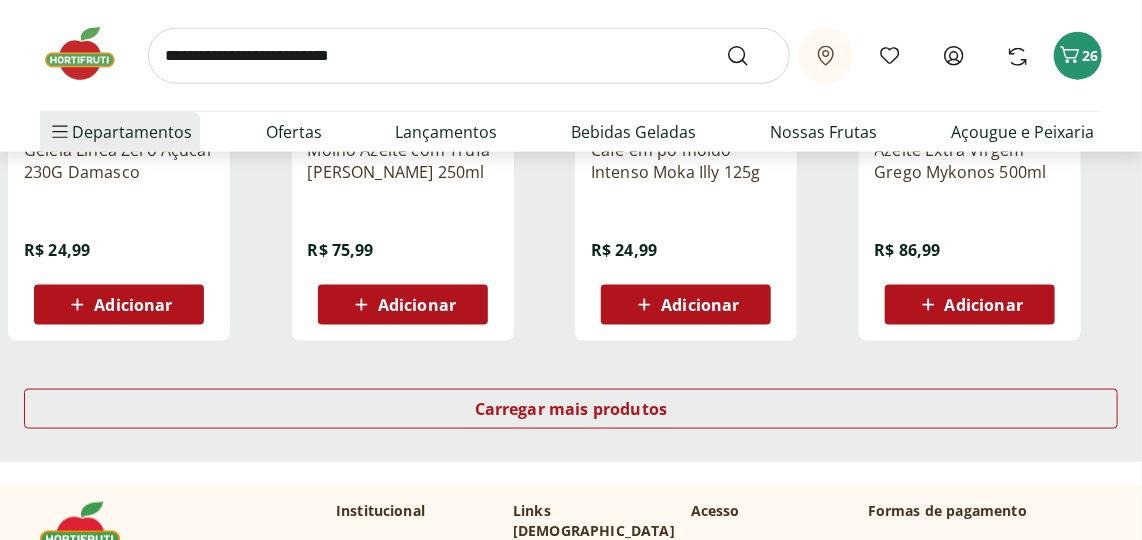 scroll, scrollTop: 16999, scrollLeft: 0, axis: vertical 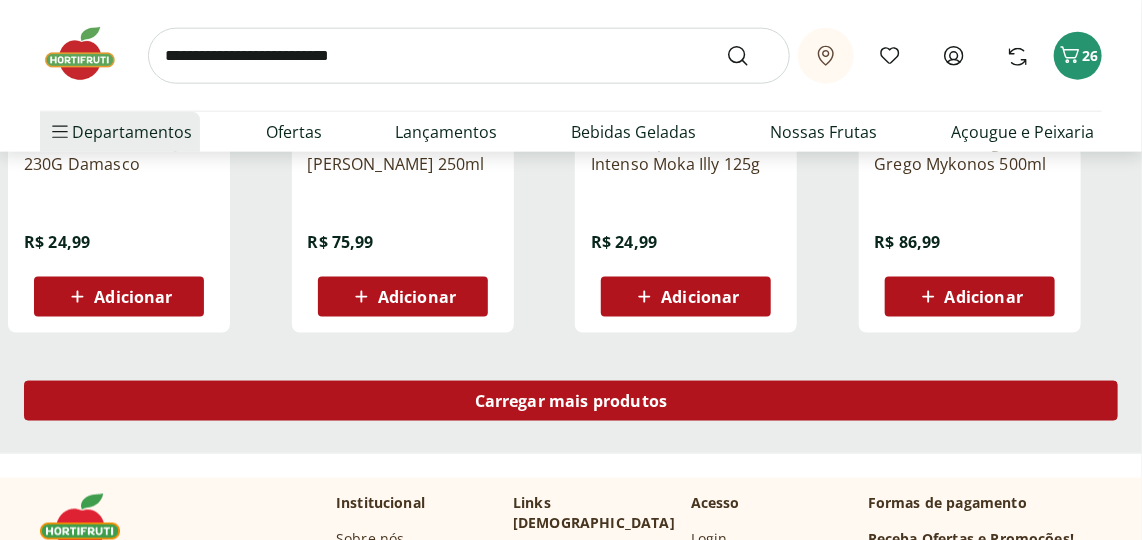 click on "Carregar mais produtos" at bounding box center (571, 401) 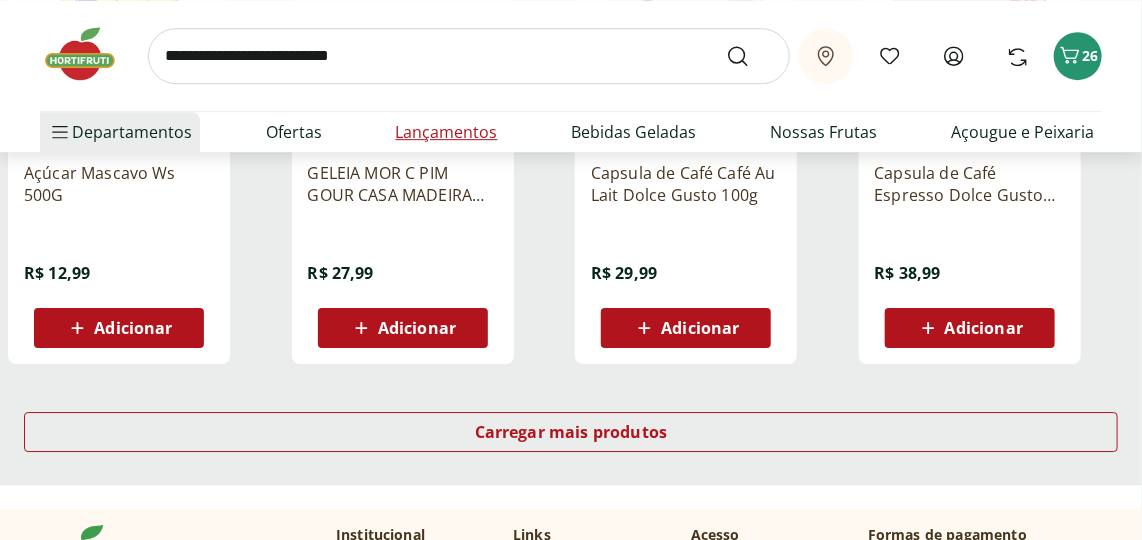scroll, scrollTop: 18363, scrollLeft: 0, axis: vertical 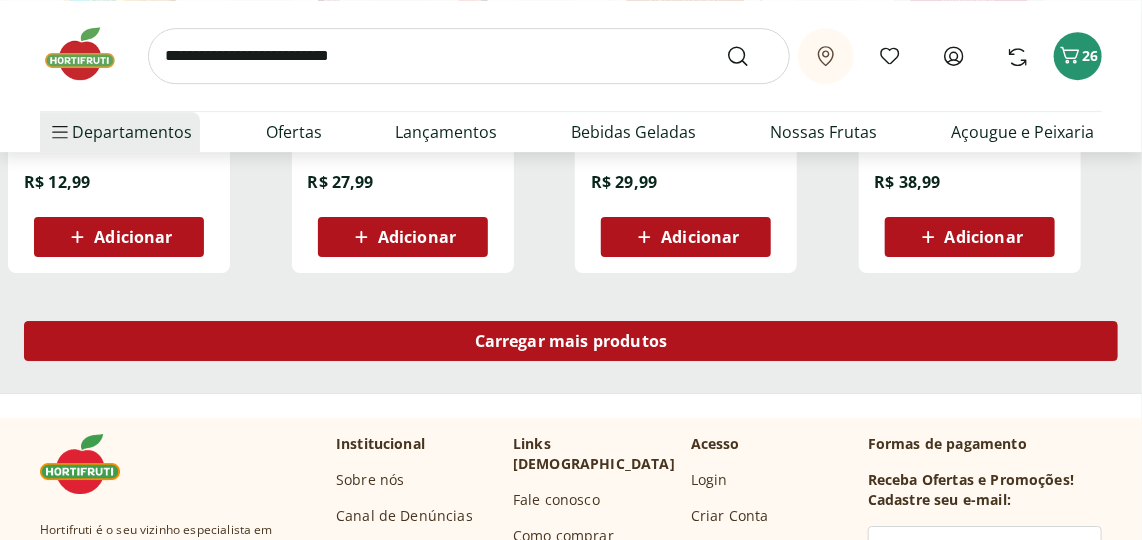 click on "Carregar mais produtos" at bounding box center [571, 341] 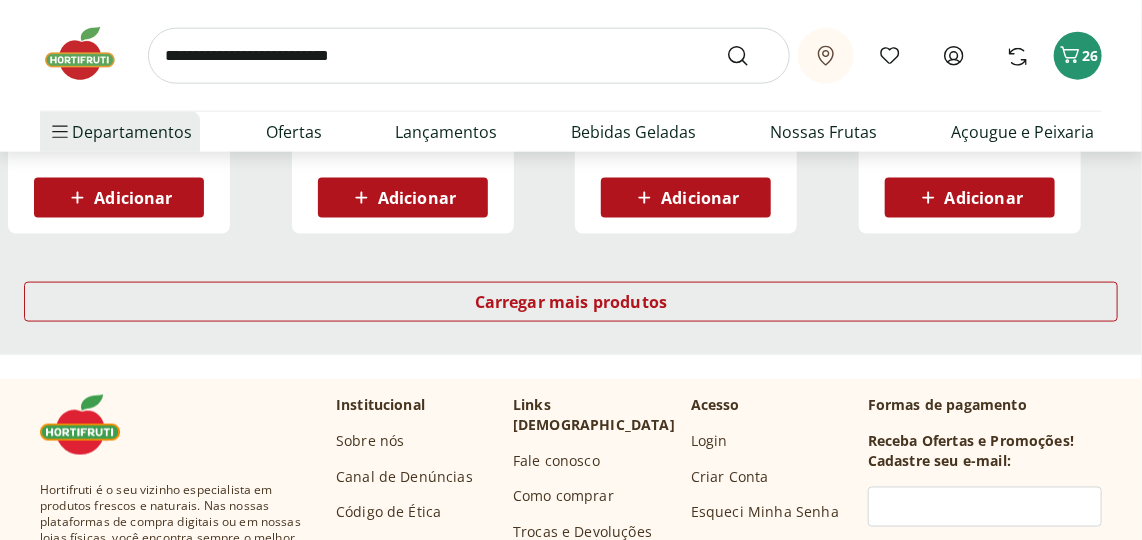 scroll, scrollTop: 19727, scrollLeft: 0, axis: vertical 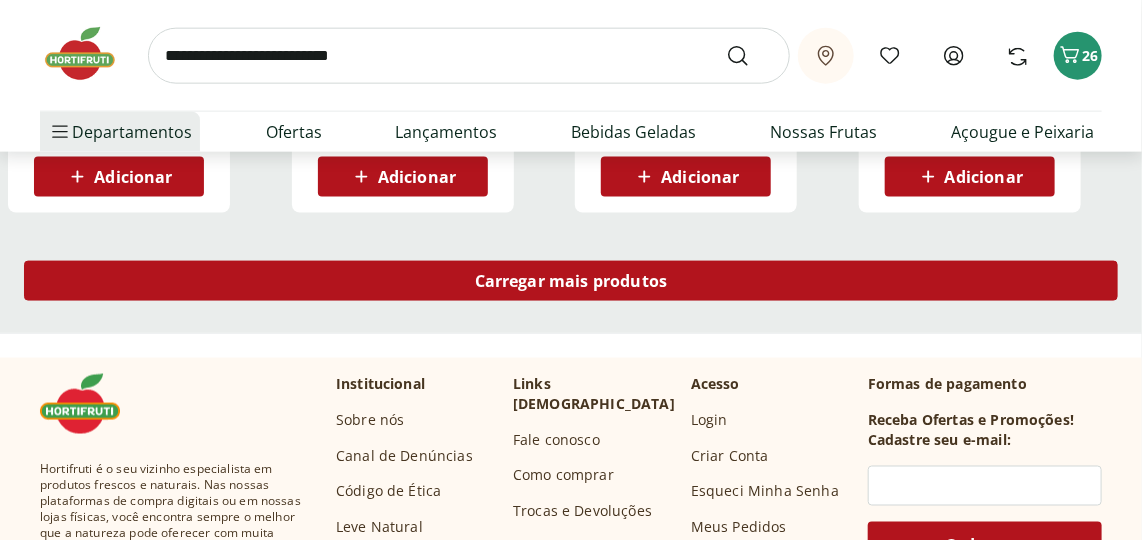 click on "Carregar mais produtos" at bounding box center (571, 281) 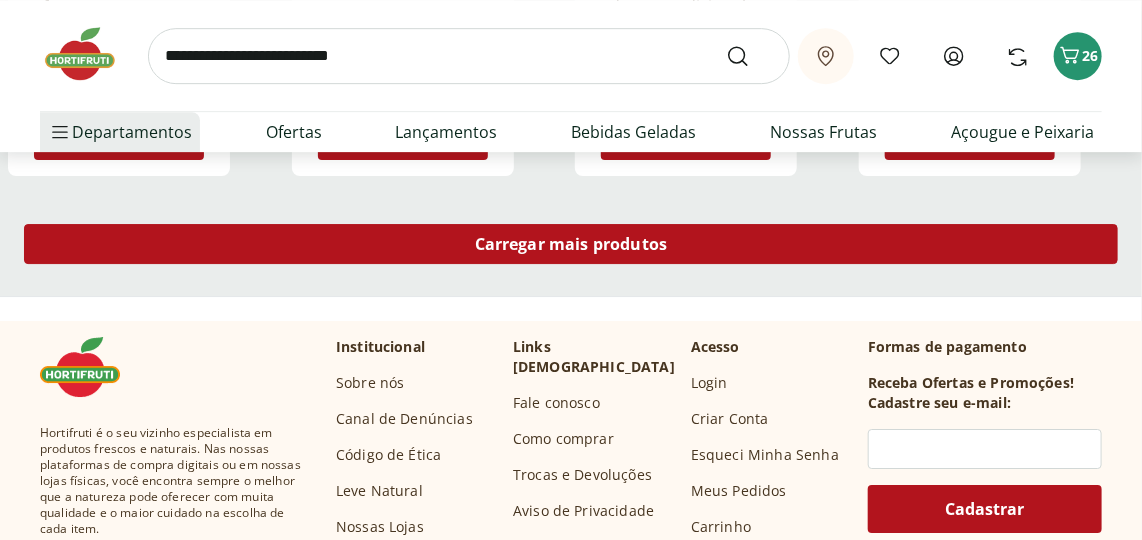 scroll, scrollTop: 21090, scrollLeft: 0, axis: vertical 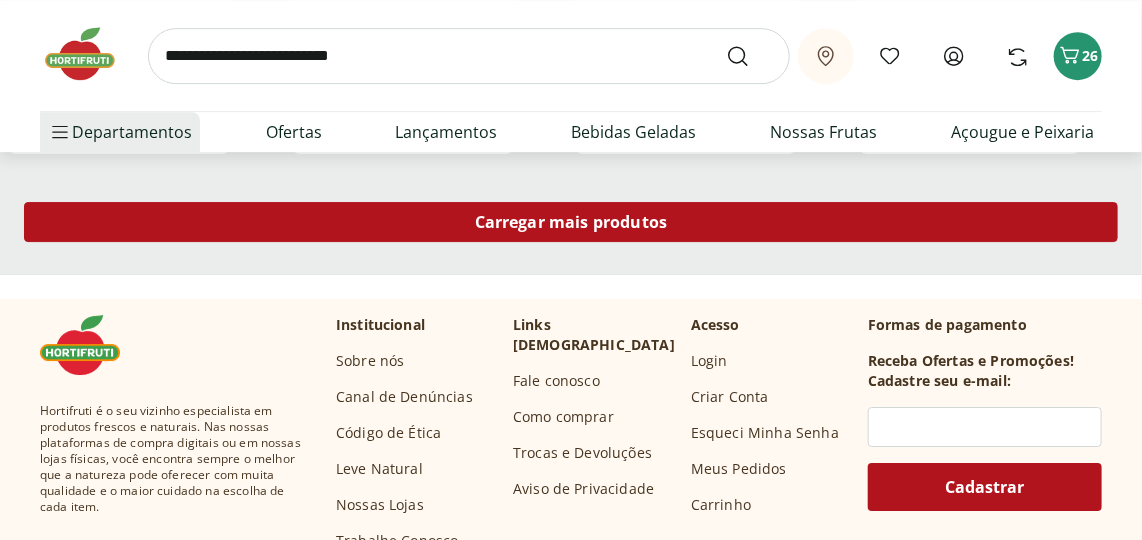 click on "Carregar mais produtos" at bounding box center (571, 222) 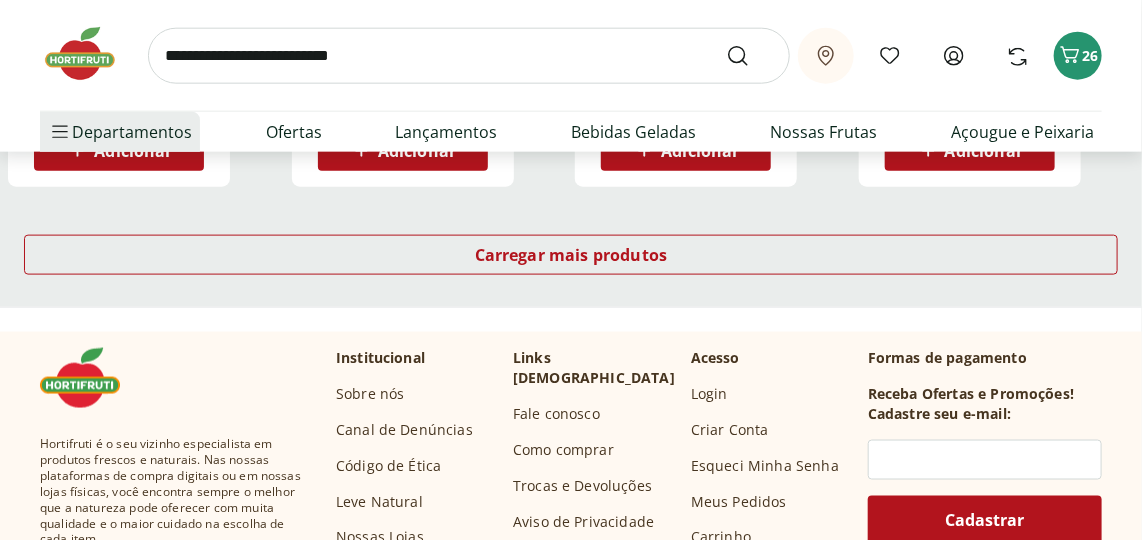 scroll, scrollTop: 22363, scrollLeft: 0, axis: vertical 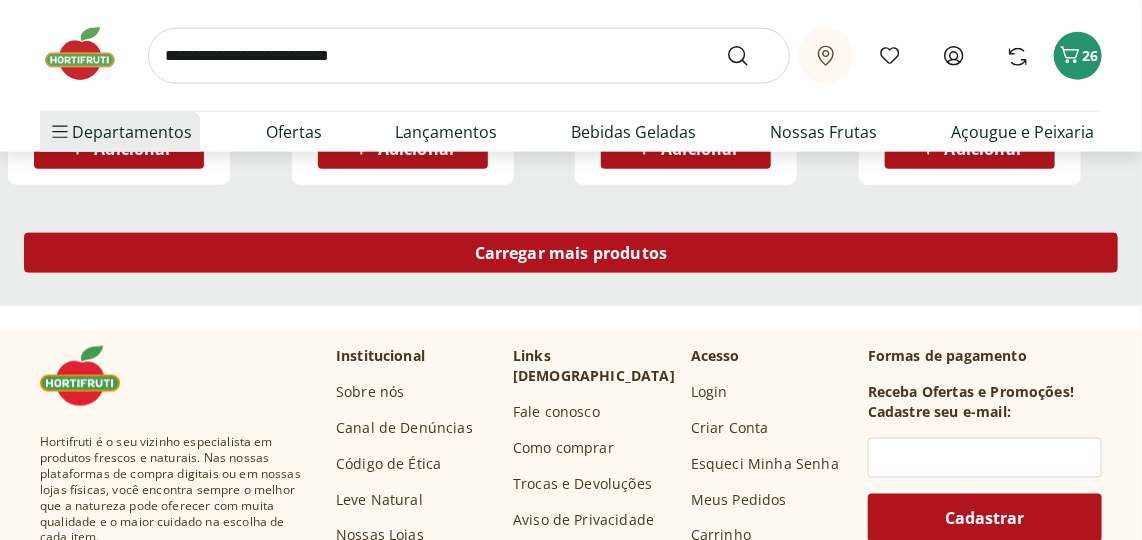 click on "Carregar mais produtos" at bounding box center (571, 253) 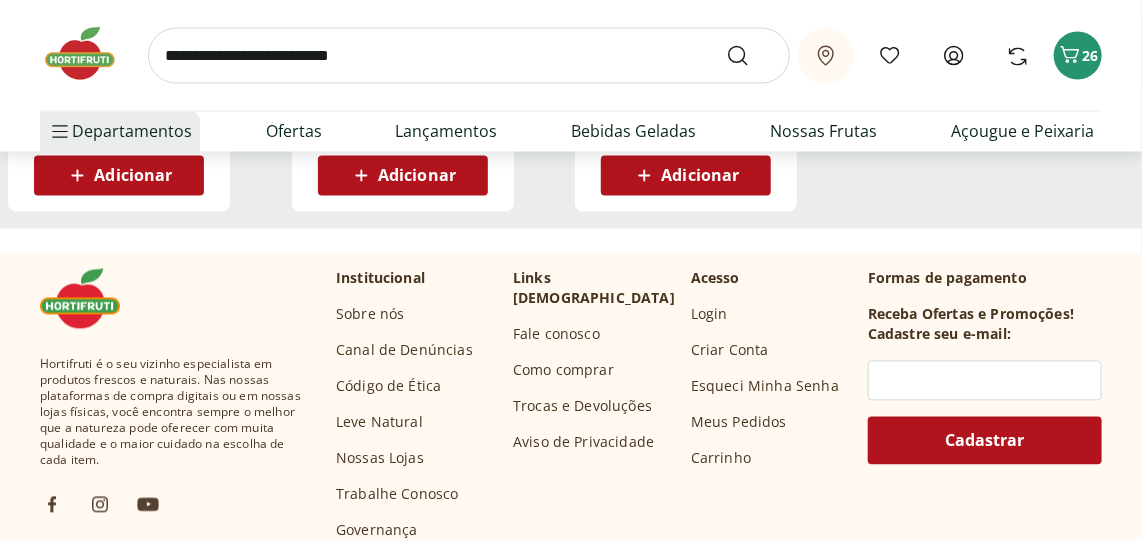 scroll, scrollTop: 22818, scrollLeft: 0, axis: vertical 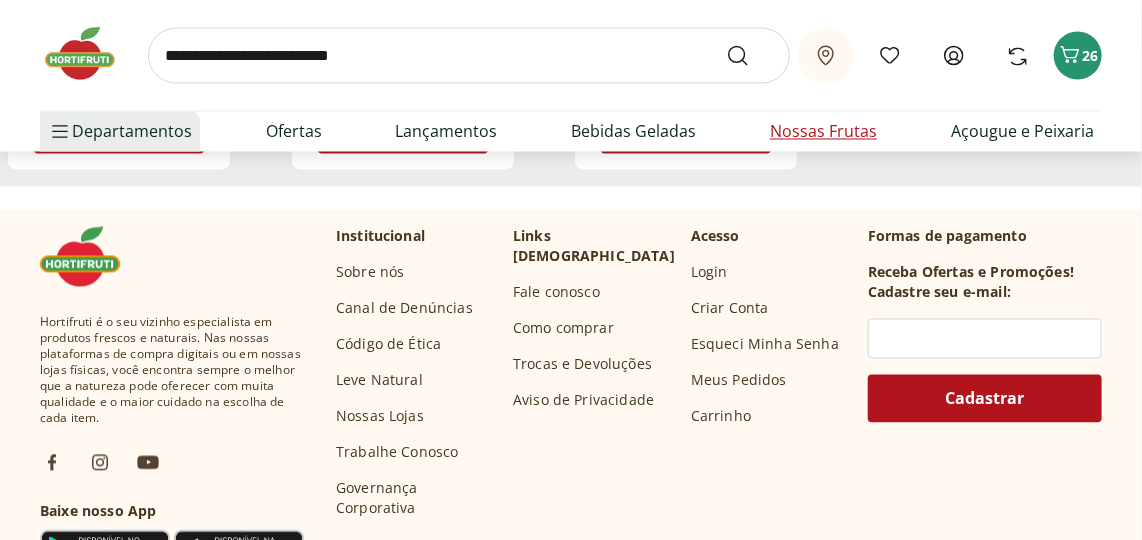 click on "Nossas Frutas" at bounding box center [823, 132] 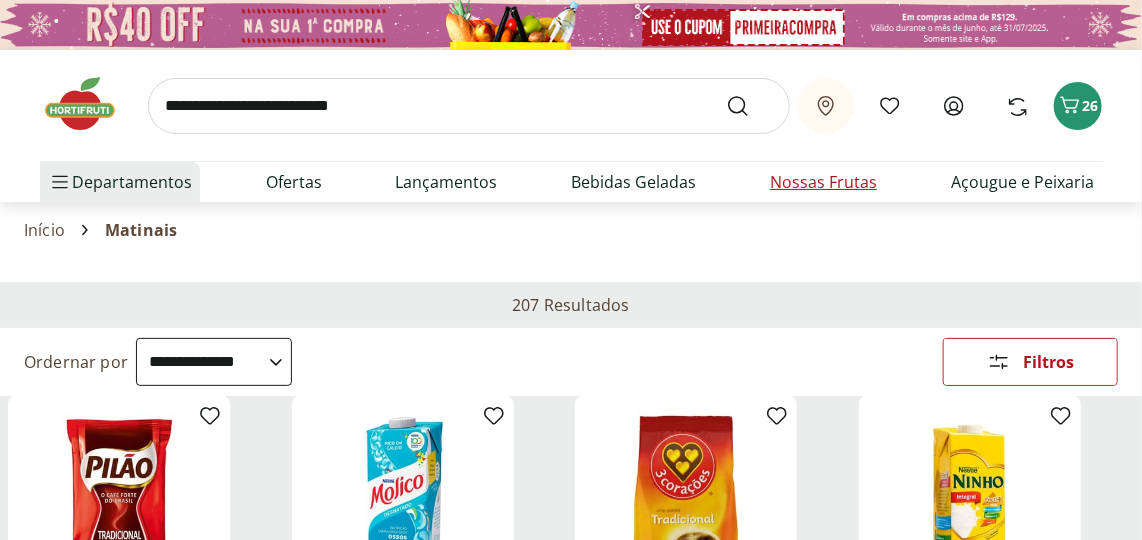 select on "**********" 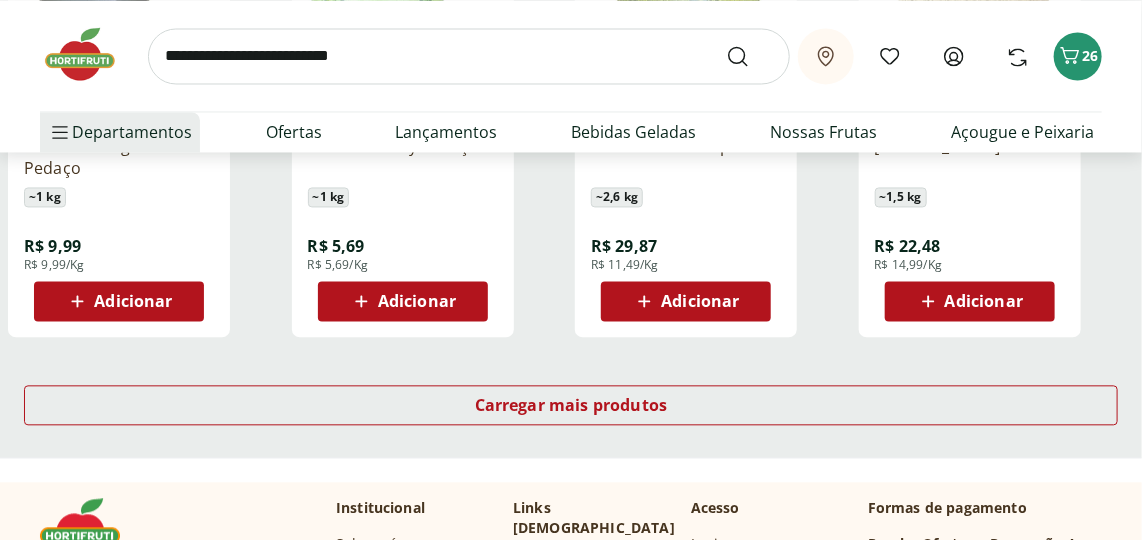 scroll, scrollTop: 1363, scrollLeft: 0, axis: vertical 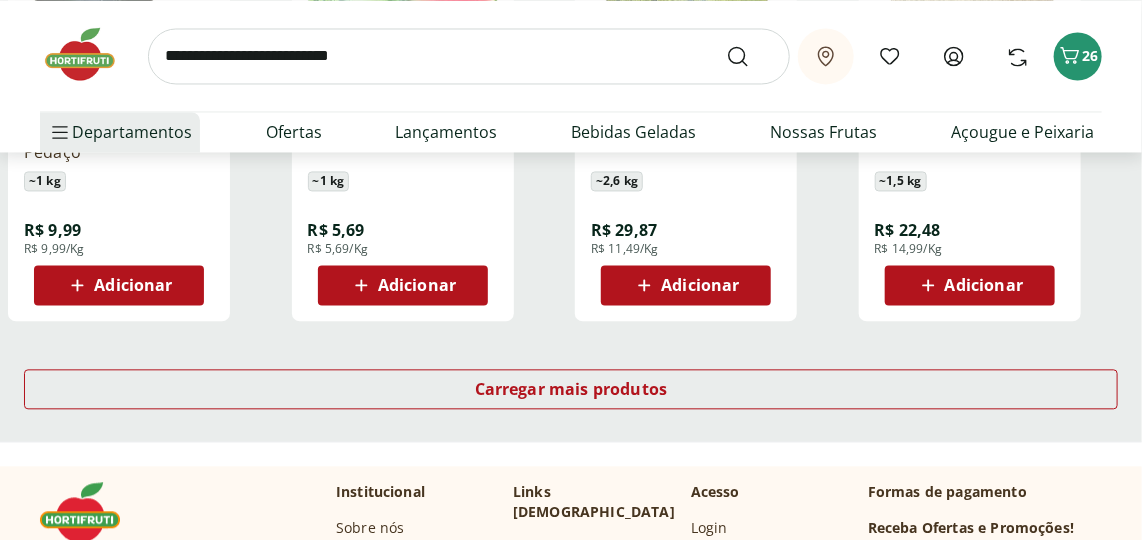 click at bounding box center (469, 56) 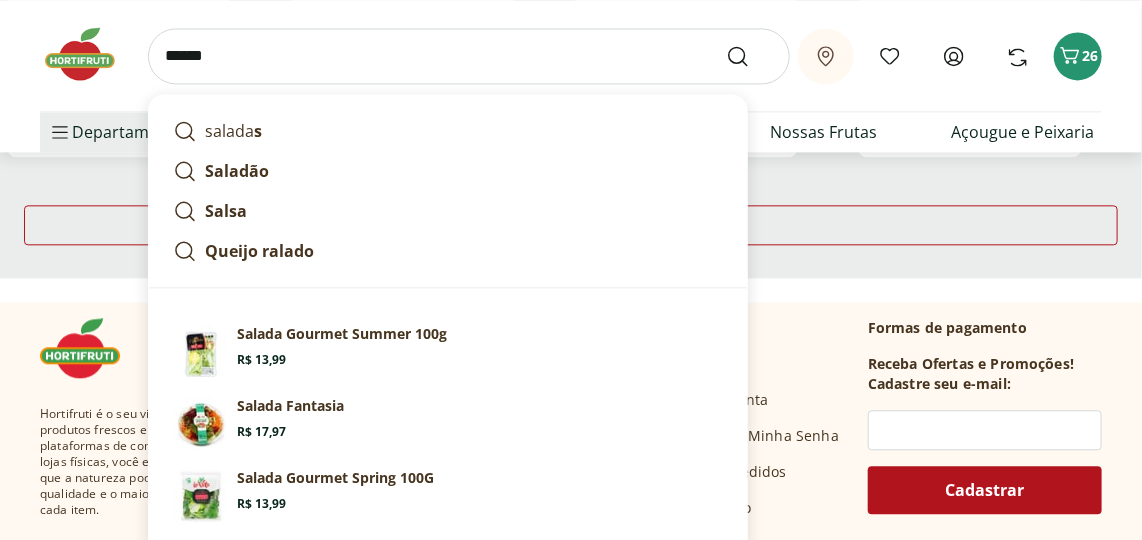 scroll, scrollTop: 1545, scrollLeft: 0, axis: vertical 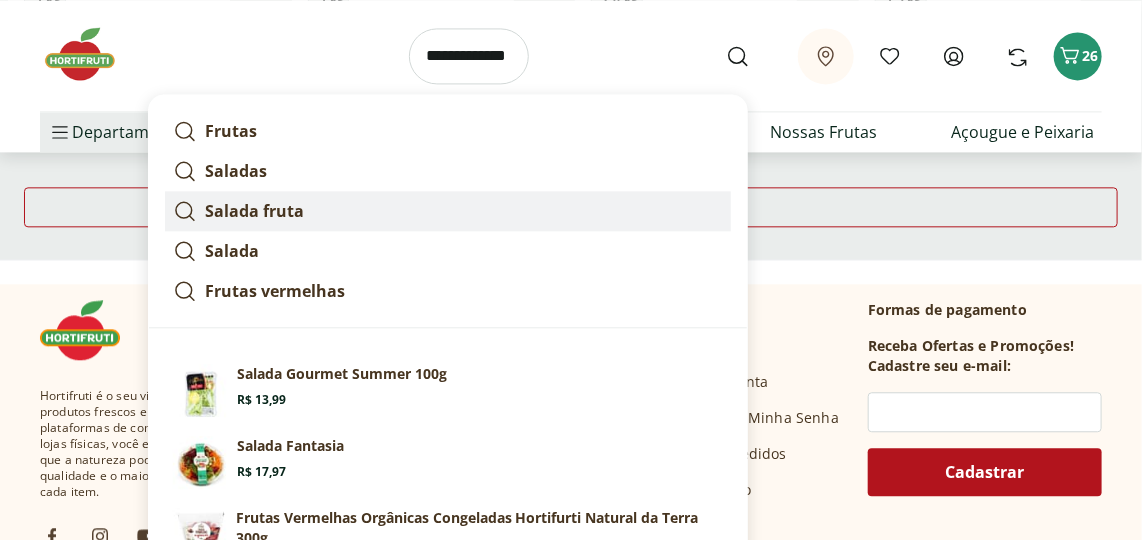 click on "Salada fruta" at bounding box center [254, 211] 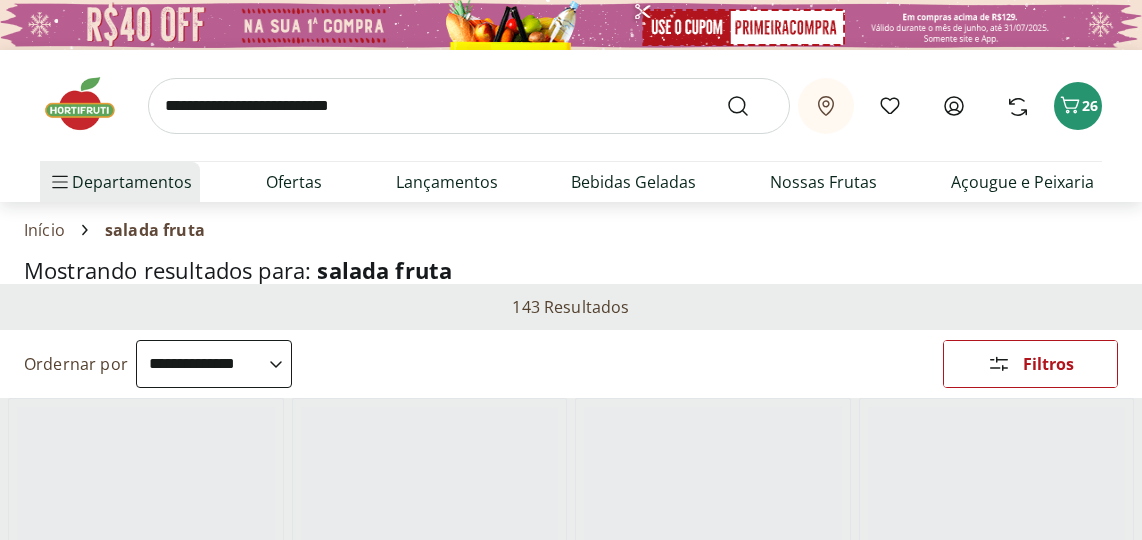 select on "**********" 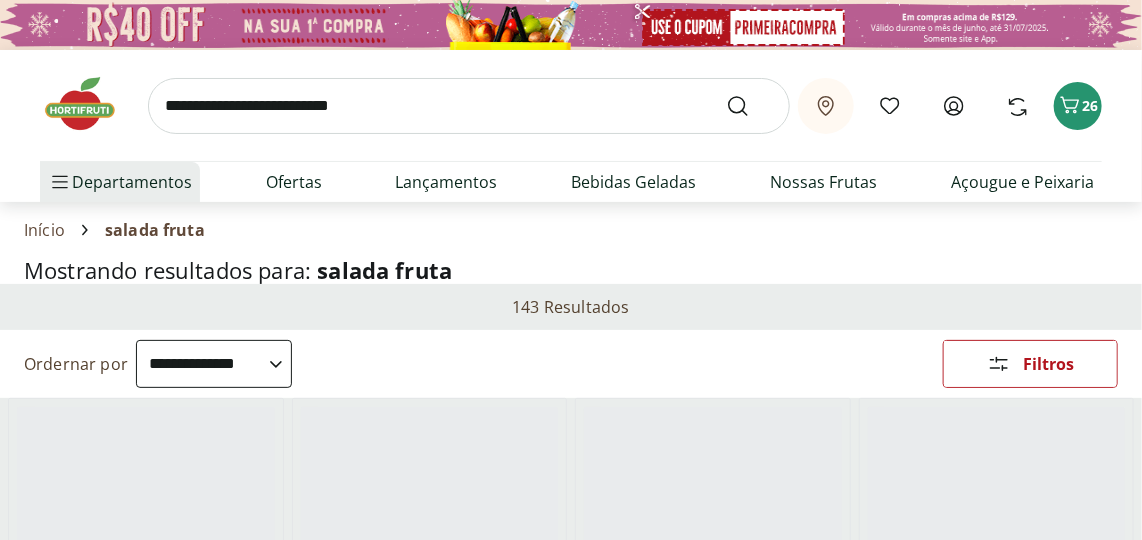 scroll, scrollTop: 0, scrollLeft: 0, axis: both 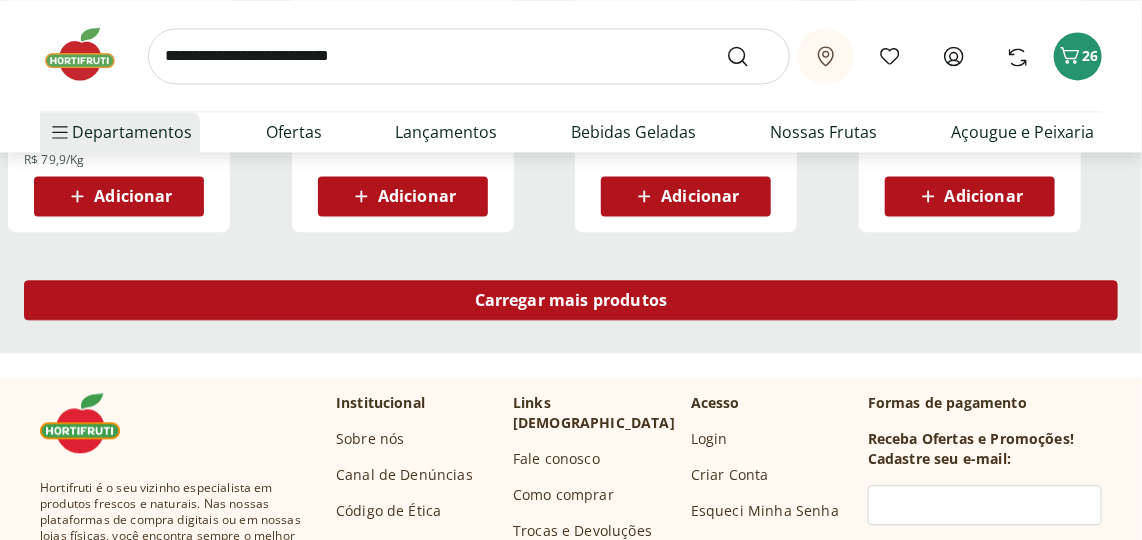 click on "Carregar mais produtos" at bounding box center [571, 300] 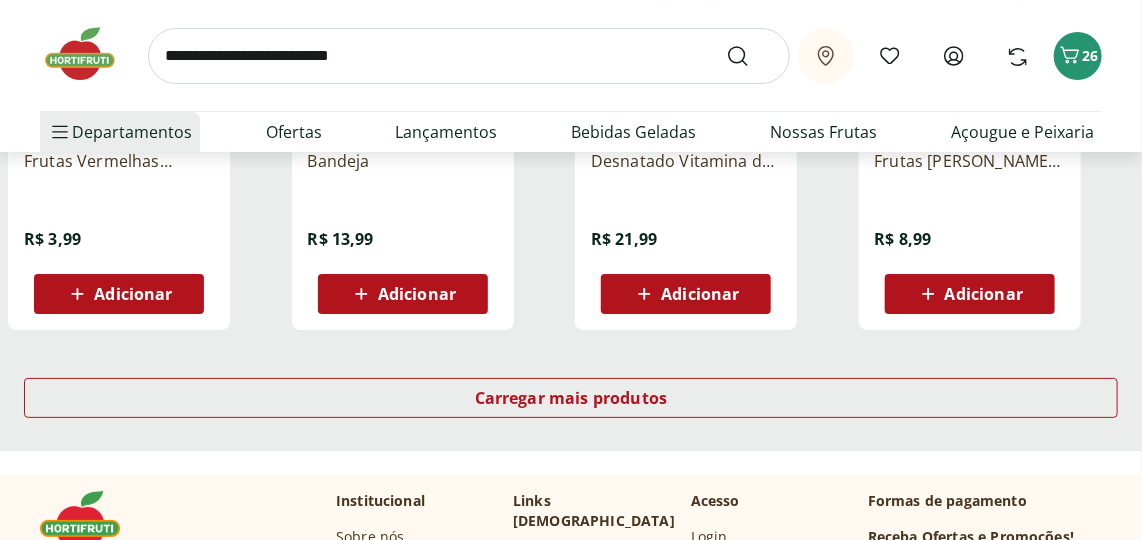 scroll, scrollTop: 2727, scrollLeft: 0, axis: vertical 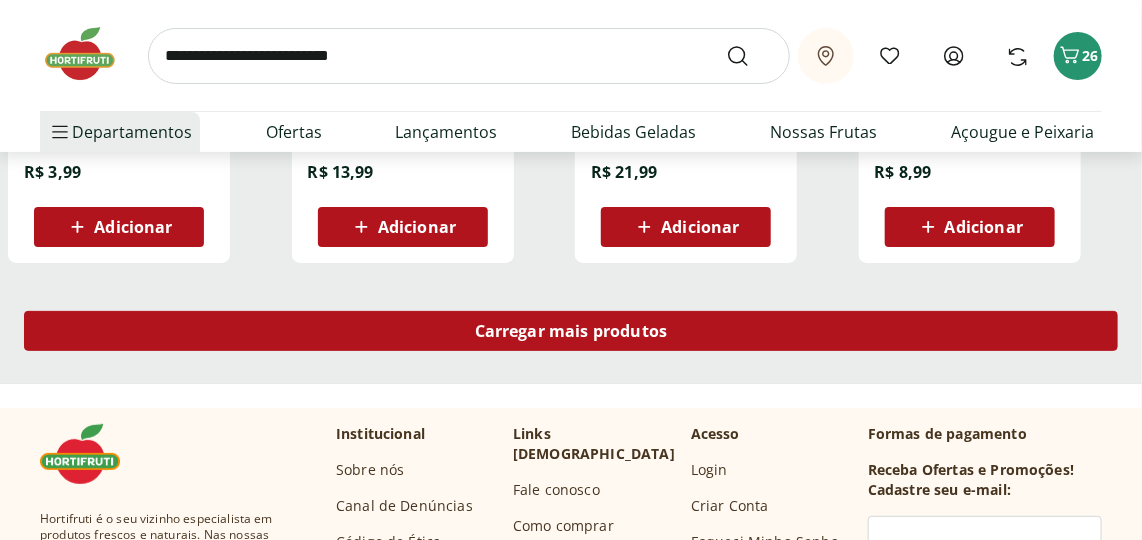 click on "Carregar mais produtos" at bounding box center (571, 331) 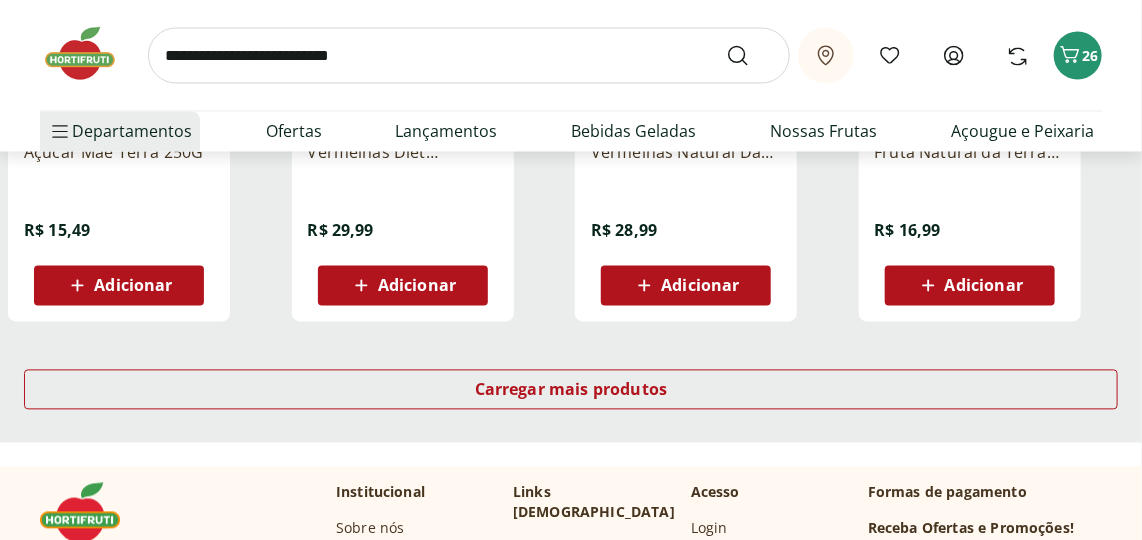scroll, scrollTop: 3999, scrollLeft: 0, axis: vertical 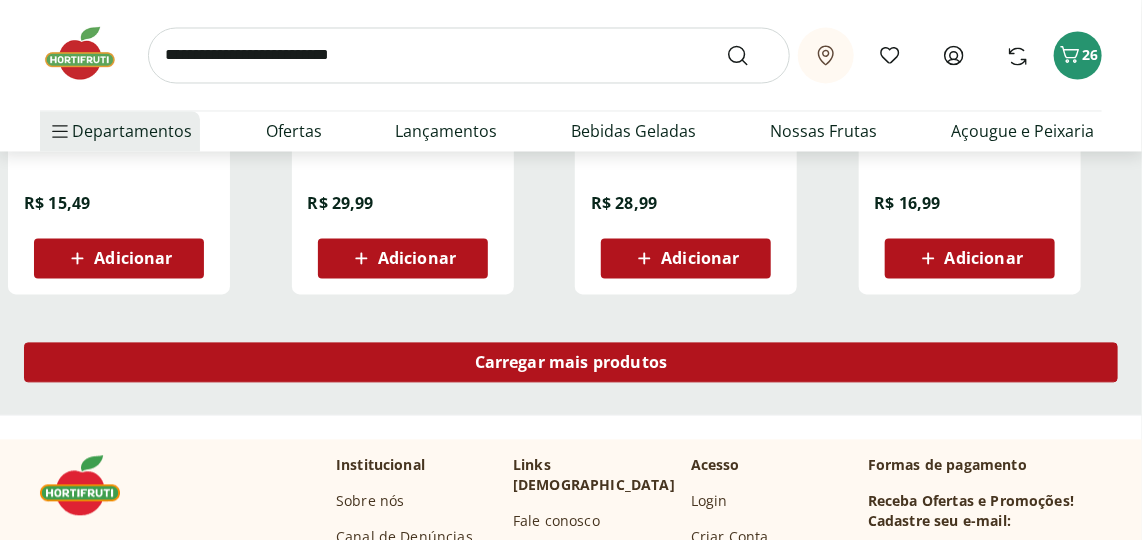 click on "Carregar mais produtos" at bounding box center [571, 363] 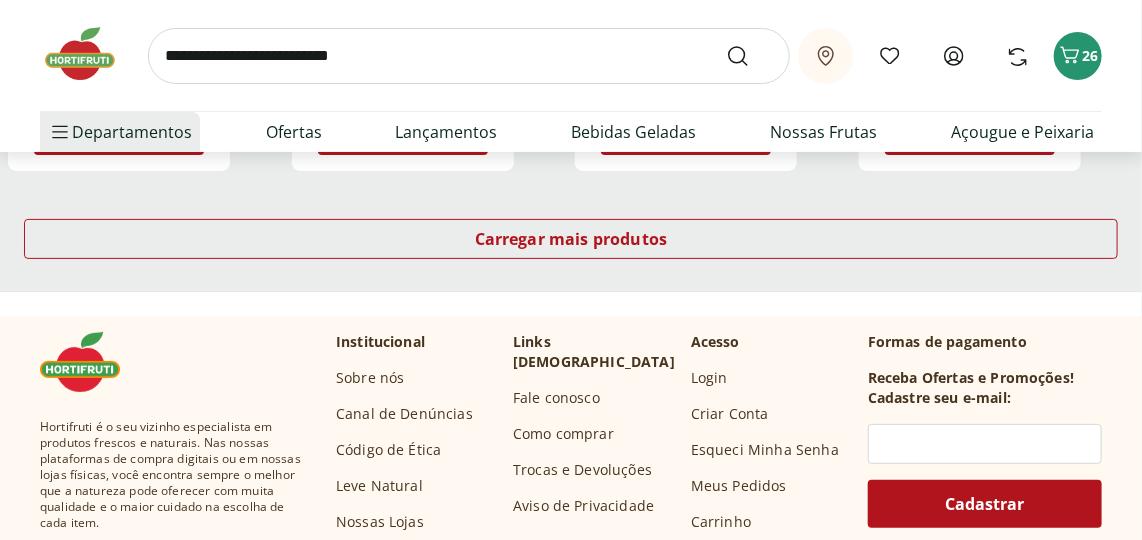 scroll, scrollTop: 5454, scrollLeft: 0, axis: vertical 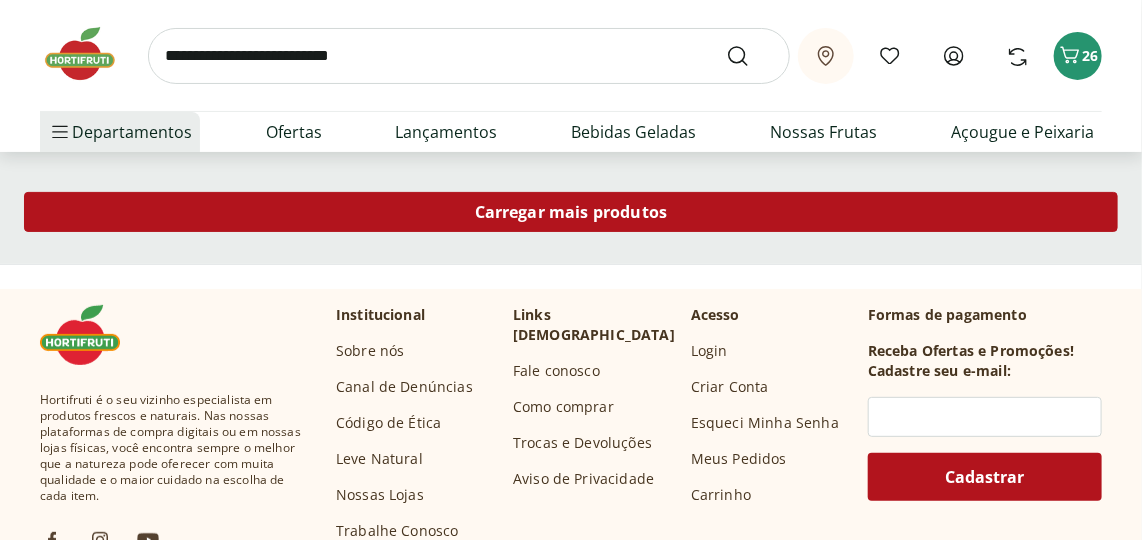 click on "Carregar mais produtos" at bounding box center [571, 212] 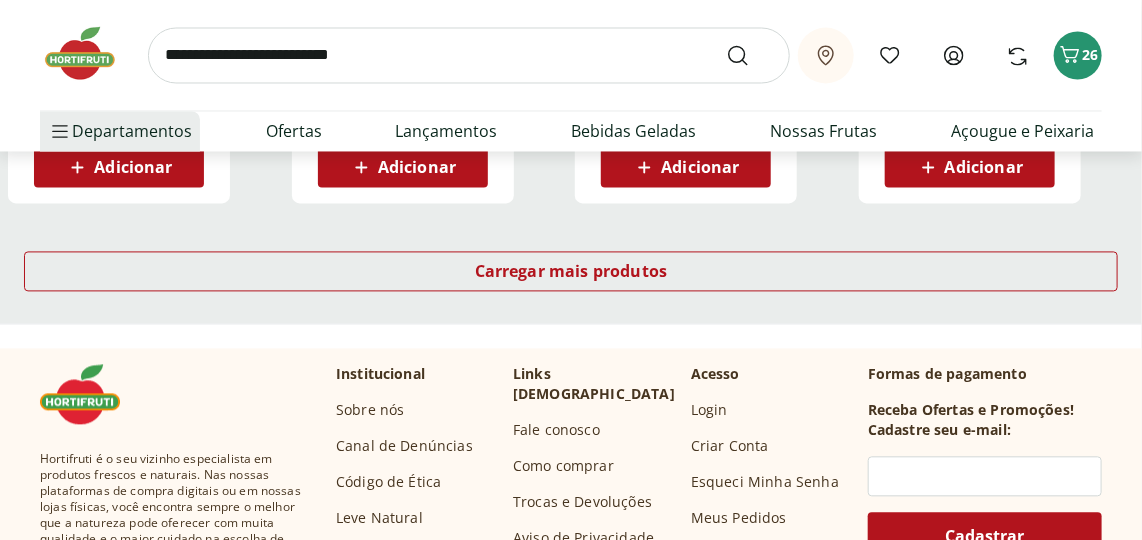 scroll, scrollTop: 6727, scrollLeft: 0, axis: vertical 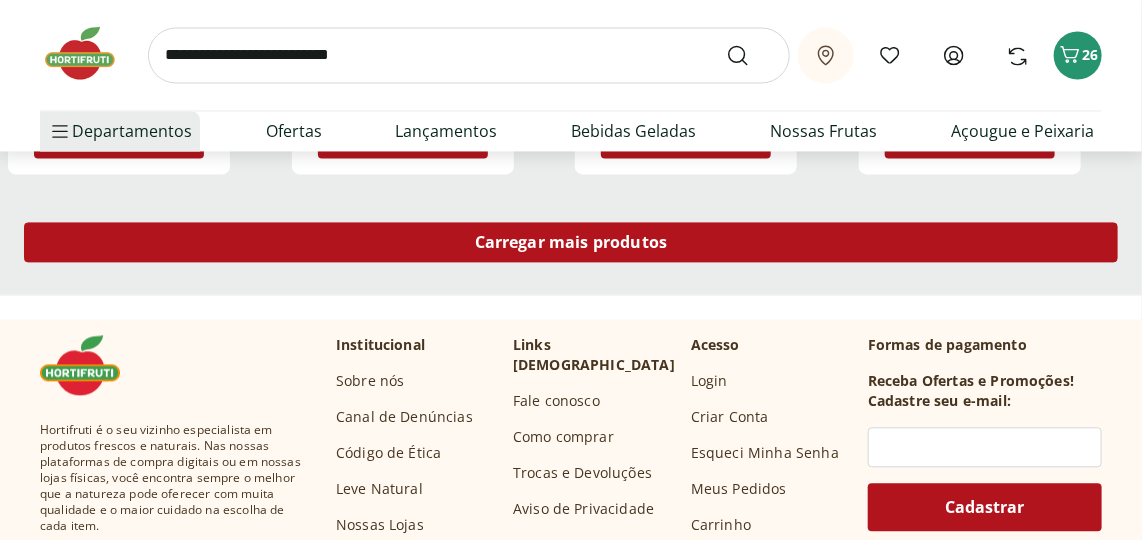click on "Carregar mais produtos" at bounding box center [571, 243] 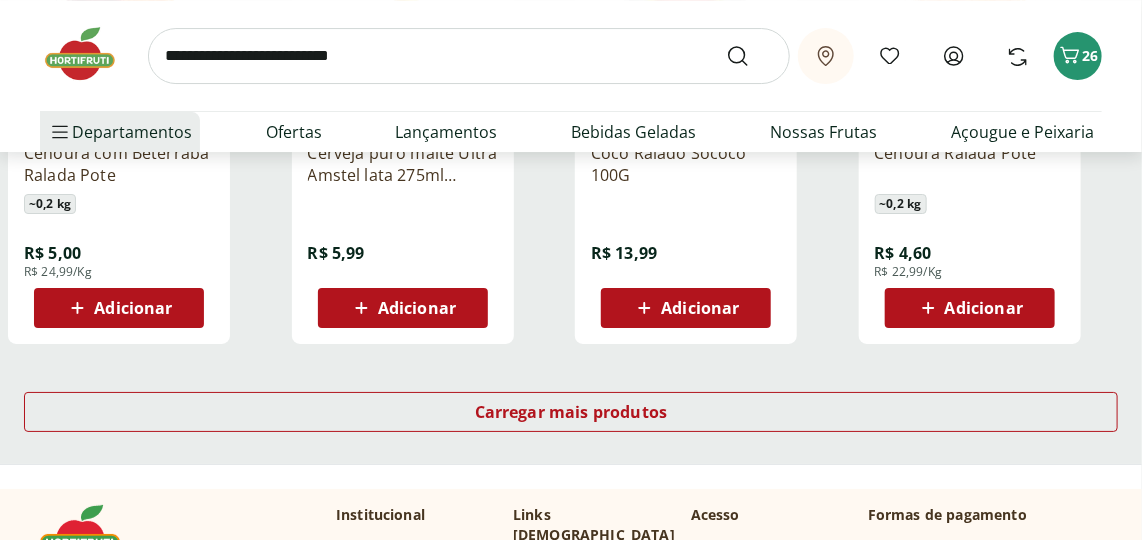 scroll, scrollTop: 7909, scrollLeft: 0, axis: vertical 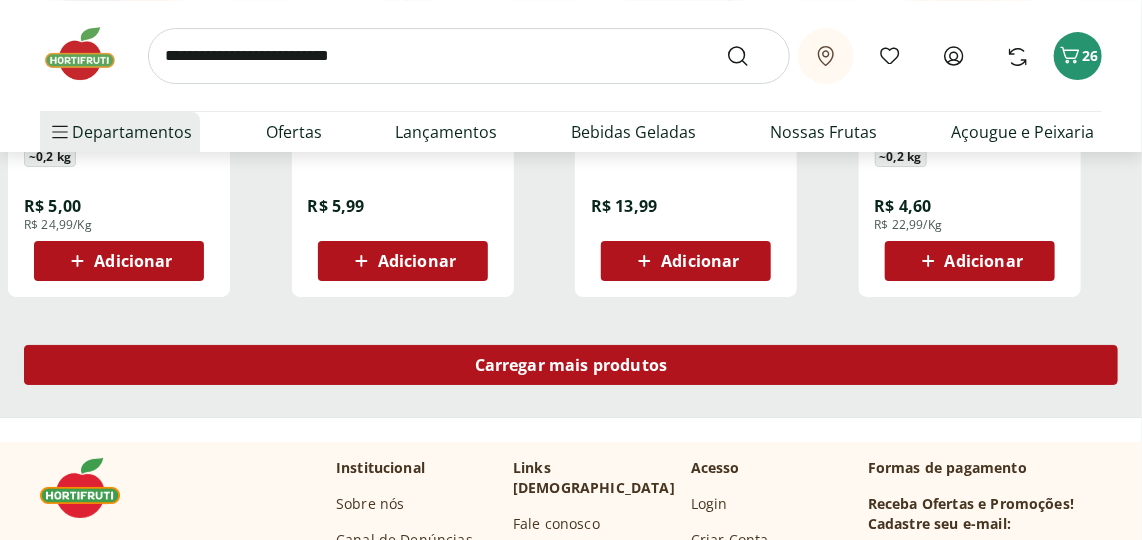 click on "Carregar mais produtos" at bounding box center (571, 365) 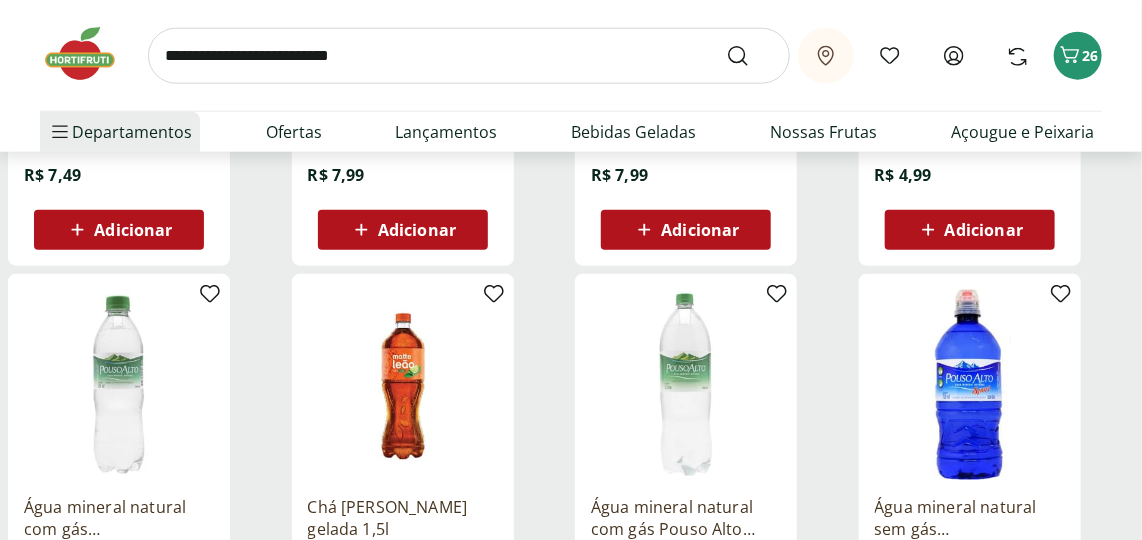 scroll, scrollTop: 8818, scrollLeft: 0, axis: vertical 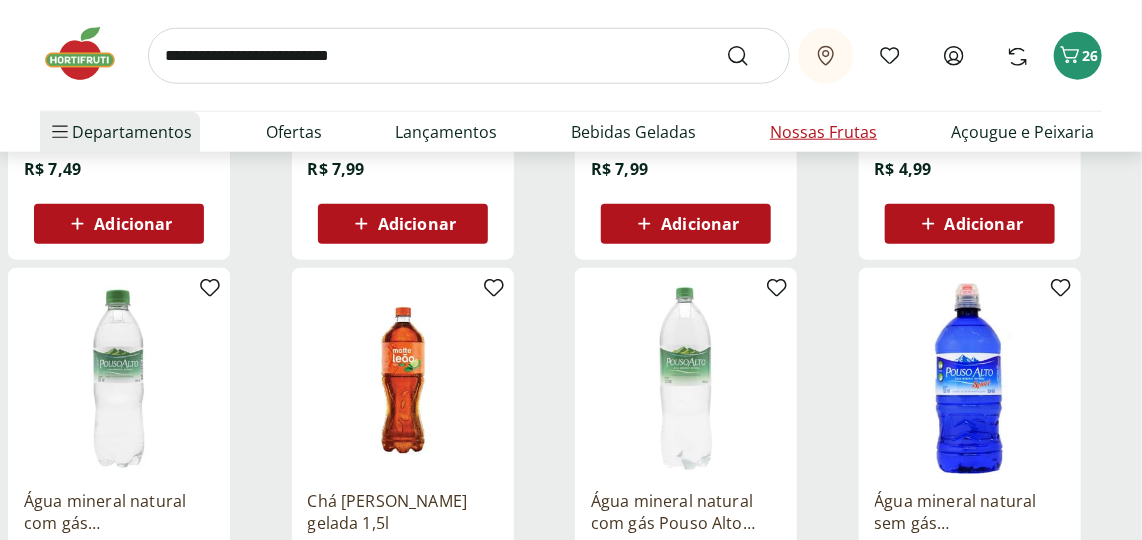 click on "Nossas Frutas" at bounding box center (823, 132) 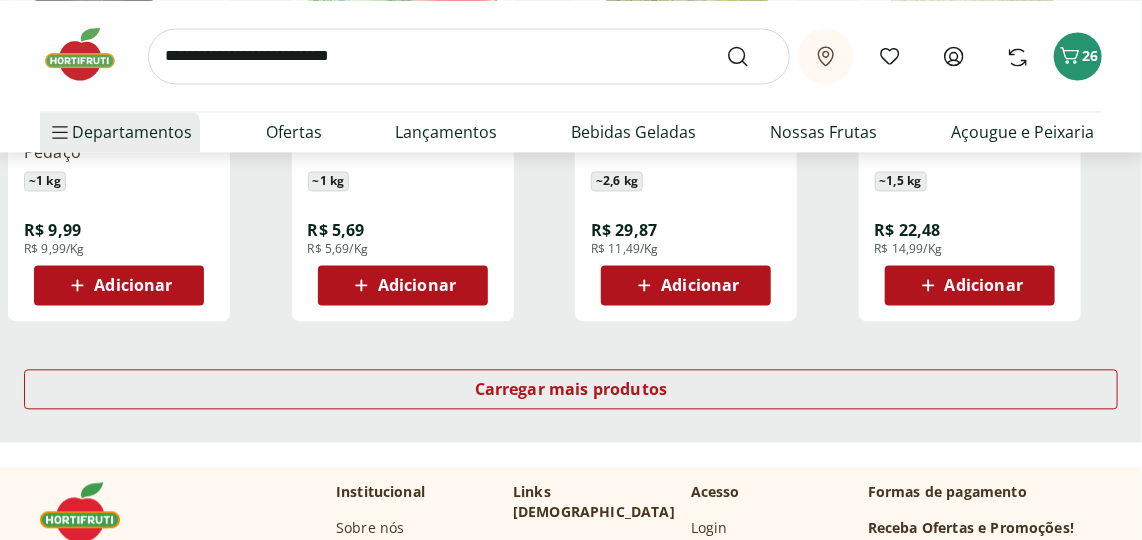 scroll, scrollTop: 1454, scrollLeft: 0, axis: vertical 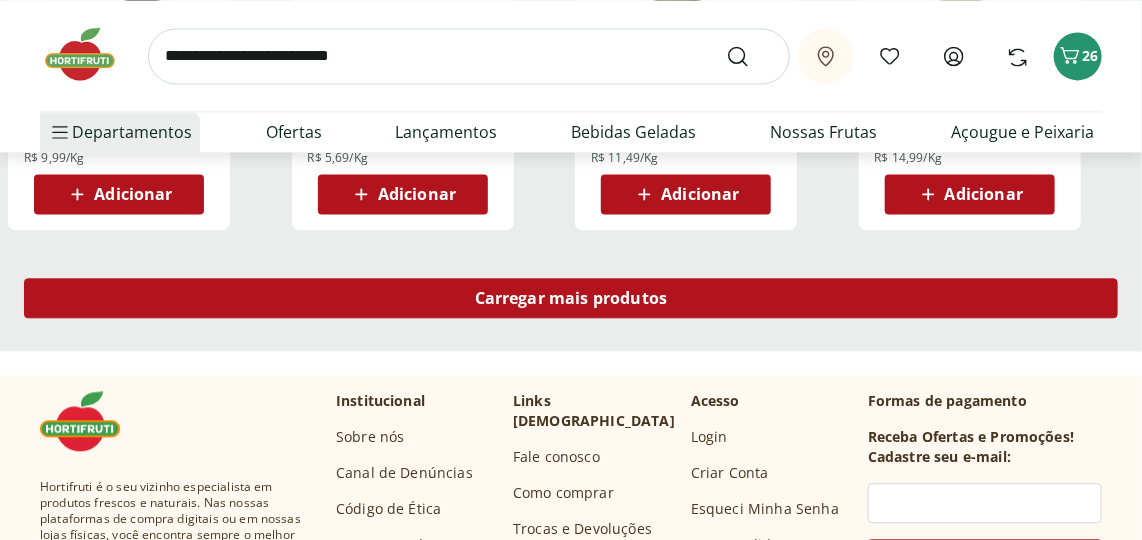 click on "Carregar mais produtos" at bounding box center (571, 298) 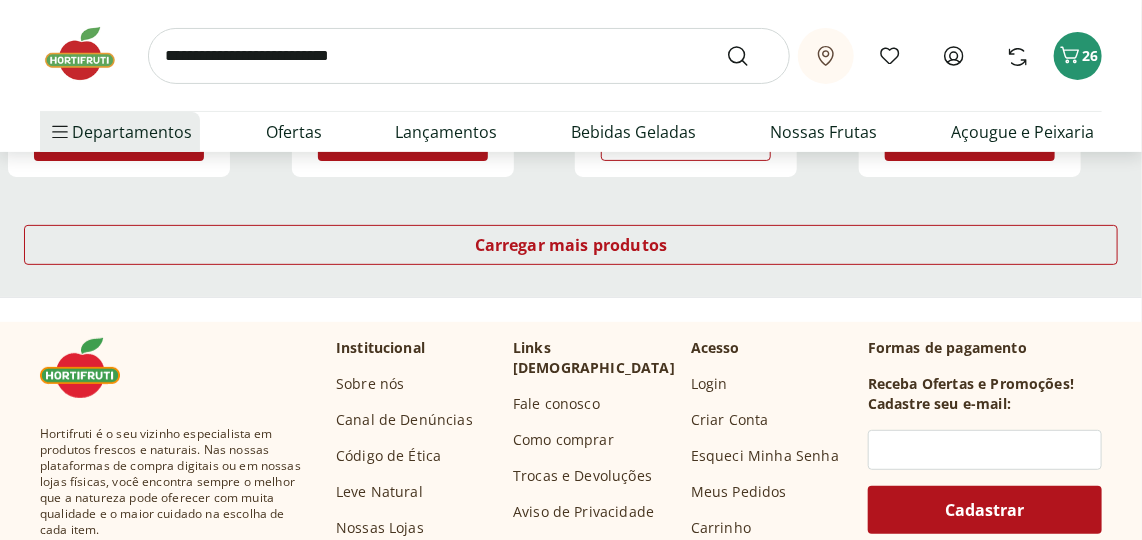 scroll, scrollTop: 2818, scrollLeft: 0, axis: vertical 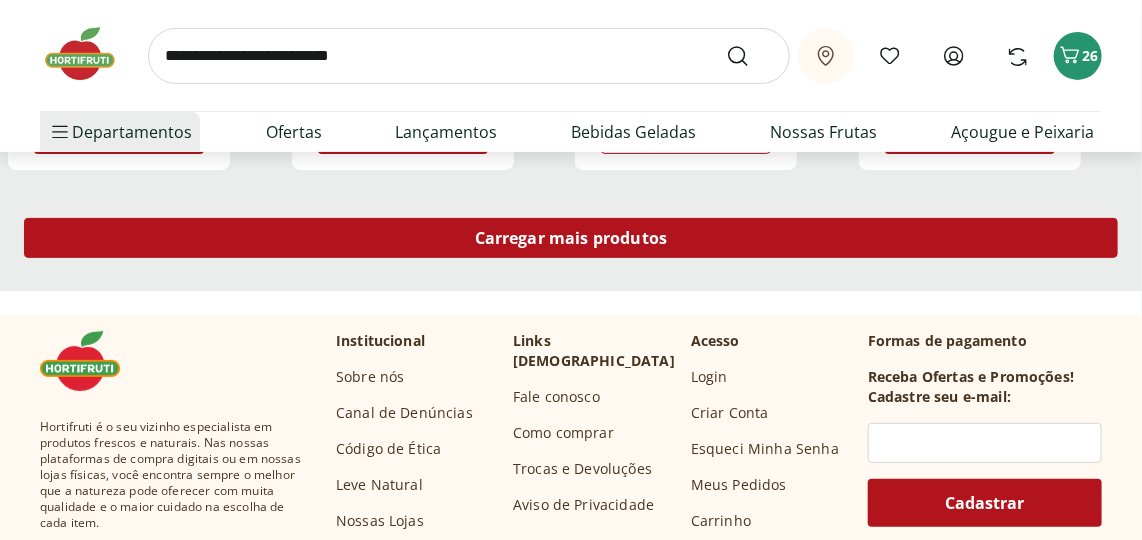click on "Carregar mais produtos" at bounding box center [571, 238] 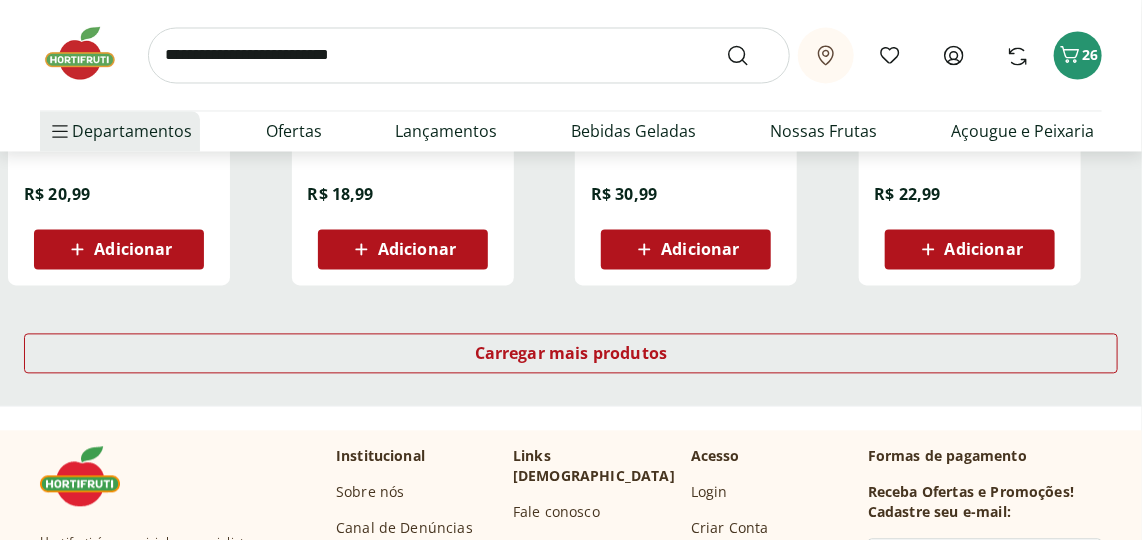 scroll, scrollTop: 4090, scrollLeft: 0, axis: vertical 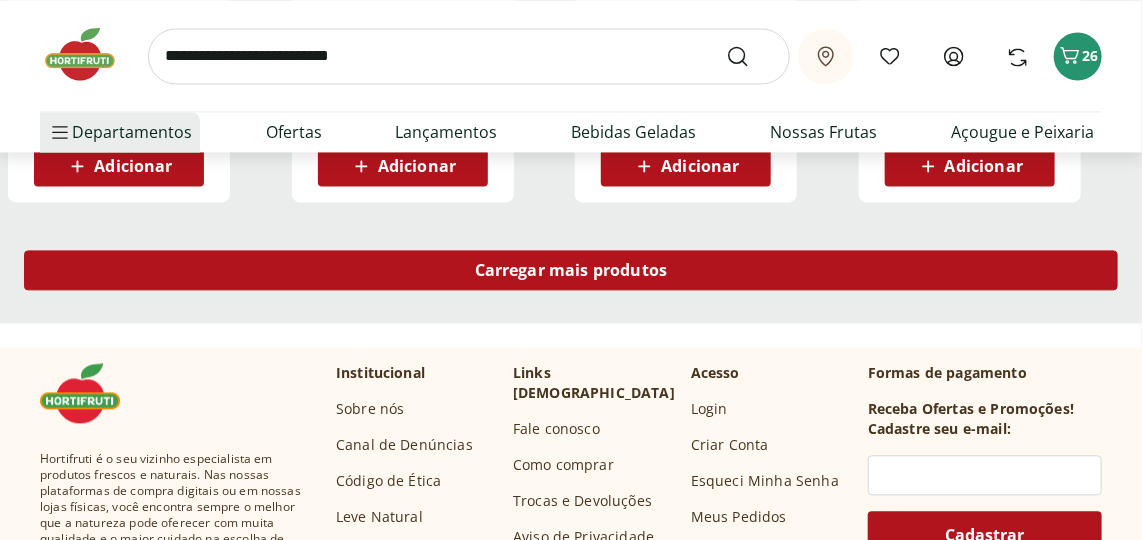 click on "Carregar mais produtos" at bounding box center (571, 270) 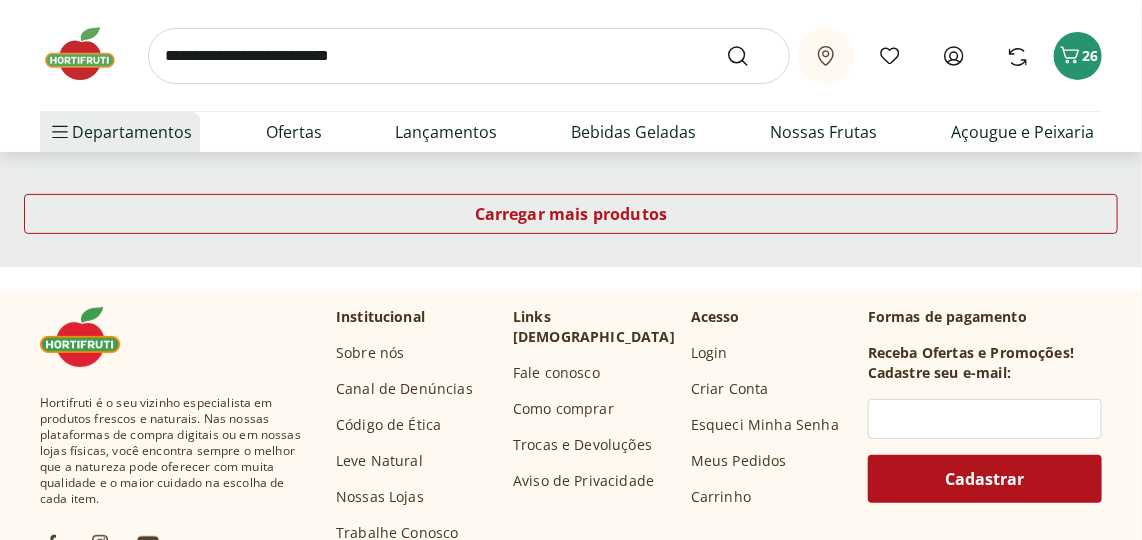 scroll, scrollTop: 5454, scrollLeft: 0, axis: vertical 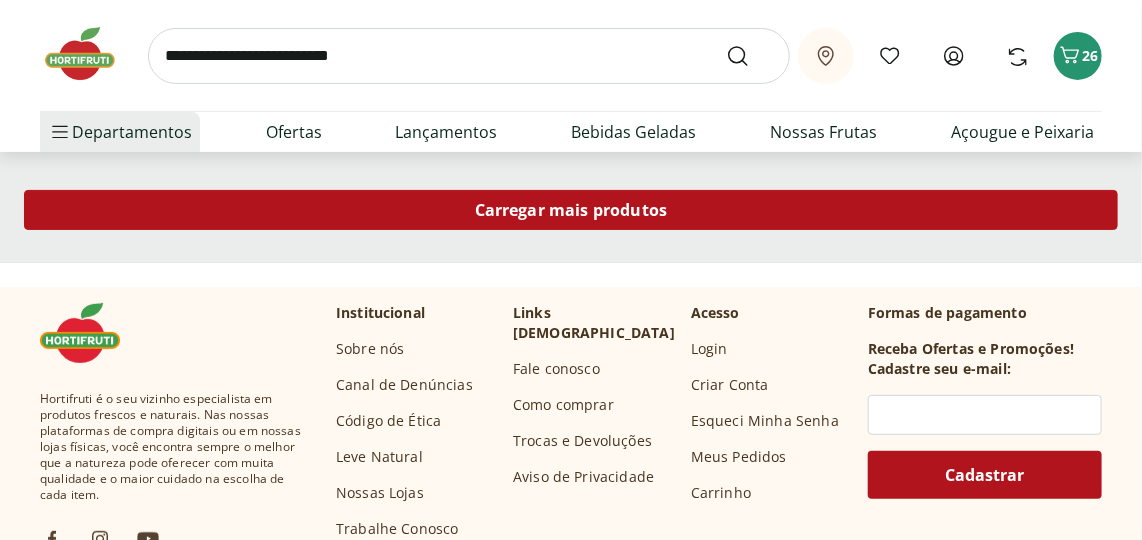 click on "Carregar mais produtos" at bounding box center [571, 210] 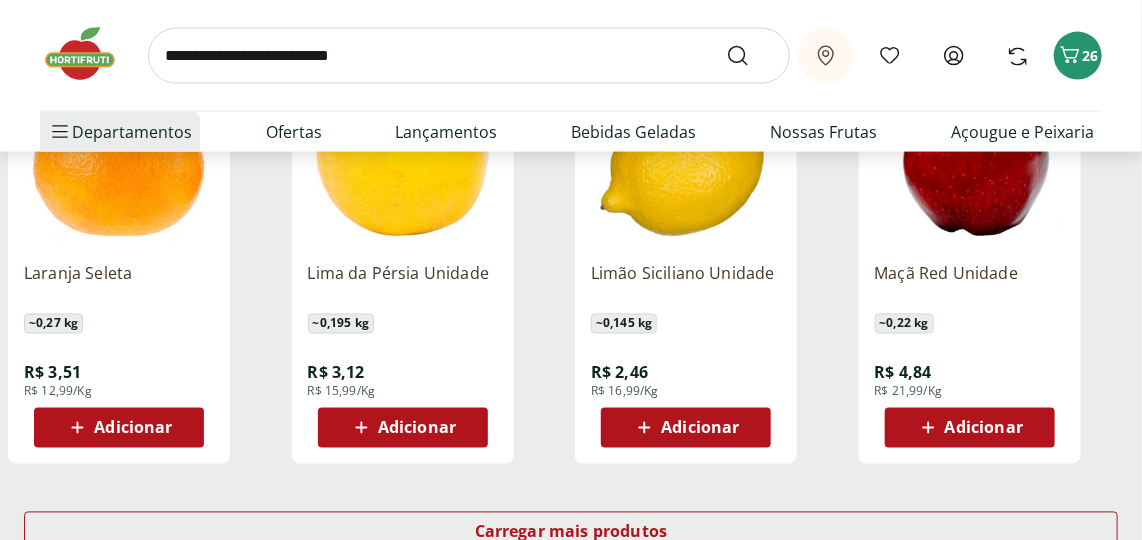 scroll, scrollTop: 6545, scrollLeft: 0, axis: vertical 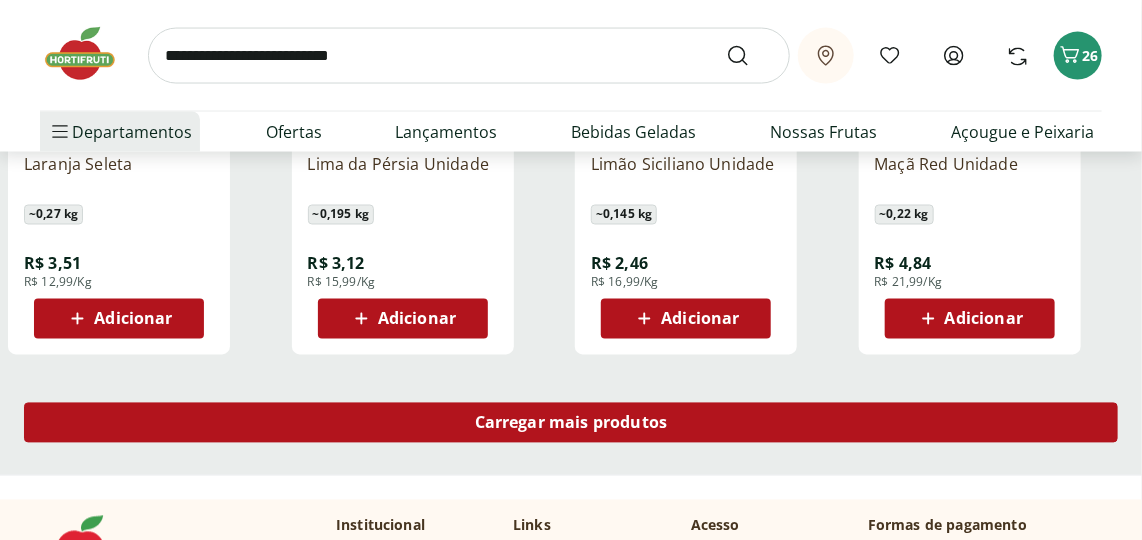 click on "Carregar mais produtos" at bounding box center (571, 423) 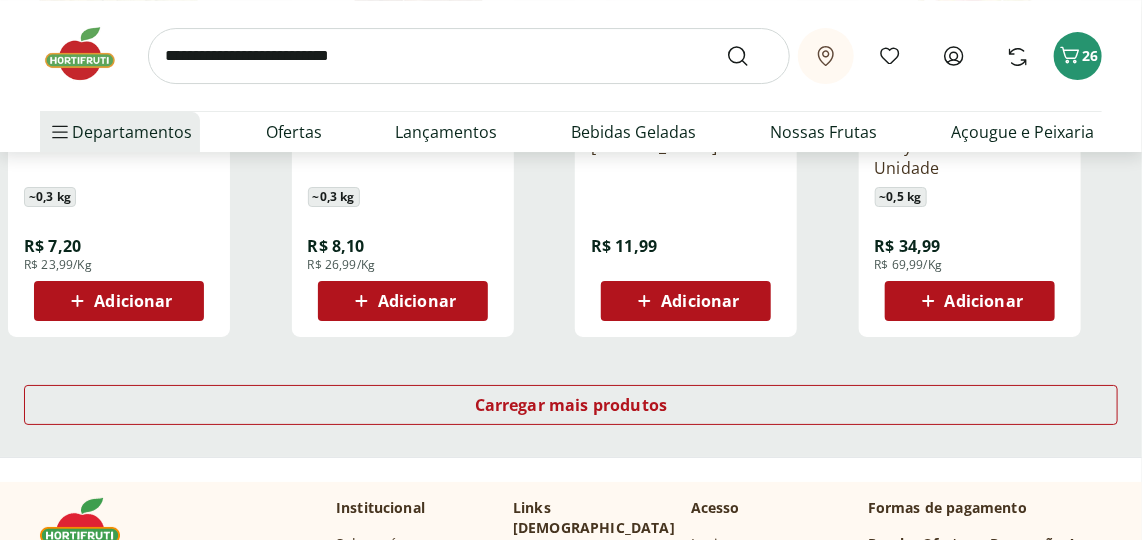 scroll, scrollTop: 7909, scrollLeft: 0, axis: vertical 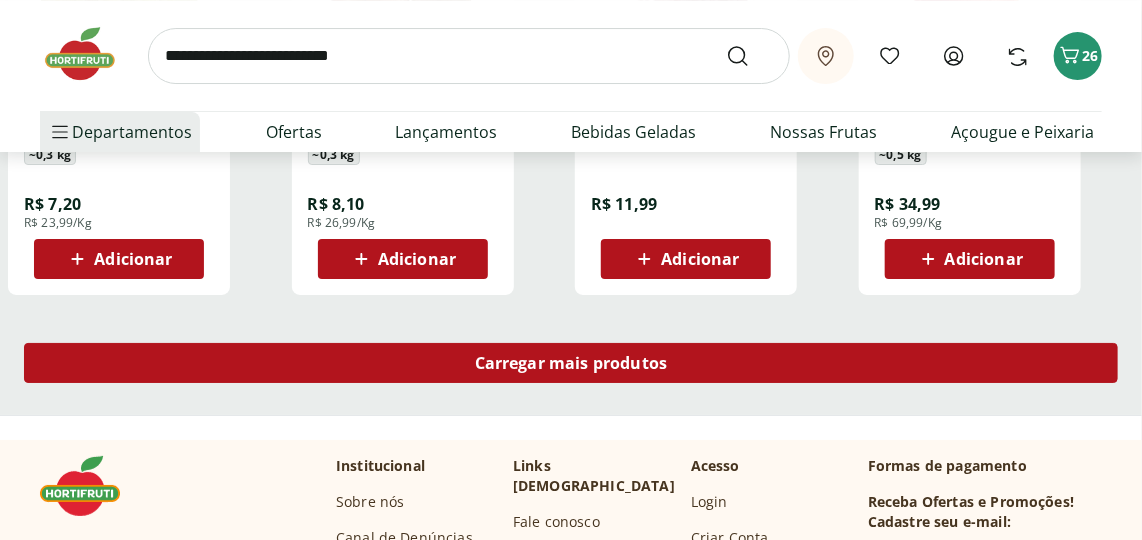 click on "Carregar mais produtos" at bounding box center [571, 363] 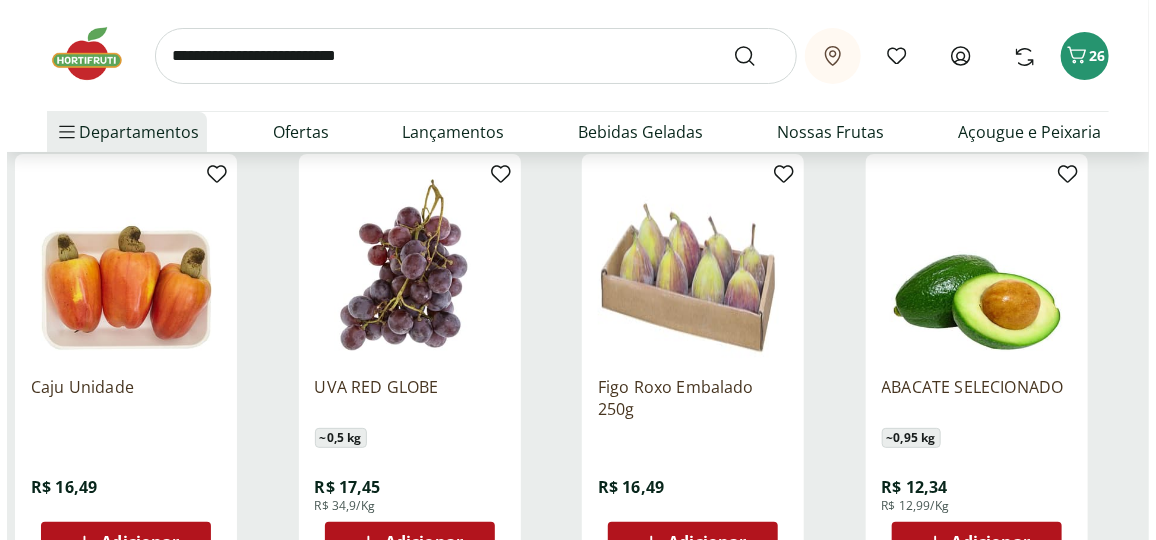 scroll, scrollTop: 8090, scrollLeft: 0, axis: vertical 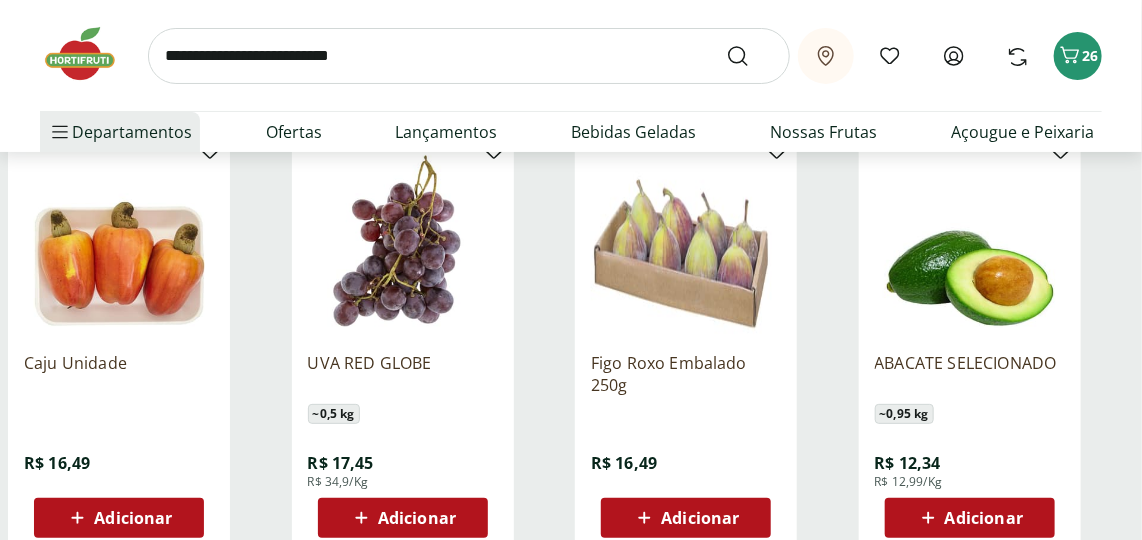 click on "Adicionar" at bounding box center [984, 518] 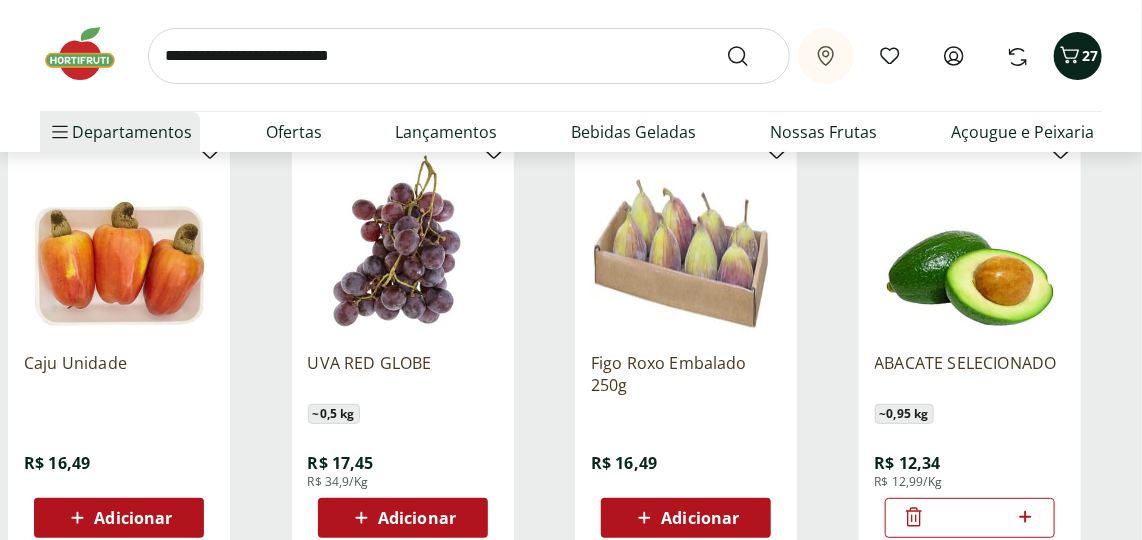 click on "27" at bounding box center (1078, 56) 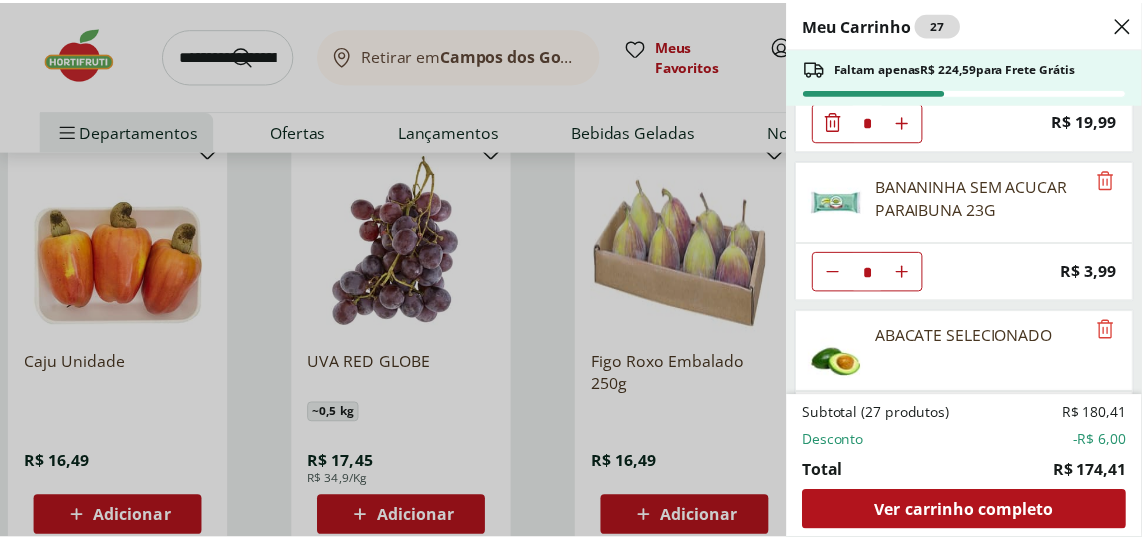 scroll, scrollTop: 1782, scrollLeft: 0, axis: vertical 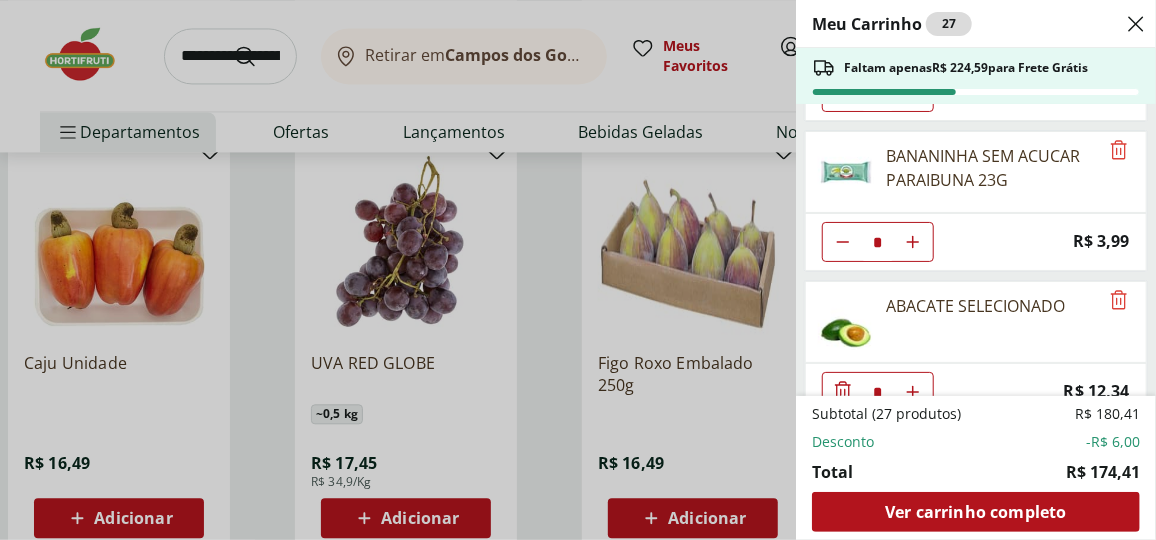 click 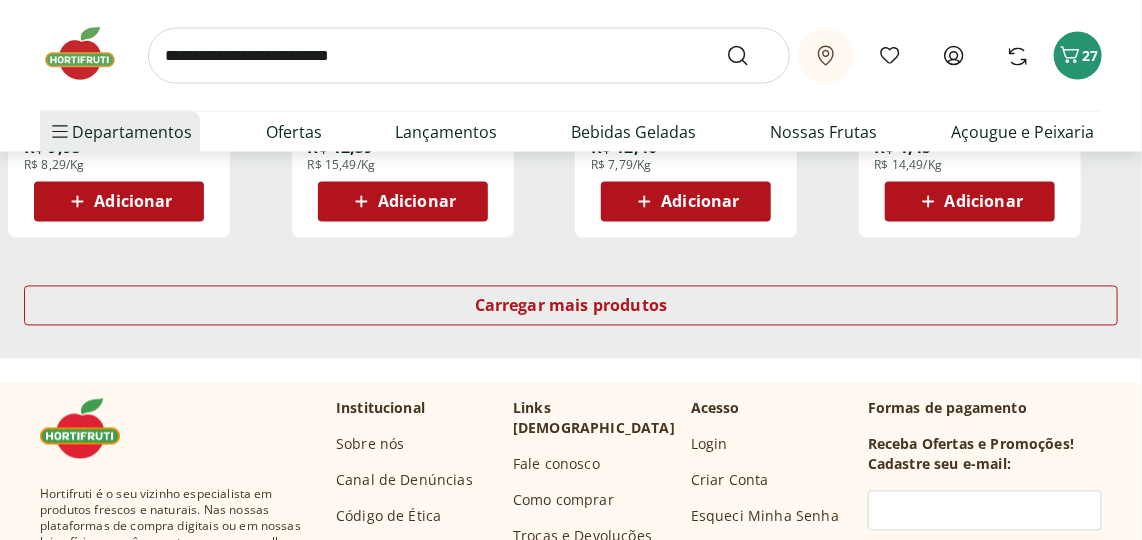 scroll, scrollTop: 9272, scrollLeft: 0, axis: vertical 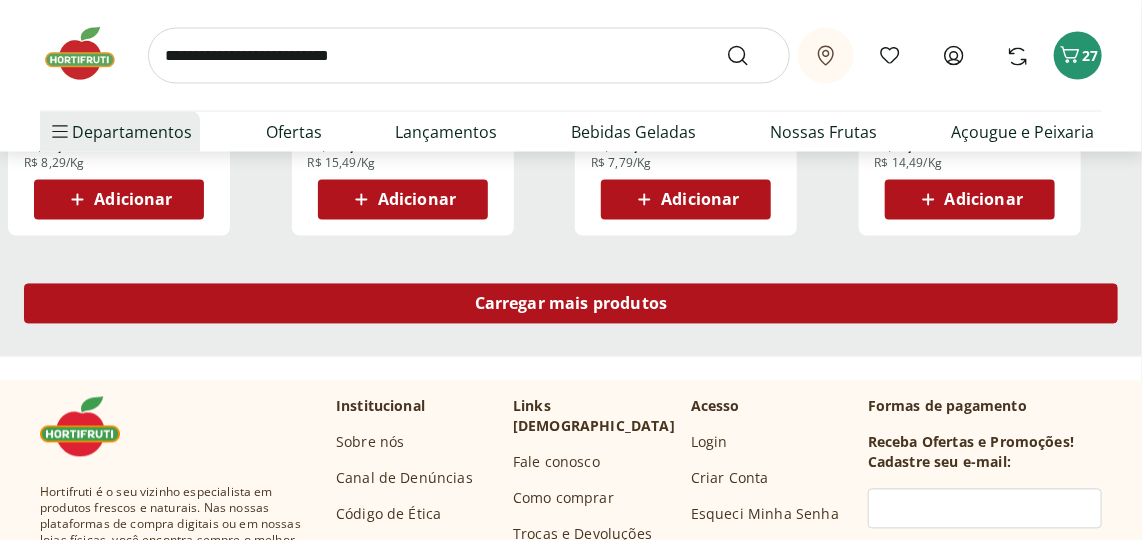 click on "Carregar mais produtos" at bounding box center (571, 304) 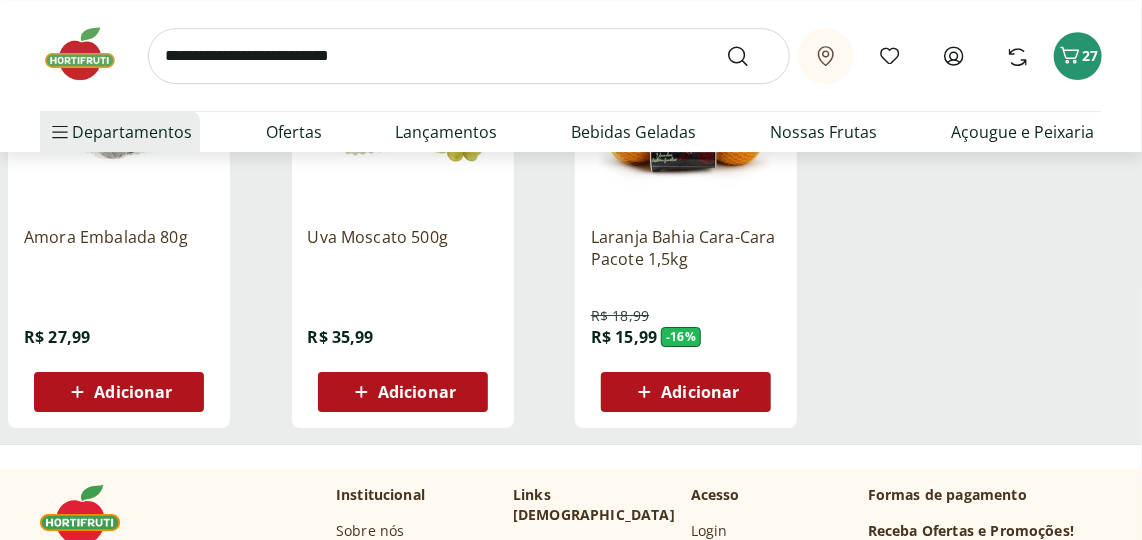 scroll, scrollTop: 10454, scrollLeft: 0, axis: vertical 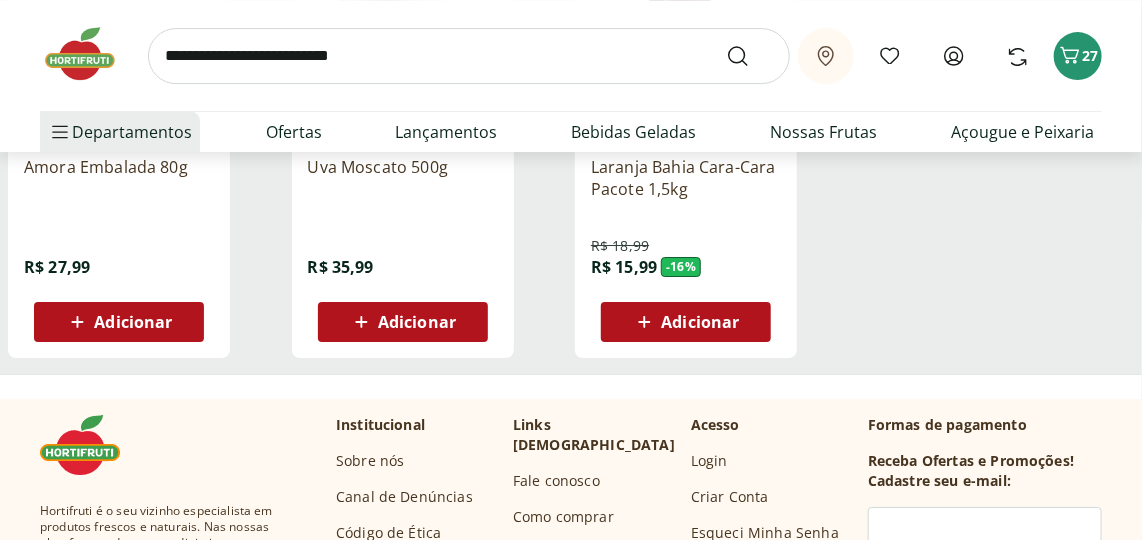 click at bounding box center (469, 56) 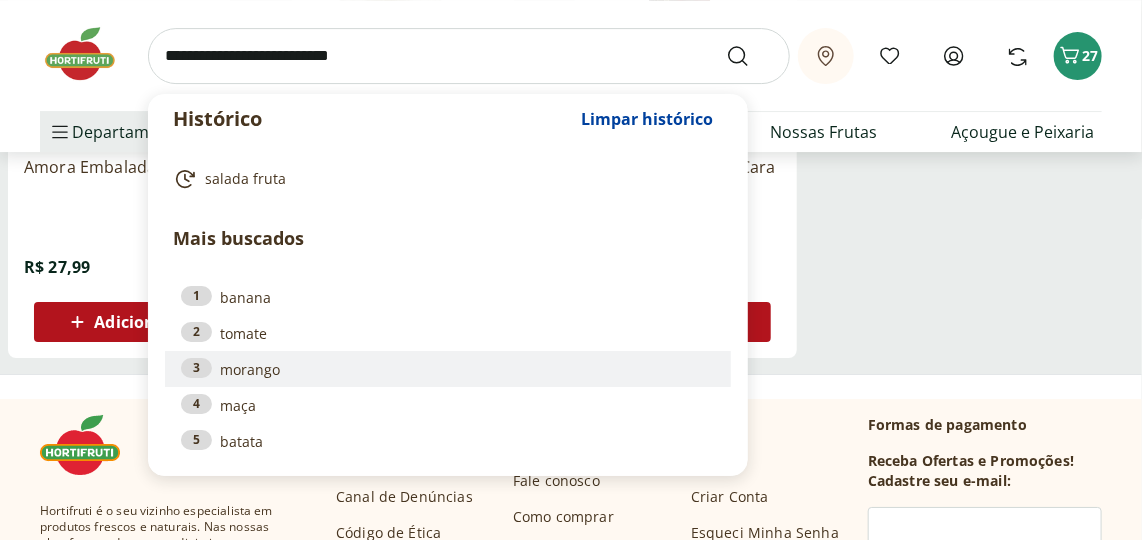 scroll, scrollTop: 10545, scrollLeft: 0, axis: vertical 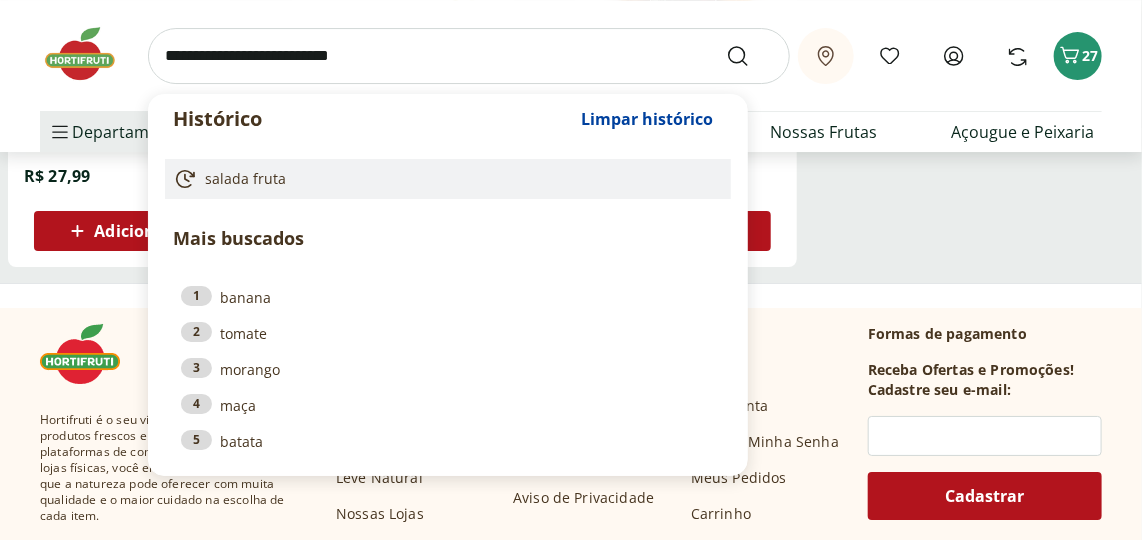 click on "salada fruta" at bounding box center [444, 179] 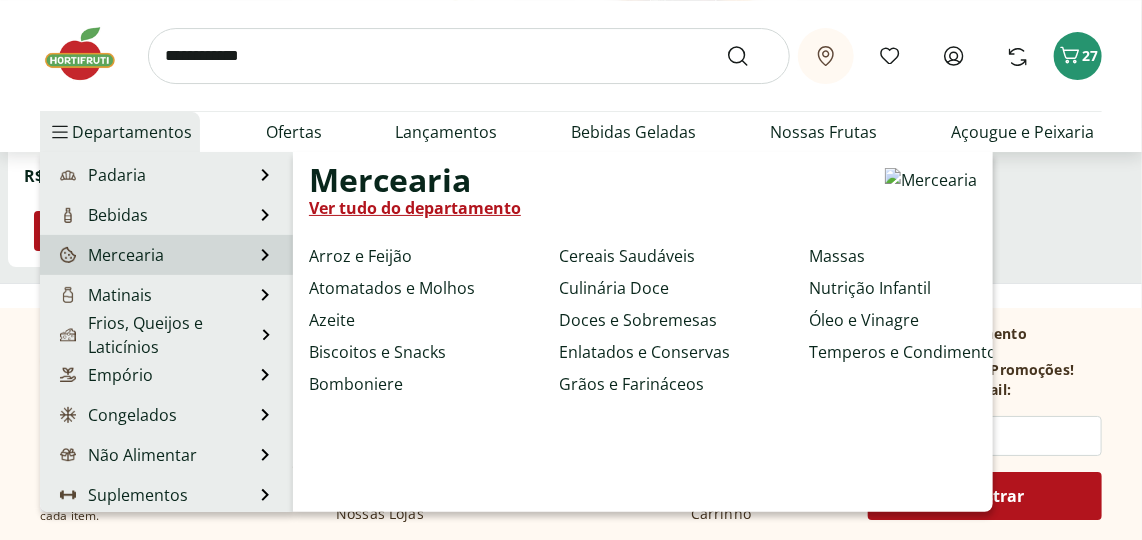 scroll, scrollTop: 199, scrollLeft: 0, axis: vertical 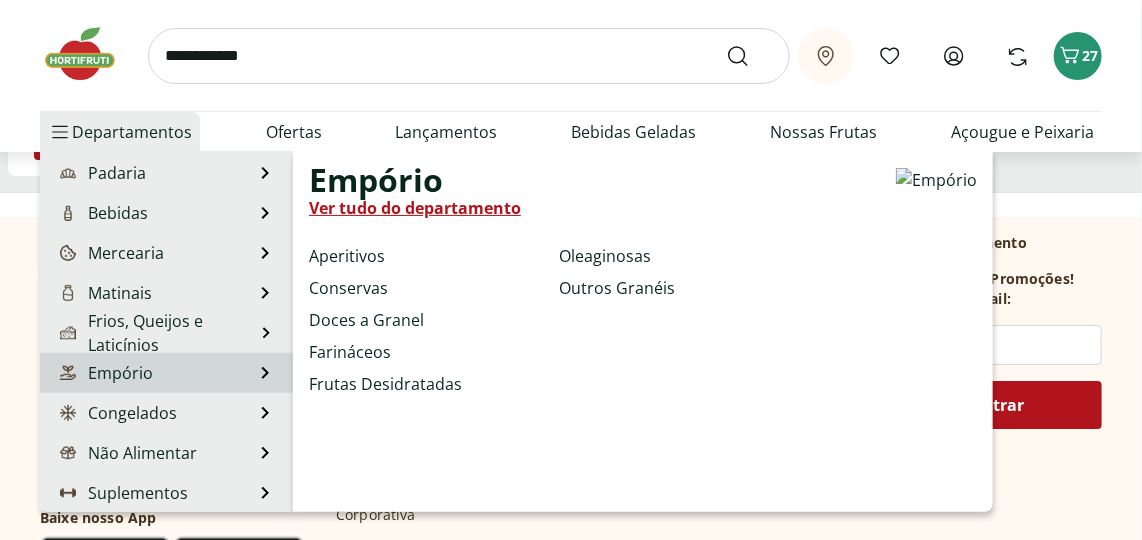 click on "Empório" at bounding box center (104, 373) 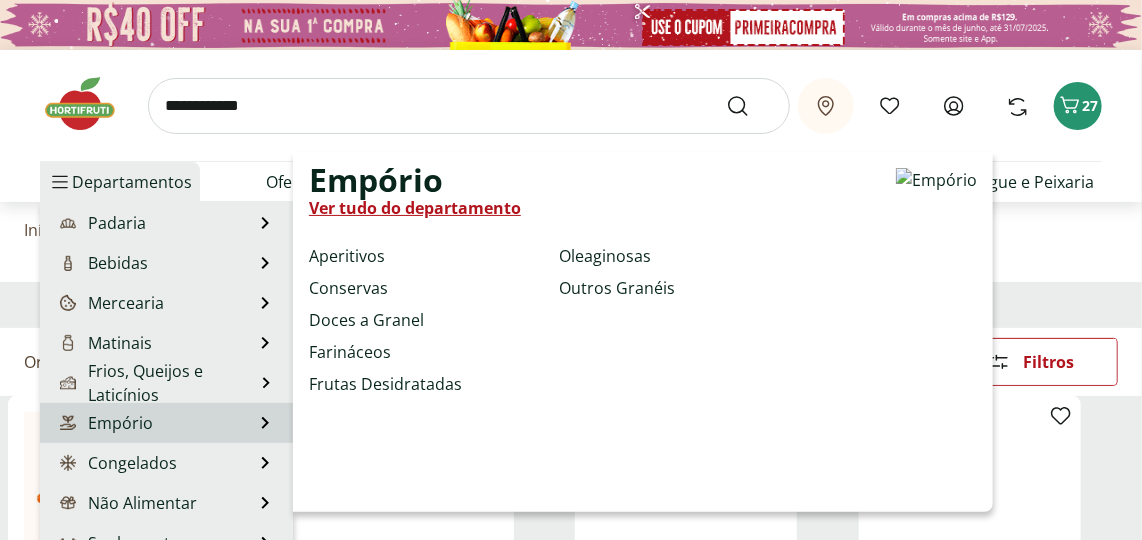 select on "**********" 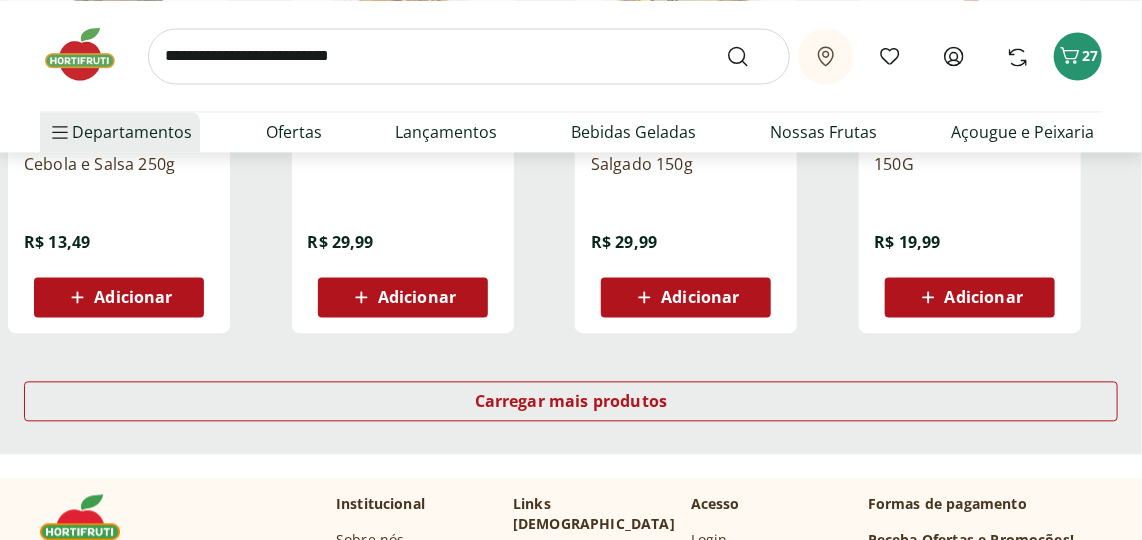 scroll, scrollTop: 1272, scrollLeft: 0, axis: vertical 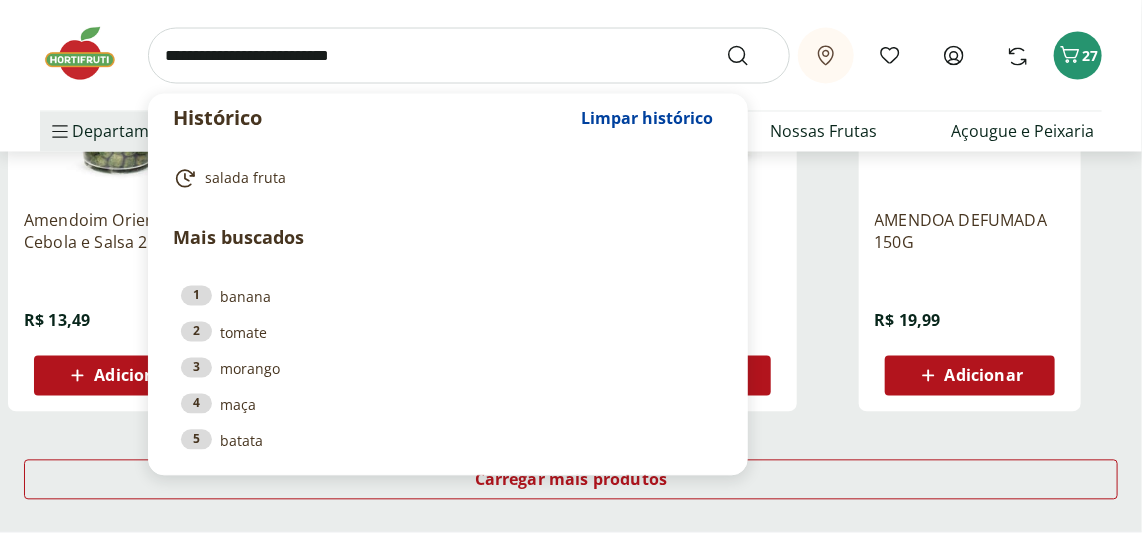 click at bounding box center (469, 56) 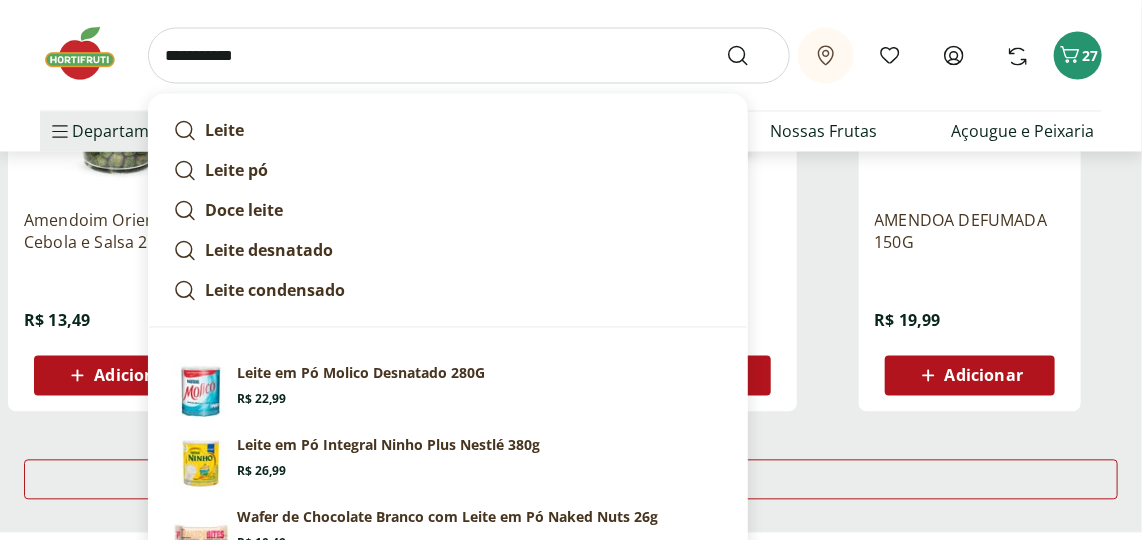 type on "**********" 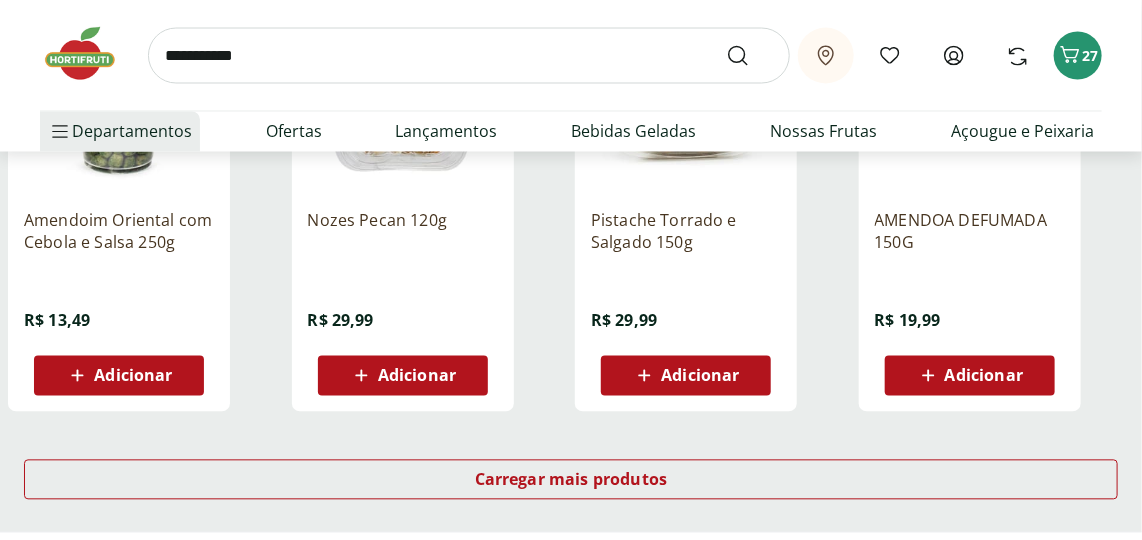 scroll, scrollTop: 0, scrollLeft: 0, axis: both 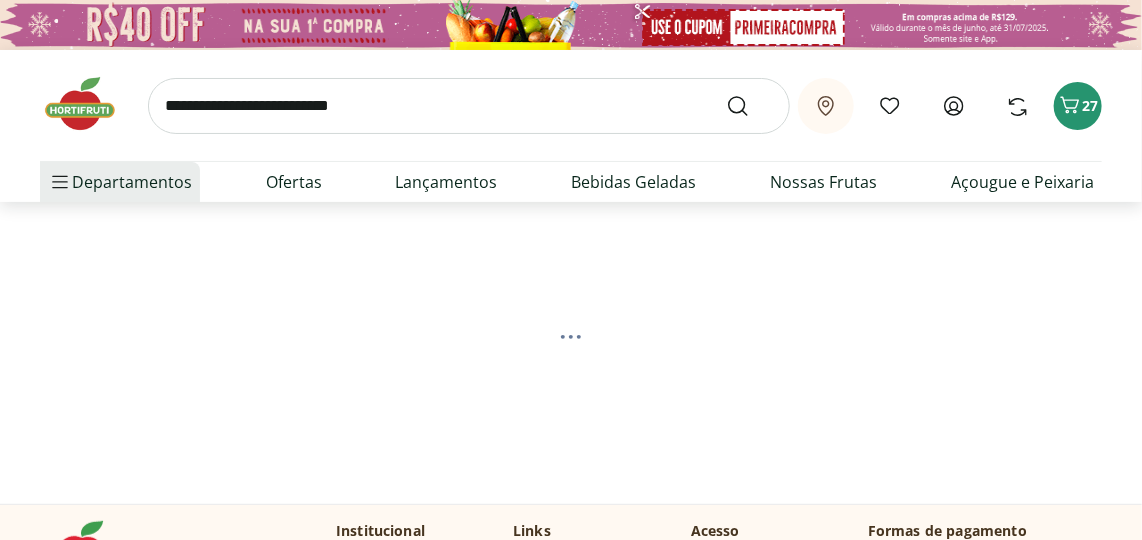 select on "**********" 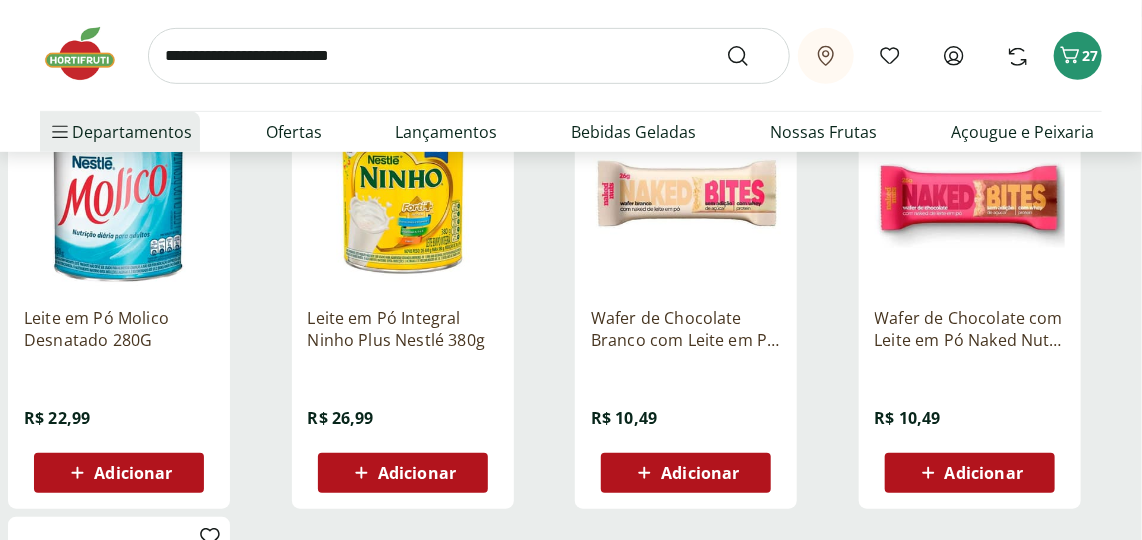 scroll, scrollTop: 272, scrollLeft: 0, axis: vertical 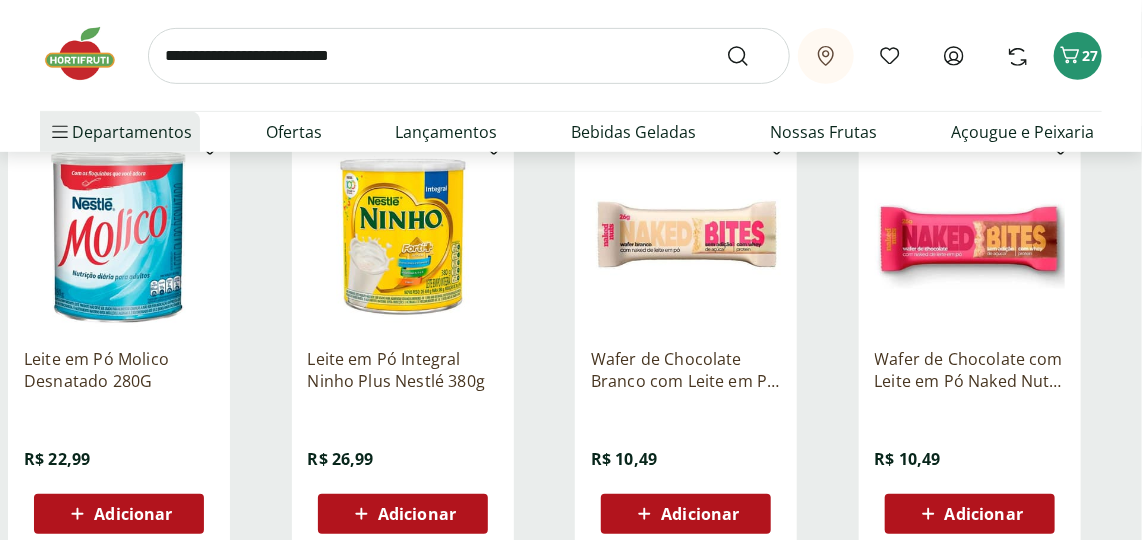 click on "Adicionar" at bounding box center (417, 514) 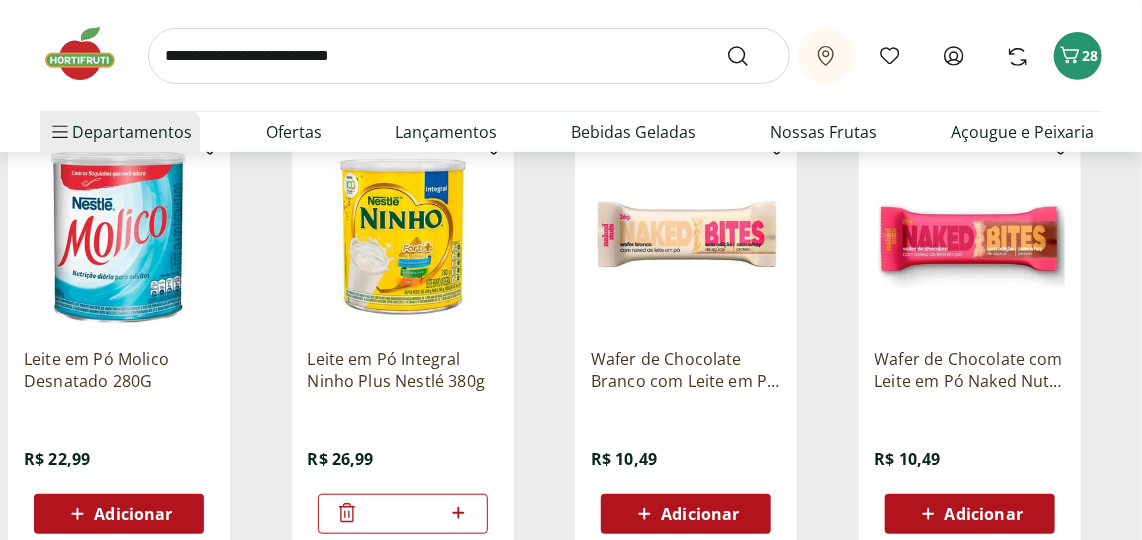 click at bounding box center [469, 56] 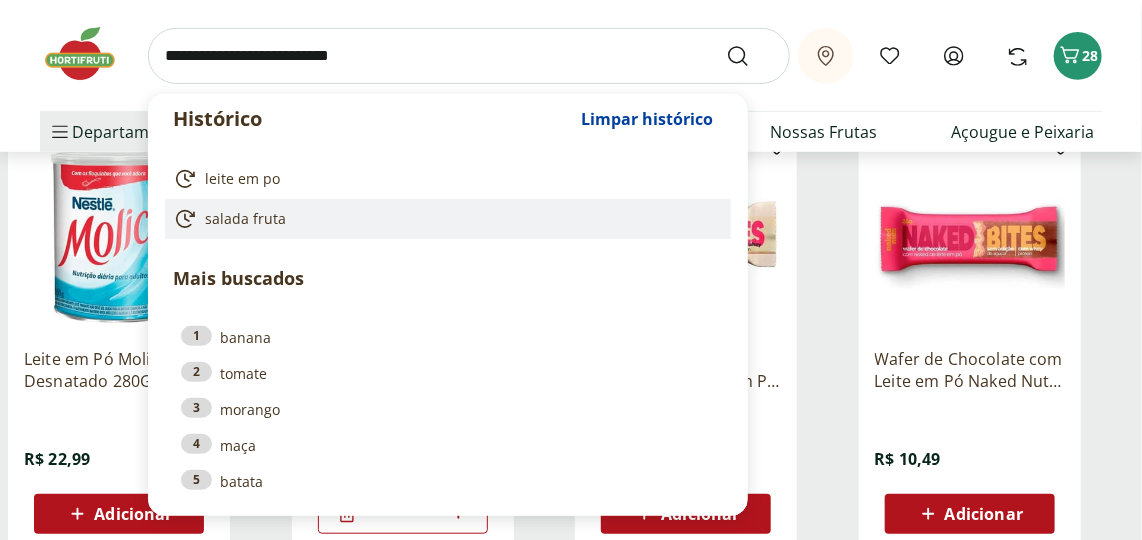 click on "salada fruta" at bounding box center (245, 219) 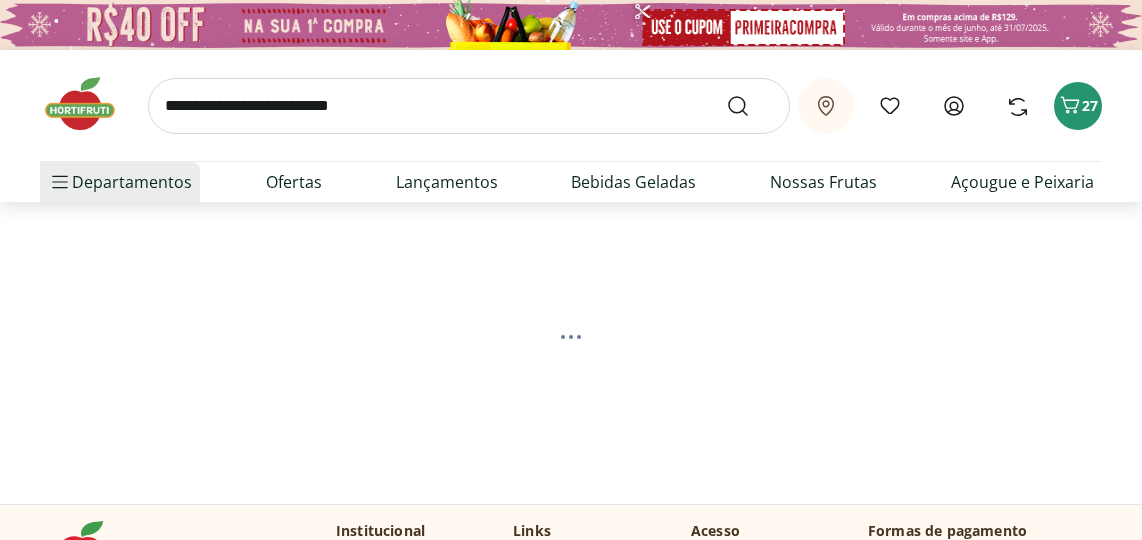 scroll, scrollTop: 0, scrollLeft: 0, axis: both 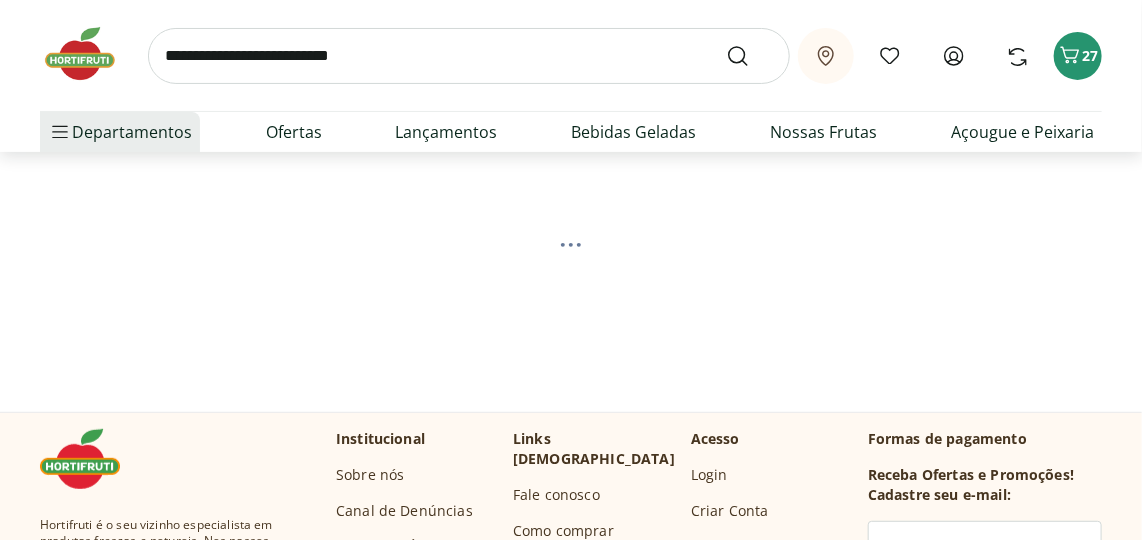 select on "**********" 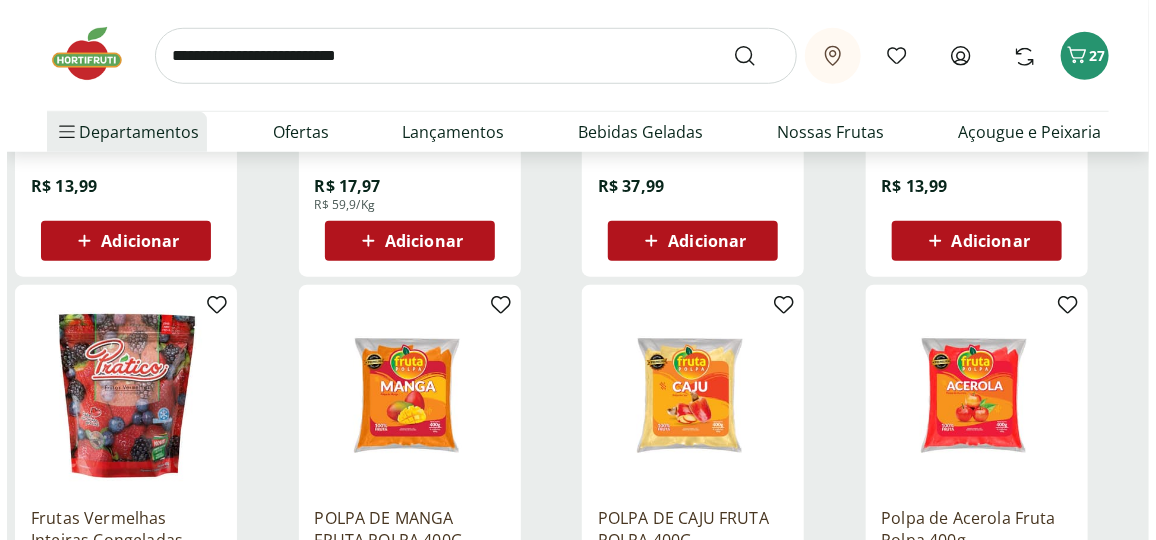 scroll, scrollTop: 90, scrollLeft: 0, axis: vertical 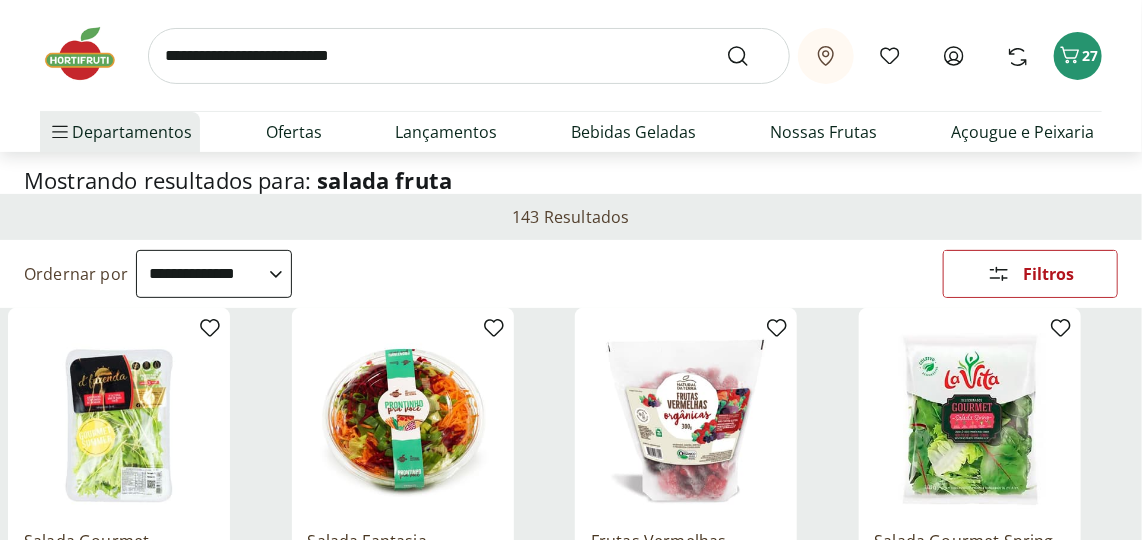 click on "Mostrando resultados para:   salada fruta" at bounding box center [571, 180] 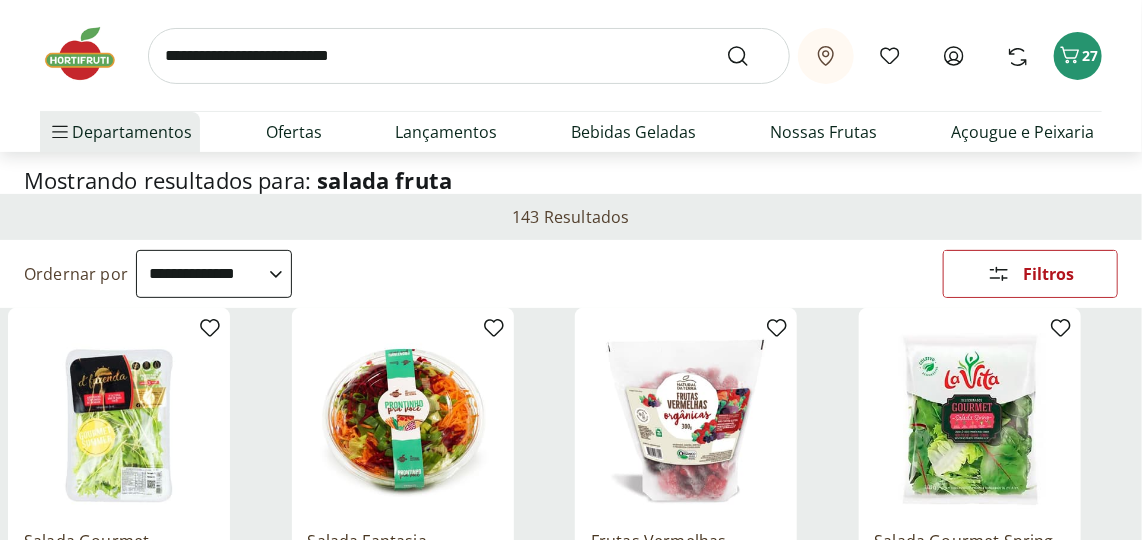 click on "salada fruta" at bounding box center (384, 180) 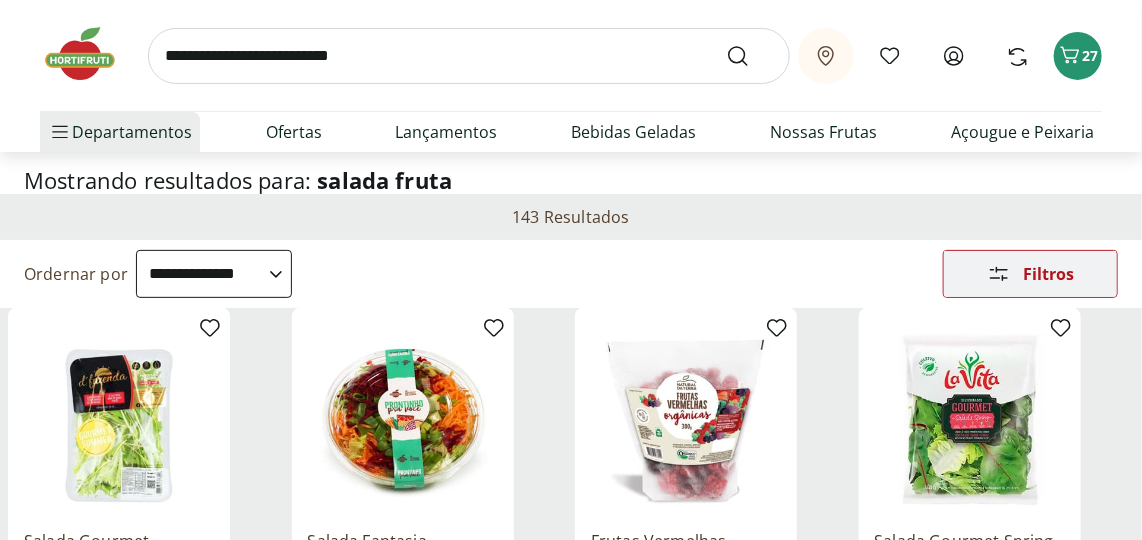 click on "Filtros" at bounding box center (1048, 274) 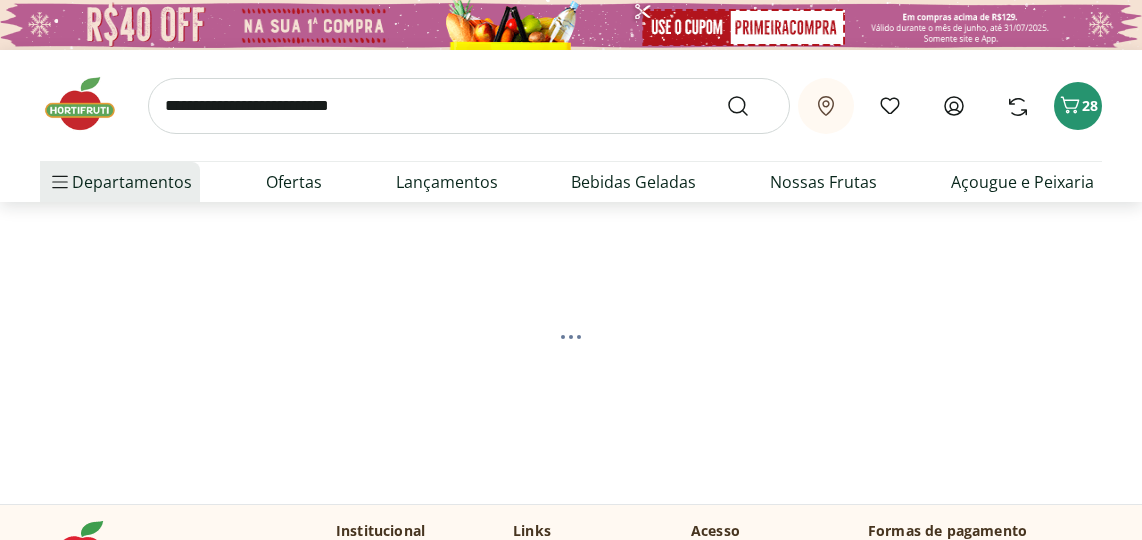 scroll, scrollTop: 0, scrollLeft: 0, axis: both 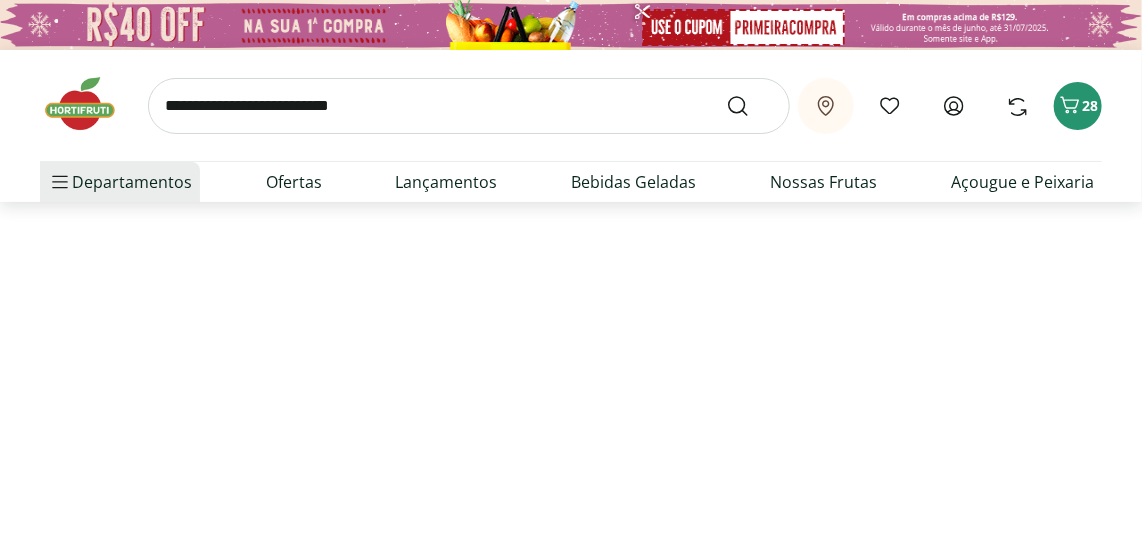 select on "**********" 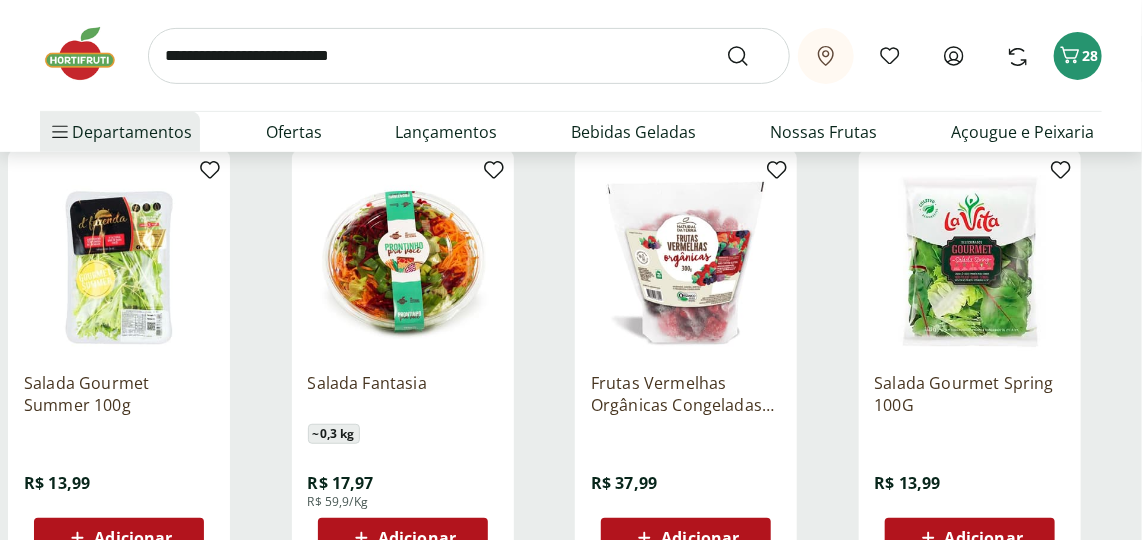 scroll, scrollTop: 0, scrollLeft: 0, axis: both 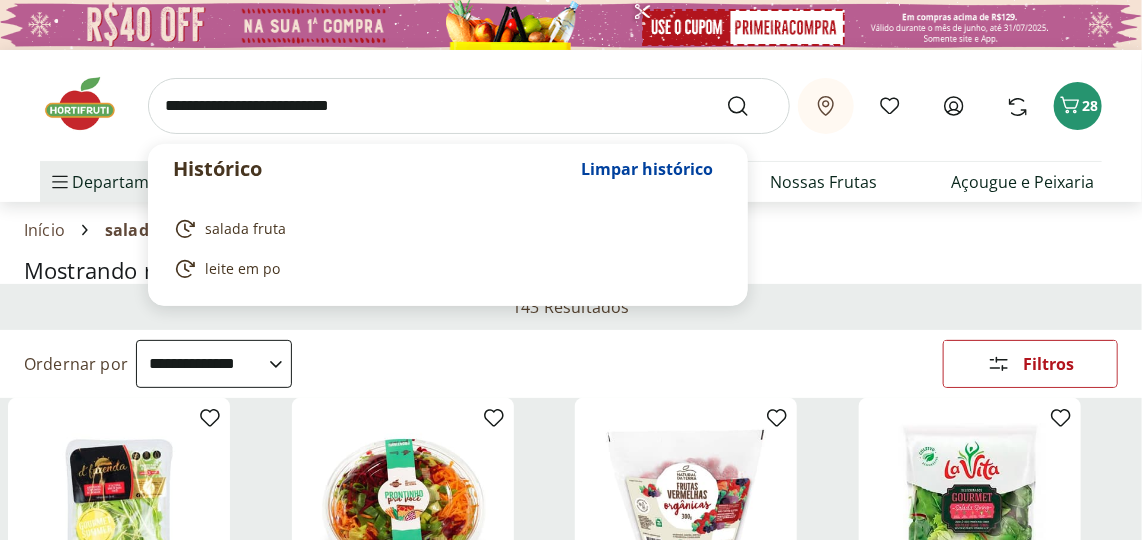 click at bounding box center (469, 106) 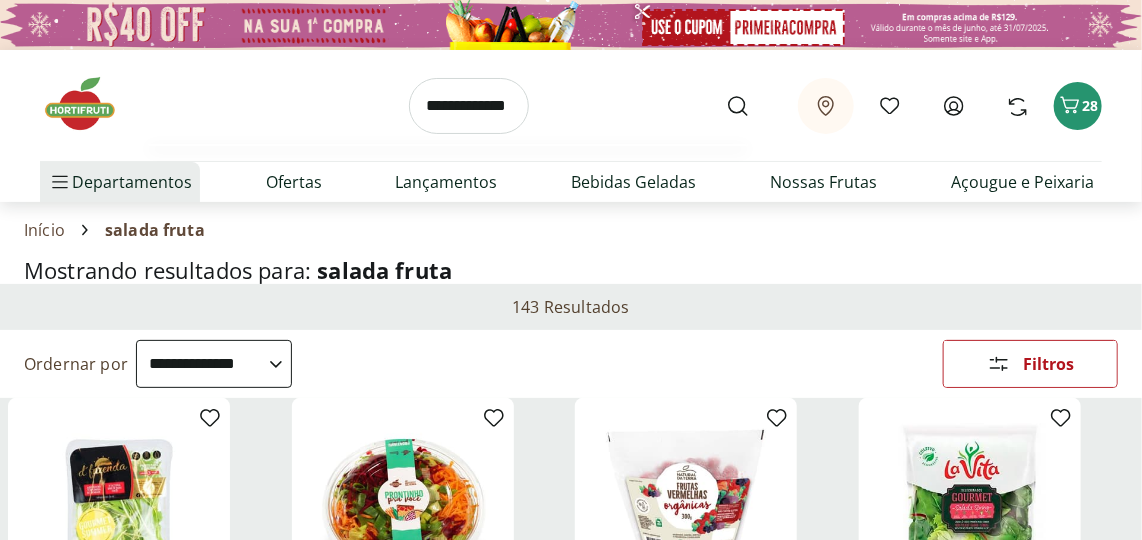 scroll, scrollTop: 0, scrollLeft: 9, axis: horizontal 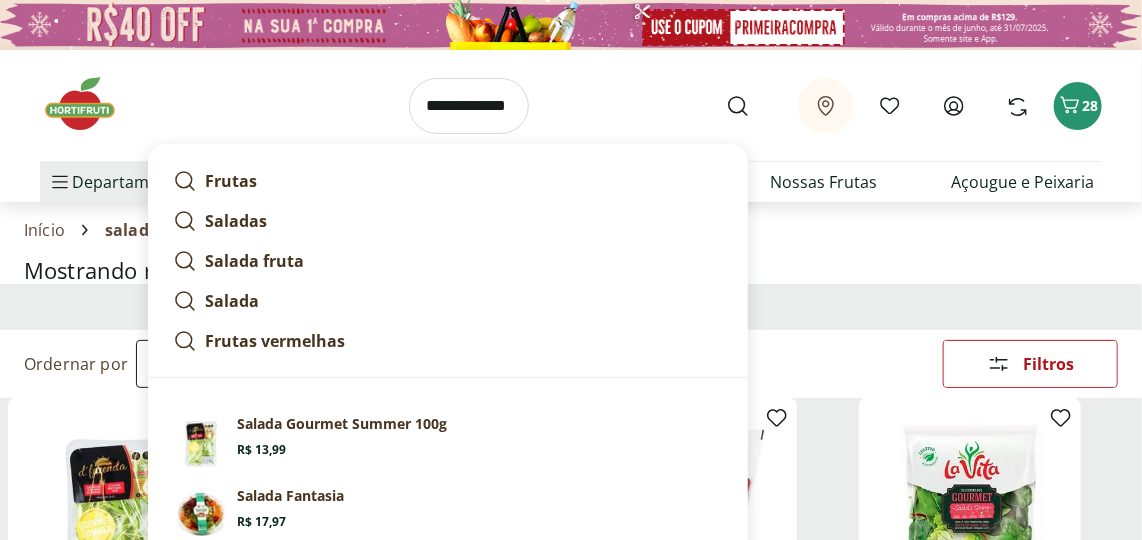 type on "**********" 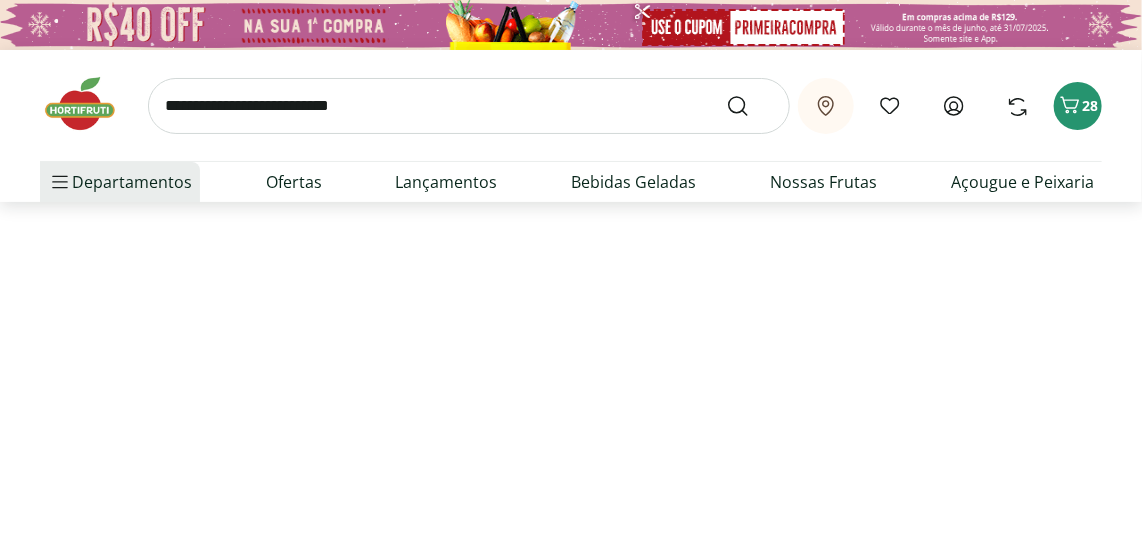 select on "**********" 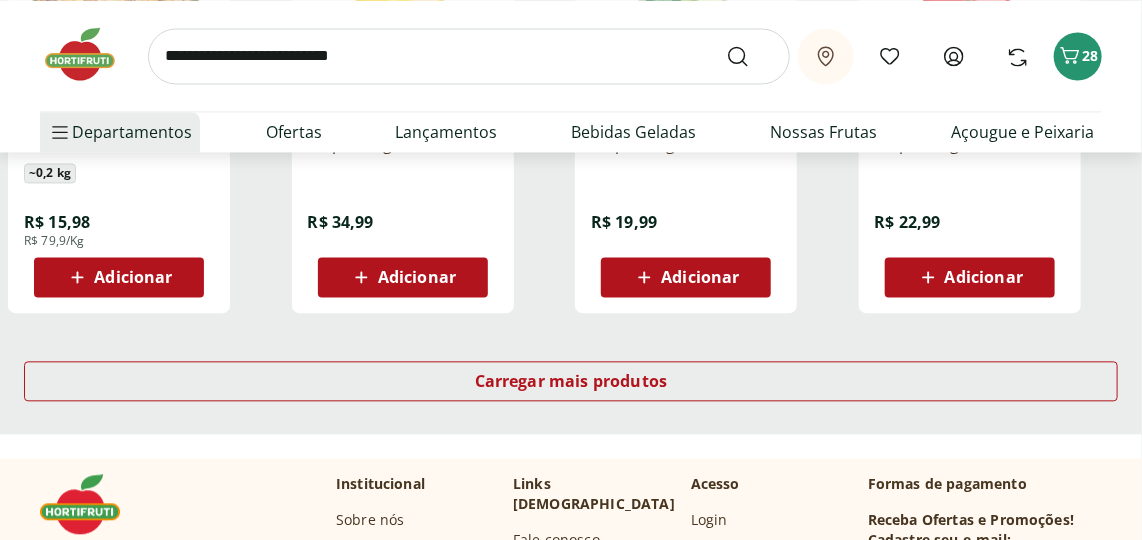 scroll, scrollTop: 1332, scrollLeft: 0, axis: vertical 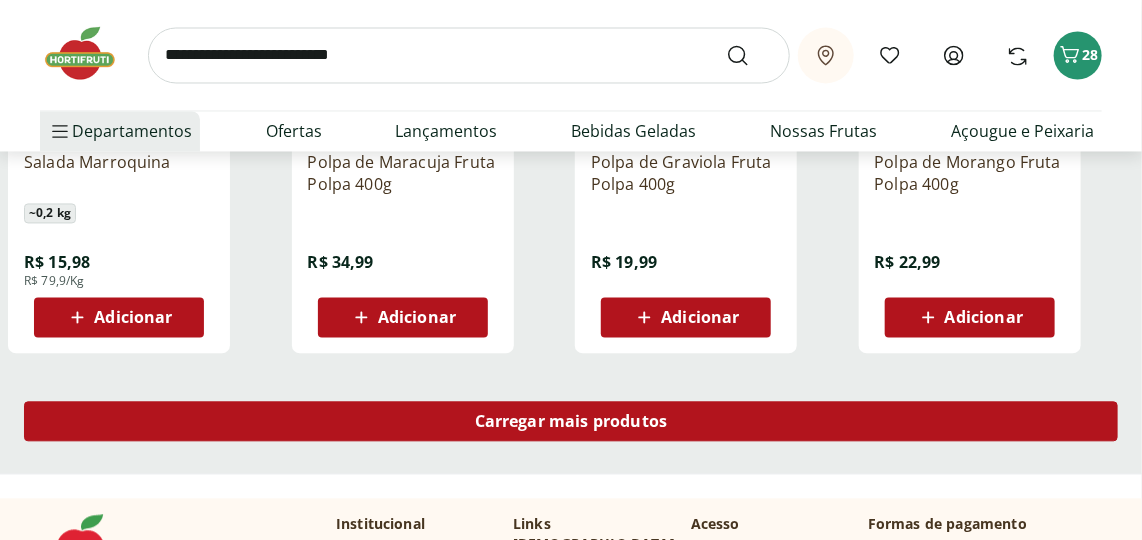 click on "Carregar mais produtos" at bounding box center [571, 422] 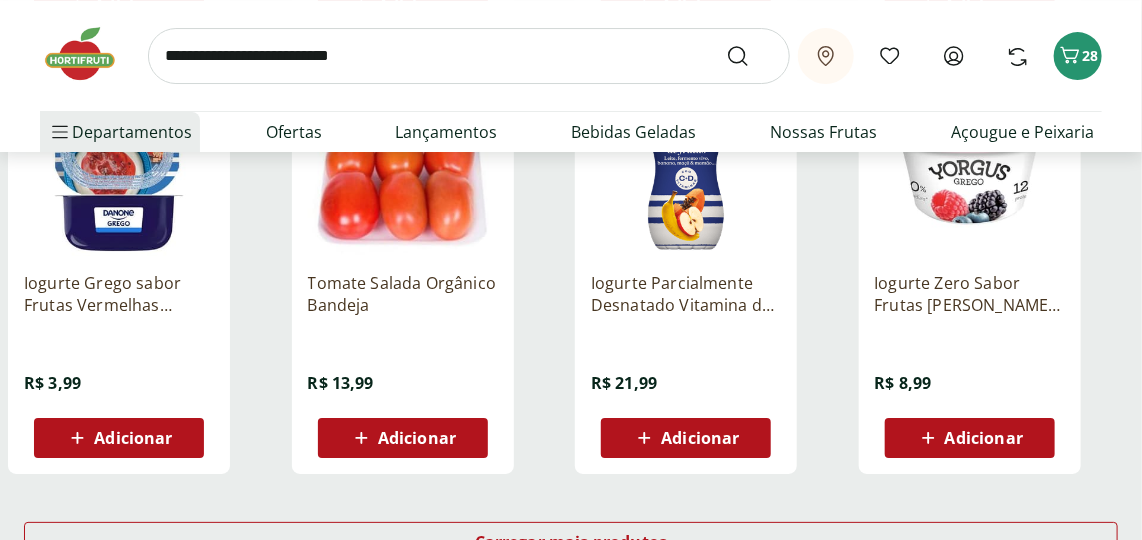 scroll, scrollTop: 2604, scrollLeft: 0, axis: vertical 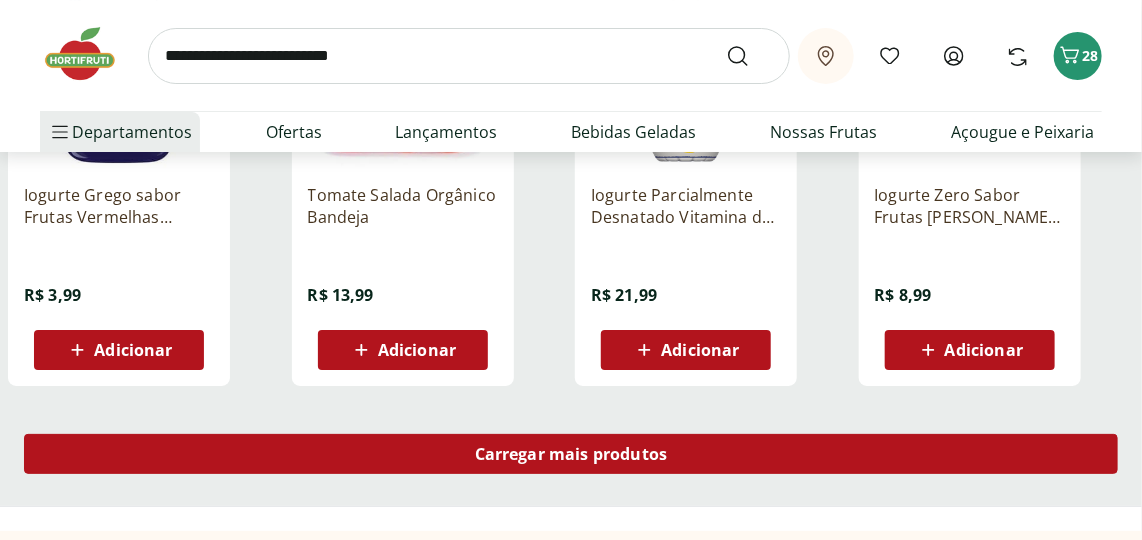 click on "Carregar mais produtos" at bounding box center [571, 454] 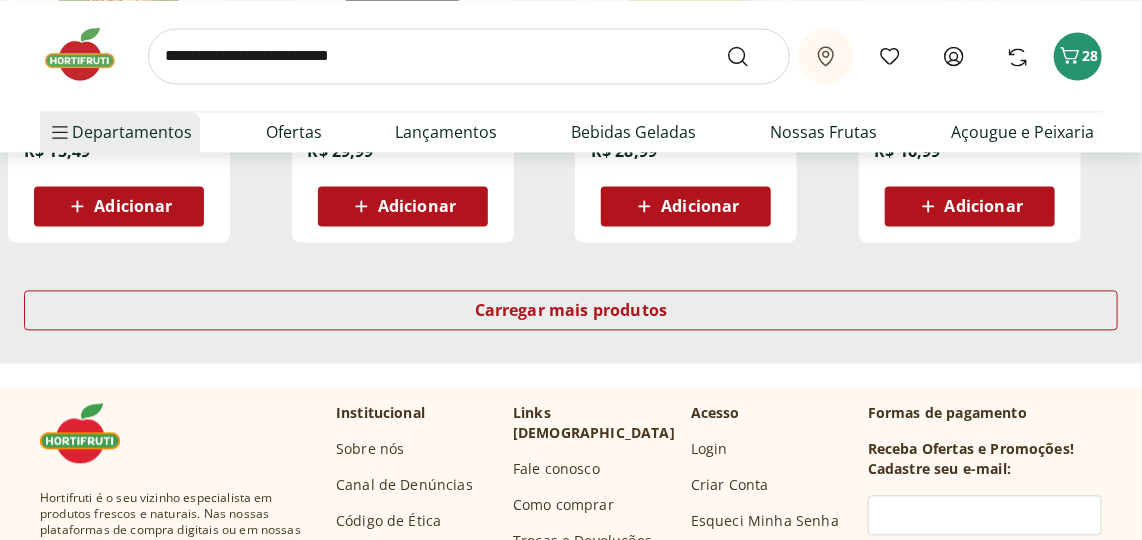 scroll, scrollTop: 4059, scrollLeft: 0, axis: vertical 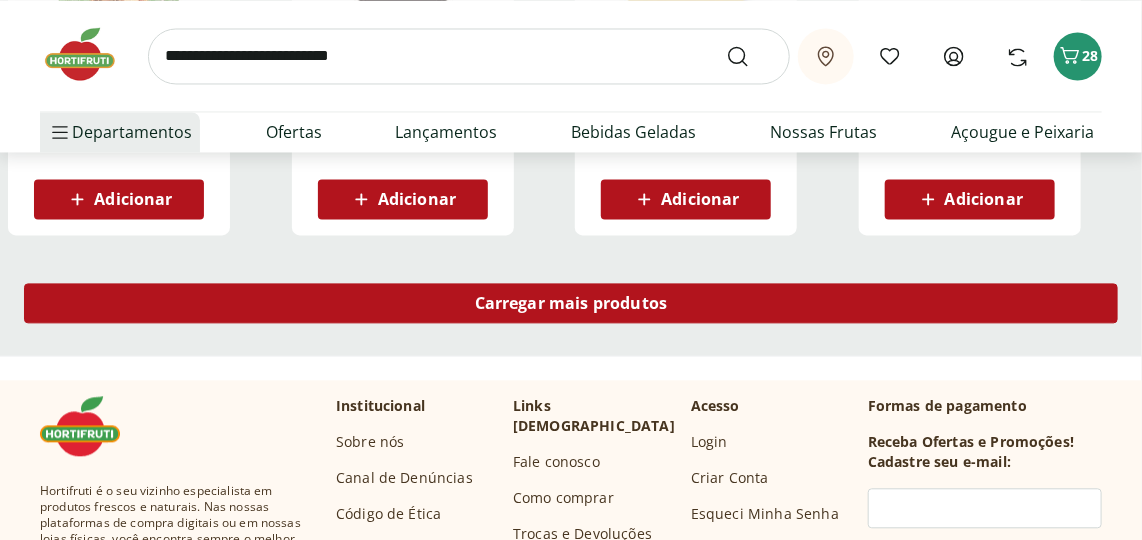 click on "Carregar mais produtos" at bounding box center (571, 303) 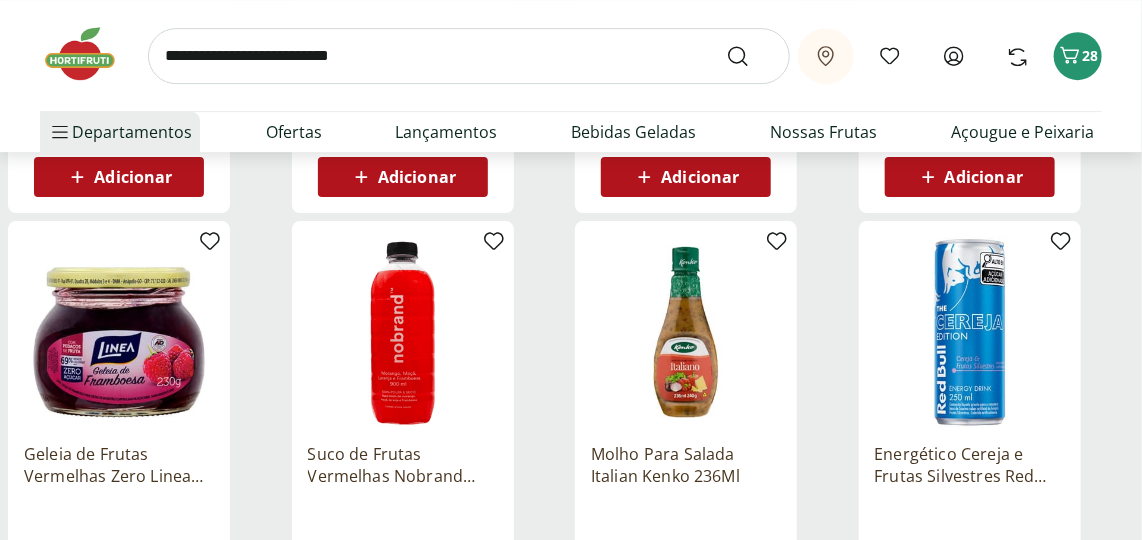scroll, scrollTop: 4968, scrollLeft: 0, axis: vertical 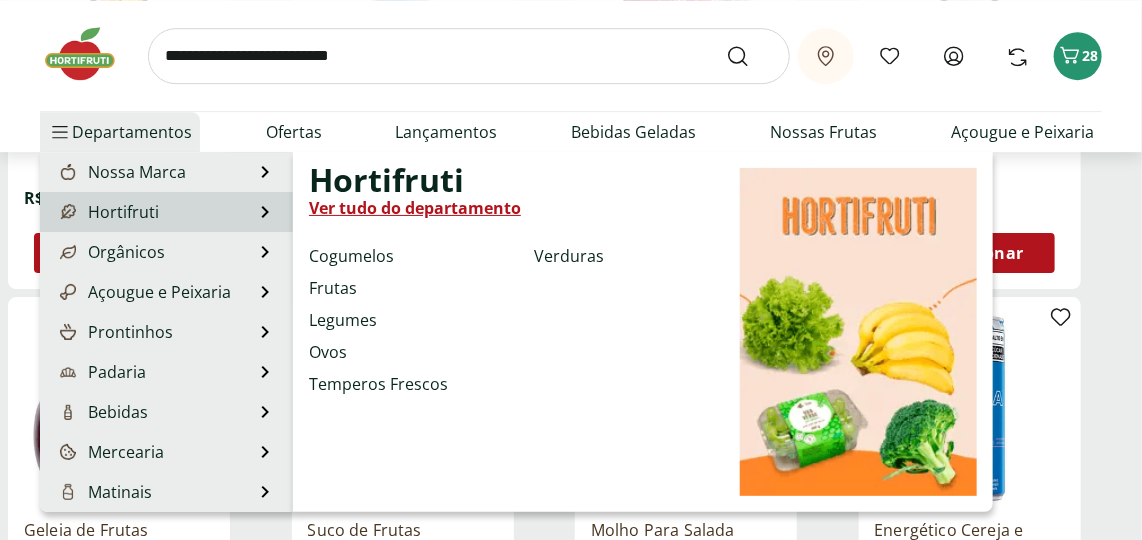 click on "Hortifruti" at bounding box center (107, 212) 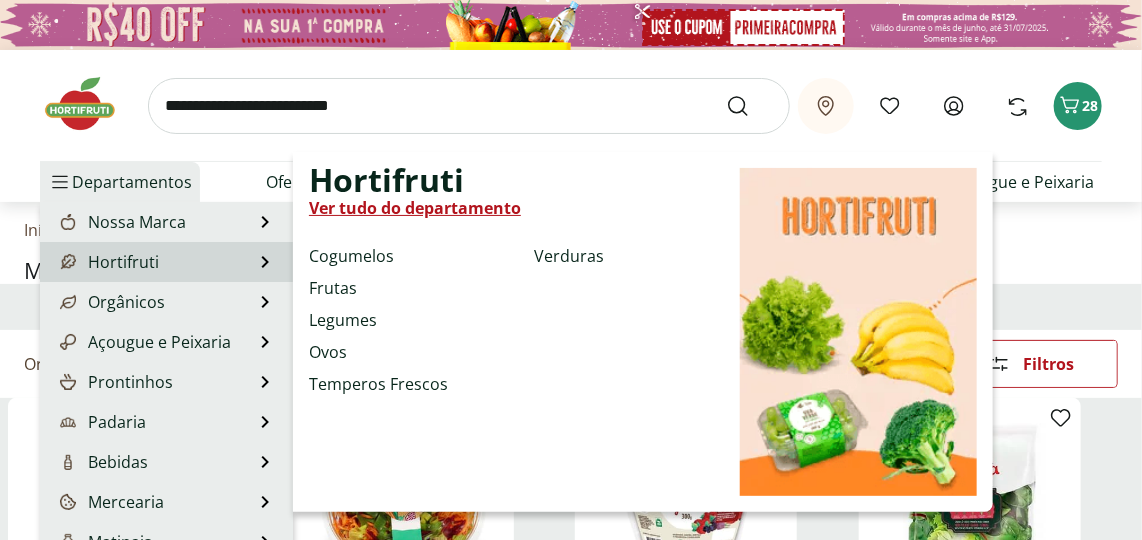 select on "**********" 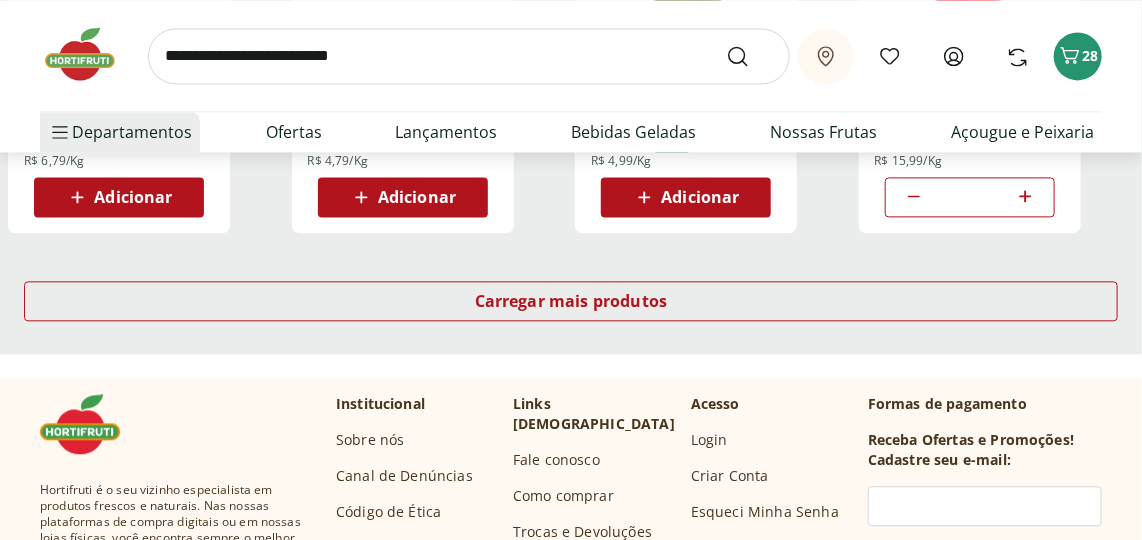 scroll, scrollTop: 1454, scrollLeft: 0, axis: vertical 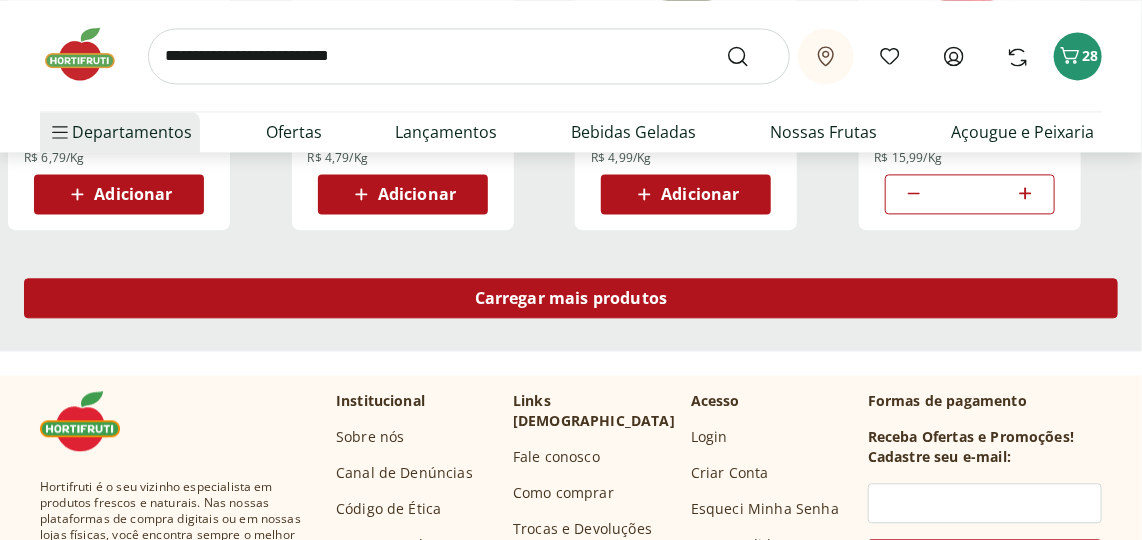 click on "Carregar mais produtos" at bounding box center [571, 298] 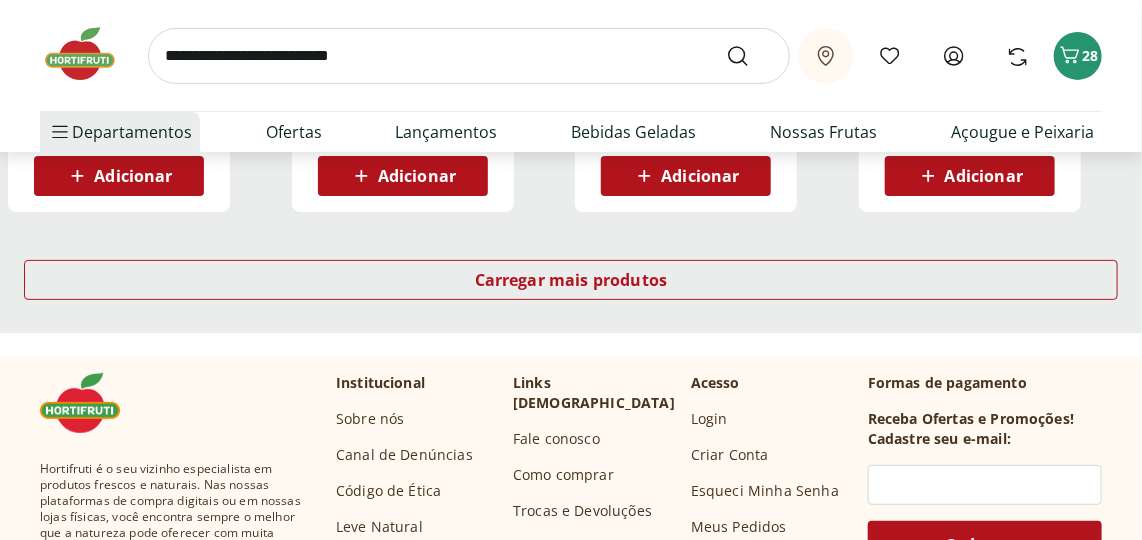scroll, scrollTop: 2818, scrollLeft: 0, axis: vertical 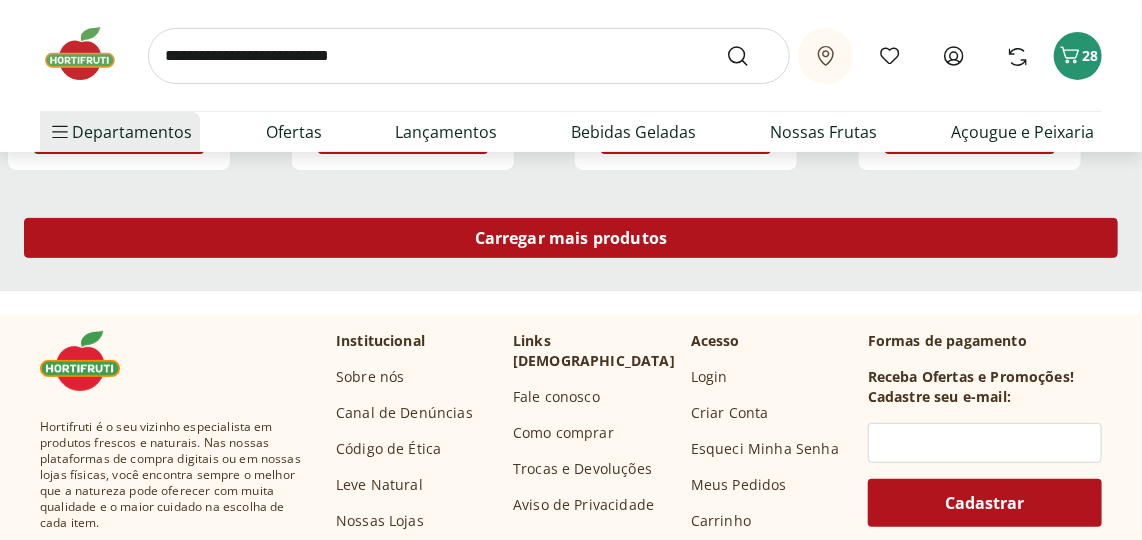click on "Carregar mais produtos" at bounding box center [571, 238] 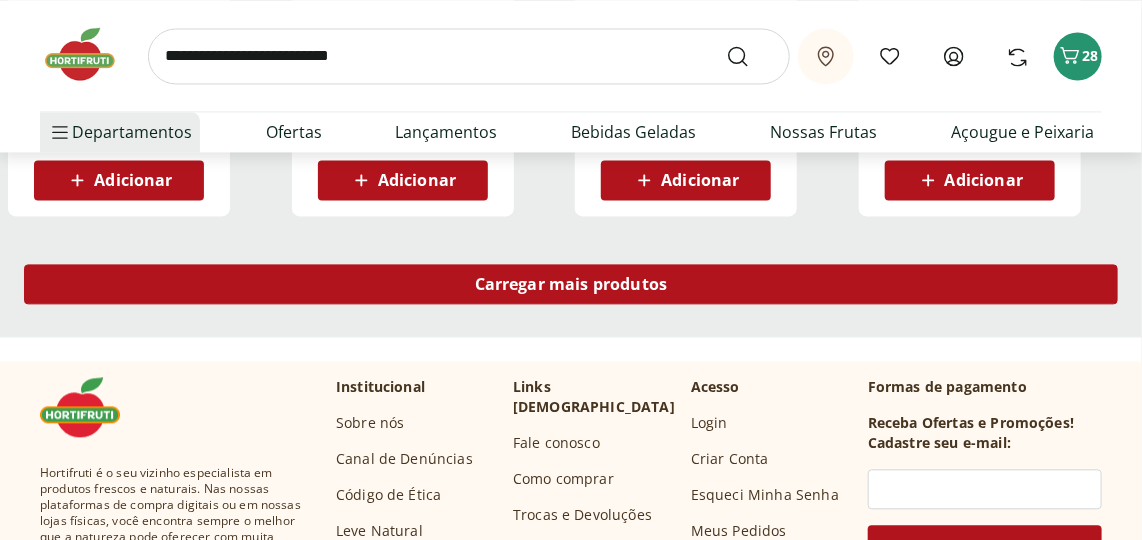scroll, scrollTop: 4181, scrollLeft: 0, axis: vertical 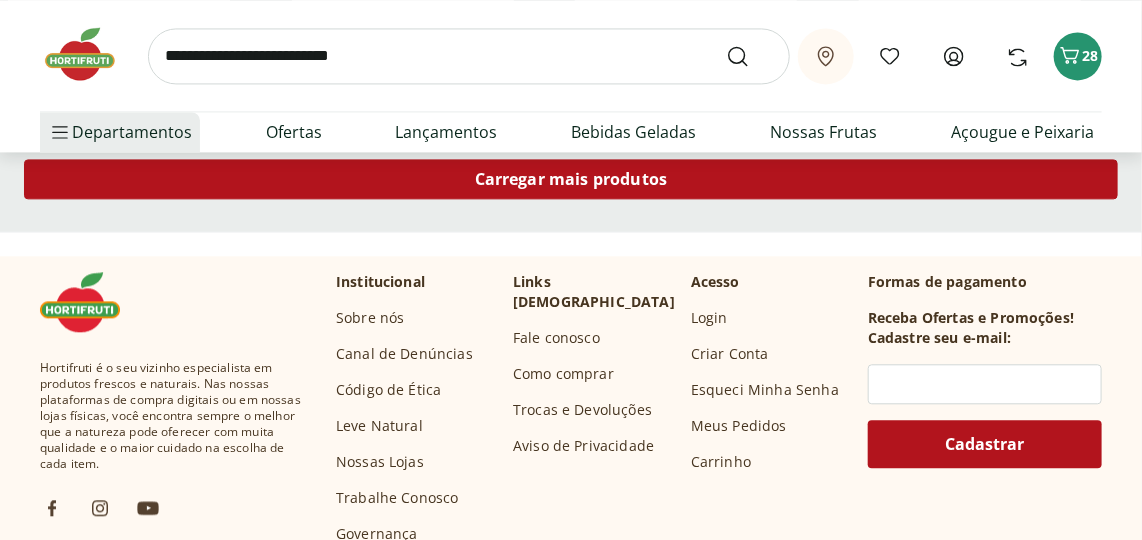 click on "Carregar mais produtos" at bounding box center [571, 179] 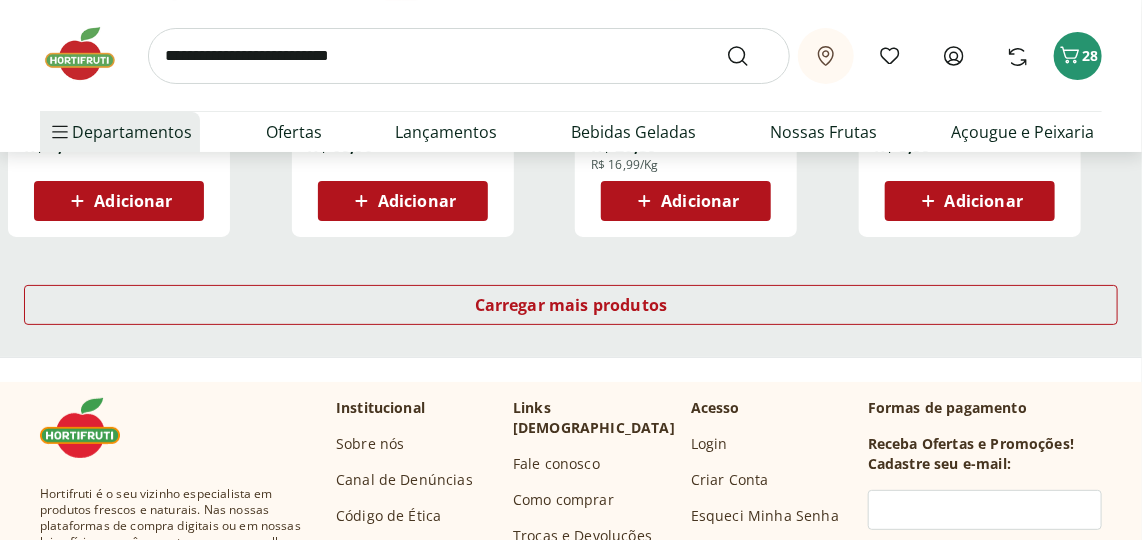 scroll, scrollTop: 5363, scrollLeft: 0, axis: vertical 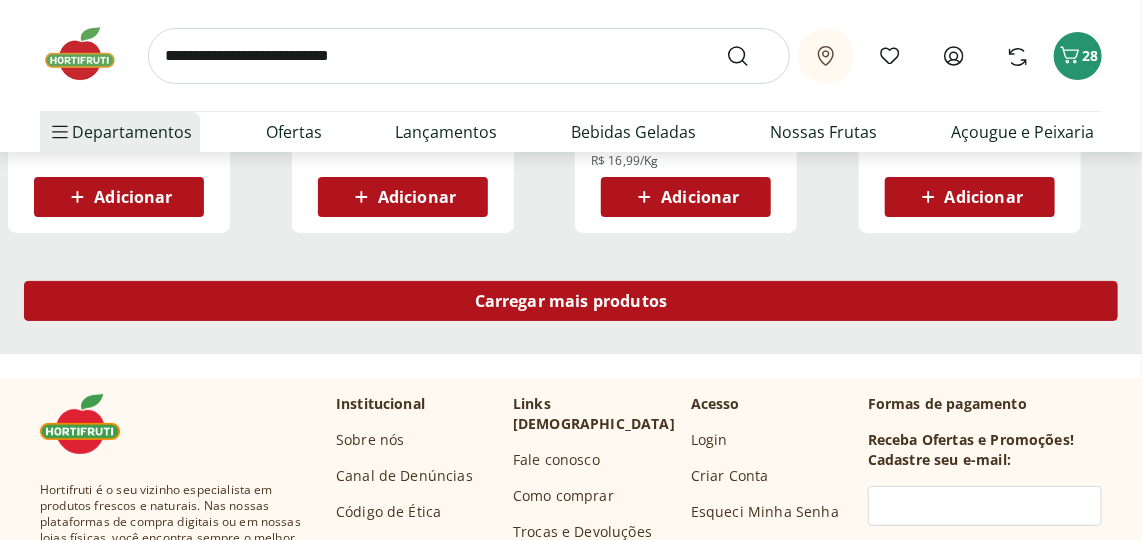 click on "Carregar mais produtos" at bounding box center (571, 301) 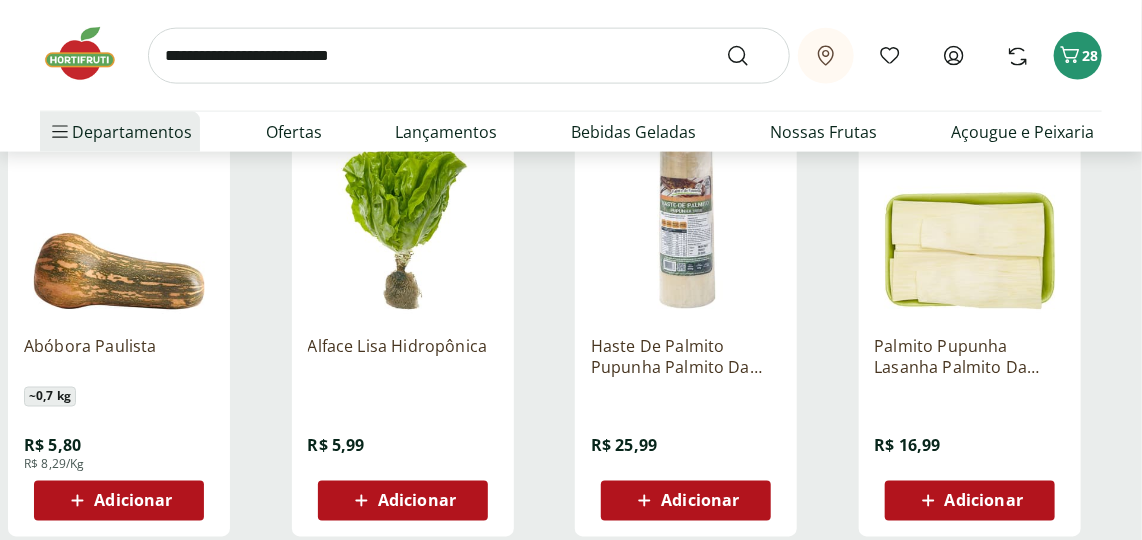 scroll, scrollTop: 6181, scrollLeft: 0, axis: vertical 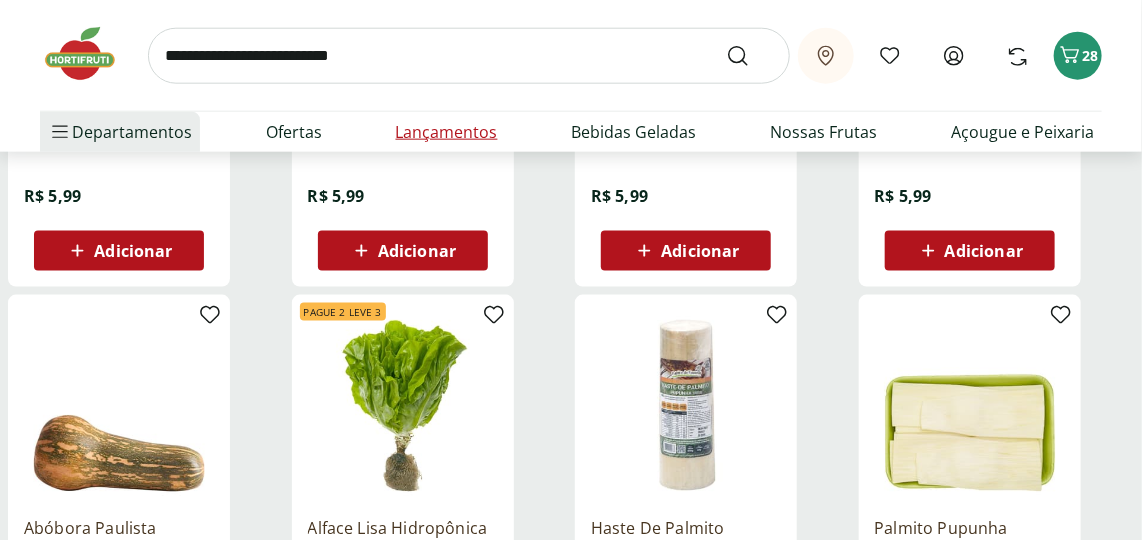 click on "Lançamentos" at bounding box center (447, 132) 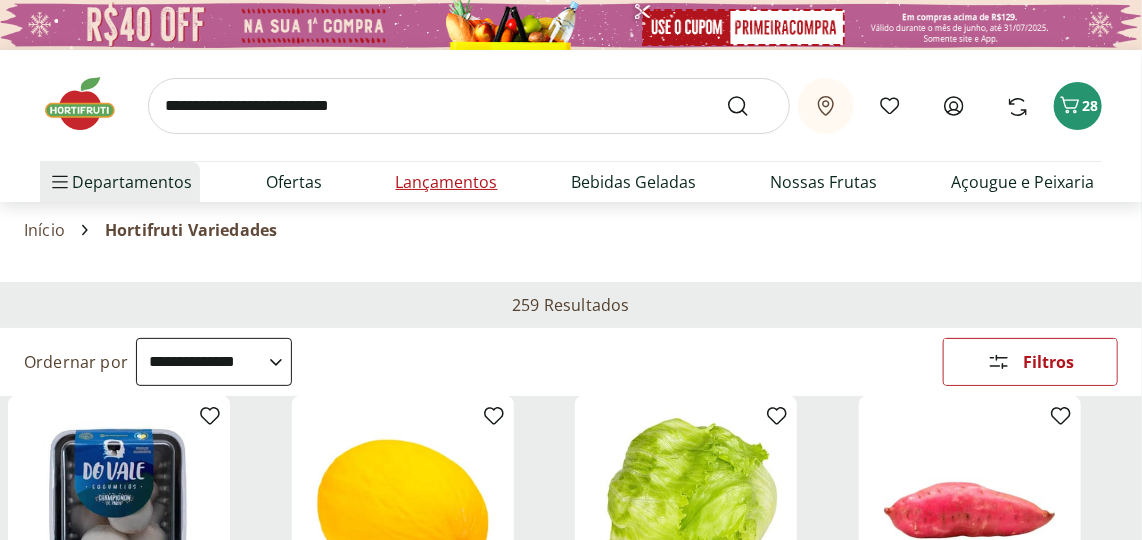 select on "**********" 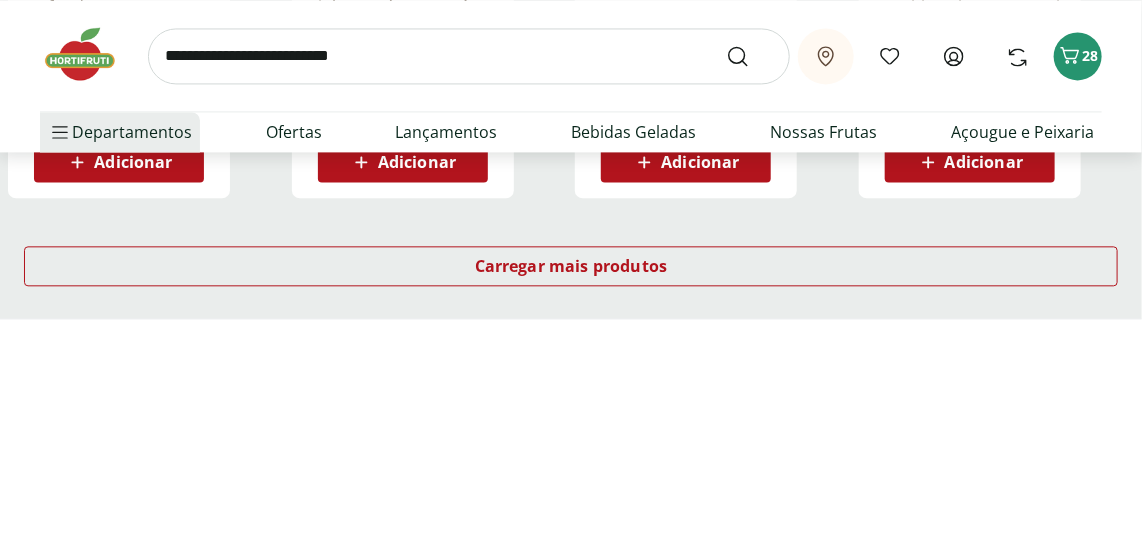 scroll, scrollTop: 1545, scrollLeft: 0, axis: vertical 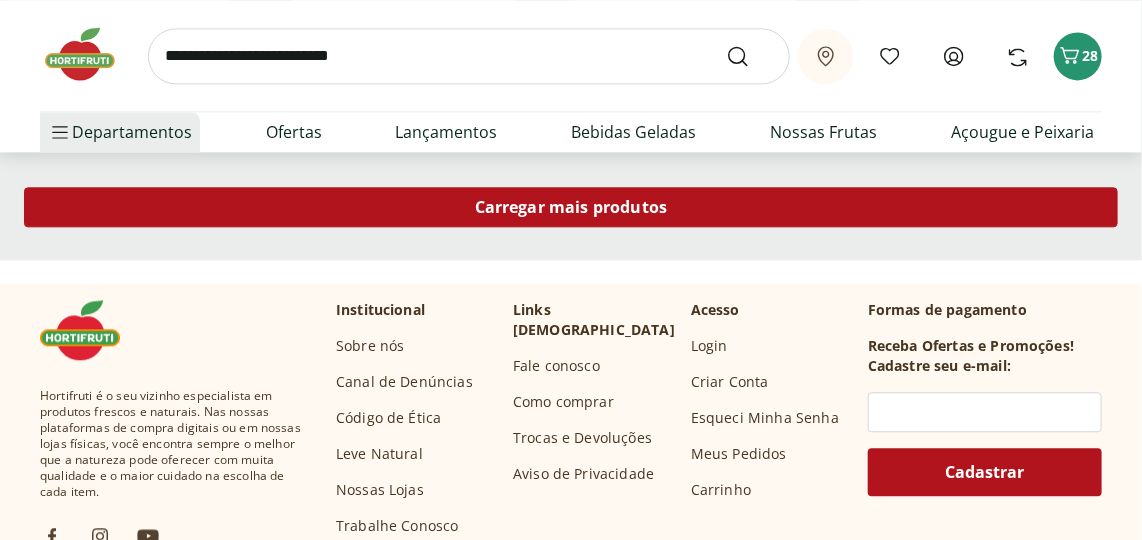 click on "Carregar mais produtos" at bounding box center [571, 207] 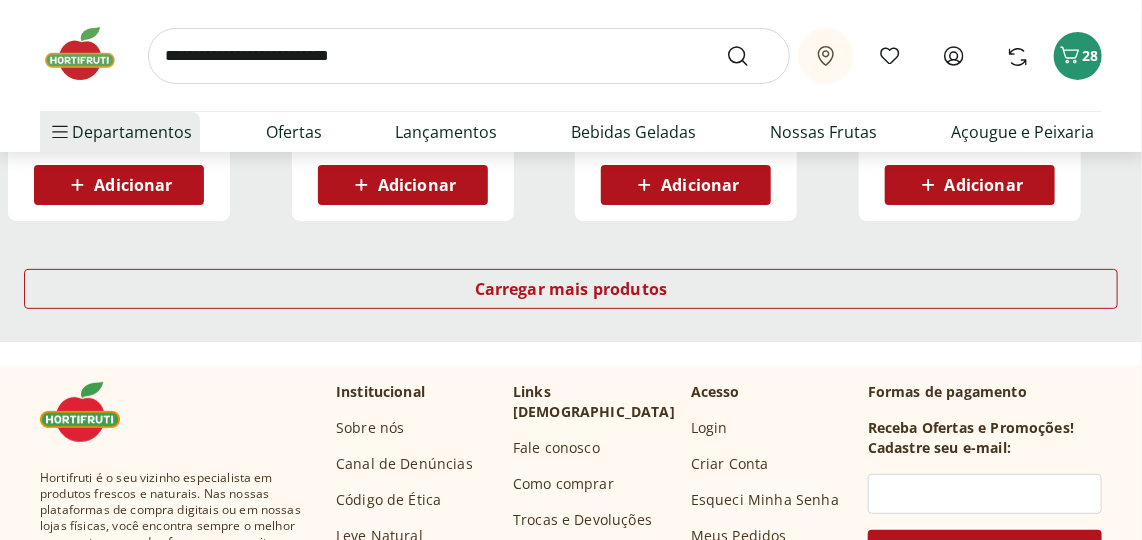 scroll, scrollTop: 2818, scrollLeft: 0, axis: vertical 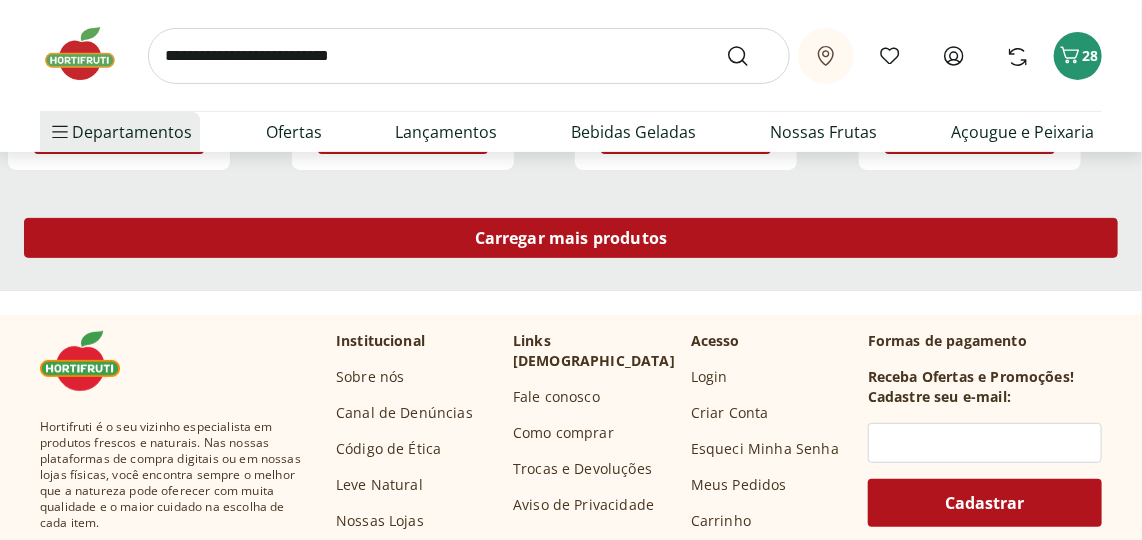 click on "Carregar mais produtos" at bounding box center [571, 238] 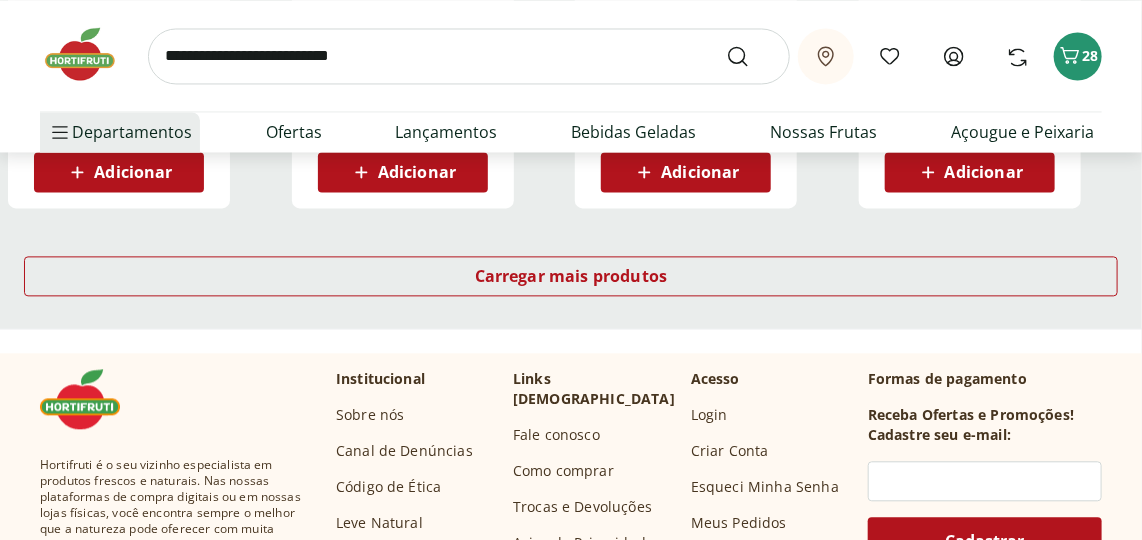 scroll, scrollTop: 4090, scrollLeft: 0, axis: vertical 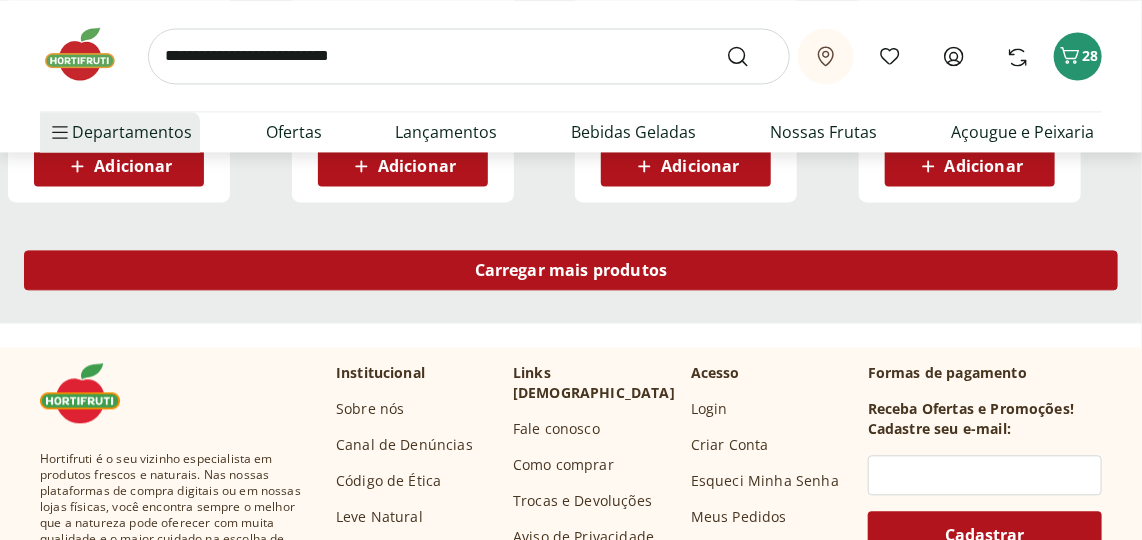 click on "Carregar mais produtos" at bounding box center (571, 270) 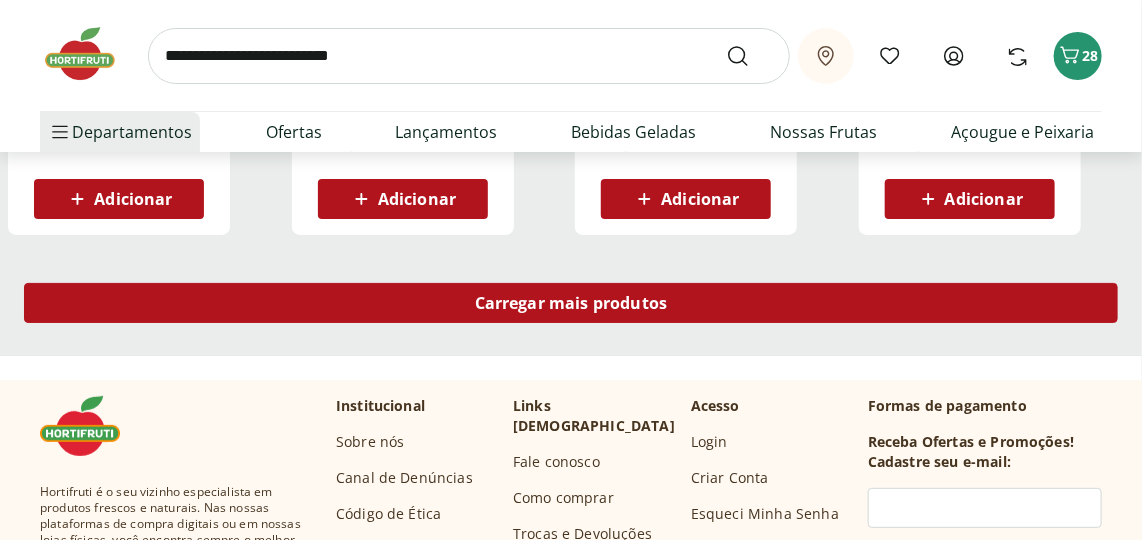 scroll, scrollTop: 5363, scrollLeft: 0, axis: vertical 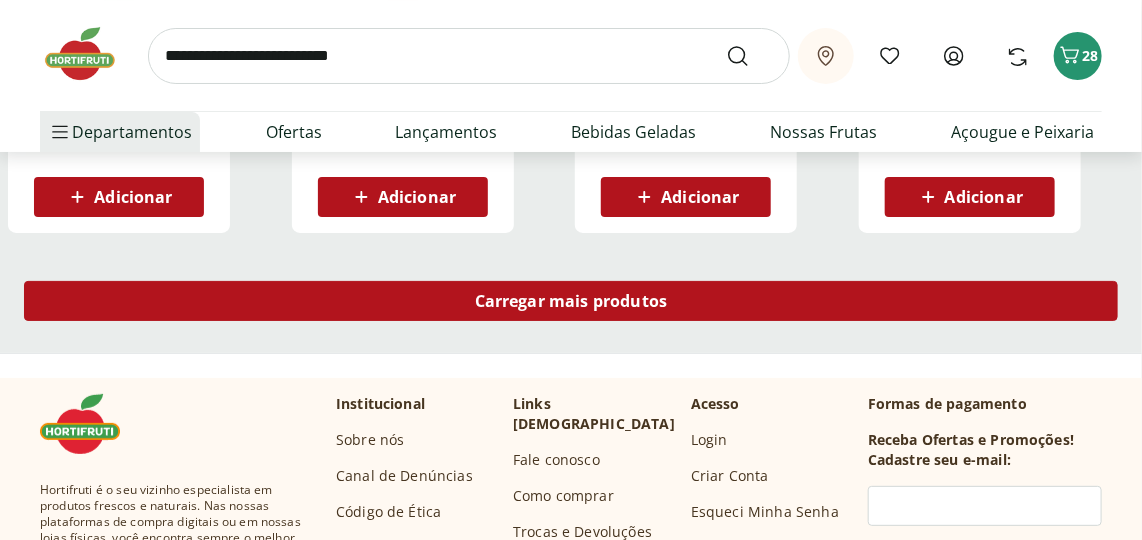 click on "Carregar mais produtos" at bounding box center [571, 301] 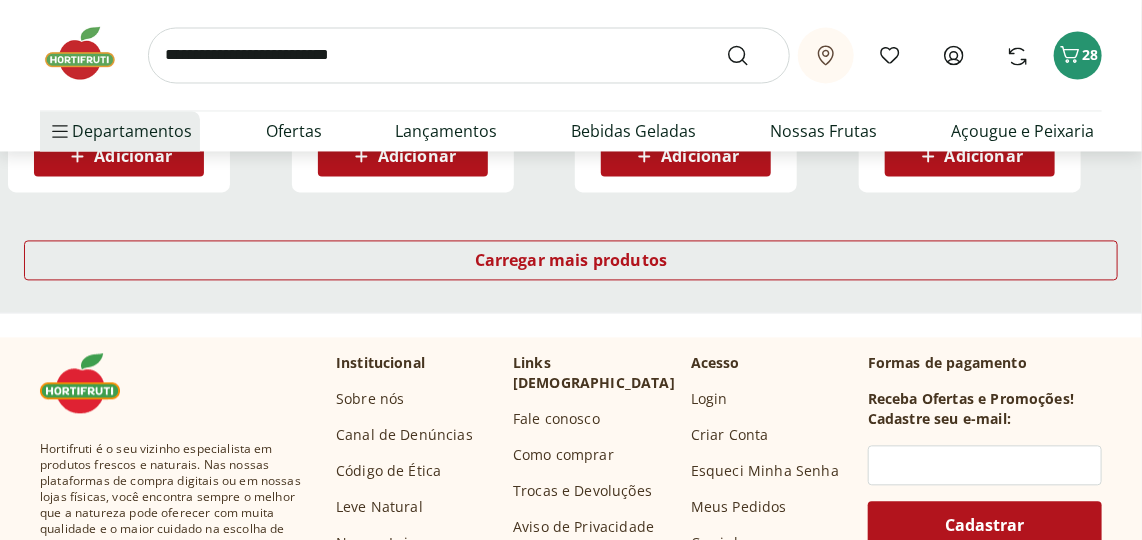 scroll, scrollTop: 6727, scrollLeft: 0, axis: vertical 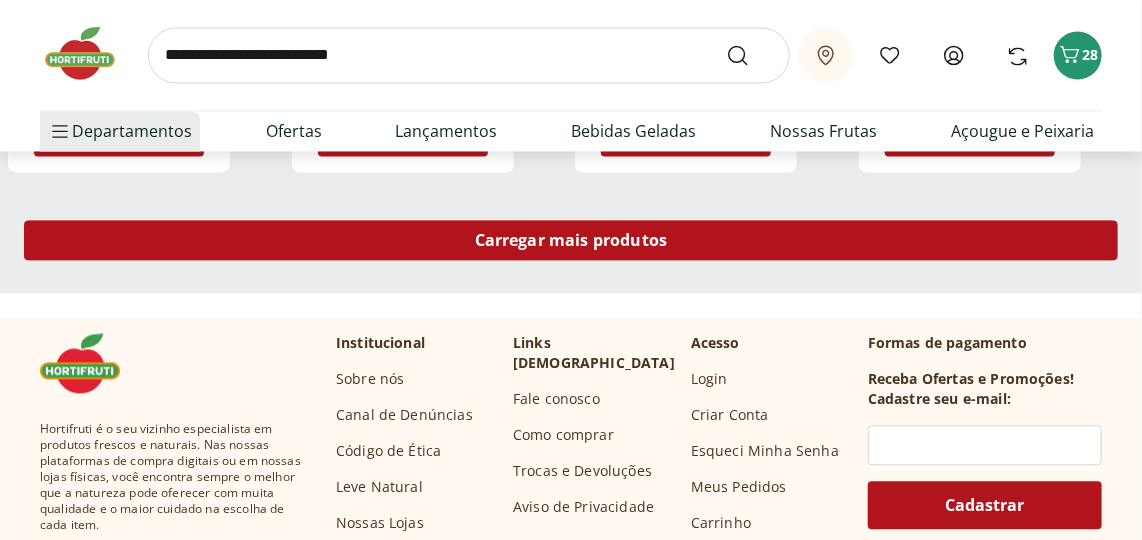 click on "Carregar mais produtos" at bounding box center [571, 241] 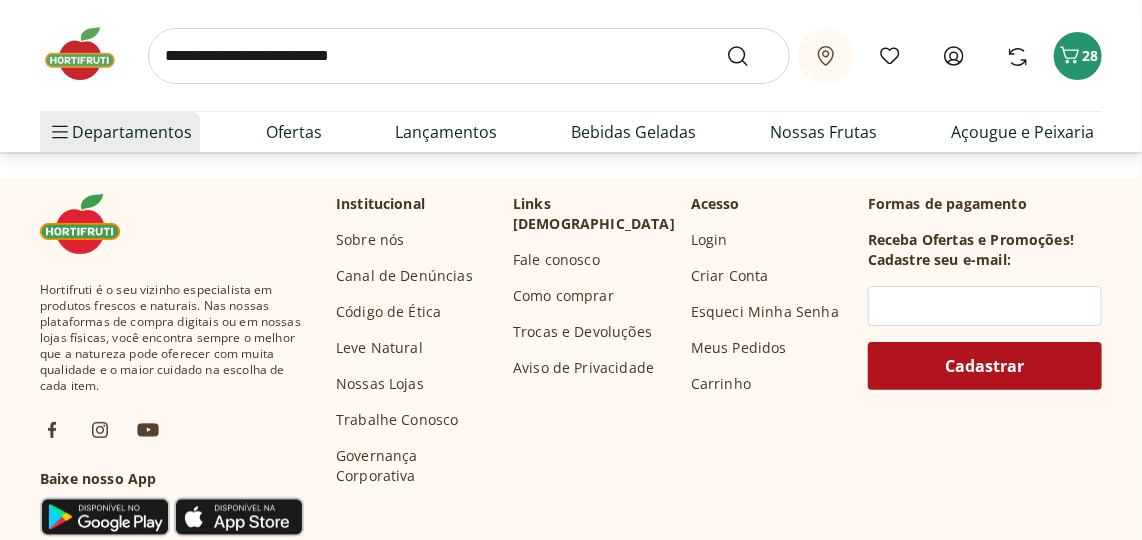 scroll, scrollTop: 8090, scrollLeft: 0, axis: vertical 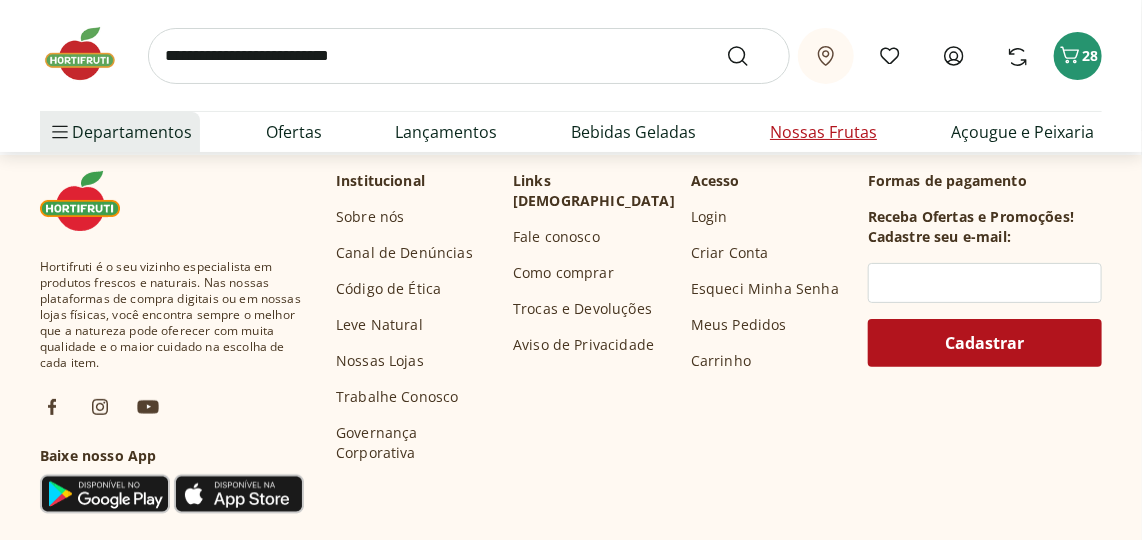 click on "Nossas Frutas" at bounding box center [823, 132] 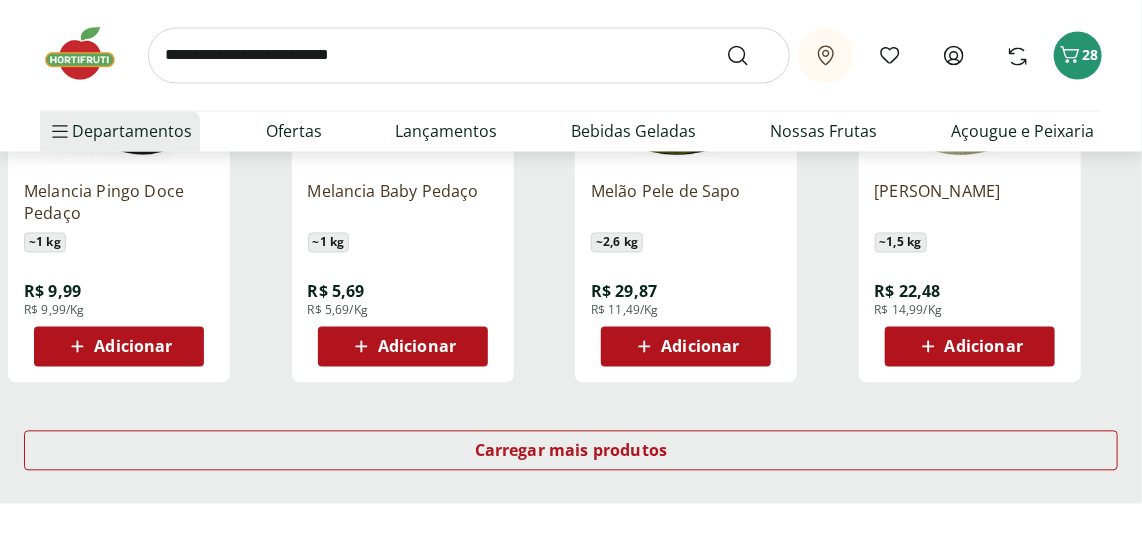 scroll, scrollTop: 1363, scrollLeft: 0, axis: vertical 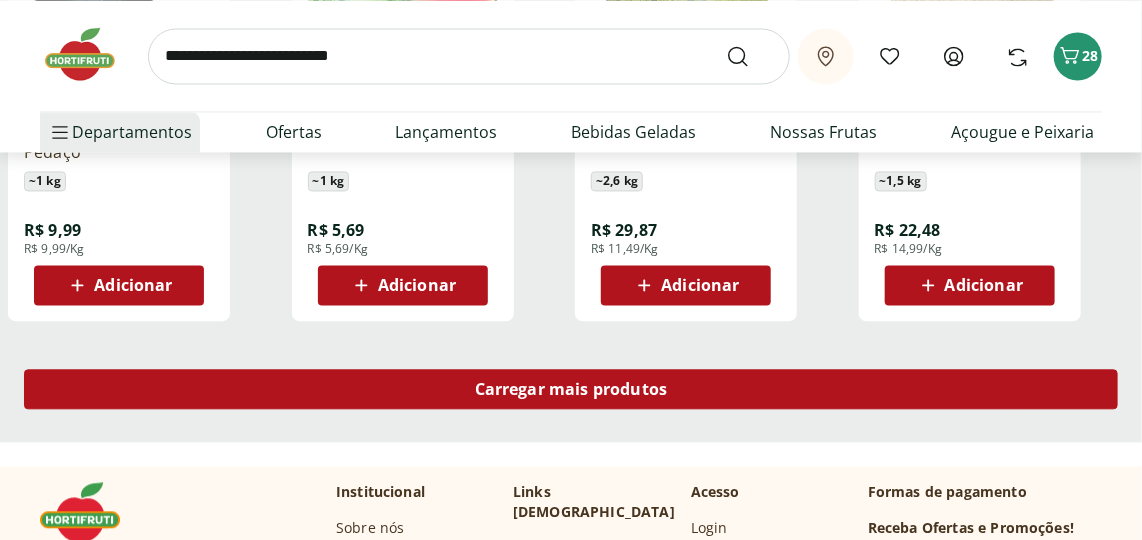 click on "Carregar mais produtos" at bounding box center (571, 389) 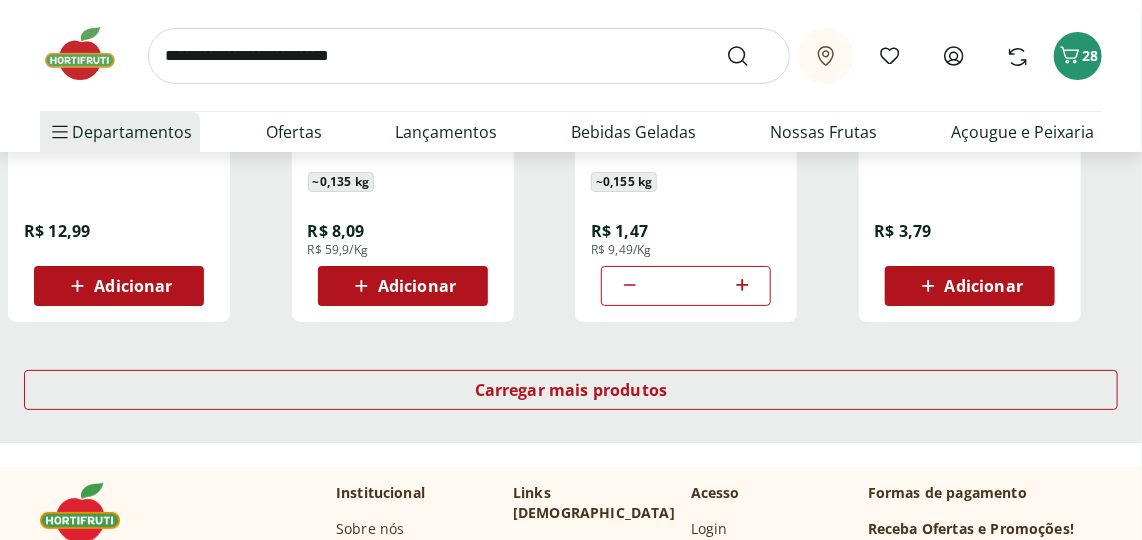 scroll, scrollTop: 2727, scrollLeft: 0, axis: vertical 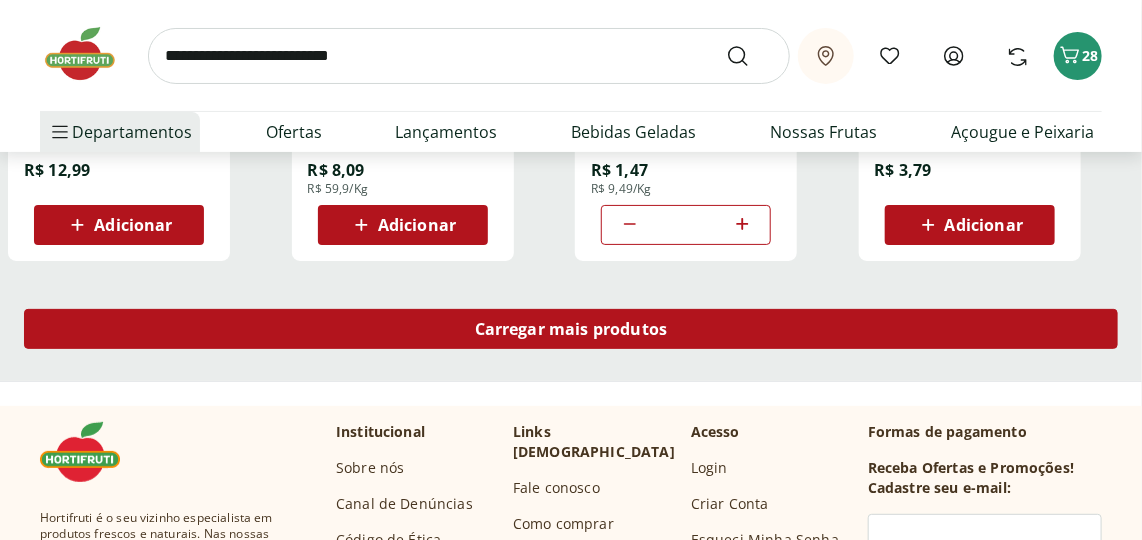 click on "Carregar mais produtos" at bounding box center (571, 329) 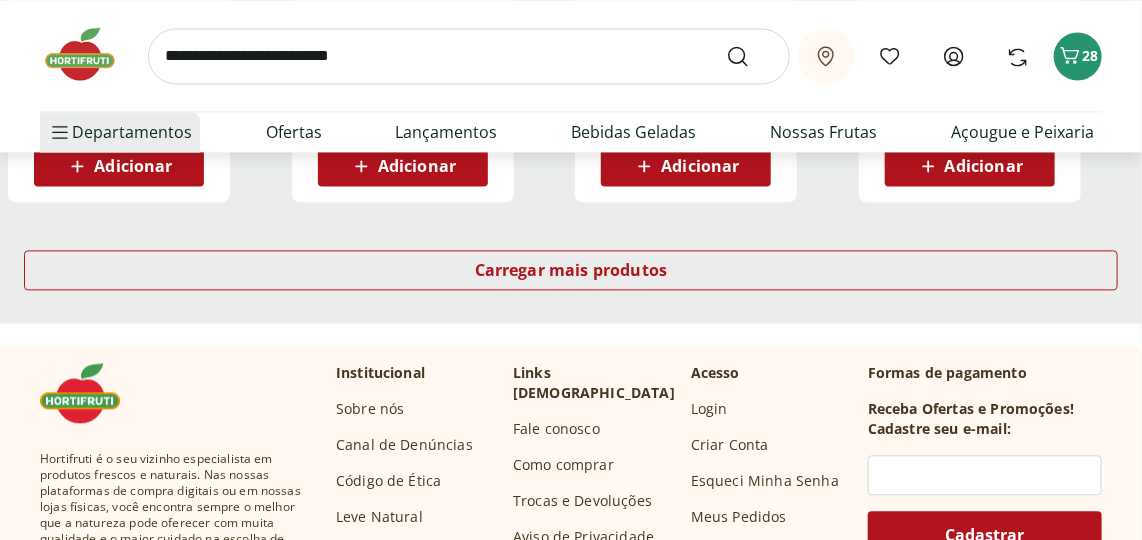 scroll, scrollTop: 4181, scrollLeft: 0, axis: vertical 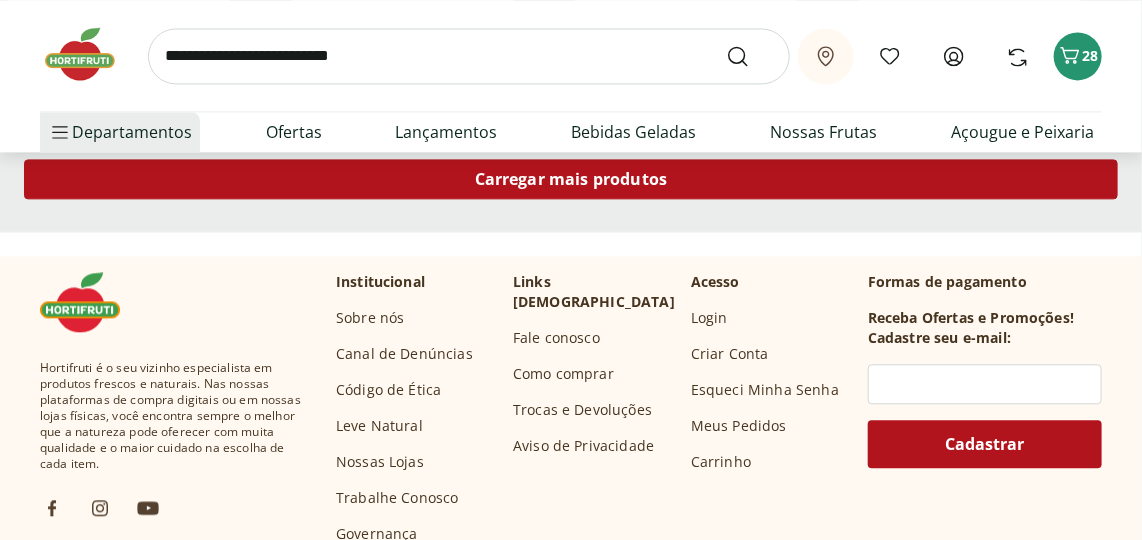 click on "Carregar mais produtos" at bounding box center [571, 179] 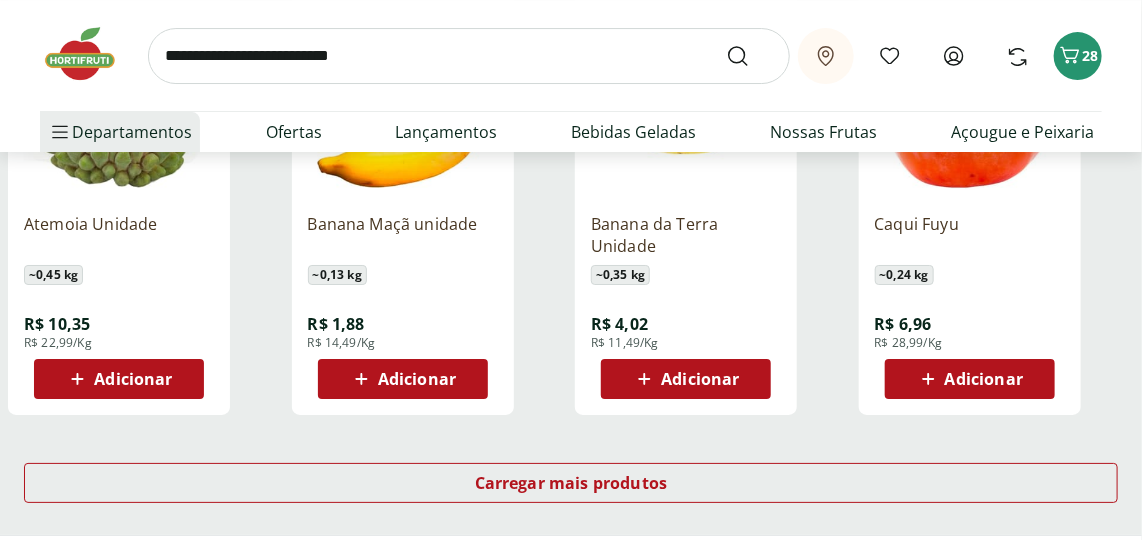 scroll, scrollTop: 5363, scrollLeft: 0, axis: vertical 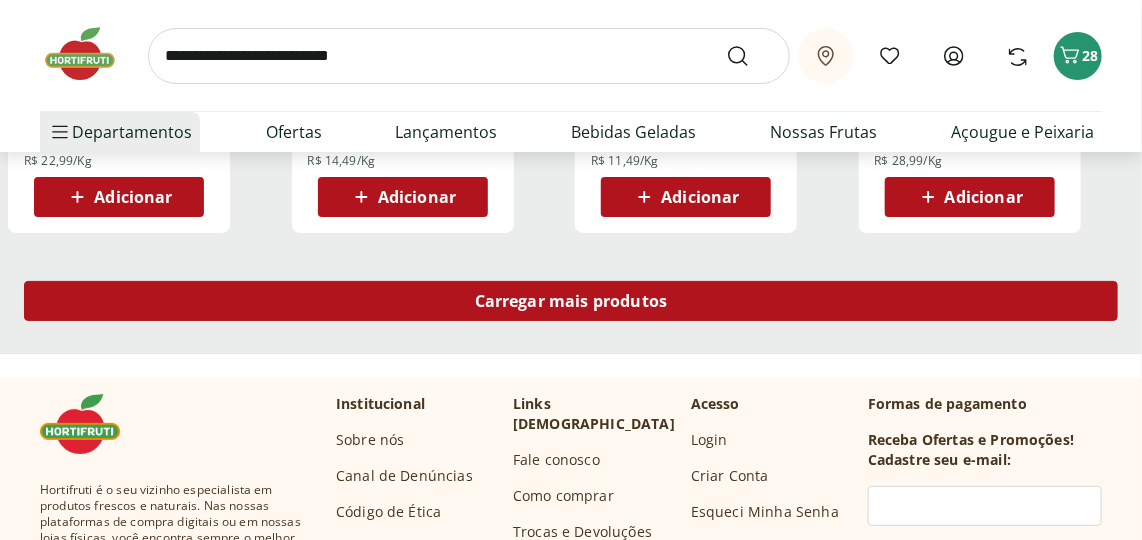 click on "Carregar mais produtos" at bounding box center (571, 301) 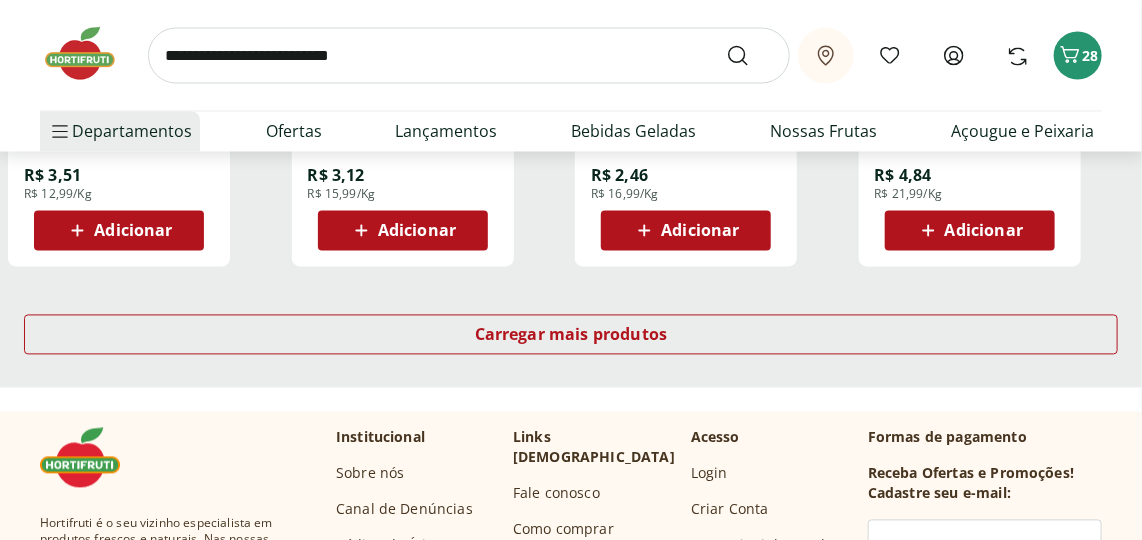 scroll, scrollTop: 6636, scrollLeft: 0, axis: vertical 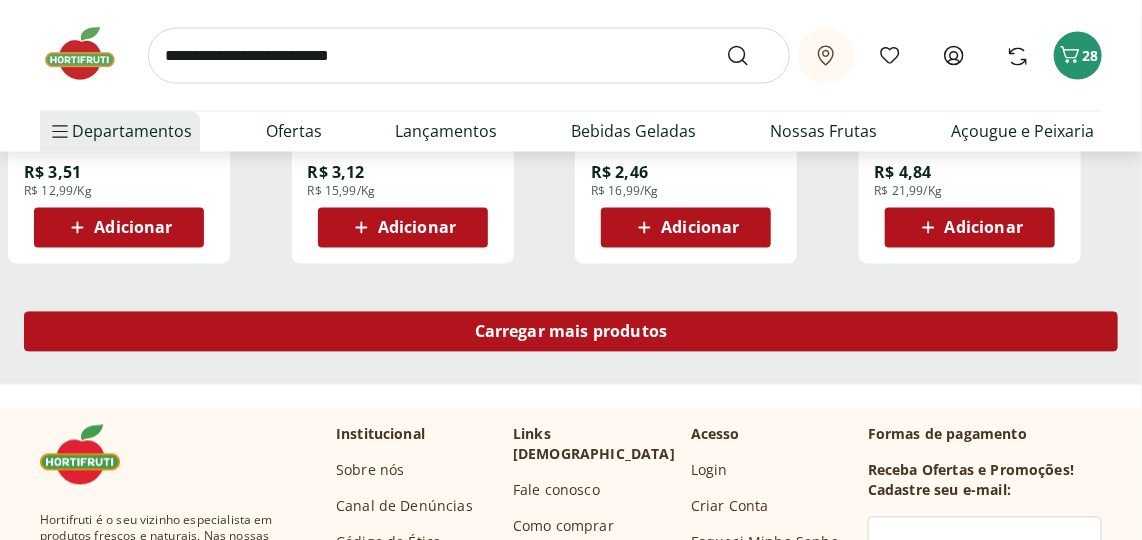 click on "Carregar mais produtos" at bounding box center (571, 332) 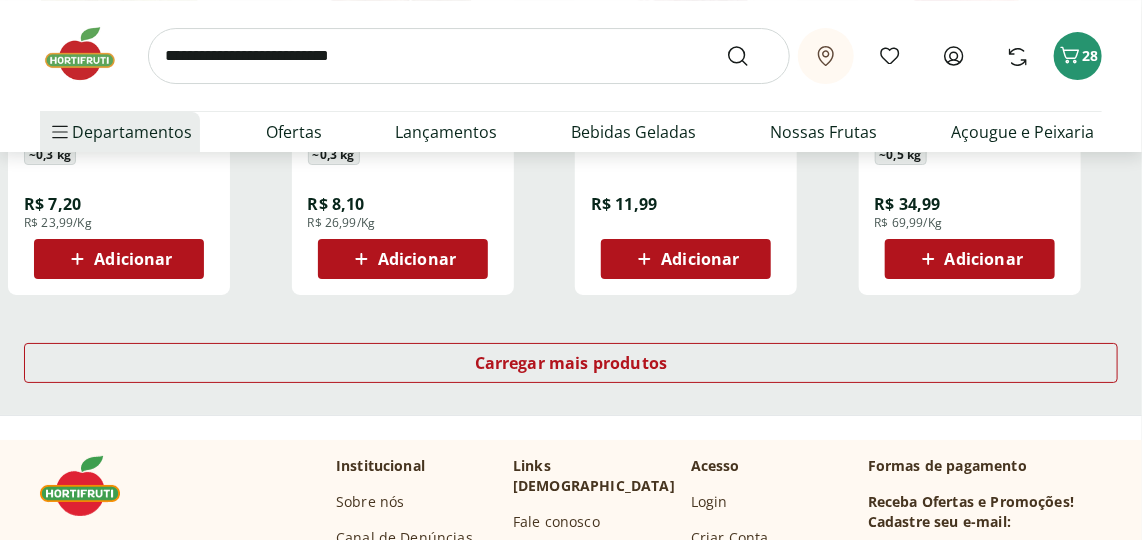 scroll, scrollTop: 7999, scrollLeft: 0, axis: vertical 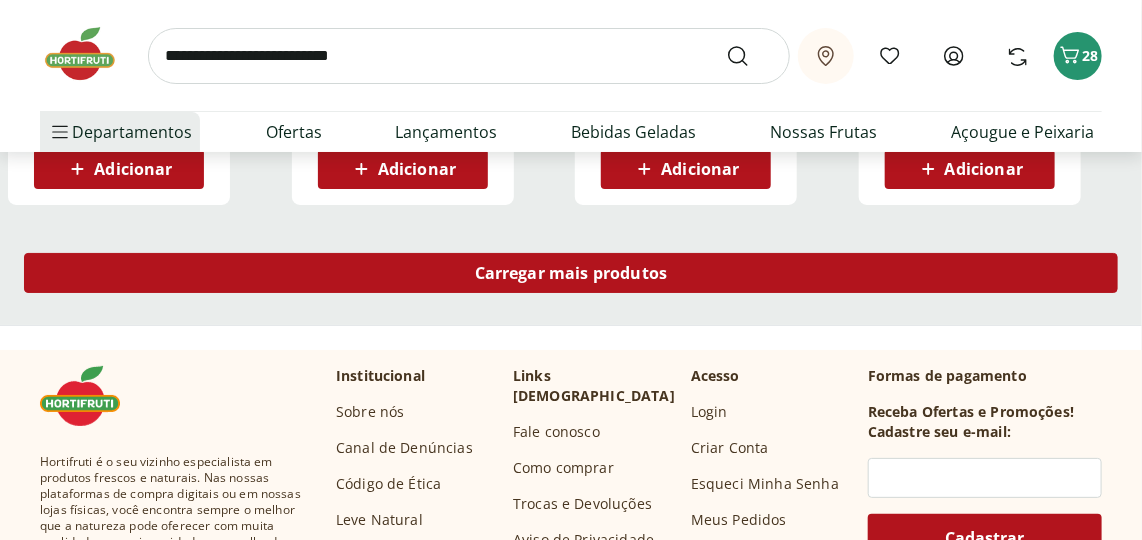 click on "Carregar mais produtos" at bounding box center (571, 273) 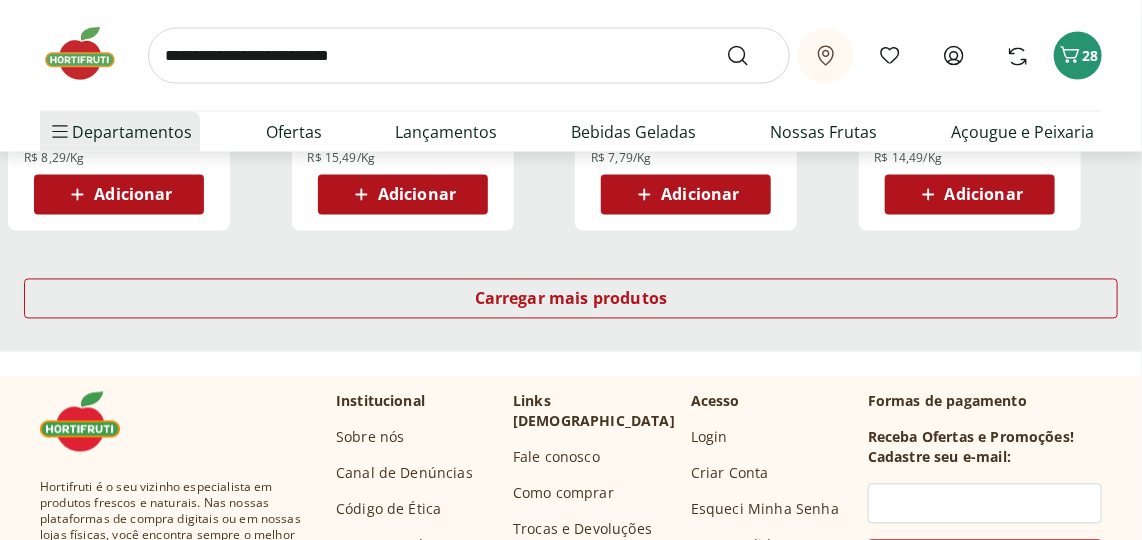 scroll, scrollTop: 9363, scrollLeft: 0, axis: vertical 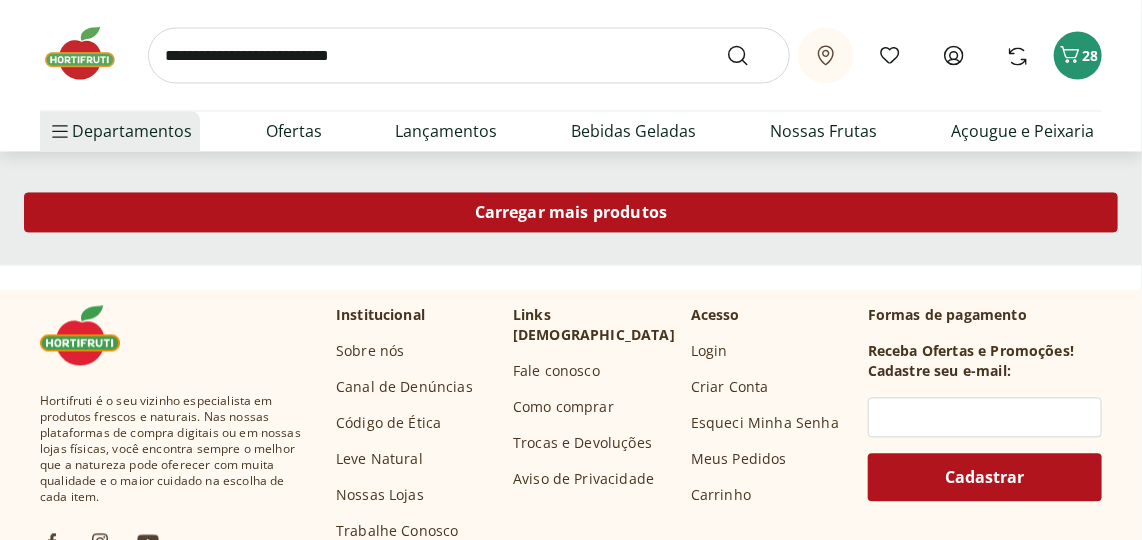 click on "Carregar mais produtos" at bounding box center (571, 213) 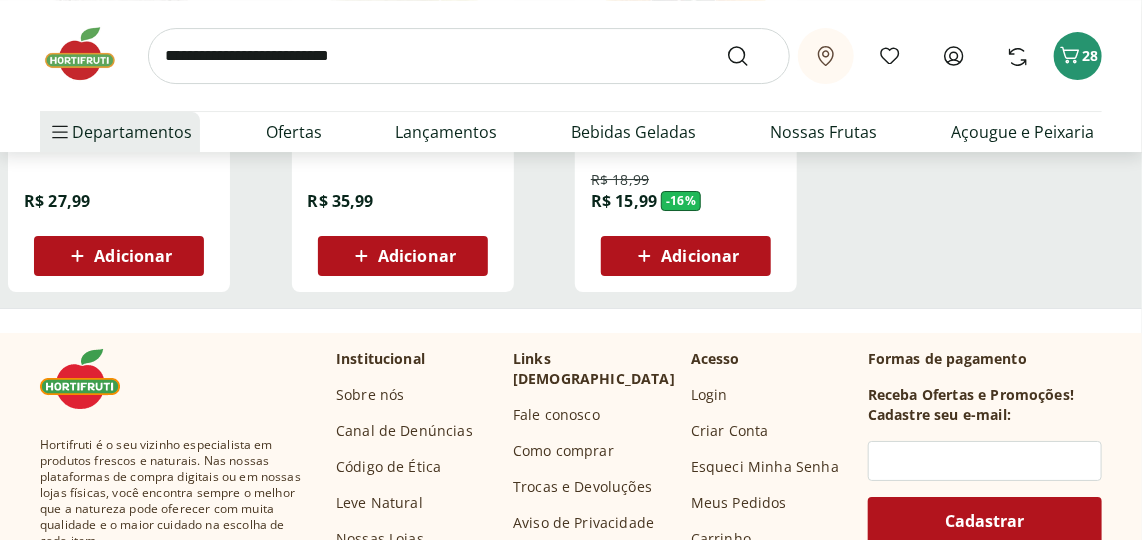 scroll, scrollTop: 10636, scrollLeft: 0, axis: vertical 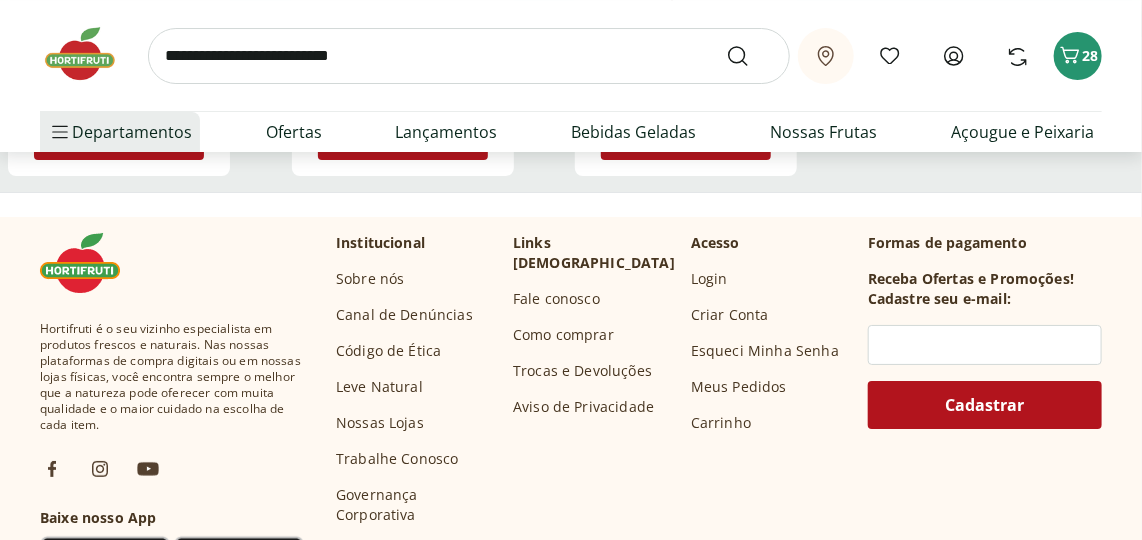 click on "Retirar em  Campos dos Goytacazes/RJ Meus Favoritos Entrar  ou  Criar conta Comprar Novamente 28  Departamentos Nossa Marca Nossa Marca Ver tudo do departamento Açougue & Peixaria Congelados e Refrigerados Frutas, Legumes e Verduras Orgânicos Mercearia Sorvetes Hortifruti Hortifruti Ver tudo do departamento Cogumelos Frutas Legumes Ovos Temperos Frescos Verduras Orgânicos Orgânicos Ver tudo do departamento Bebidas Orgânicas Frutas Orgânicas Legumes Orgânicos Ovos Orgânicos Perecíveis Orgânicos Verduras Orgânicas Temperos Frescos Açougue e Peixaria Açougue e Peixaria Ver tudo do departamento Aves Bovinos Exóticos Frutos do Mar Linguiça e Salsicha Peixes Salgados e Defumados Suínos Prontinhos Prontinhos Ver tudo do departamento Frutas Cortadinhas Pré Preparados Prontos para Consumo Saladas Sucos e Água de Coco Padaria Padaria Ver tudo do departamento Bolos e Mini Bolos Doces Pão Padaria Própria Salgados Torradas Bebidas Bebidas Ver tudo do departamento Água Água de Coco Cerveja Destilados" at bounding box center [571, 76] 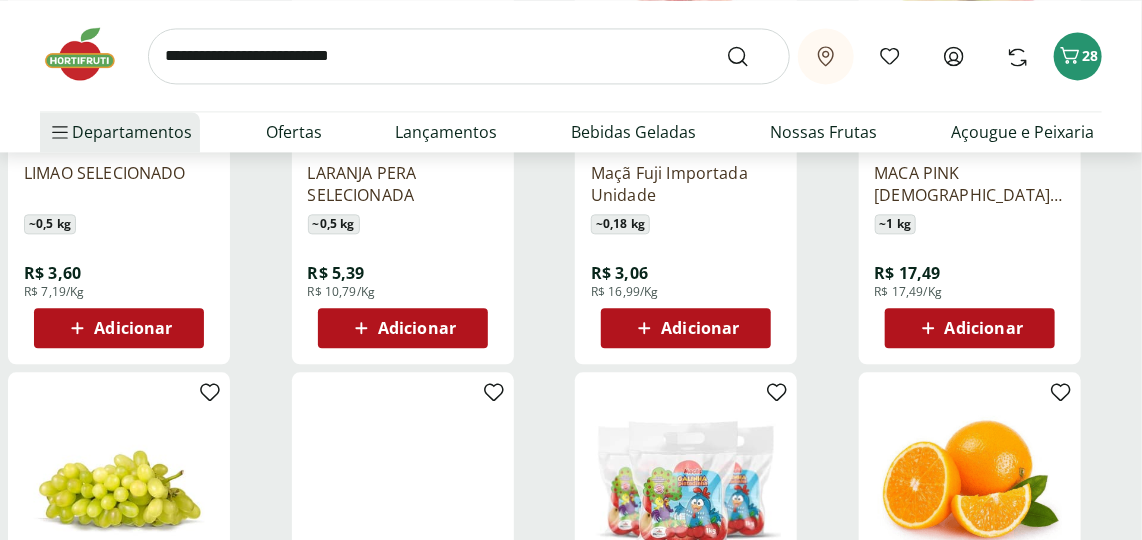 scroll, scrollTop: 9535, scrollLeft: 0, axis: vertical 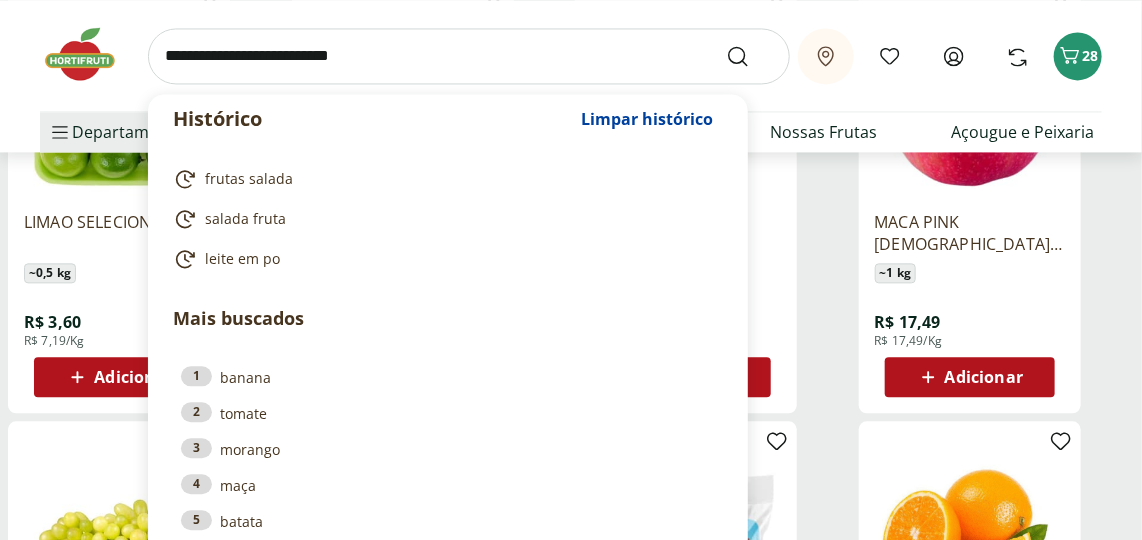 click at bounding box center [469, 56] 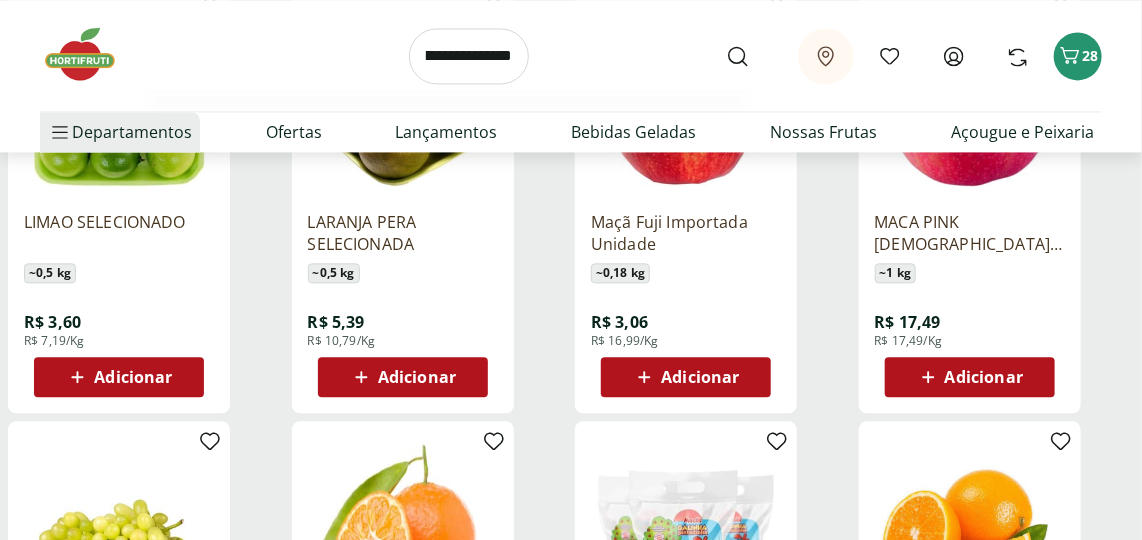 scroll, scrollTop: 0, scrollLeft: 26, axis: horizontal 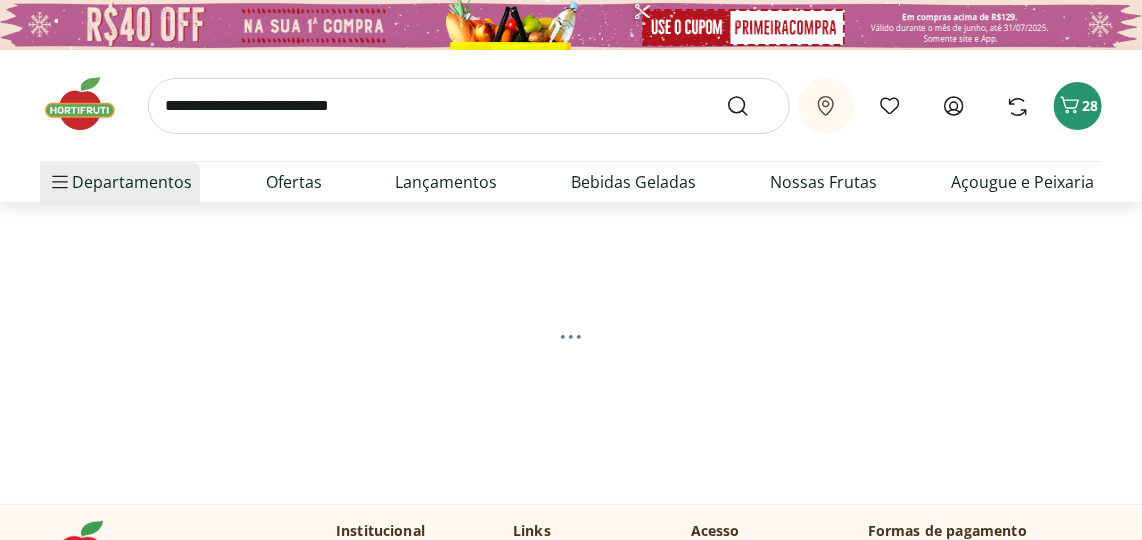 select on "**********" 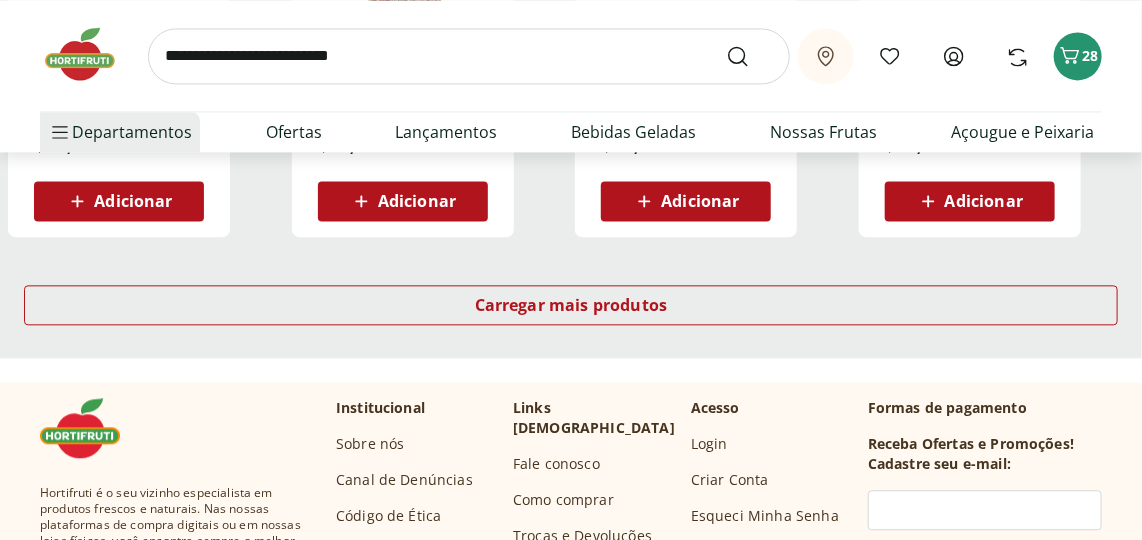 scroll, scrollTop: 1454, scrollLeft: 0, axis: vertical 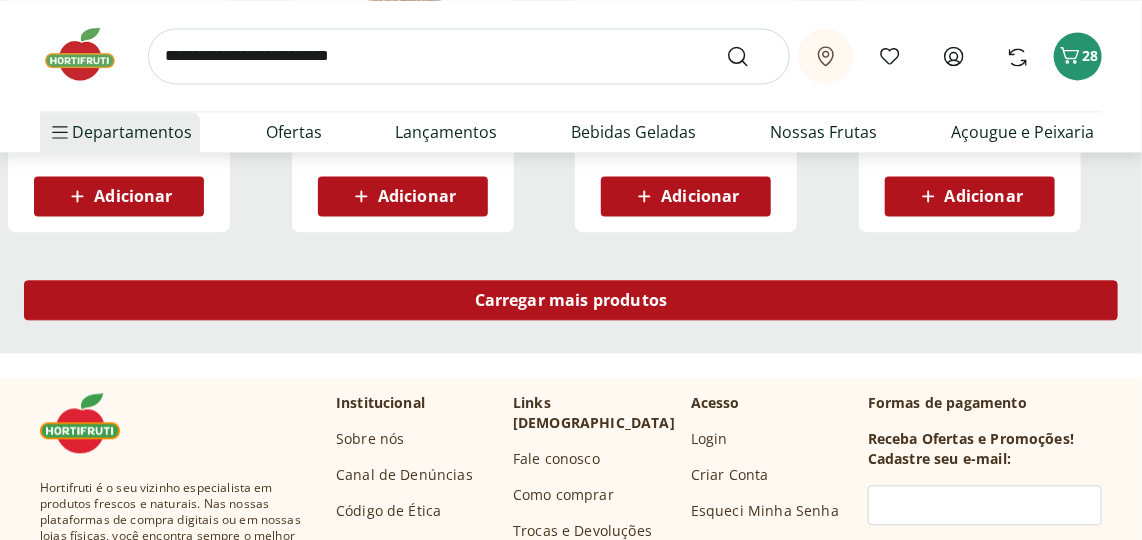 click on "Carregar mais produtos" at bounding box center (571, 300) 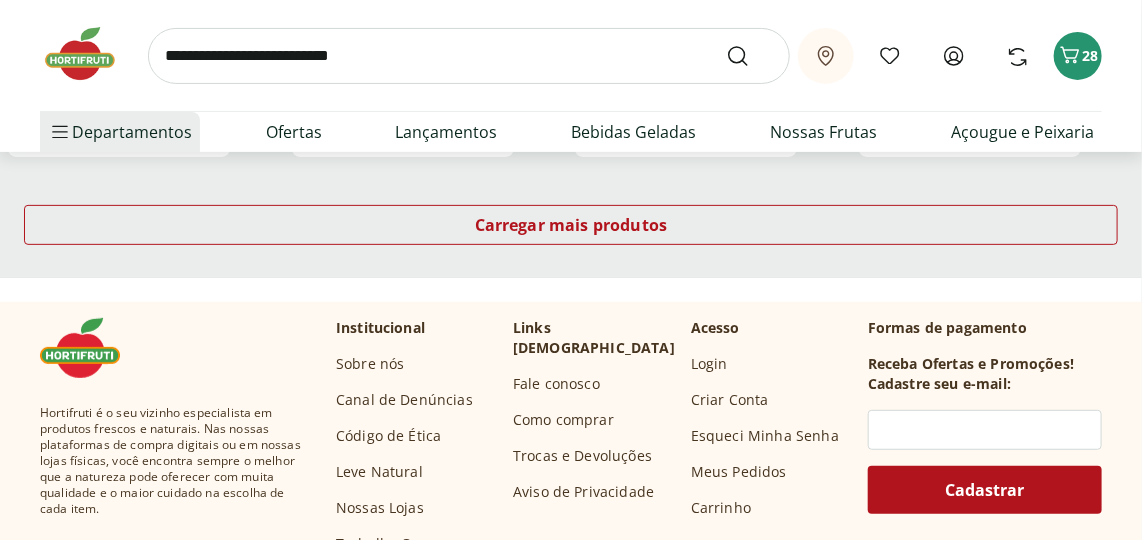 scroll, scrollTop: 2727, scrollLeft: 0, axis: vertical 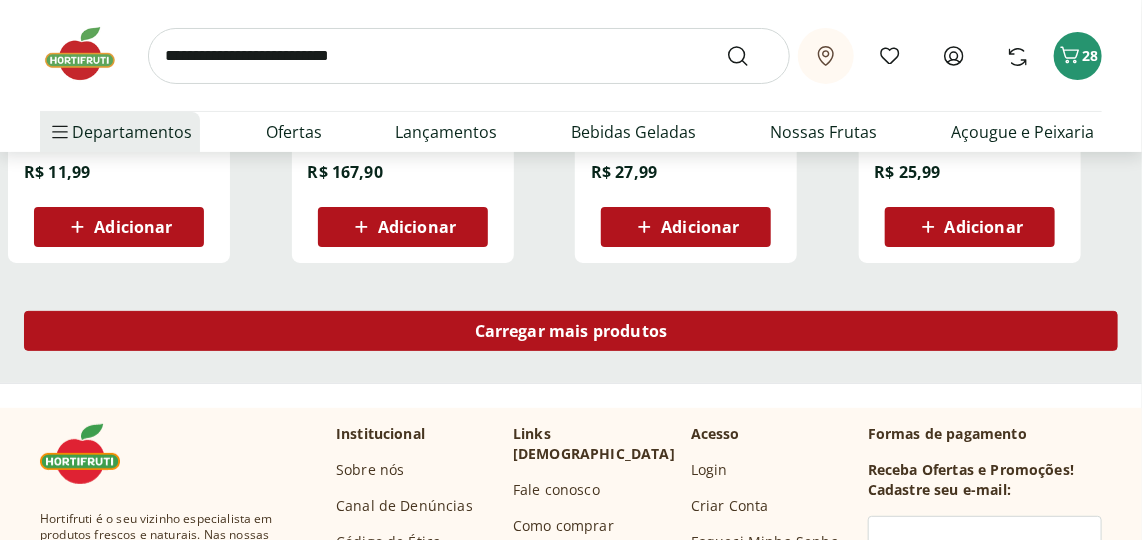 click on "Carregar mais produtos" at bounding box center [571, 331] 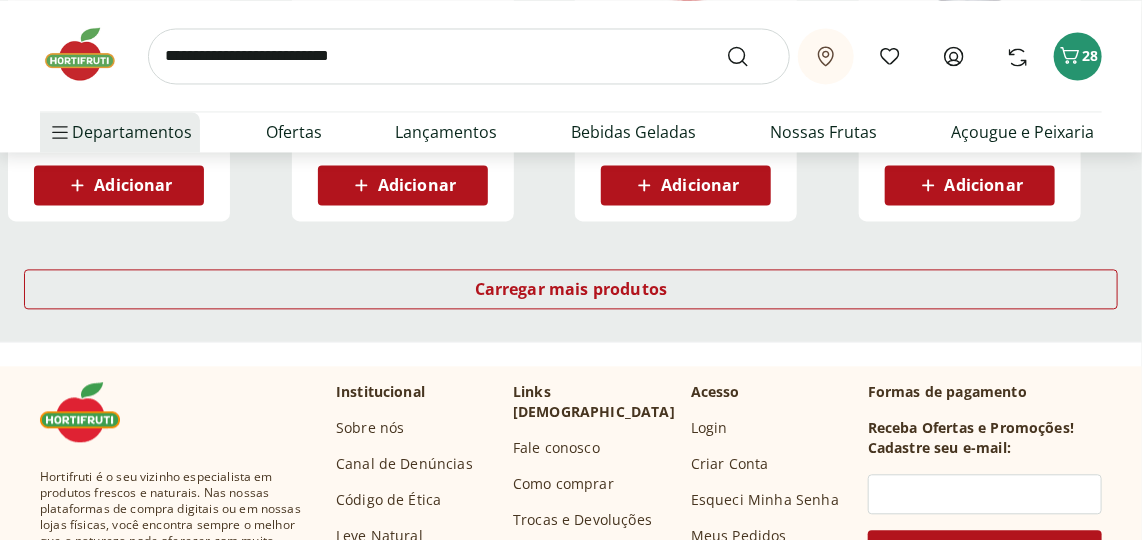 scroll, scrollTop: 4090, scrollLeft: 0, axis: vertical 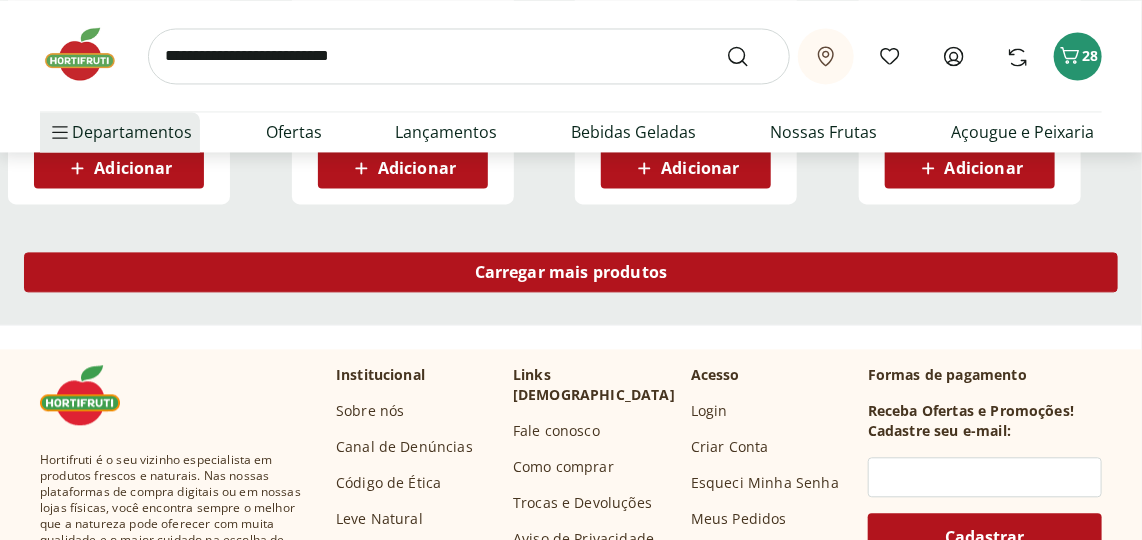 click on "Carregar mais produtos" at bounding box center [571, 272] 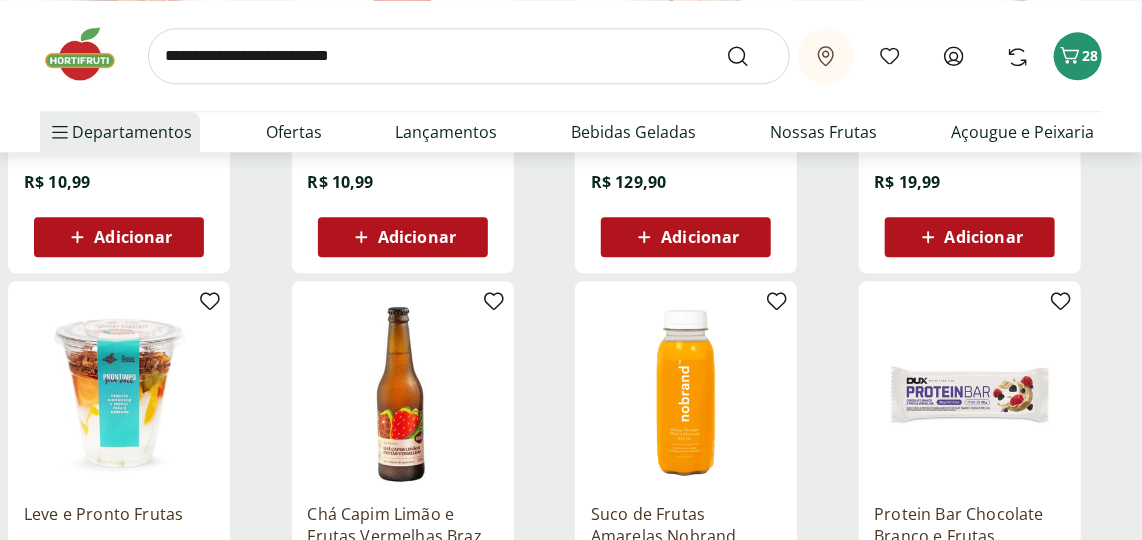 scroll, scrollTop: 4545, scrollLeft: 0, axis: vertical 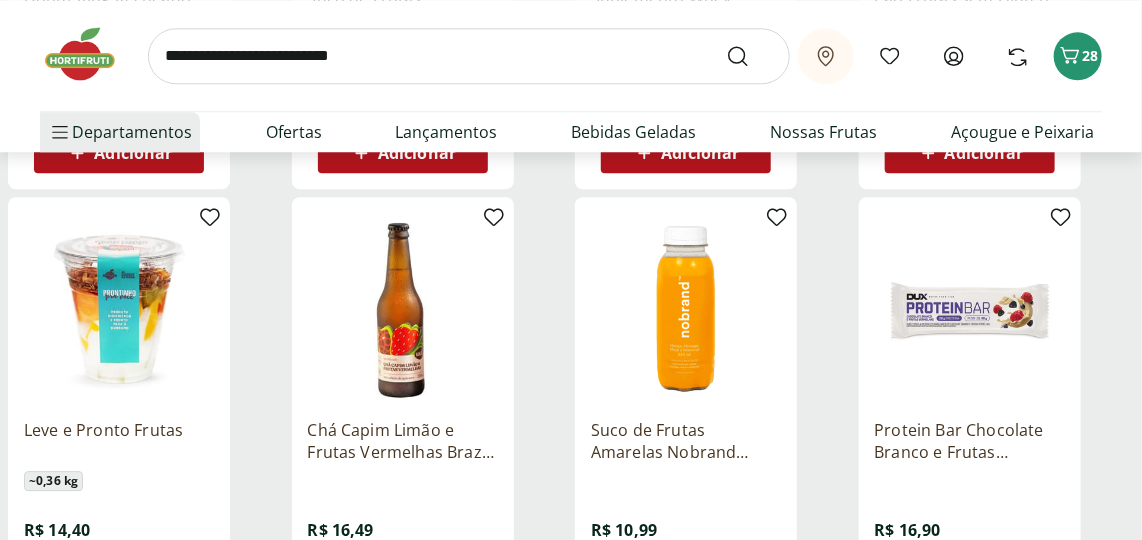 click at bounding box center [119, 308] 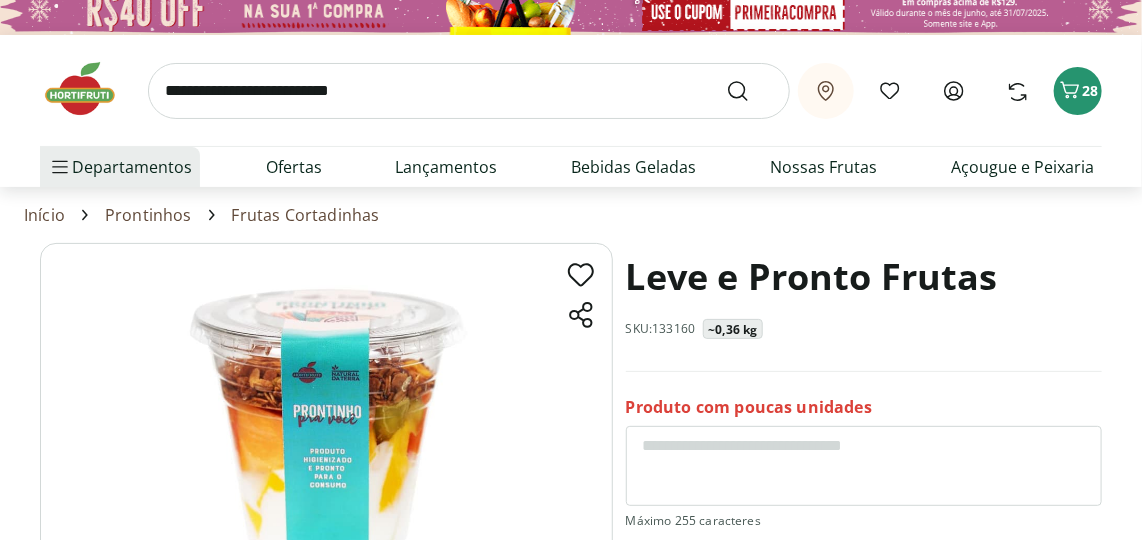 scroll, scrollTop: 0, scrollLeft: 0, axis: both 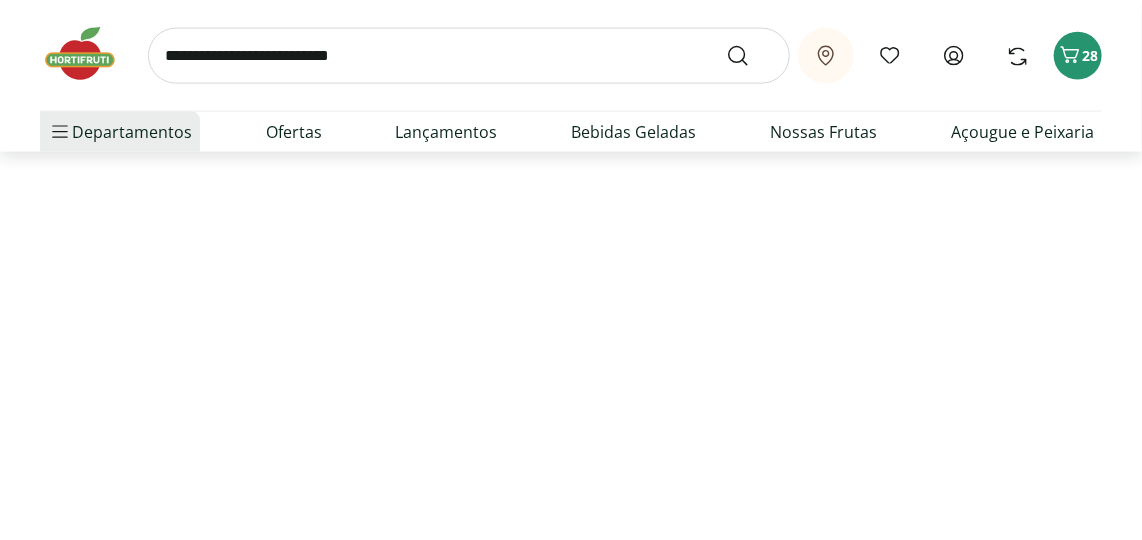 select on "**********" 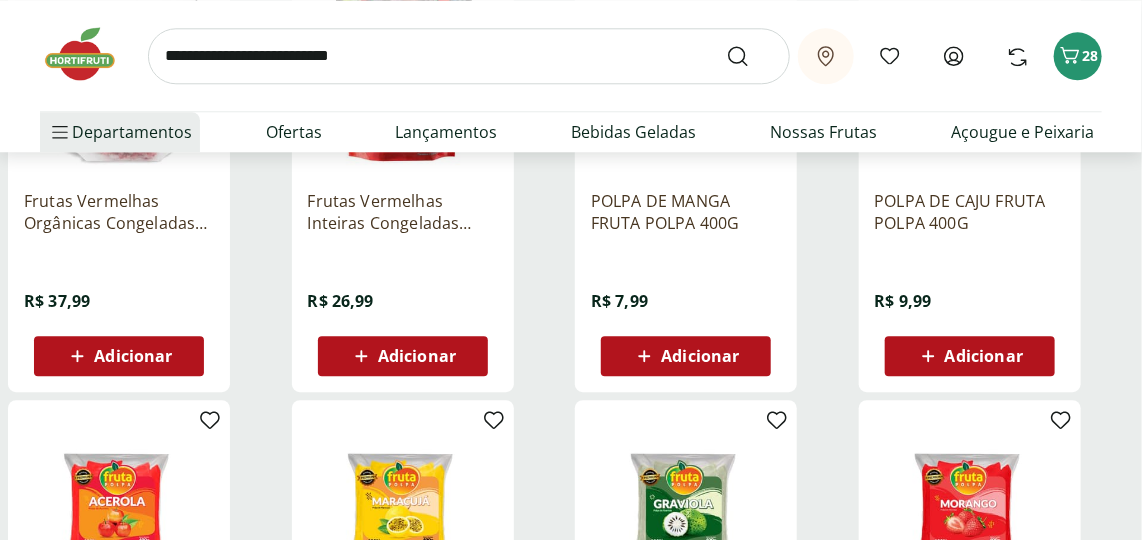 scroll, scrollTop: 3540, scrollLeft: 0, axis: vertical 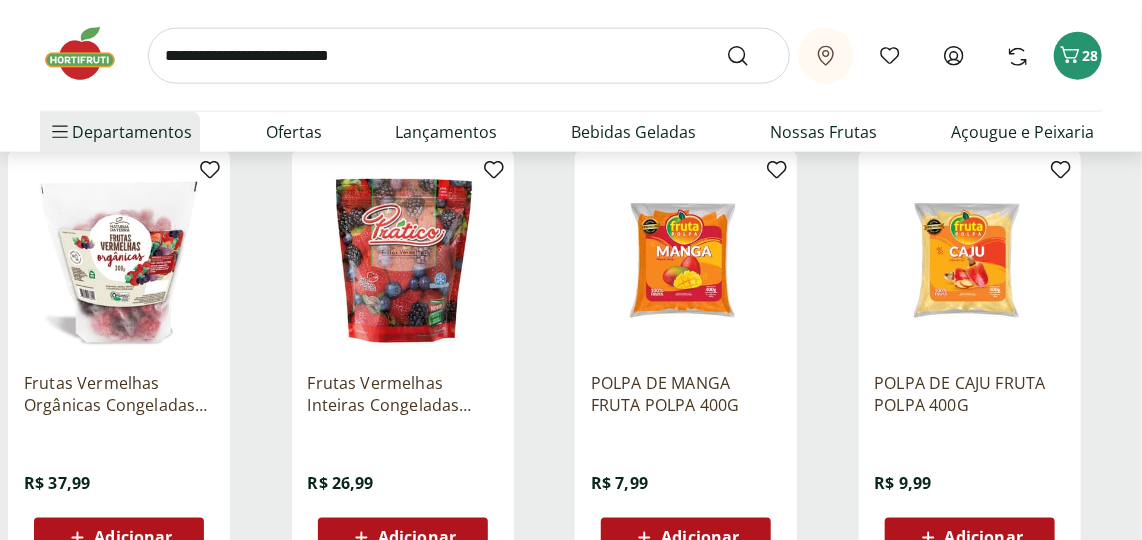 click at bounding box center (119, 261) 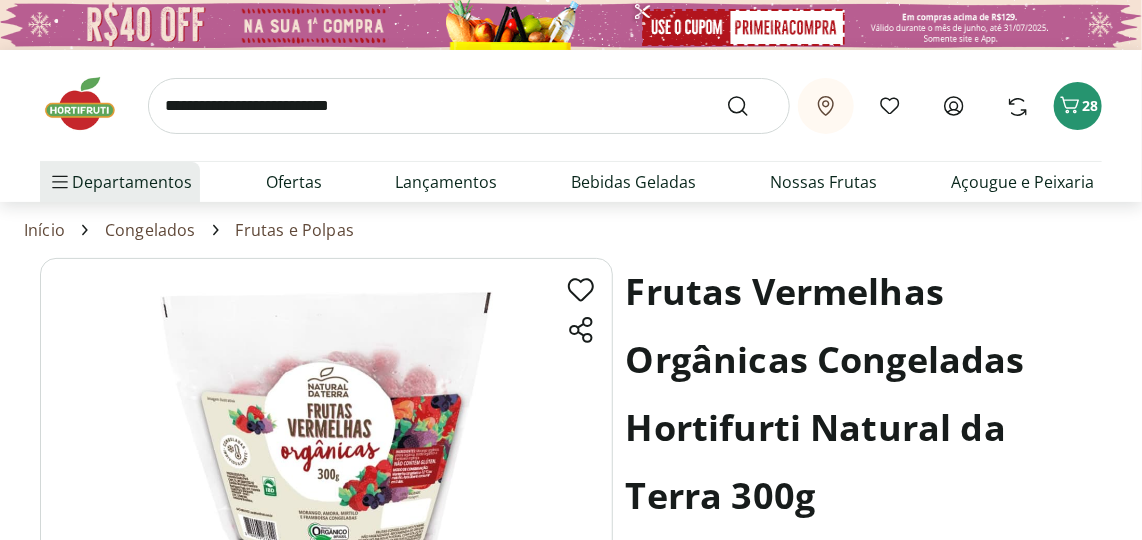 scroll, scrollTop: 90, scrollLeft: 0, axis: vertical 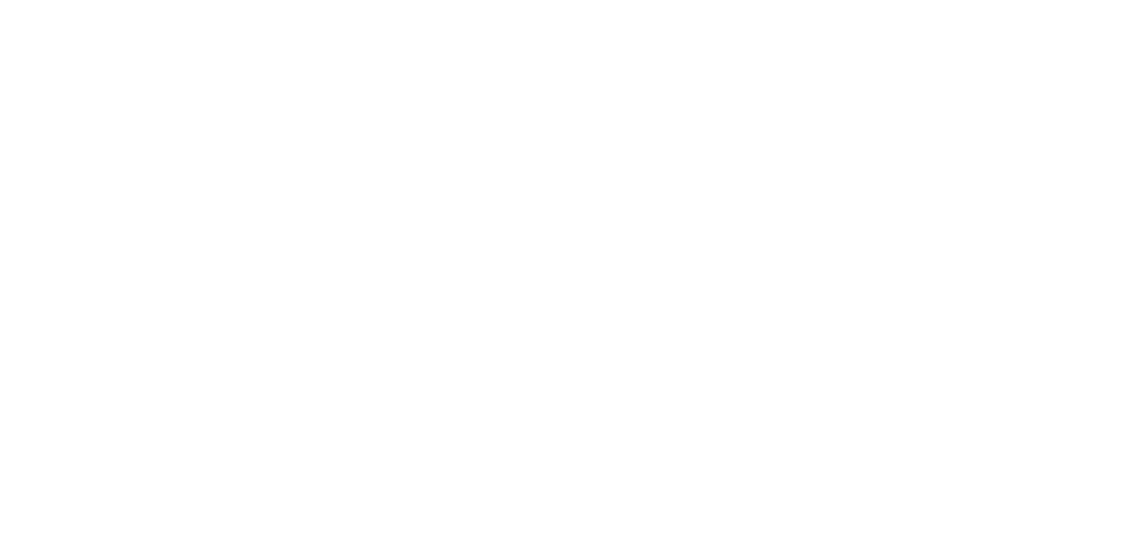 select on "**********" 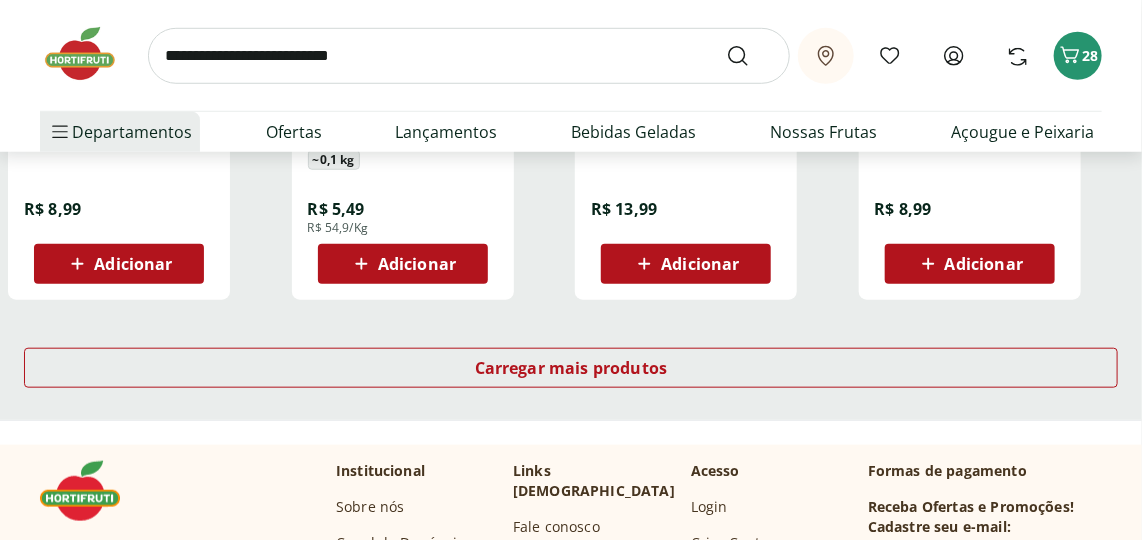 scroll, scrollTop: 8631, scrollLeft: 0, axis: vertical 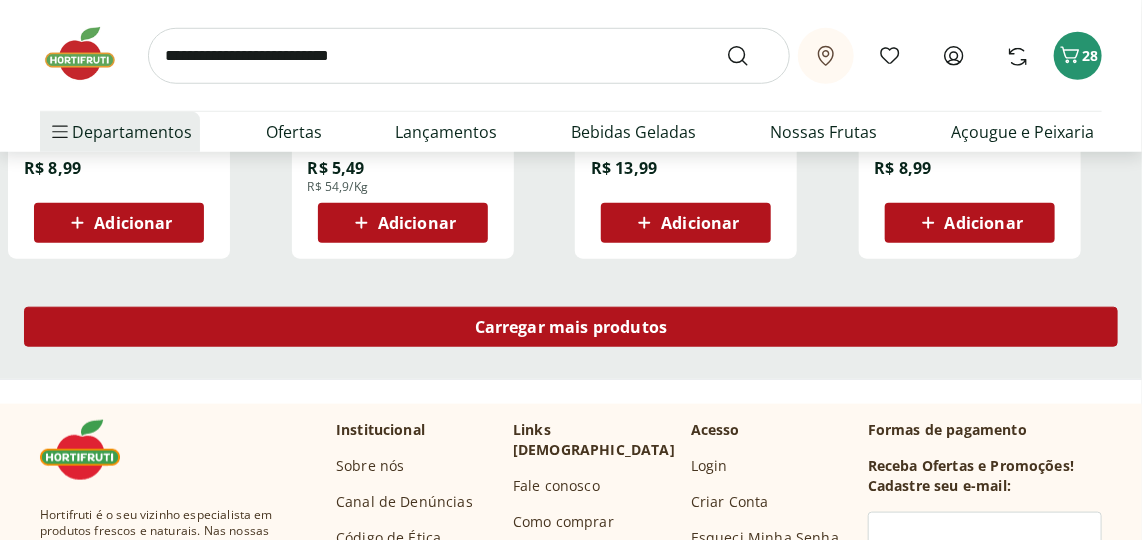 click on "Carregar mais produtos" at bounding box center (571, 327) 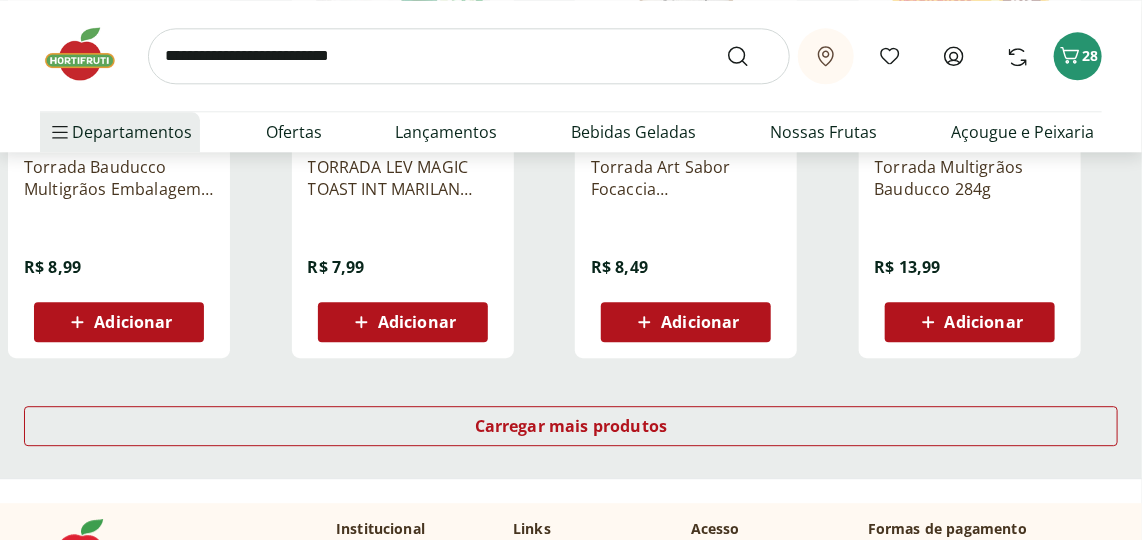 scroll, scrollTop: 9904, scrollLeft: 0, axis: vertical 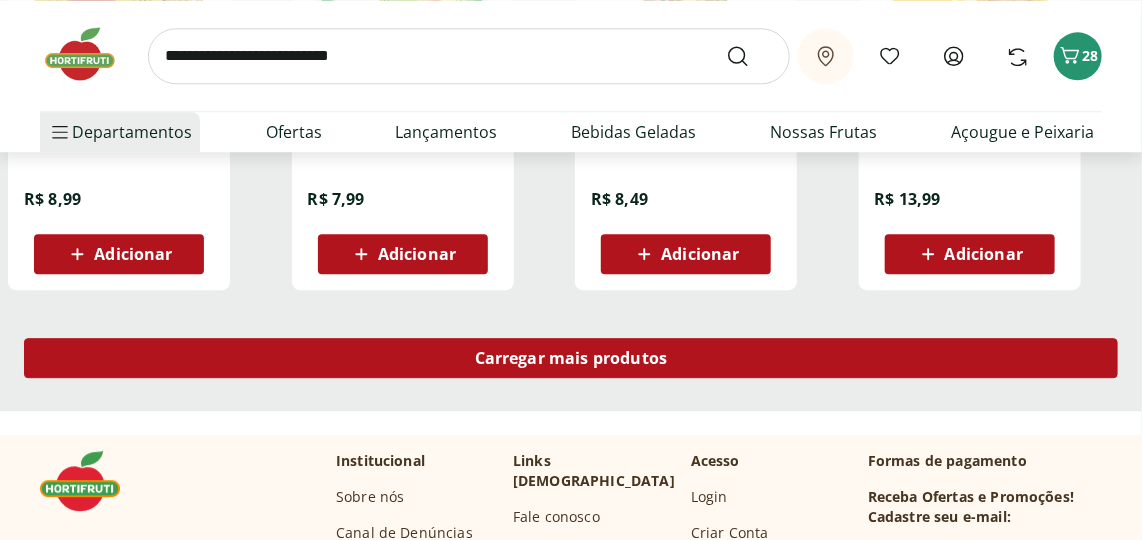 click on "Carregar mais produtos" at bounding box center (571, 358) 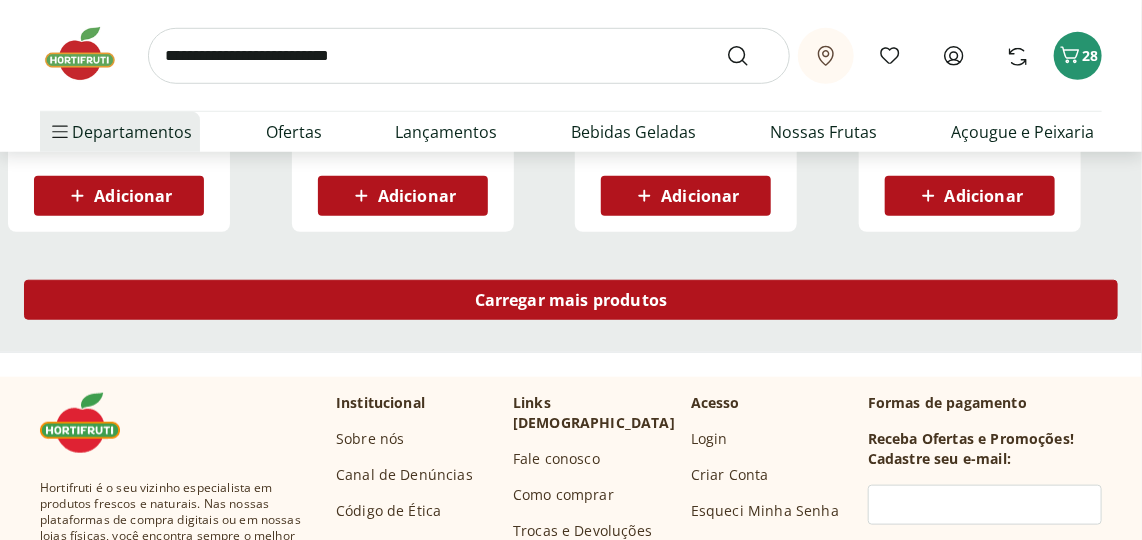 scroll, scrollTop: 11267, scrollLeft: 0, axis: vertical 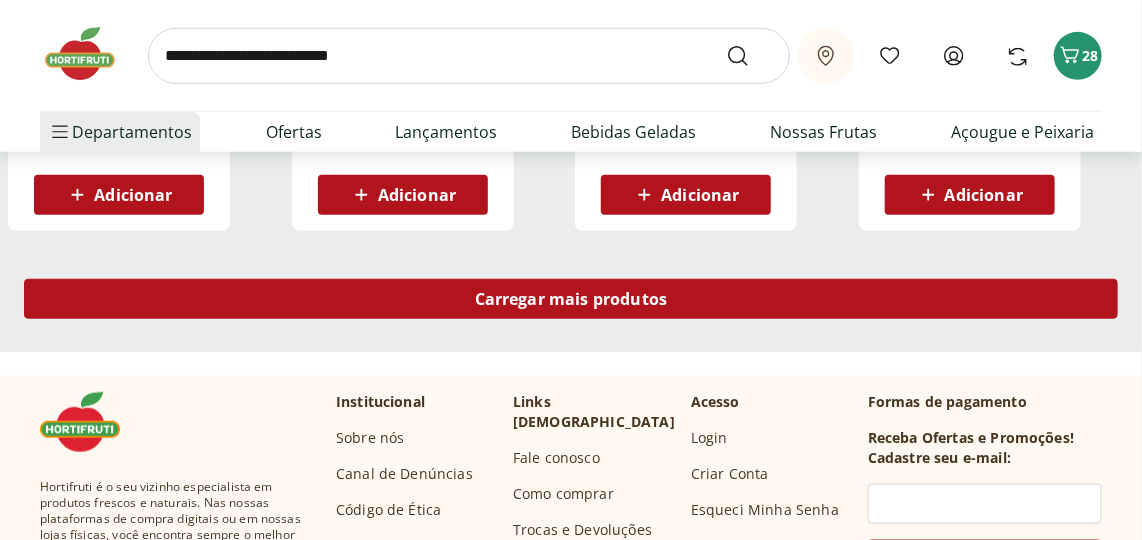 click on "Carregar mais produtos" at bounding box center [571, 299] 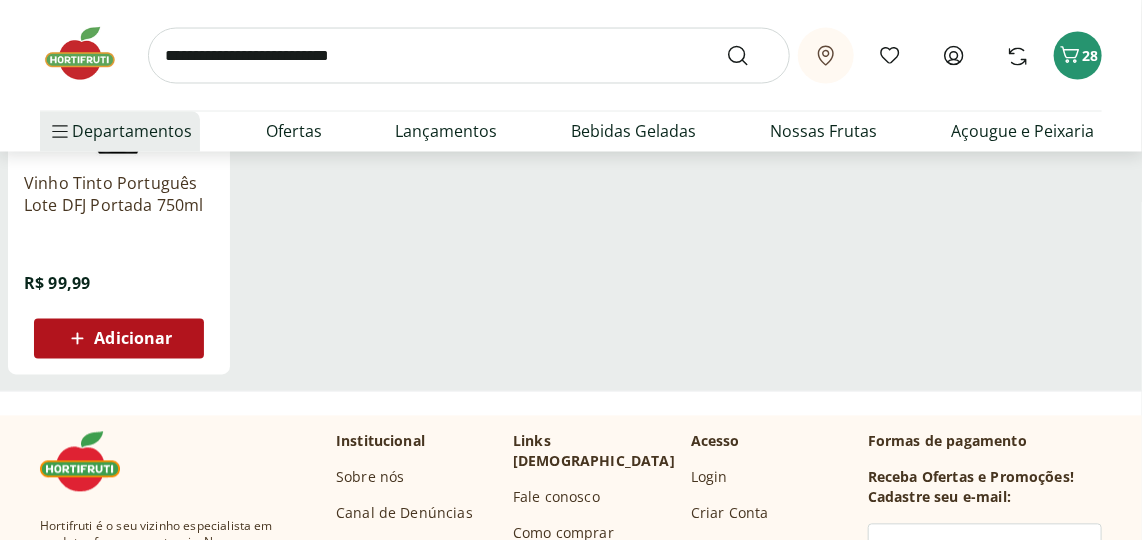 scroll, scrollTop: 12086, scrollLeft: 0, axis: vertical 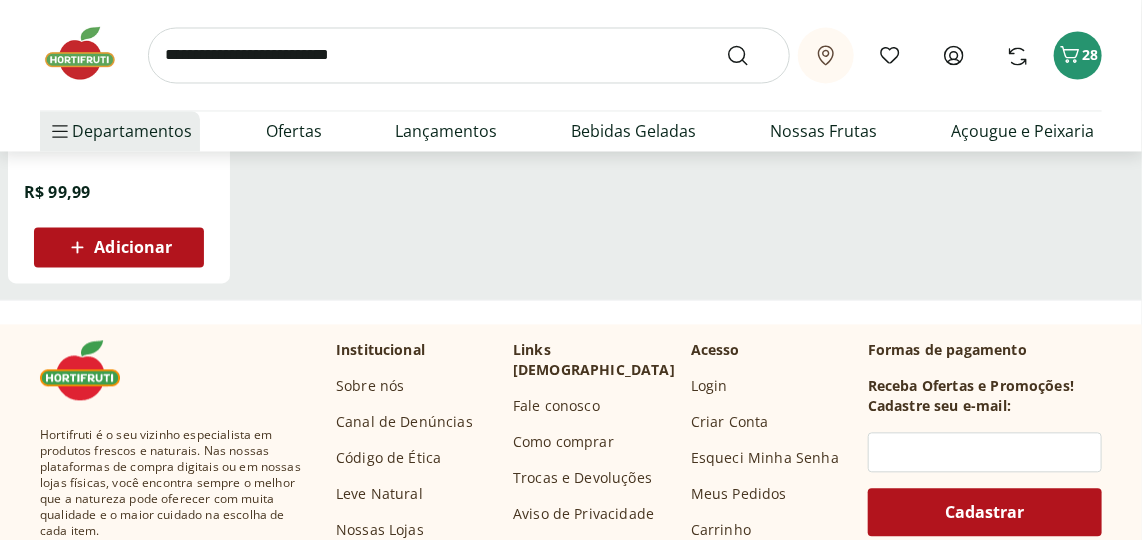 click on "Meus Favoritos" at bounding box center [0, 0] 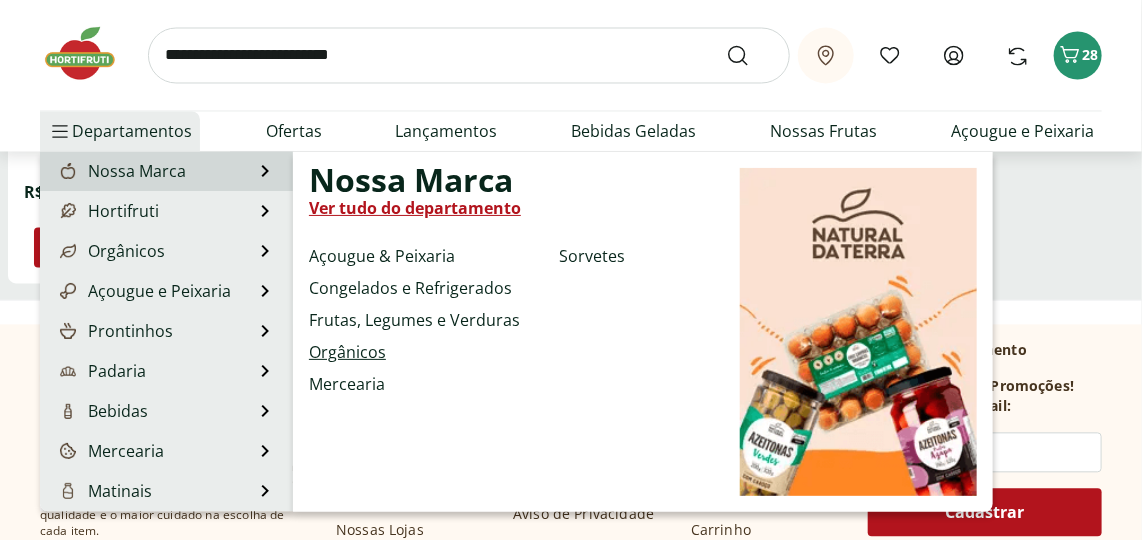 click on "Orgânicos" at bounding box center [347, 352] 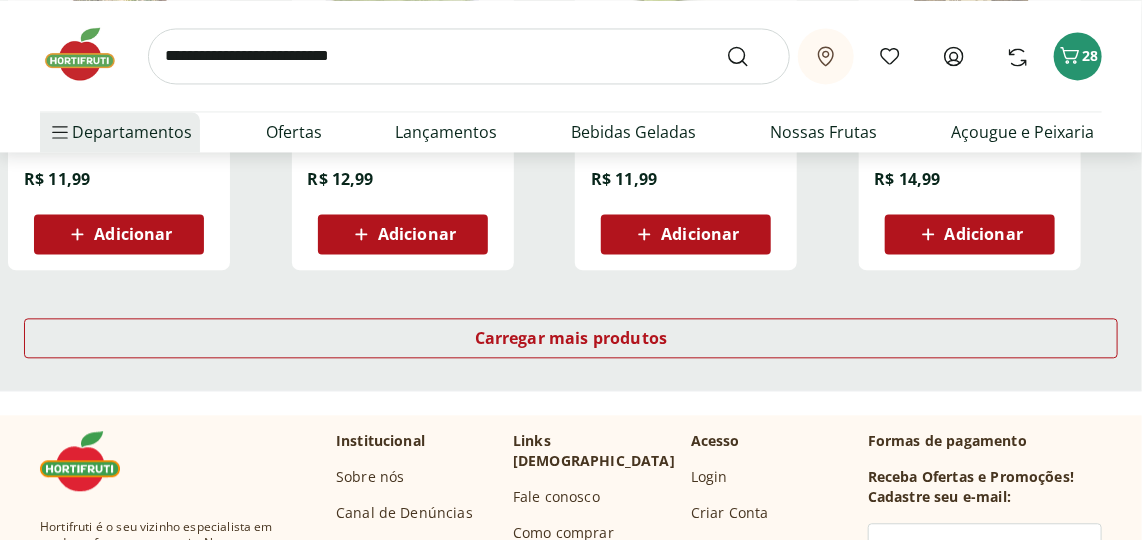 scroll, scrollTop: 1454, scrollLeft: 0, axis: vertical 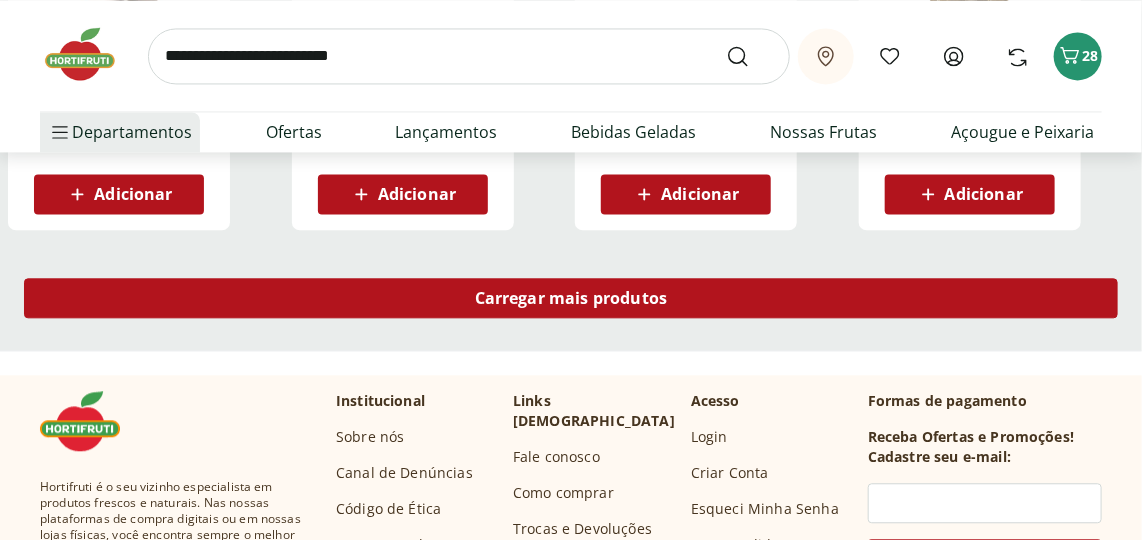click on "Carregar mais produtos" at bounding box center (571, 298) 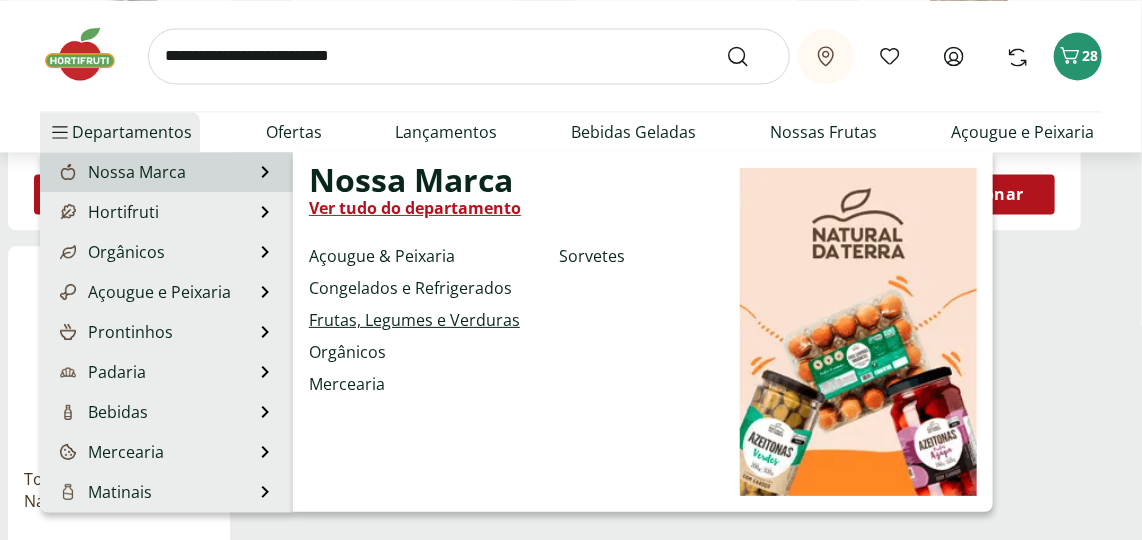 click on "Frutas, Legumes e Verduras" at bounding box center [414, 320] 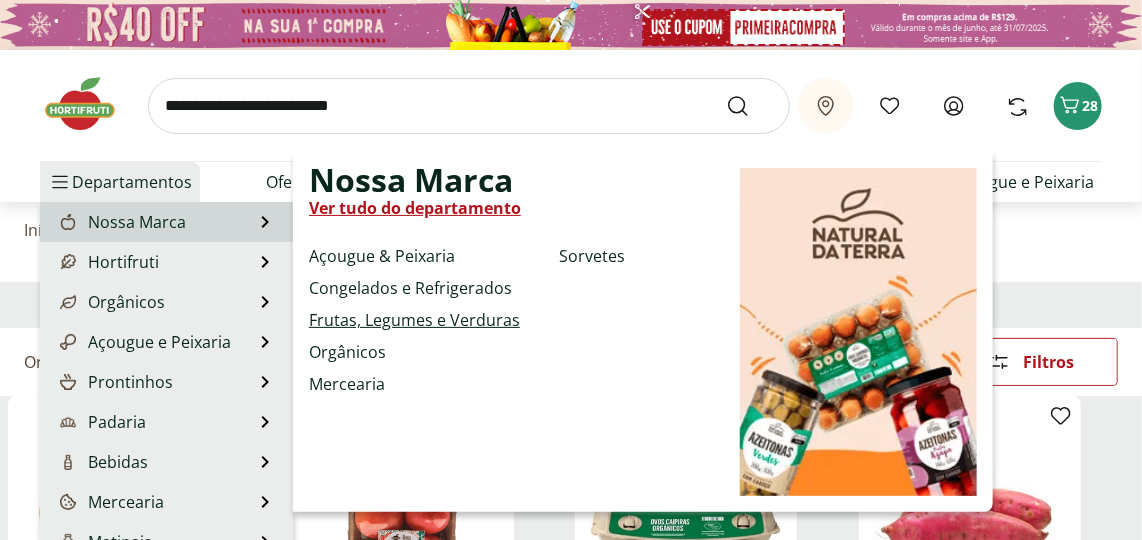 select on "**********" 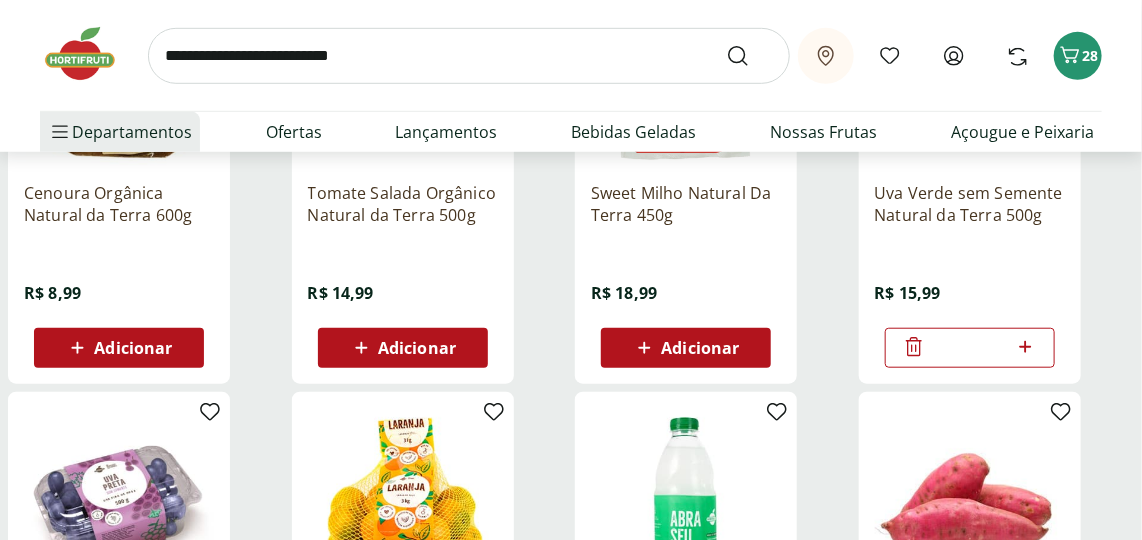 scroll, scrollTop: 485, scrollLeft: 0, axis: vertical 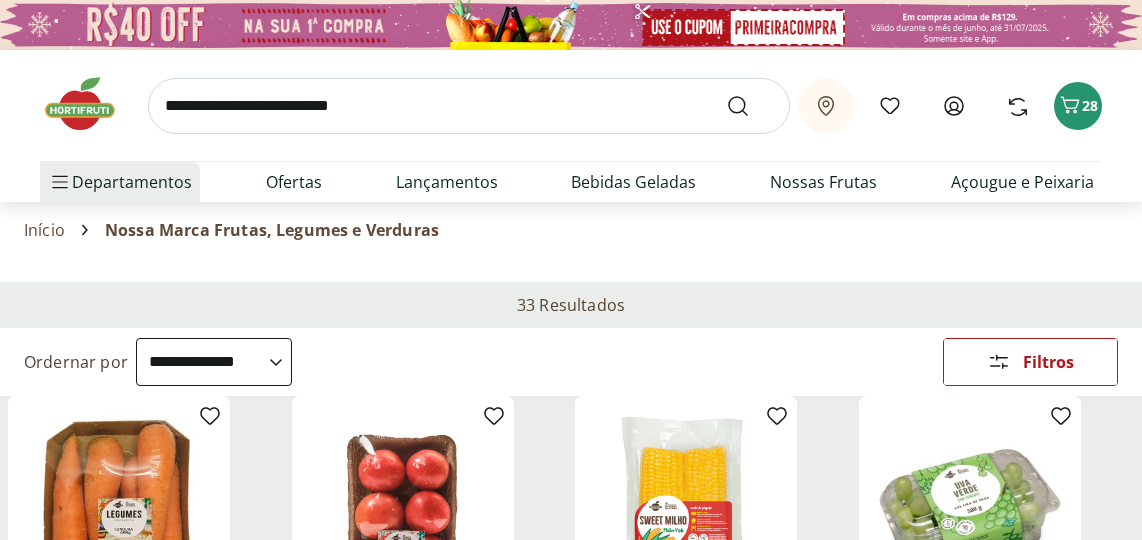 select on "**********" 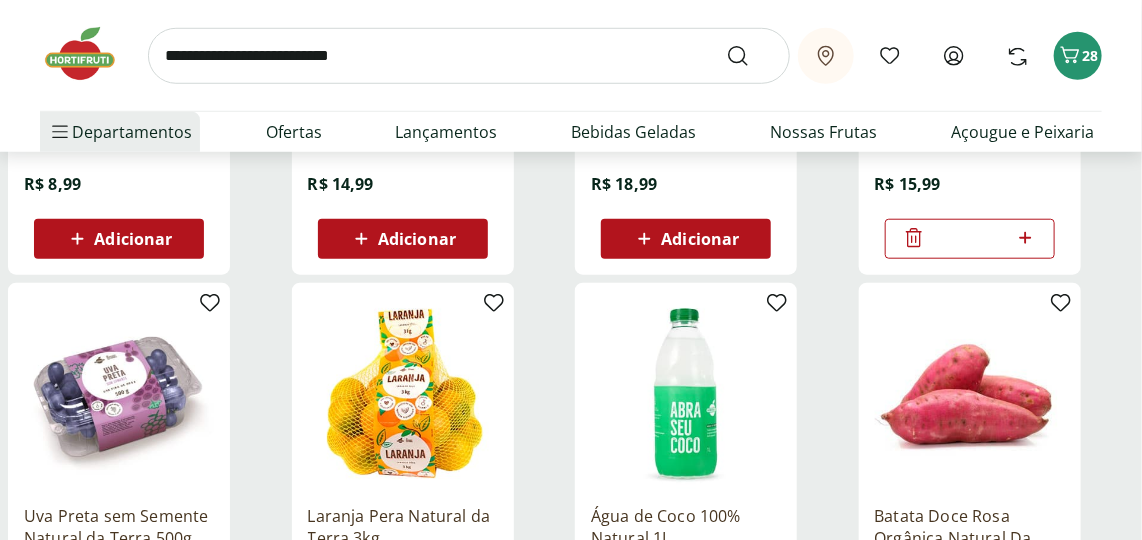 scroll, scrollTop: 0, scrollLeft: 0, axis: both 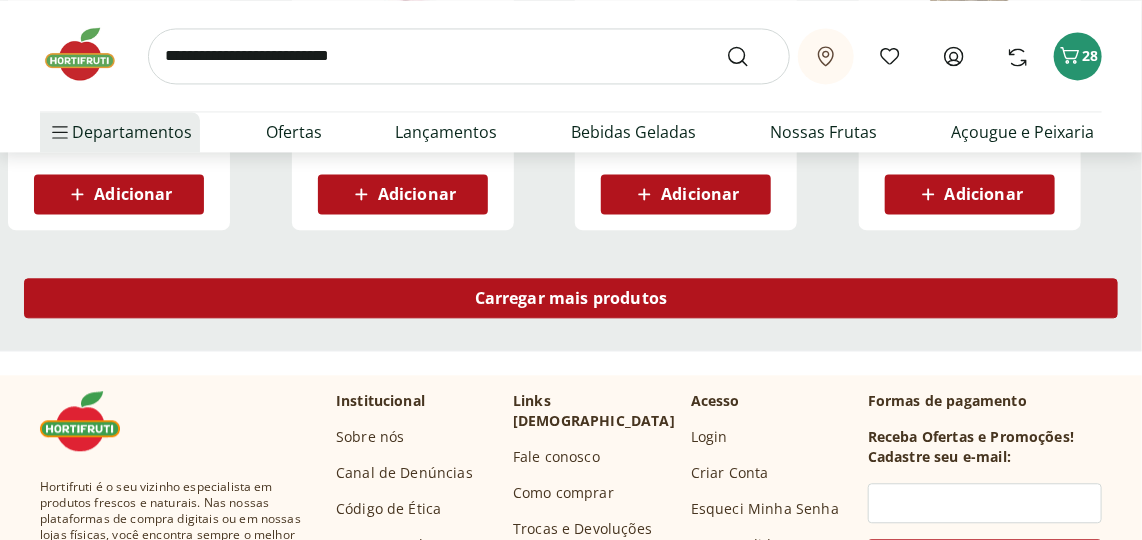 click on "Carregar mais produtos" at bounding box center [571, 298] 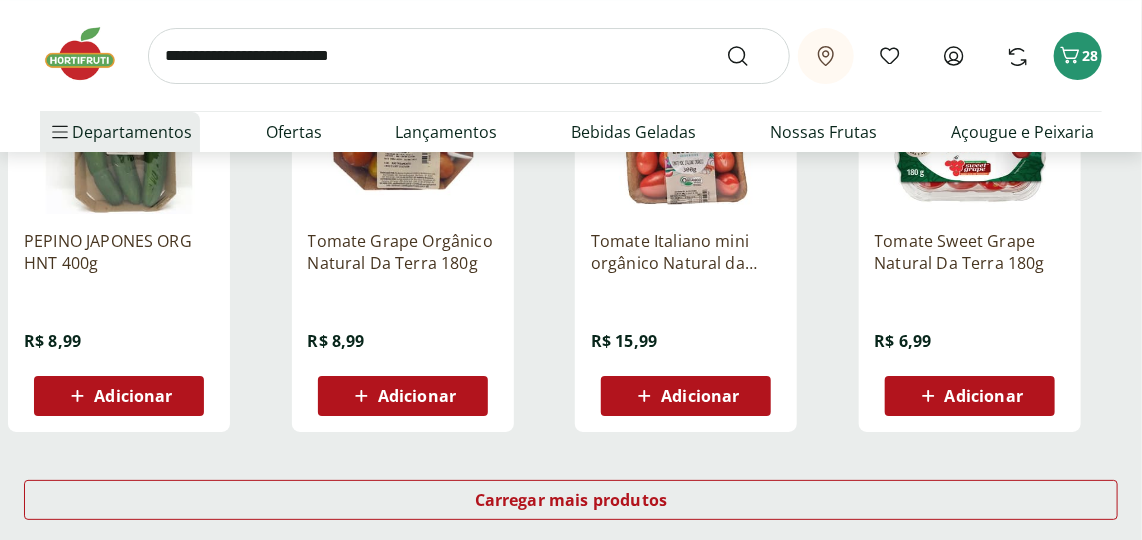 scroll, scrollTop: 2545, scrollLeft: 0, axis: vertical 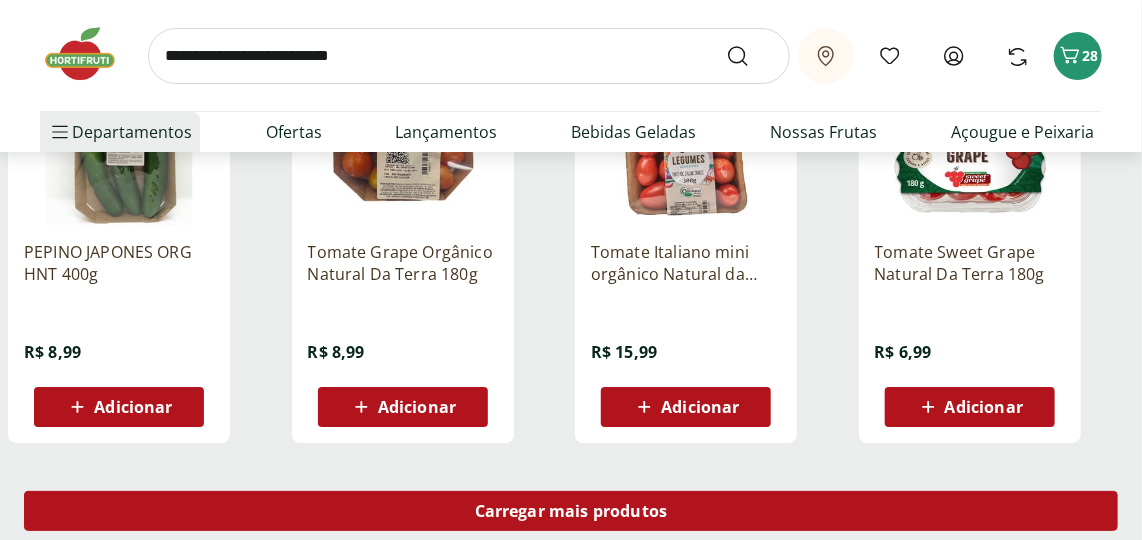 click on "Carregar mais produtos" at bounding box center [571, 511] 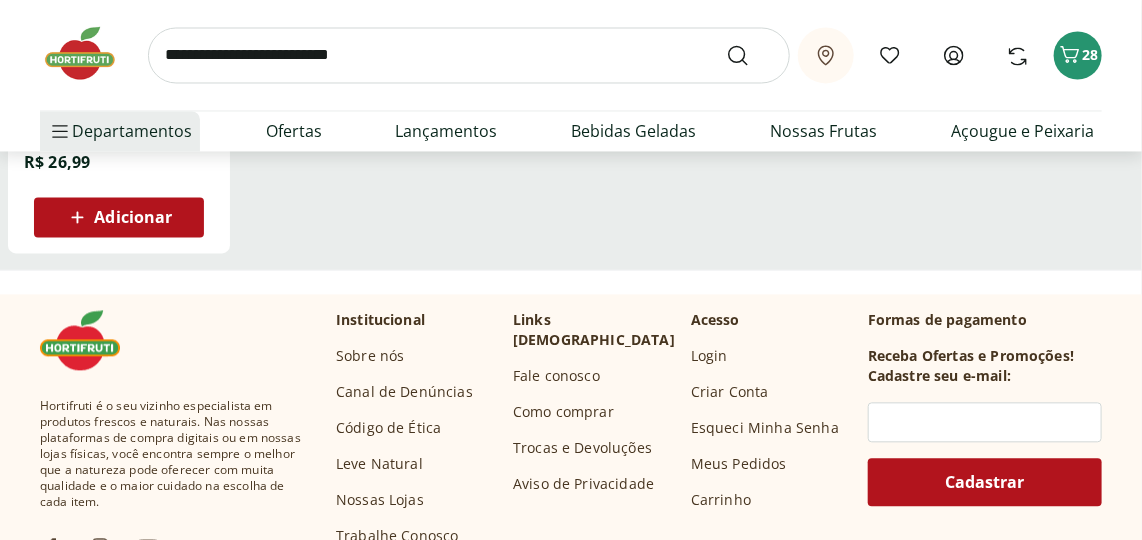scroll, scrollTop: 3999, scrollLeft: 0, axis: vertical 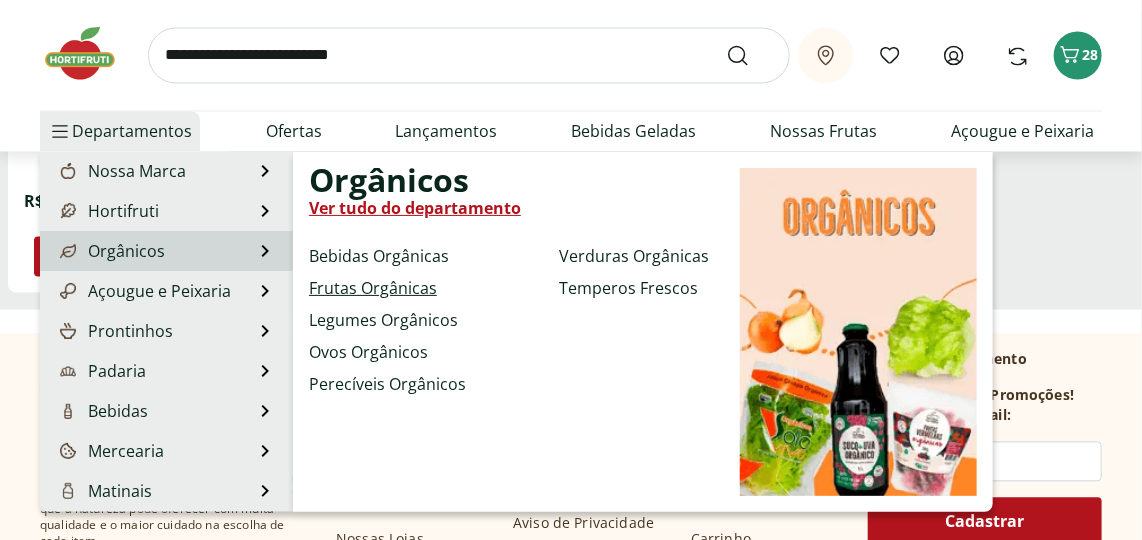 click on "Frutas Orgânicas" at bounding box center [373, 288] 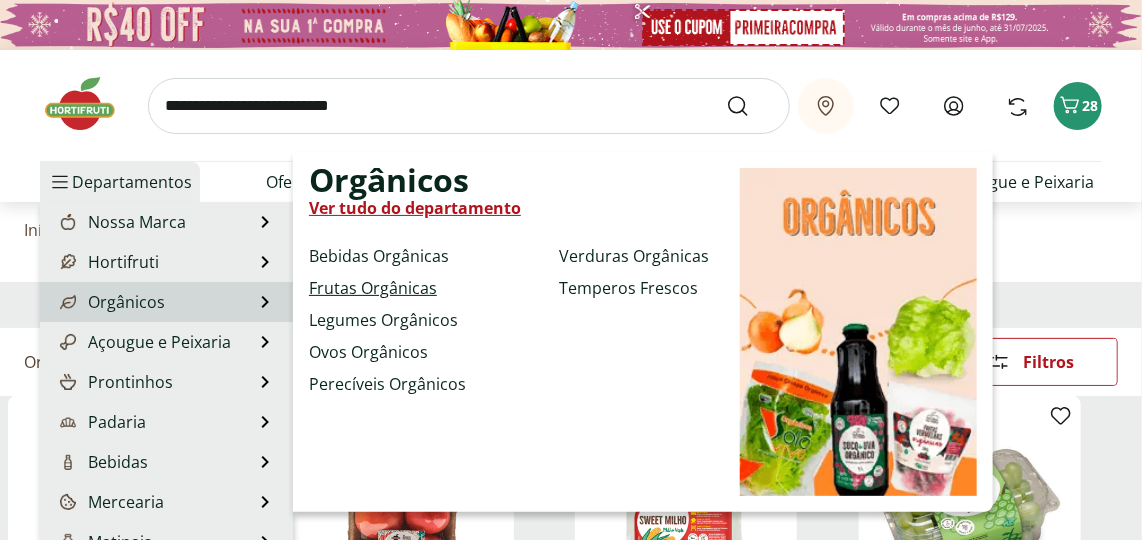 select on "**********" 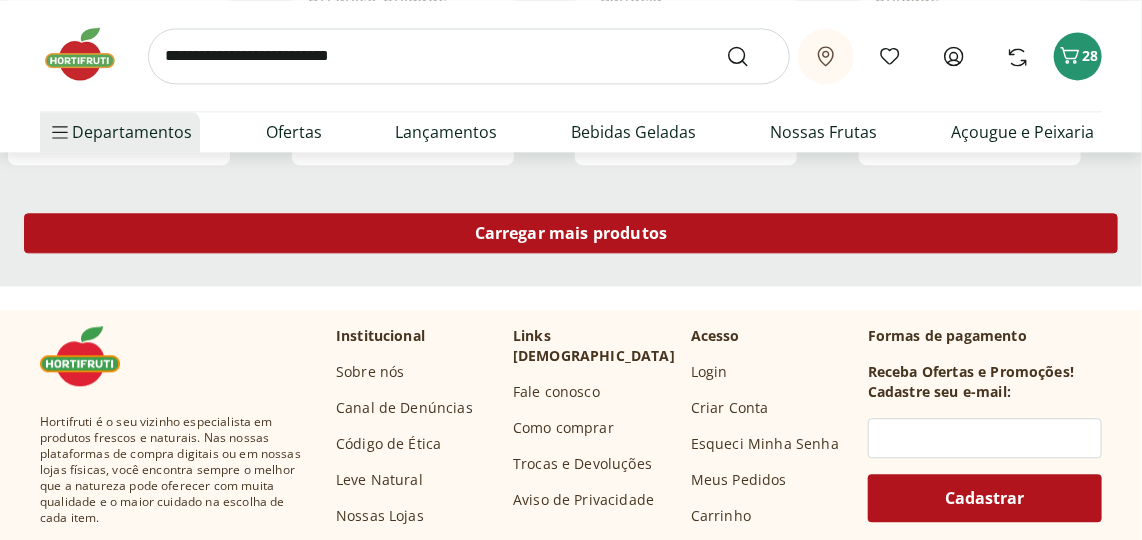 scroll, scrollTop: 1545, scrollLeft: 0, axis: vertical 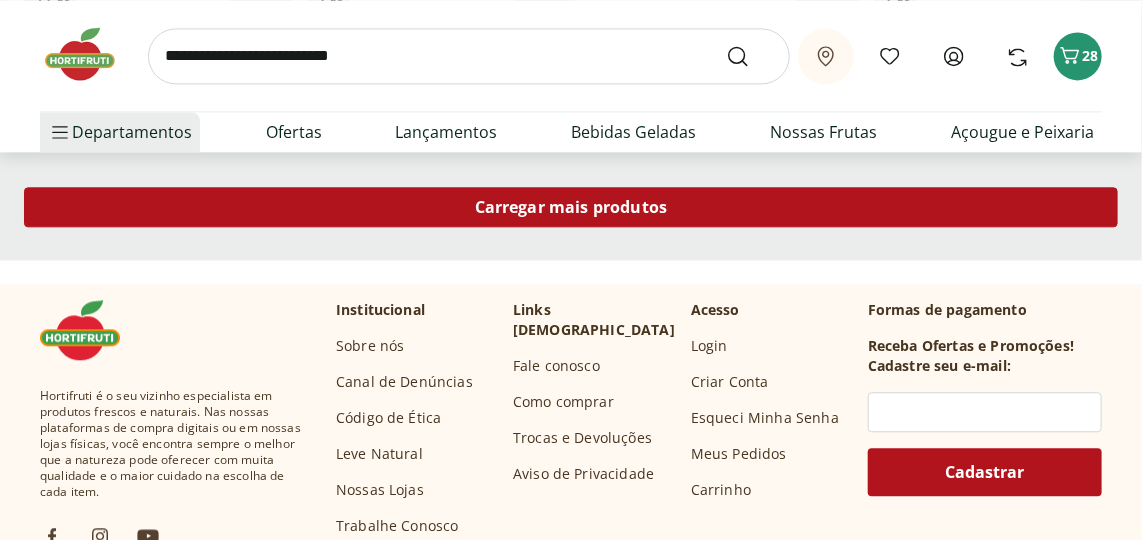 click on "Carregar mais produtos" at bounding box center [571, 207] 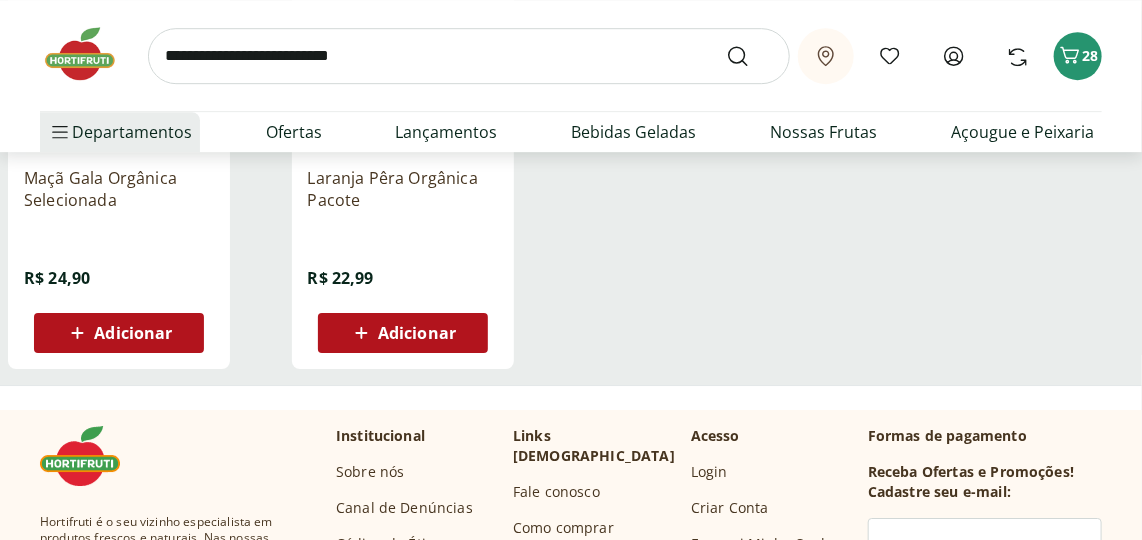 scroll, scrollTop: 2272, scrollLeft: 0, axis: vertical 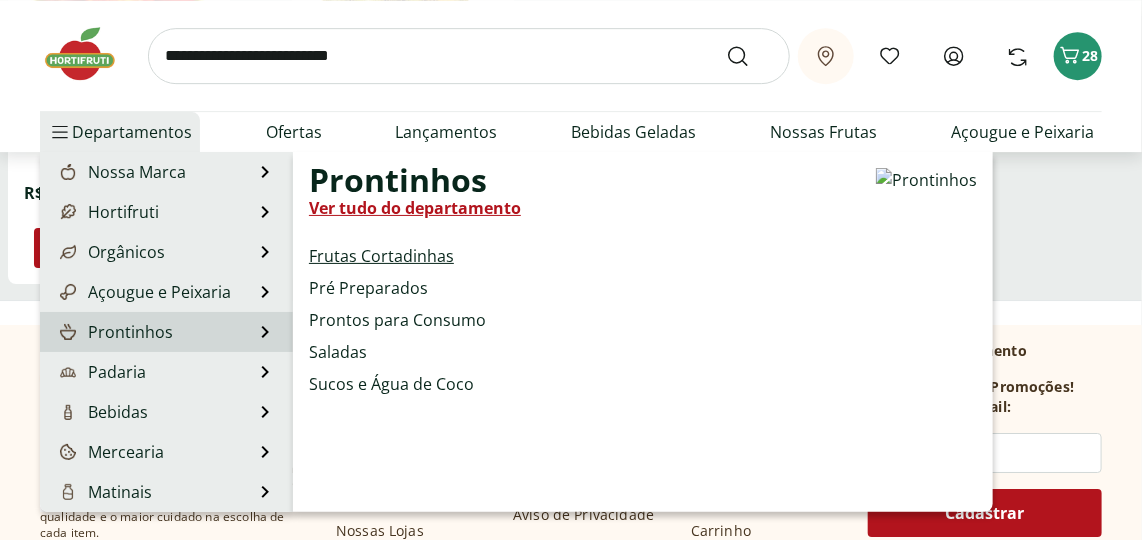 click on "Frutas Cortadinhas" at bounding box center (381, 256) 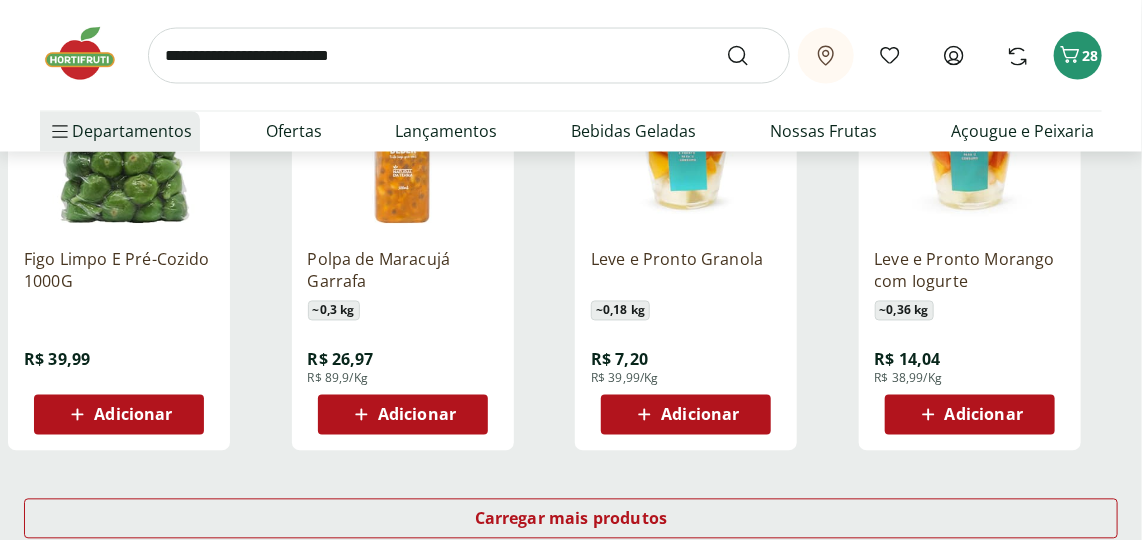 scroll, scrollTop: 1272, scrollLeft: 0, axis: vertical 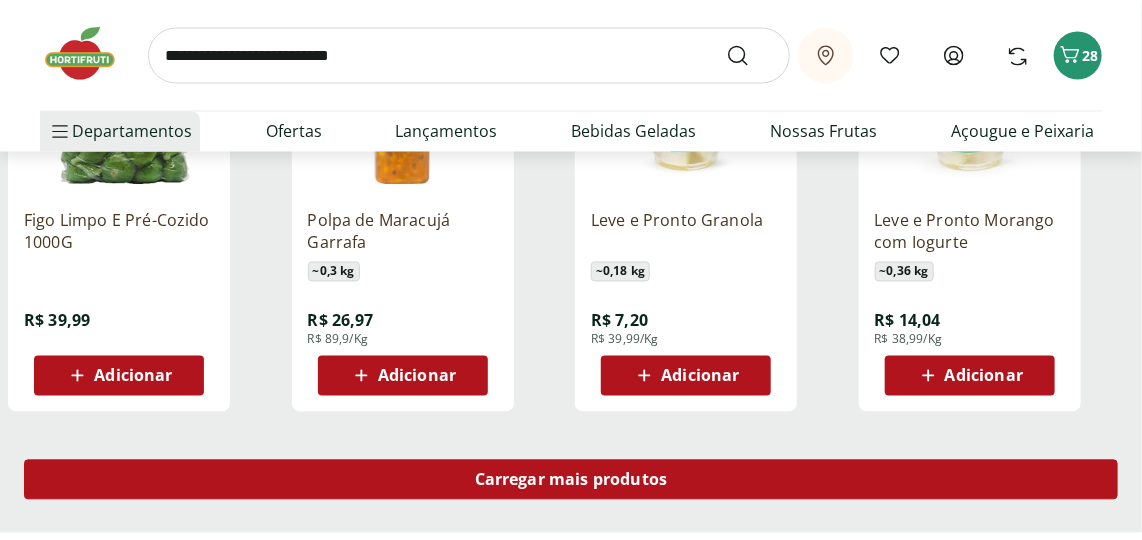 click on "Carregar mais produtos" at bounding box center (571, 480) 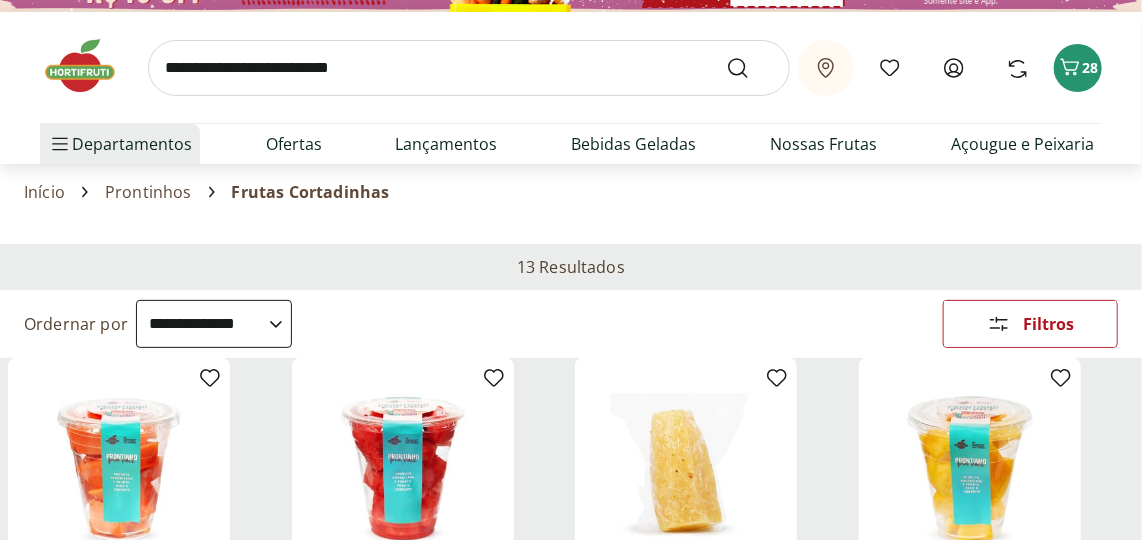 scroll, scrollTop: 0, scrollLeft: 0, axis: both 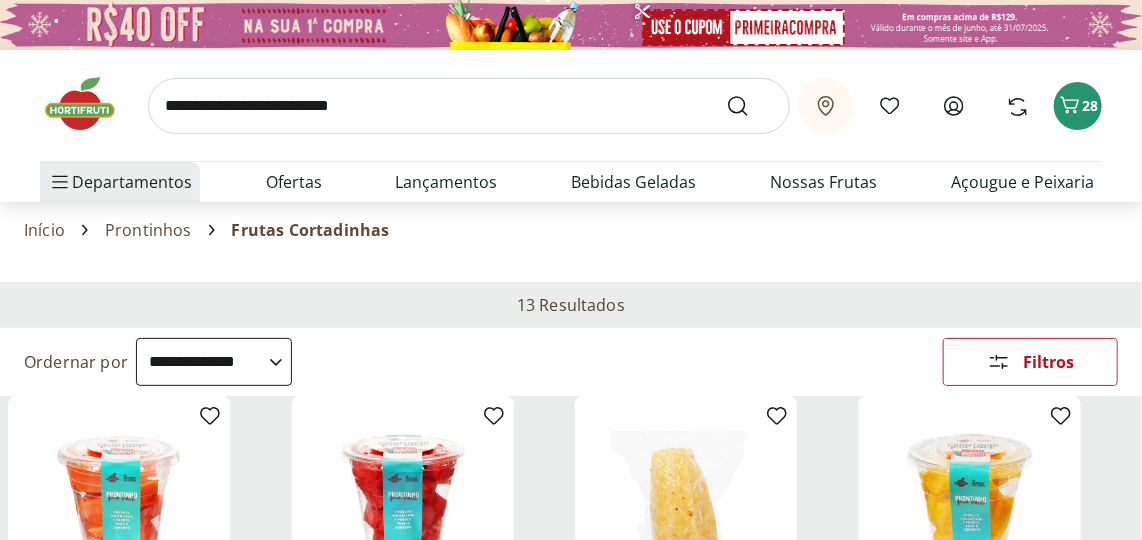 click on "Frutas Cortadinhas" at bounding box center [311, 230] 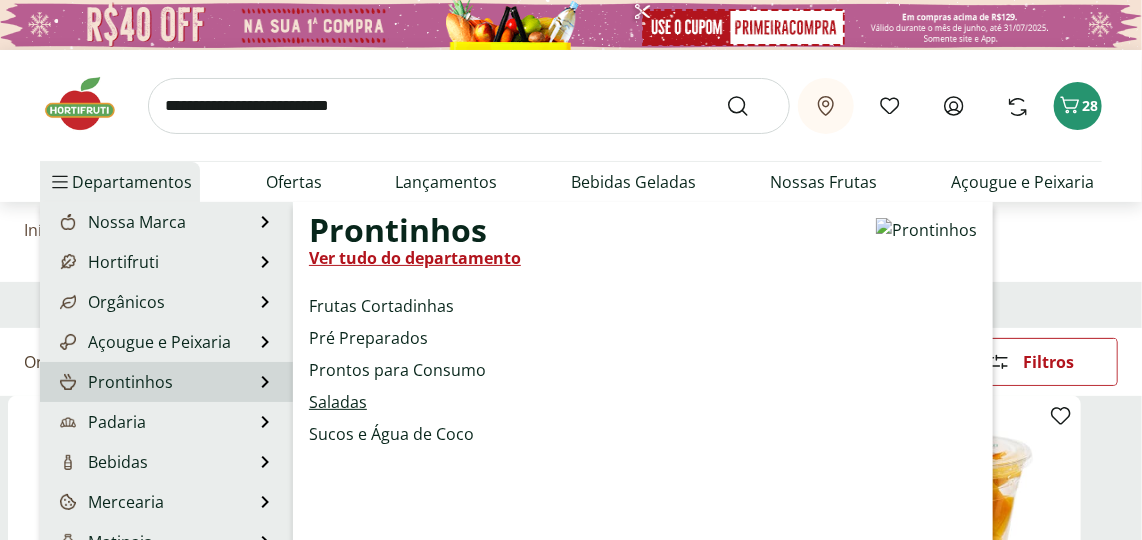 click on "Saladas" at bounding box center (338, 402) 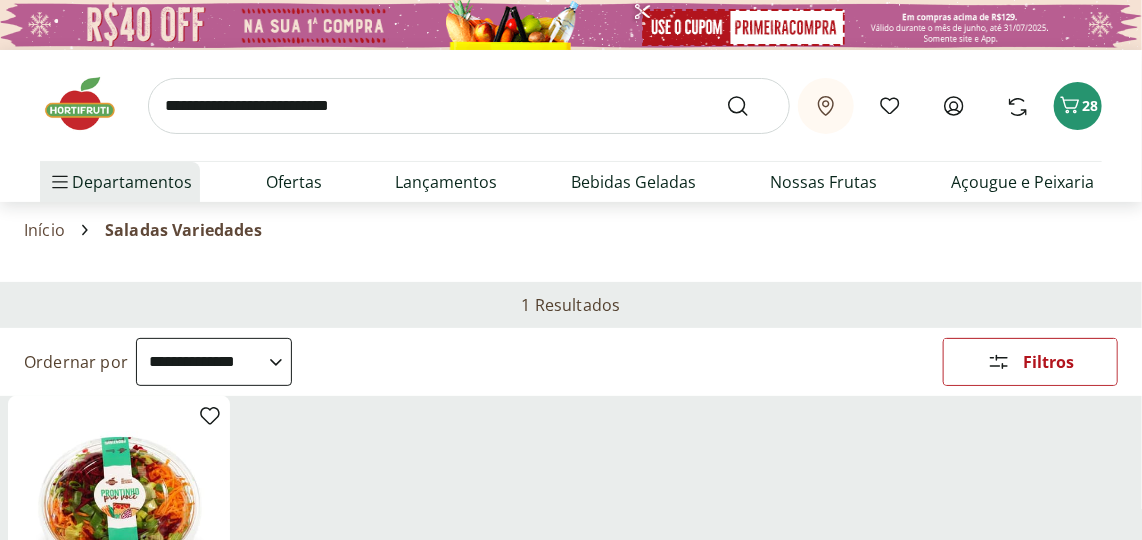 scroll, scrollTop: 90, scrollLeft: 0, axis: vertical 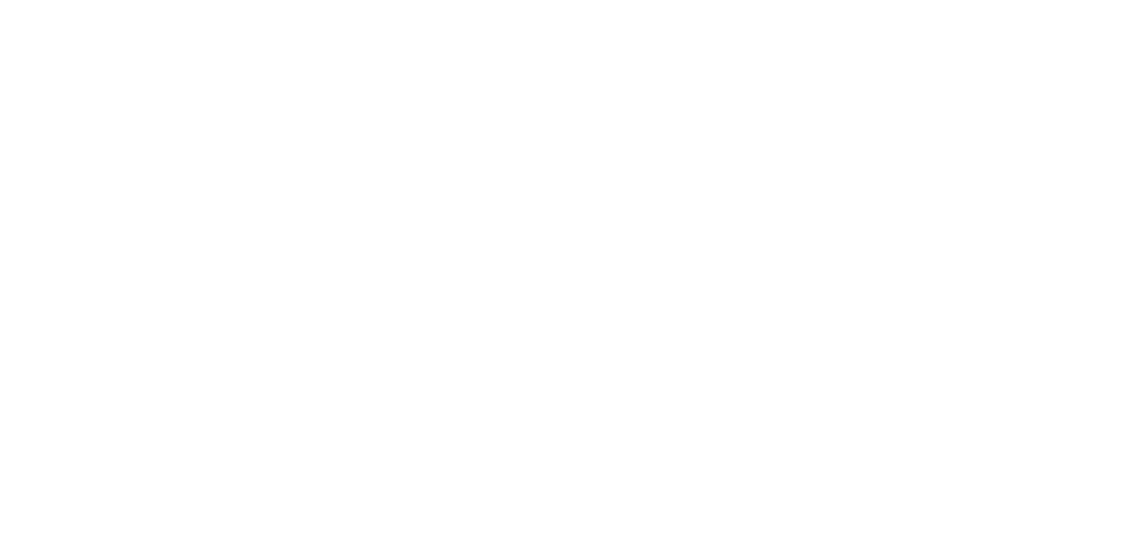 select on "**********" 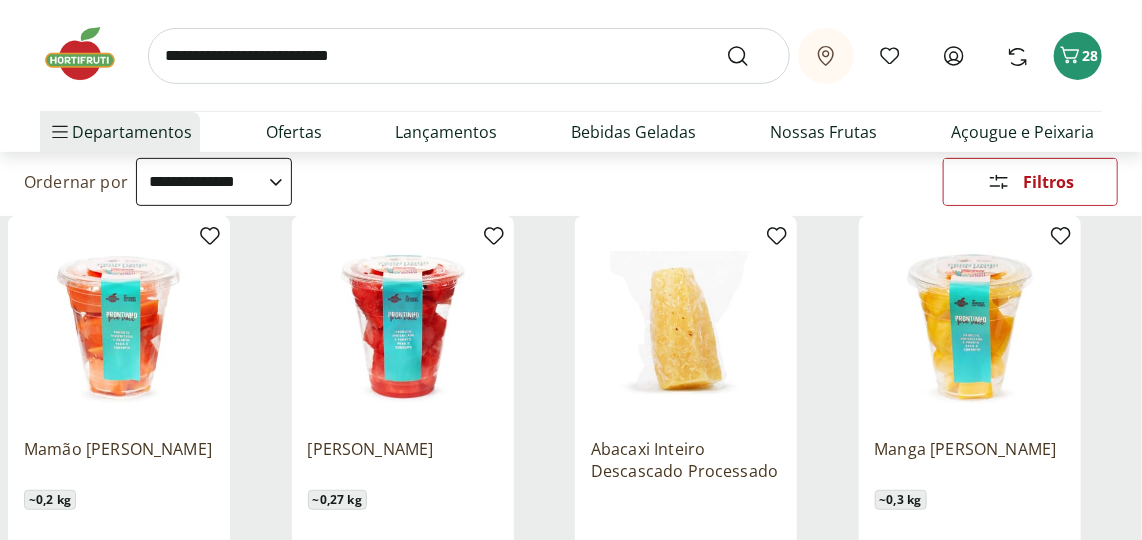 scroll, scrollTop: 0, scrollLeft: 0, axis: both 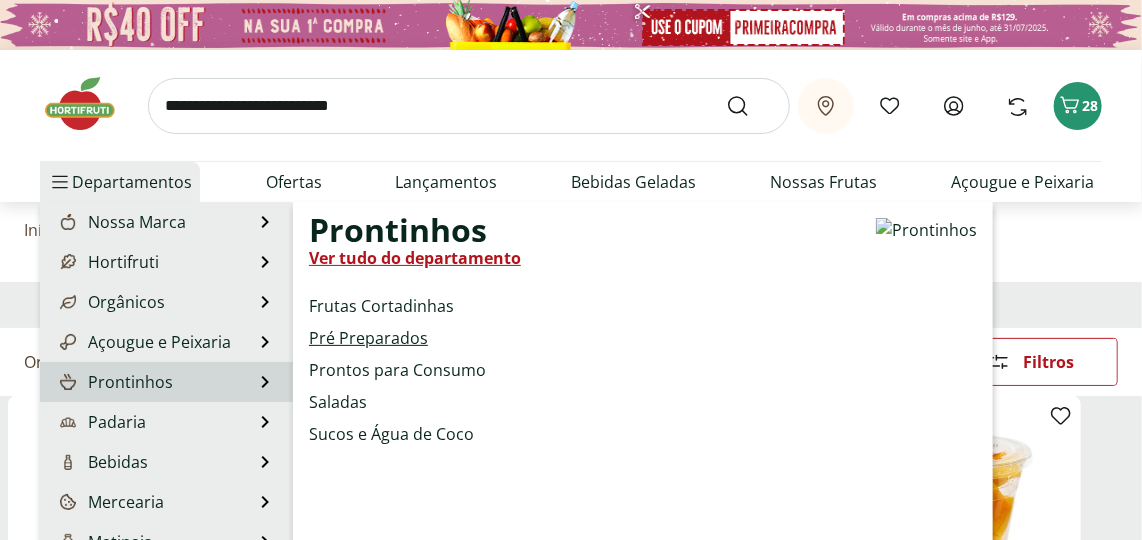 click on "Pré Preparados" at bounding box center [368, 338] 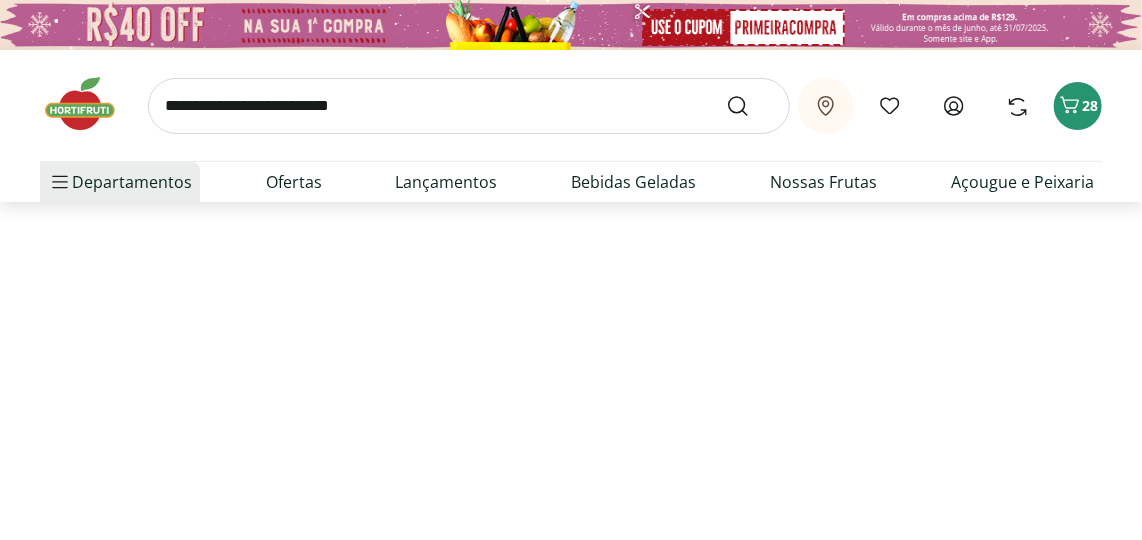 select on "**********" 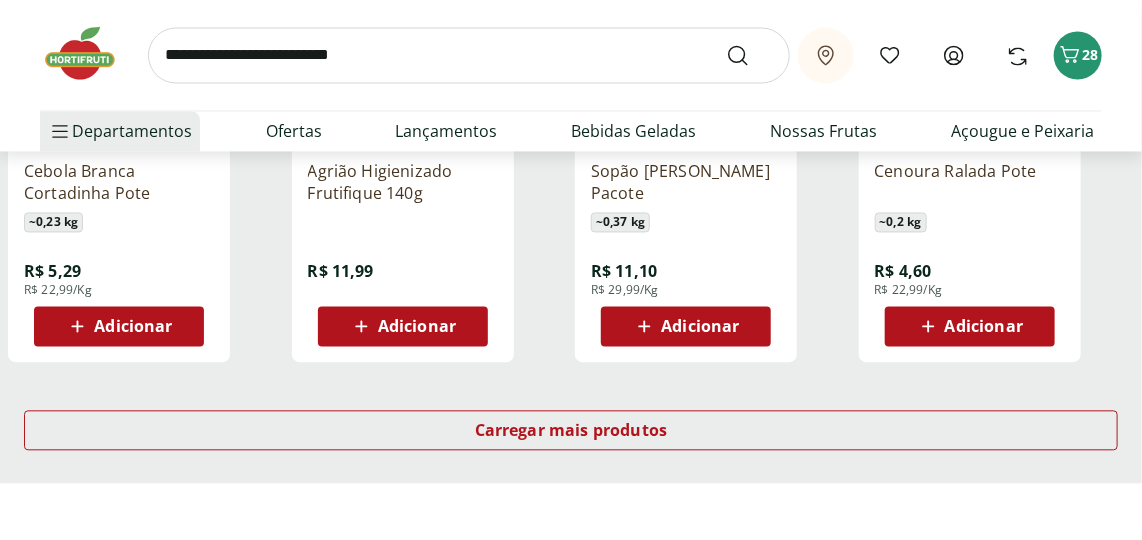 scroll, scrollTop: 1363, scrollLeft: 0, axis: vertical 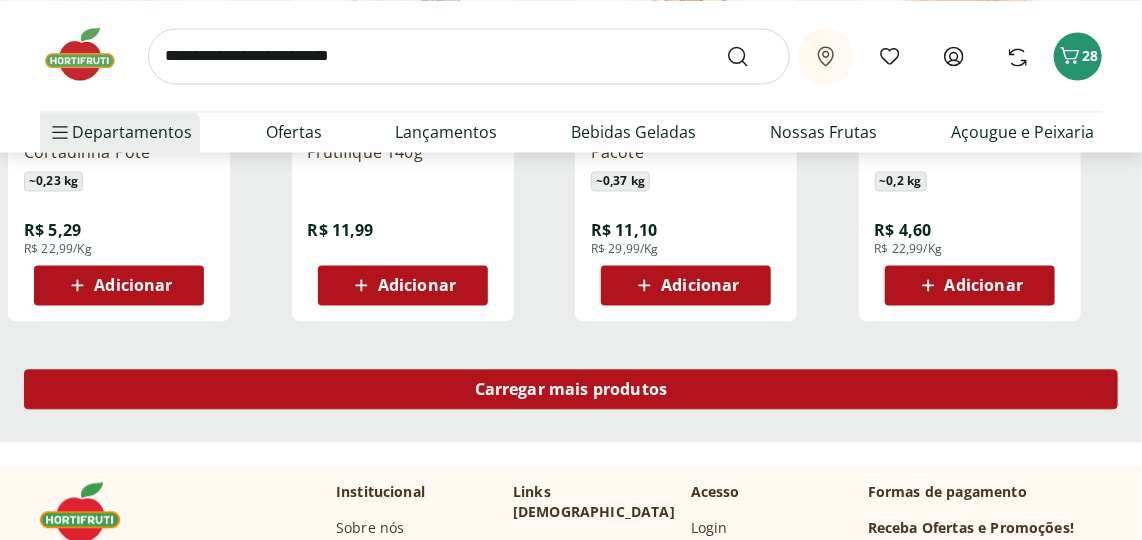 click on "Carregar mais produtos" at bounding box center [571, 389] 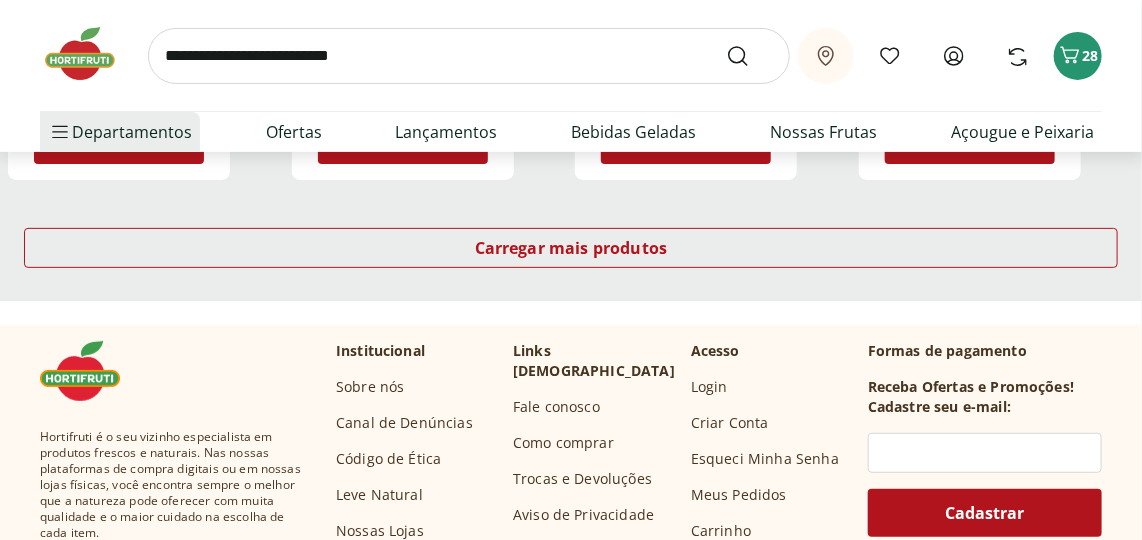 scroll, scrollTop: 2818, scrollLeft: 0, axis: vertical 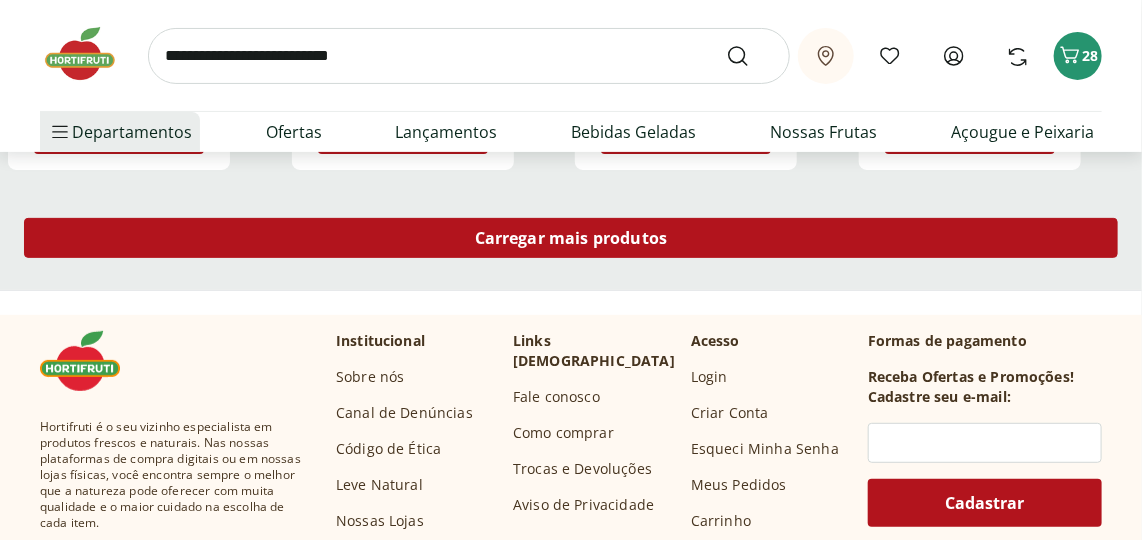 click on "Carregar mais produtos" at bounding box center [571, 238] 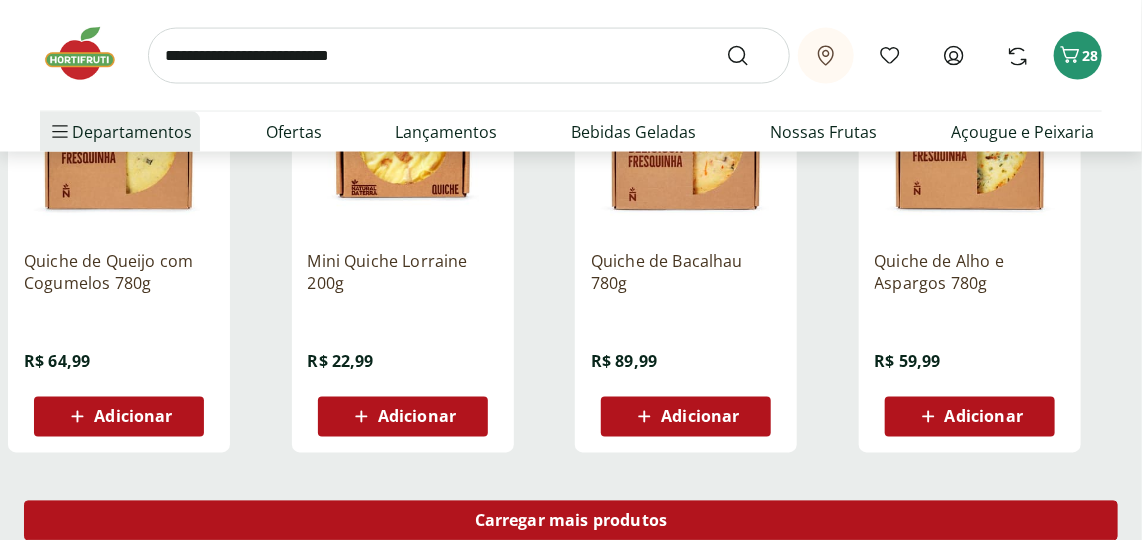 scroll, scrollTop: 4090, scrollLeft: 0, axis: vertical 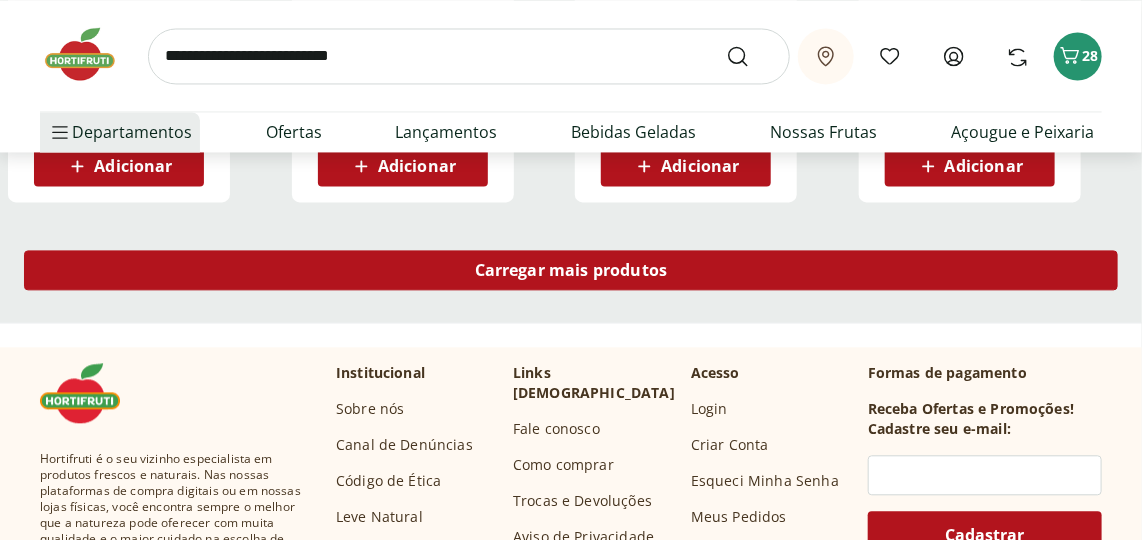 click on "Carregar mais produtos" at bounding box center [571, 270] 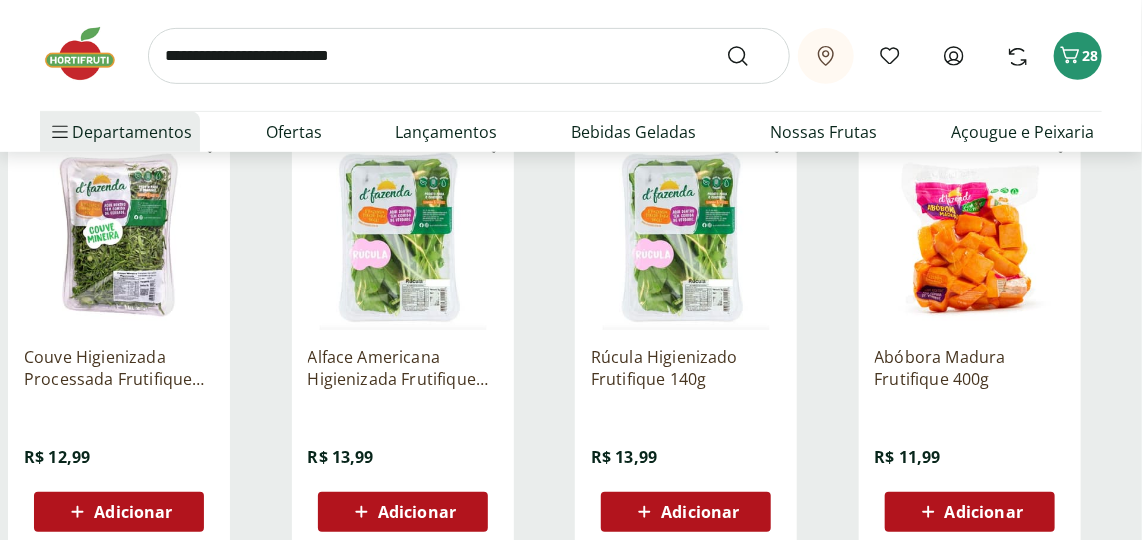 scroll, scrollTop: 0, scrollLeft: 0, axis: both 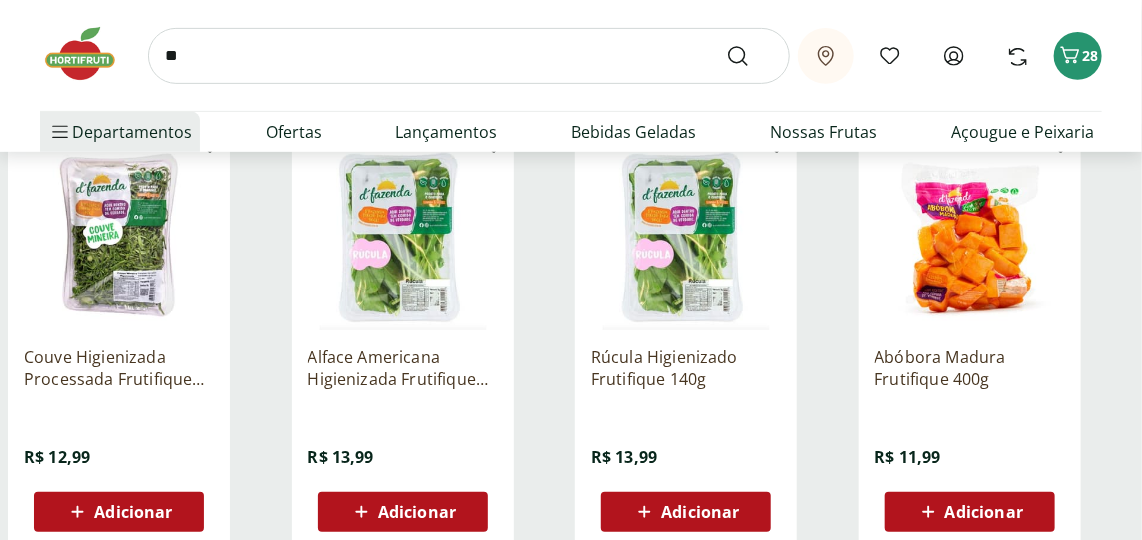 click on "Retirar em  Campos dos Goytacazes/[GEOGRAPHIC_DATA]" at bounding box center [826, 56] 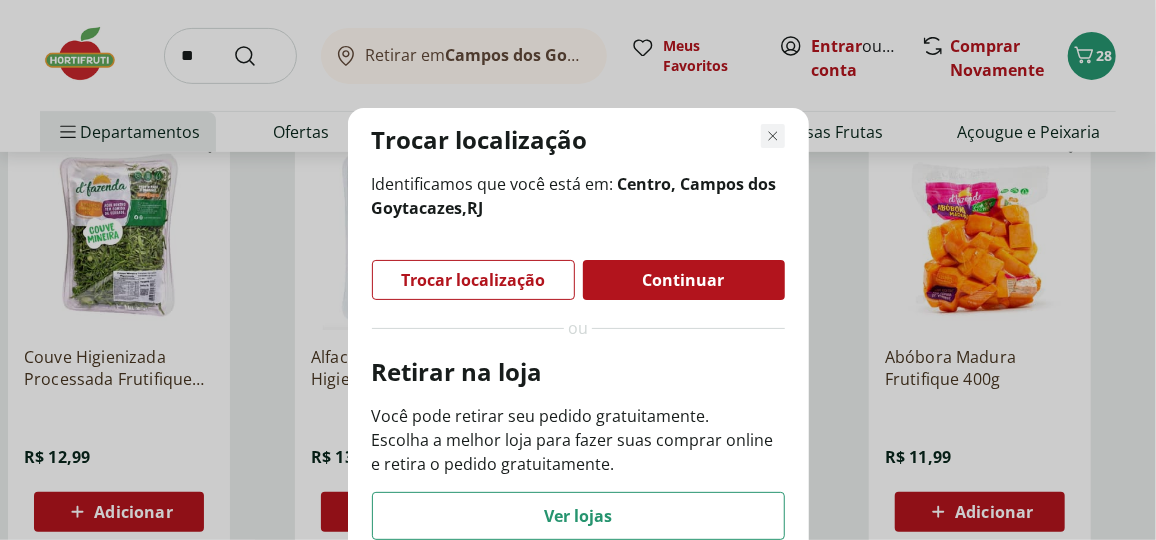 click 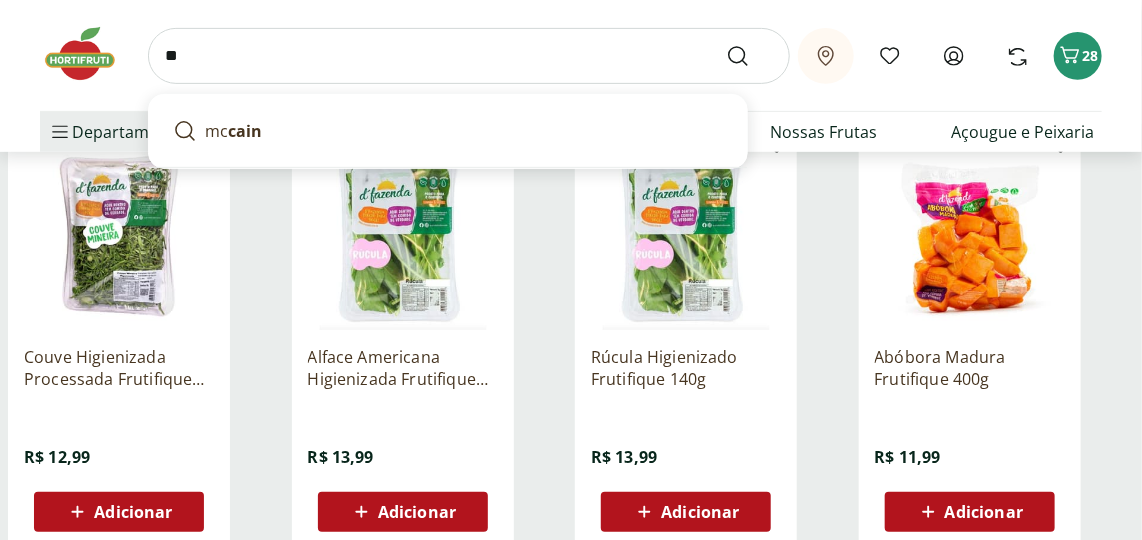 click on "**" at bounding box center [469, 56] 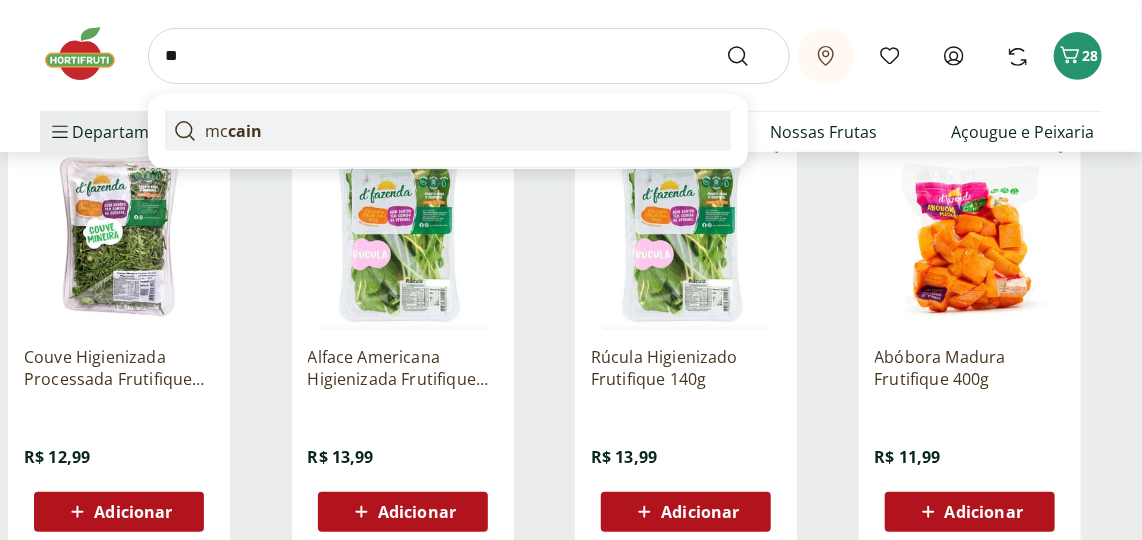 click on "cain" at bounding box center [245, 131] 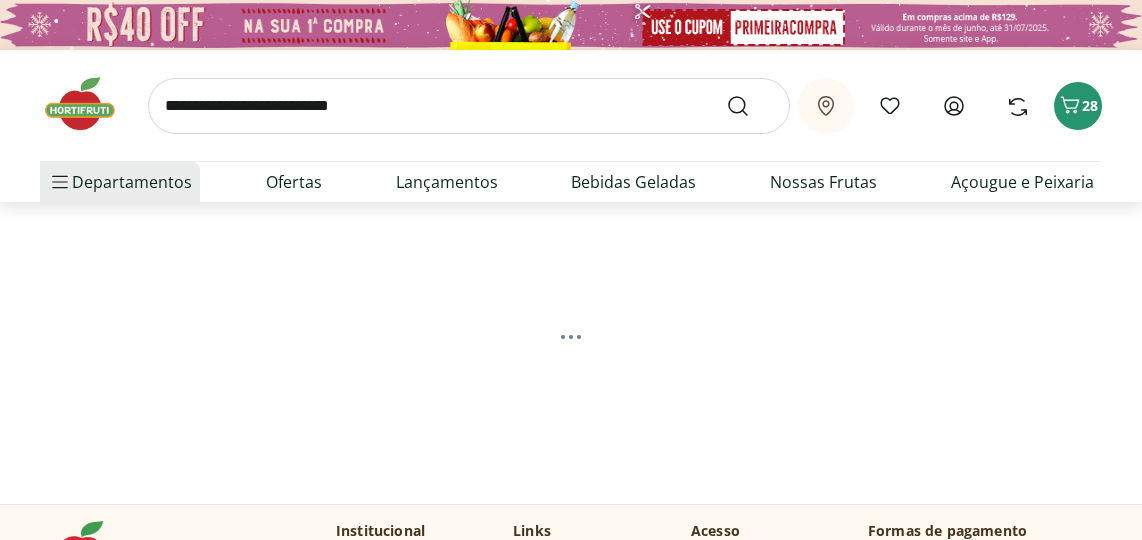scroll, scrollTop: 0, scrollLeft: 0, axis: both 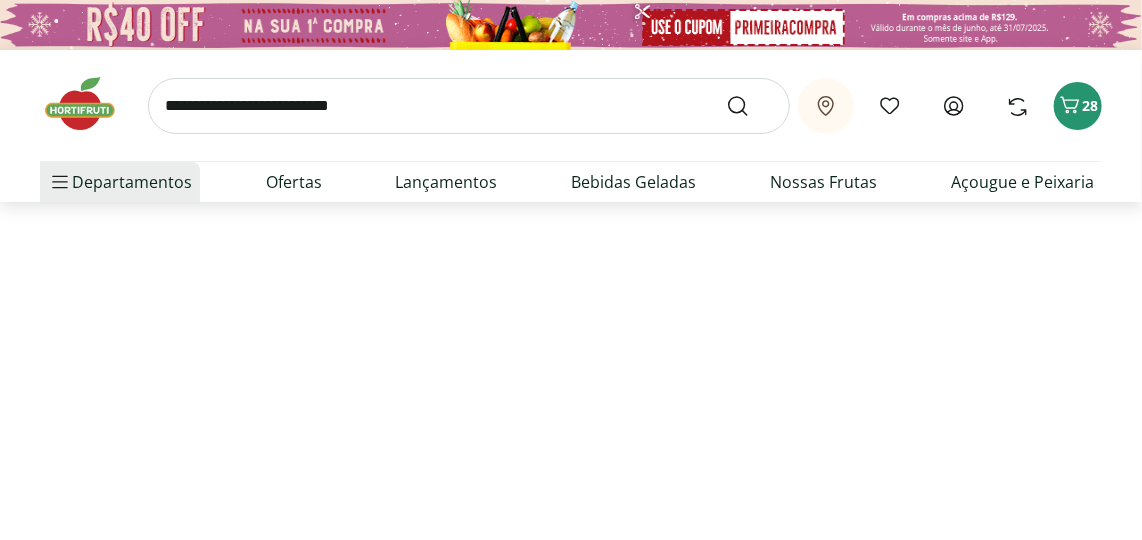 select on "**********" 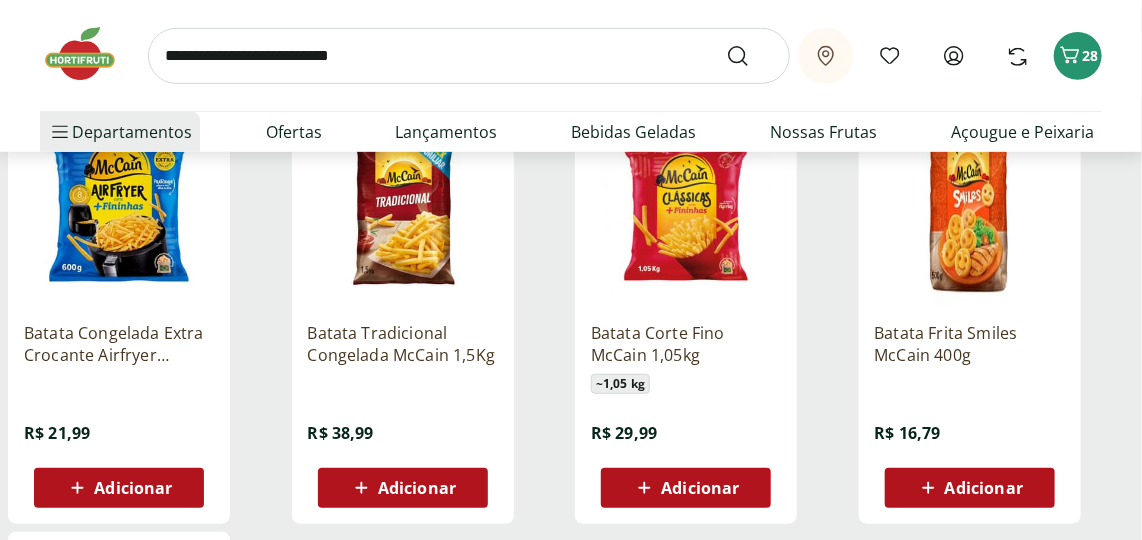 scroll, scrollTop: 272, scrollLeft: 0, axis: vertical 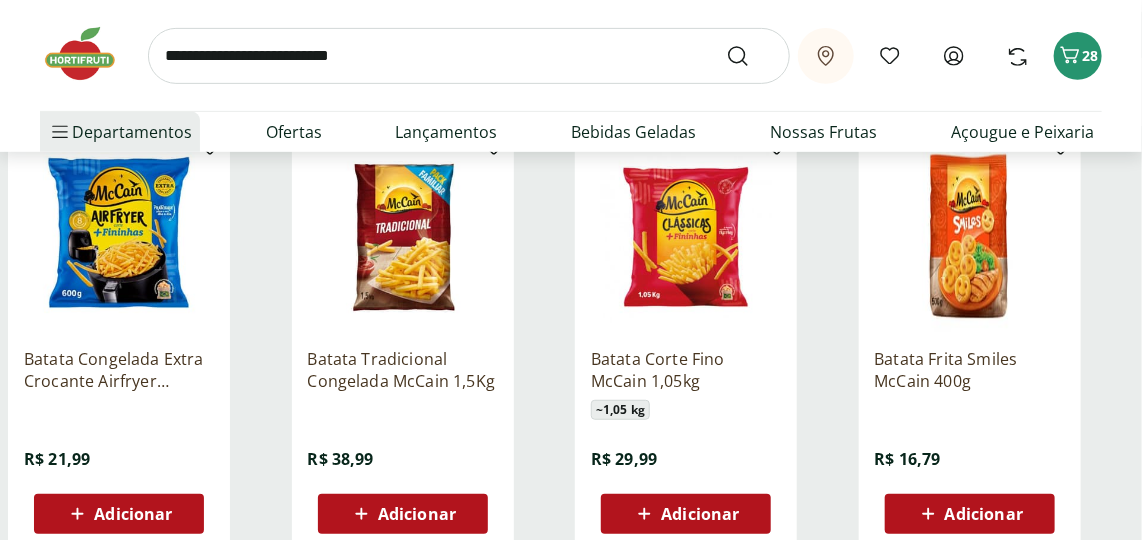 click on "Adicionar" at bounding box center [133, 514] 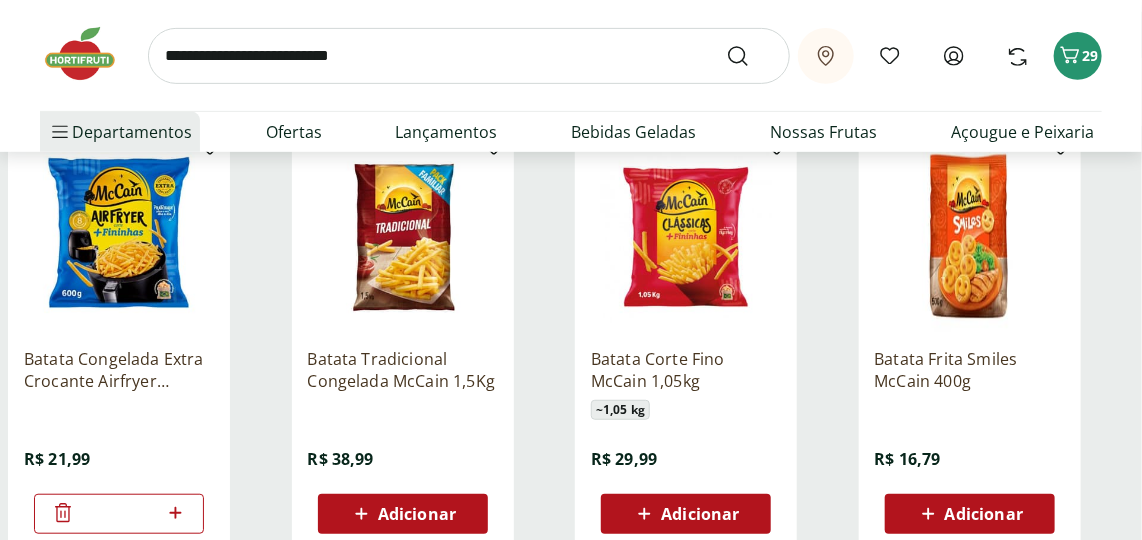 click at bounding box center [469, 56] 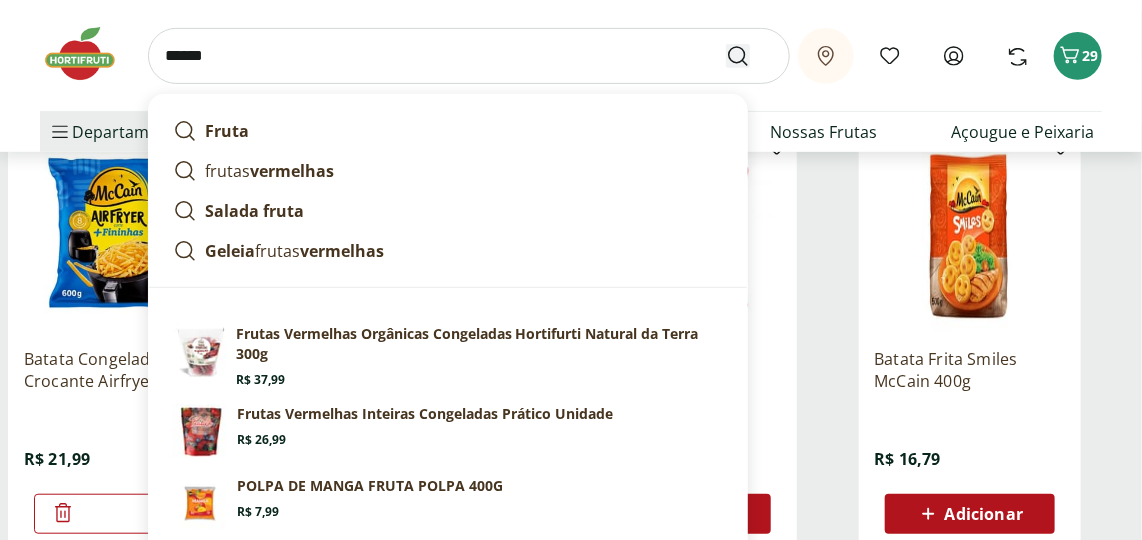 type on "******" 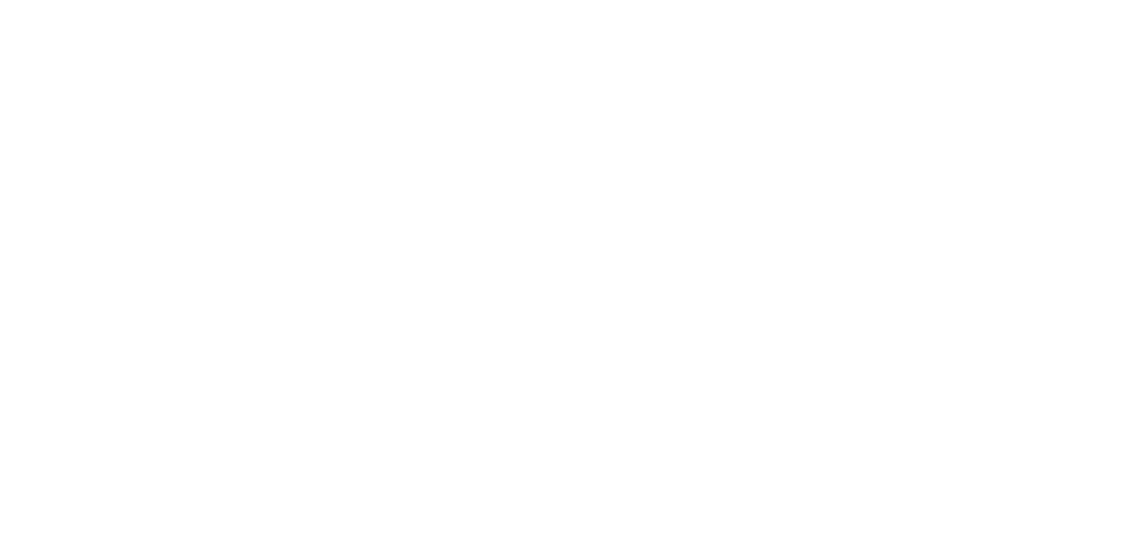 scroll, scrollTop: 0, scrollLeft: 0, axis: both 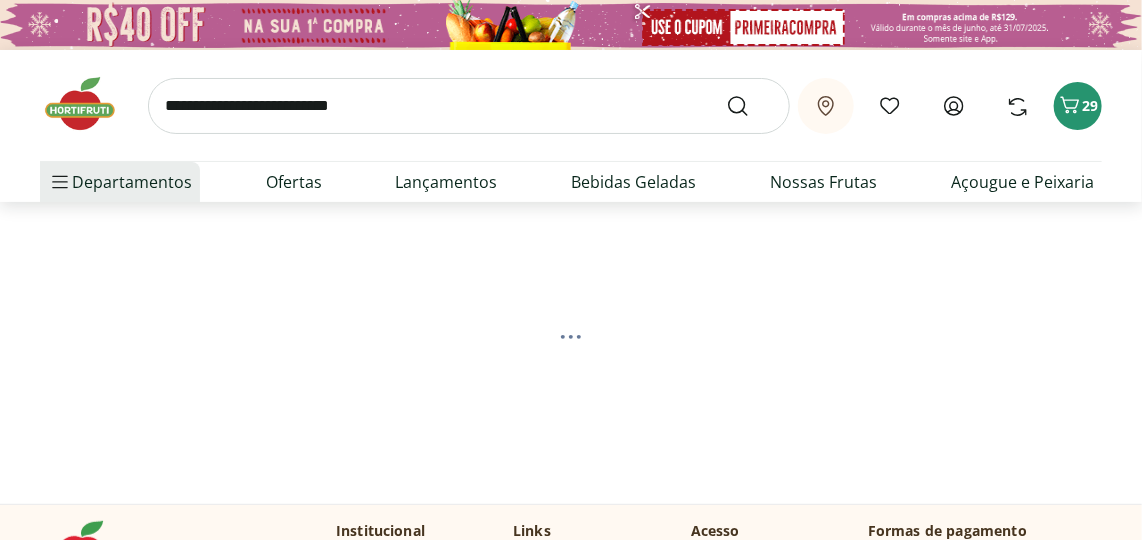 select on "**********" 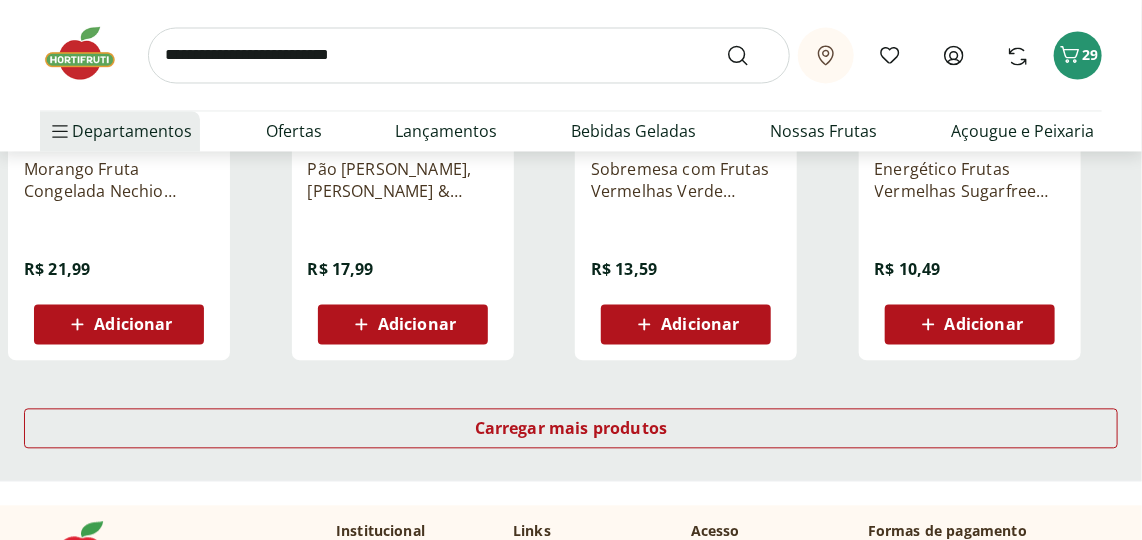 scroll, scrollTop: 1363, scrollLeft: 0, axis: vertical 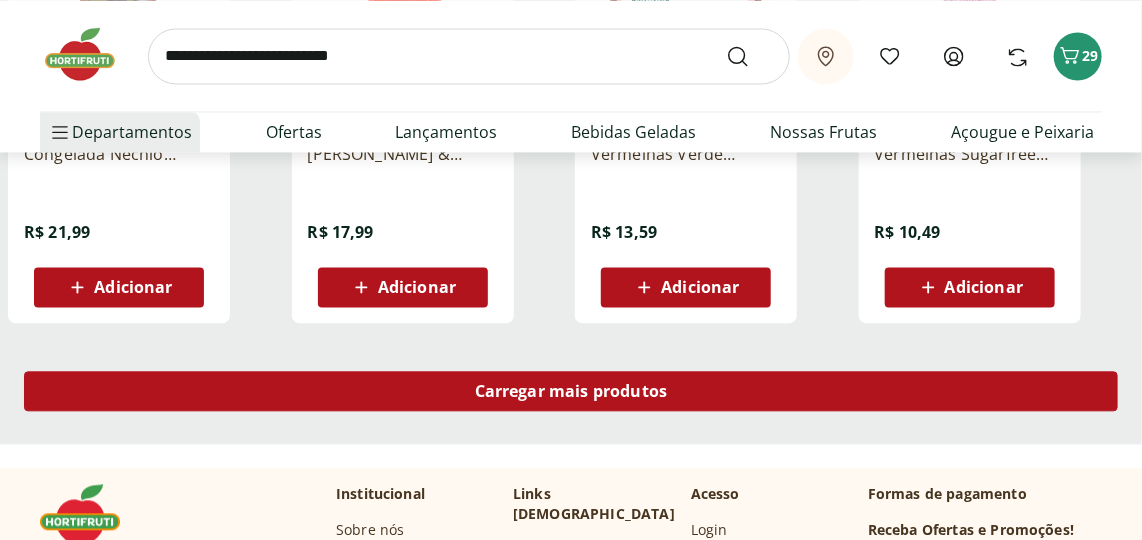 click on "Carregar mais produtos" at bounding box center (571, 391) 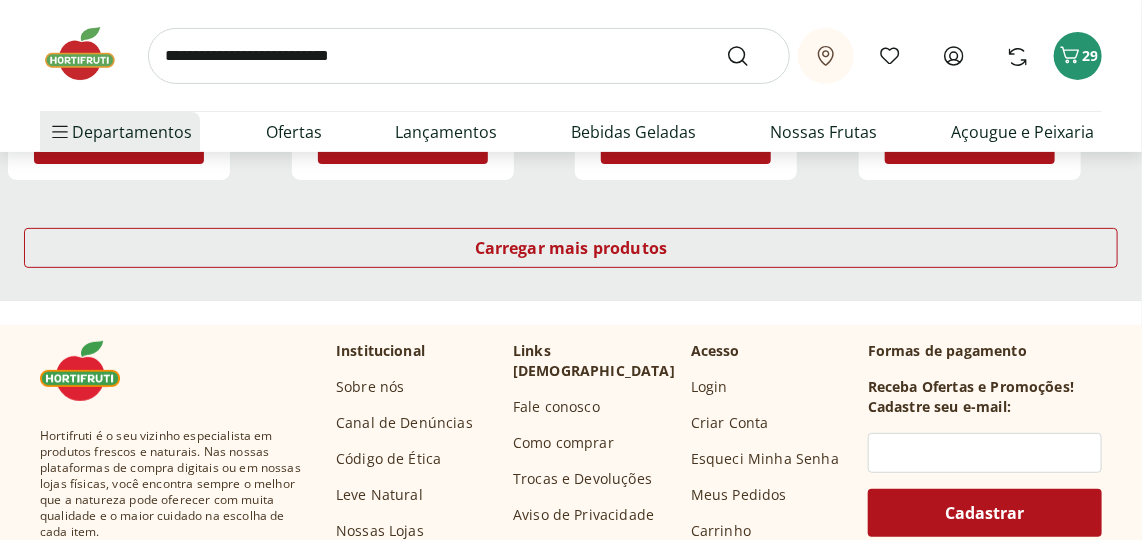 scroll, scrollTop: 2818, scrollLeft: 0, axis: vertical 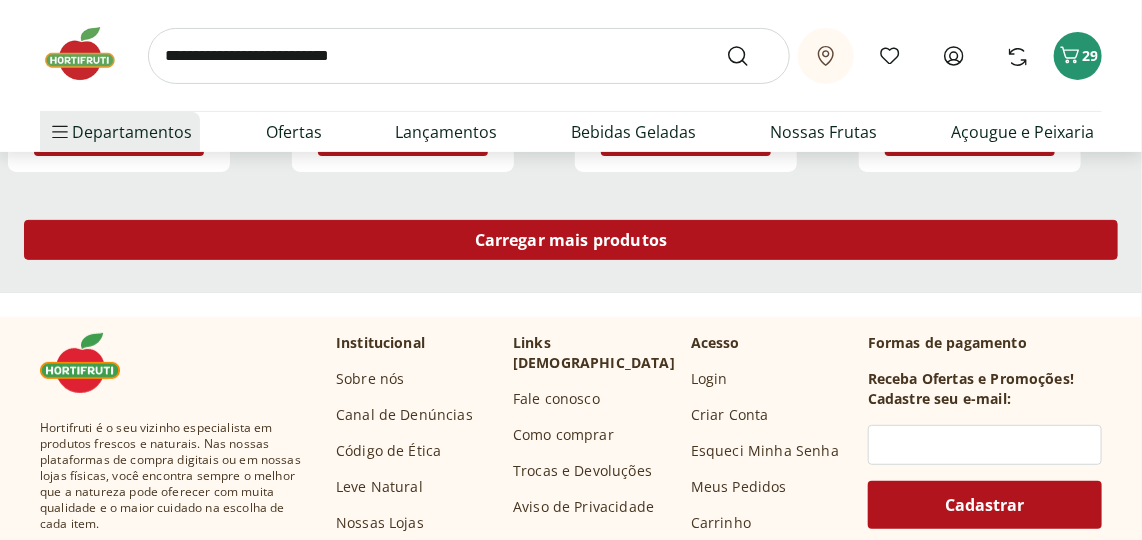 click on "Carregar mais produtos" at bounding box center [571, 240] 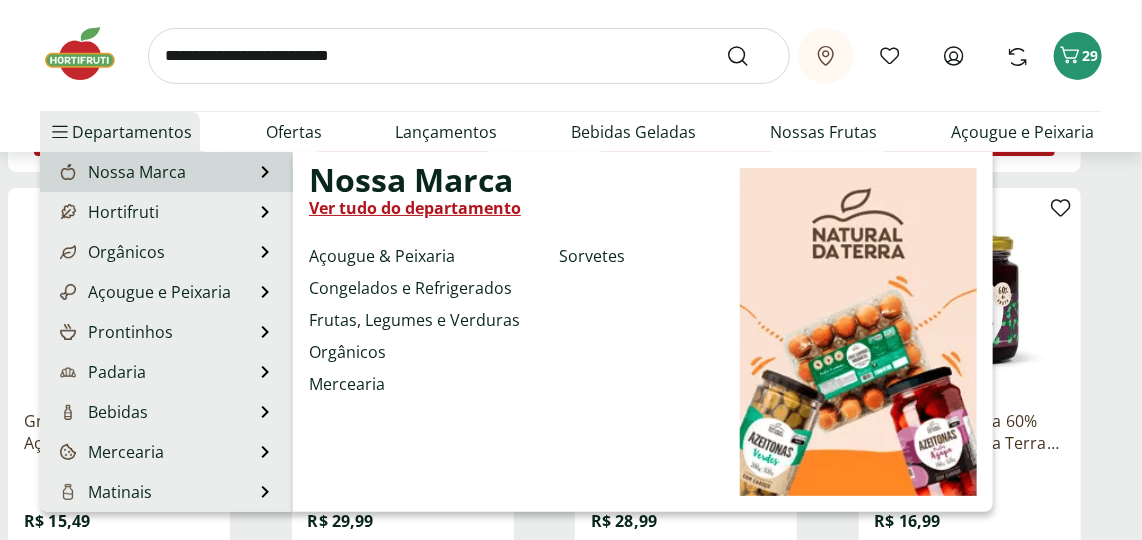 click on "Nossa Marca" at bounding box center (121, 172) 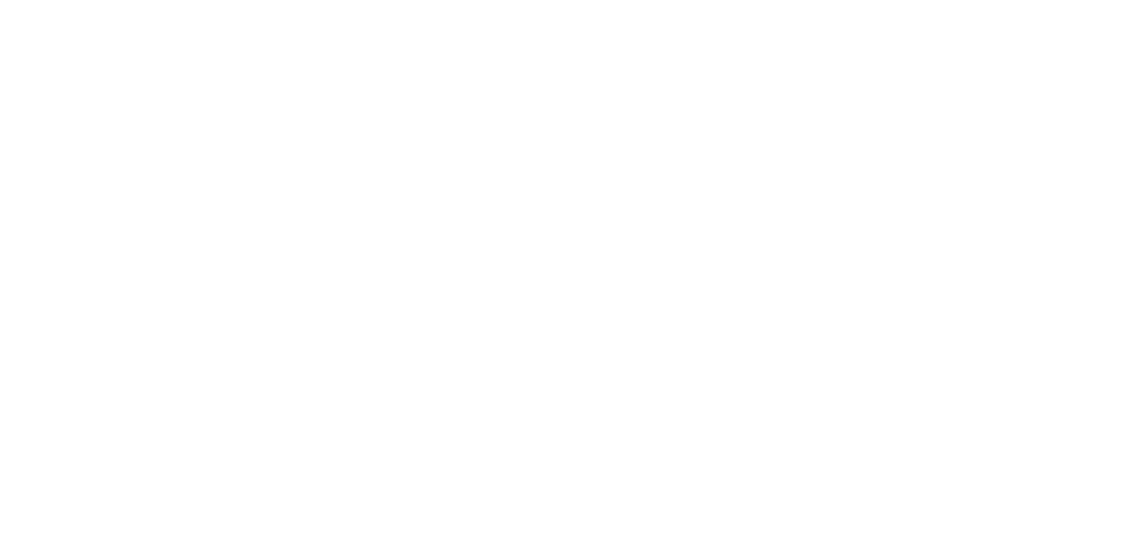scroll, scrollTop: 0, scrollLeft: 0, axis: both 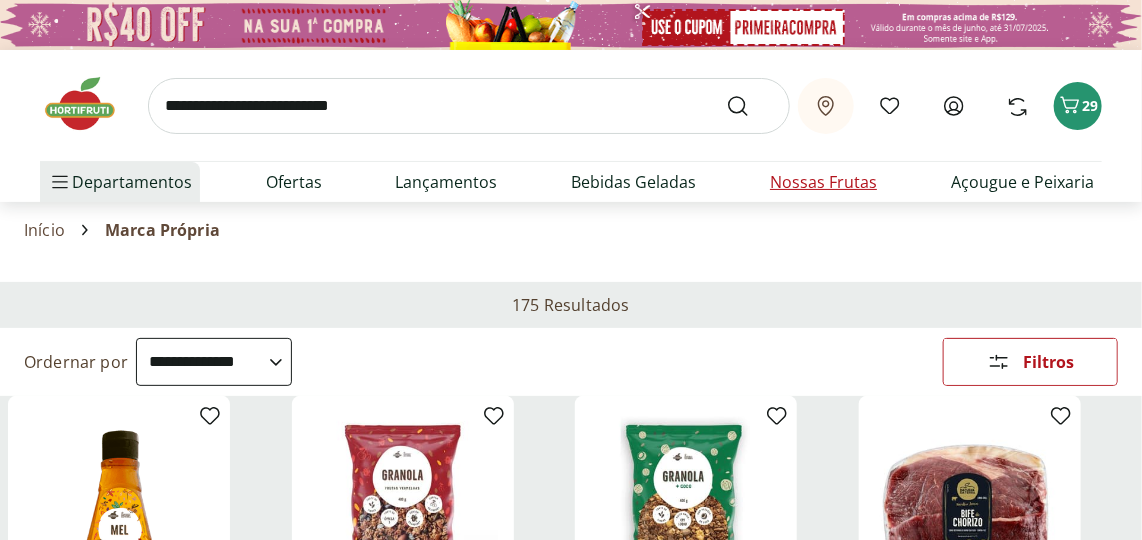 click on "Nossas Frutas" at bounding box center [823, 182] 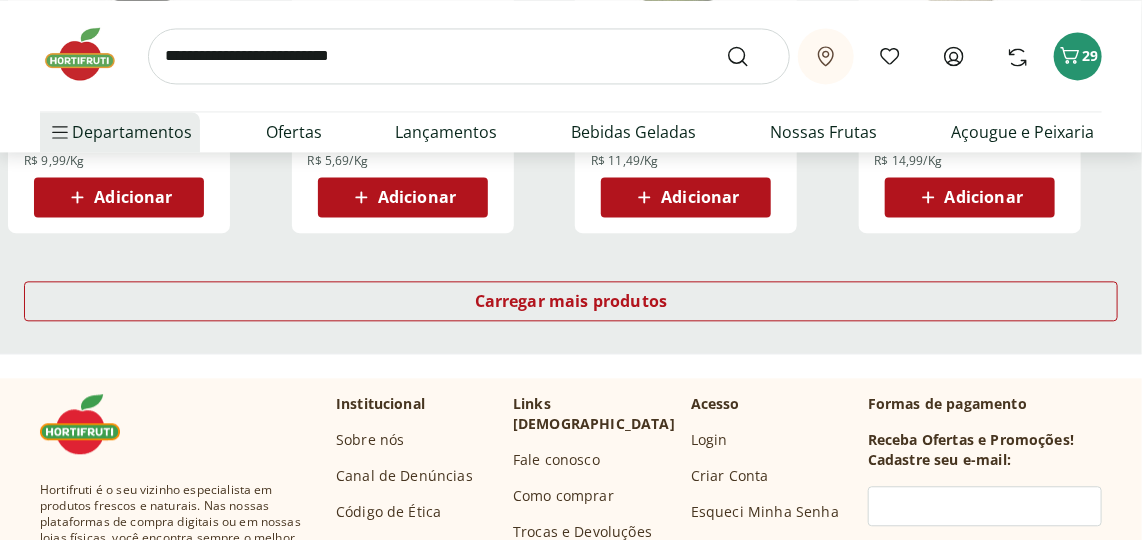 scroll, scrollTop: 1454, scrollLeft: 0, axis: vertical 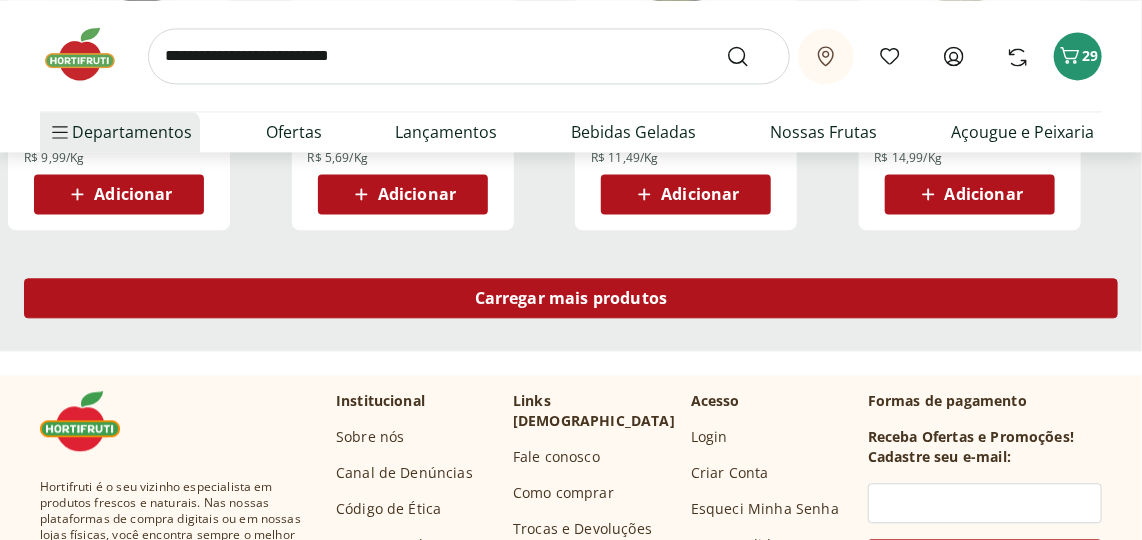 click on "Carregar mais produtos" at bounding box center (571, 298) 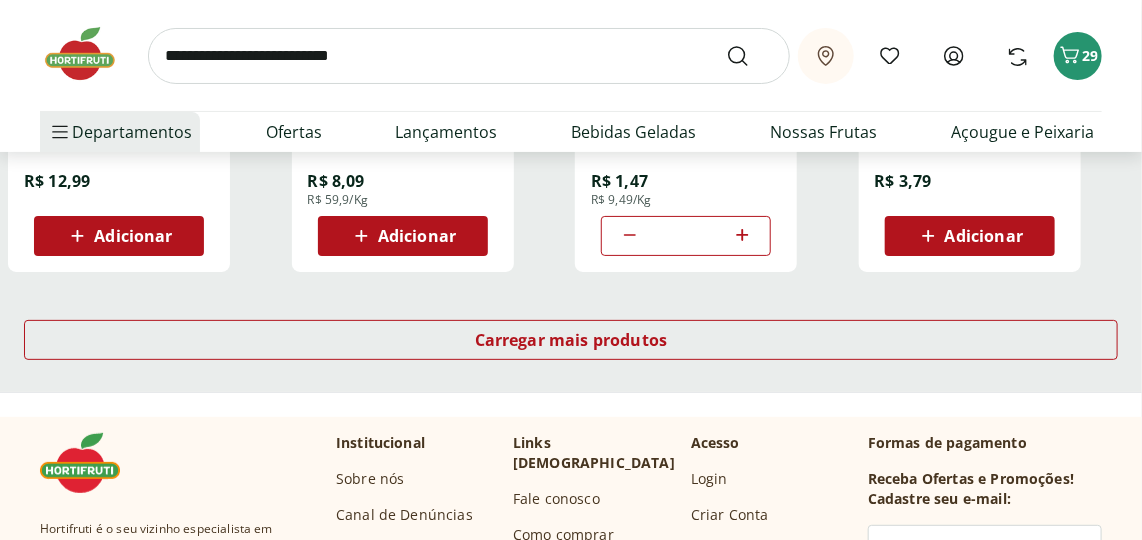 scroll, scrollTop: 2727, scrollLeft: 0, axis: vertical 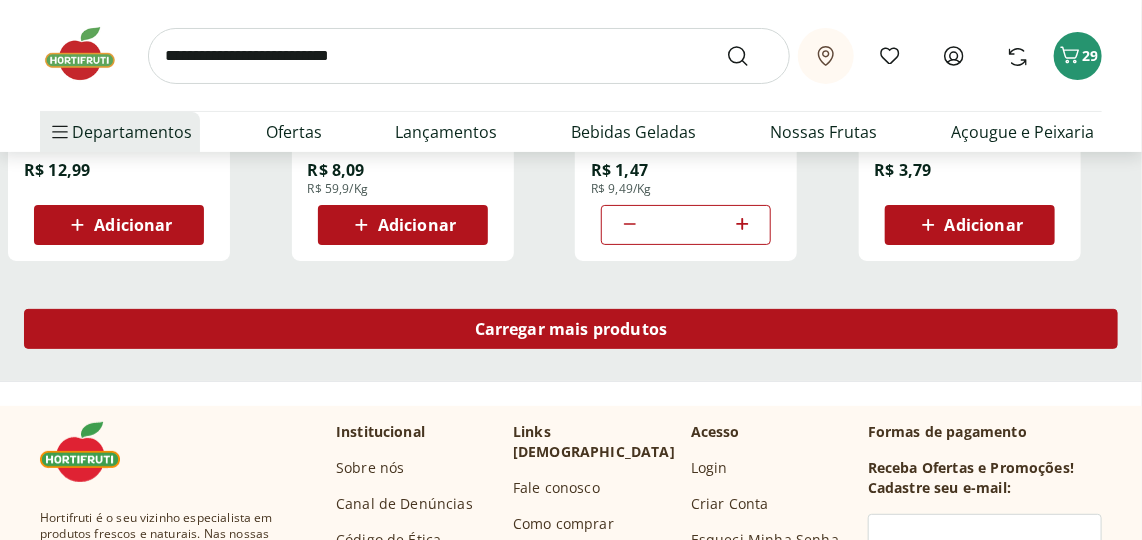 click on "Carregar mais produtos" at bounding box center [571, 329] 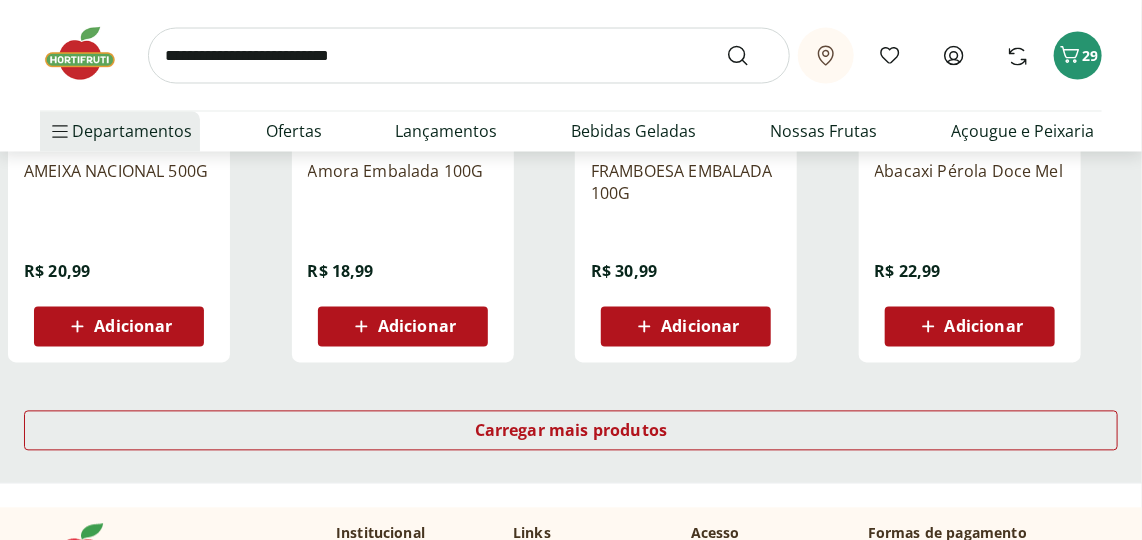 scroll, scrollTop: 4090, scrollLeft: 0, axis: vertical 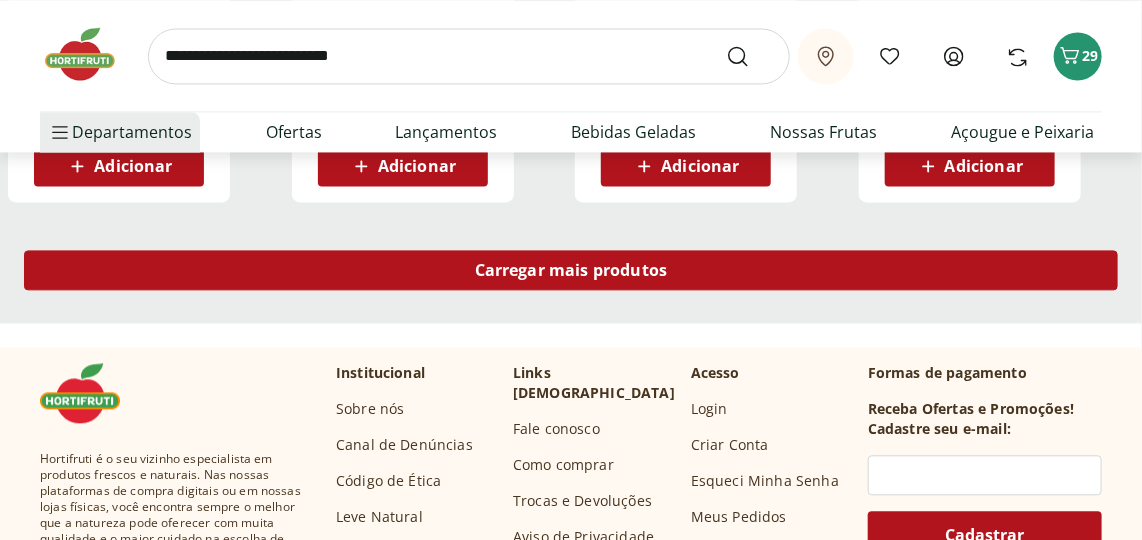 click on "Carregar mais produtos" at bounding box center [571, 270] 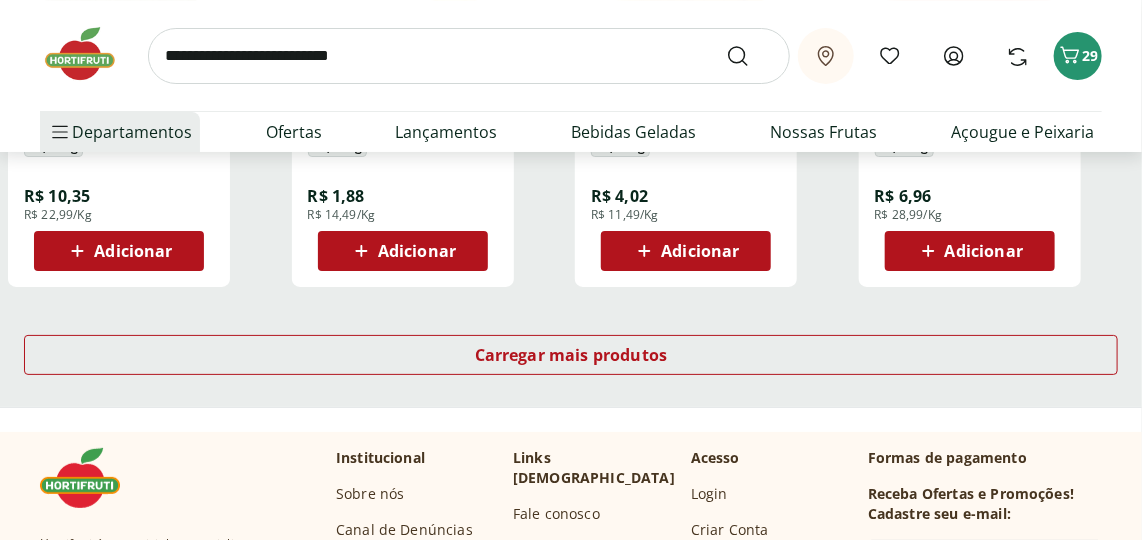 scroll, scrollTop: 5454, scrollLeft: 0, axis: vertical 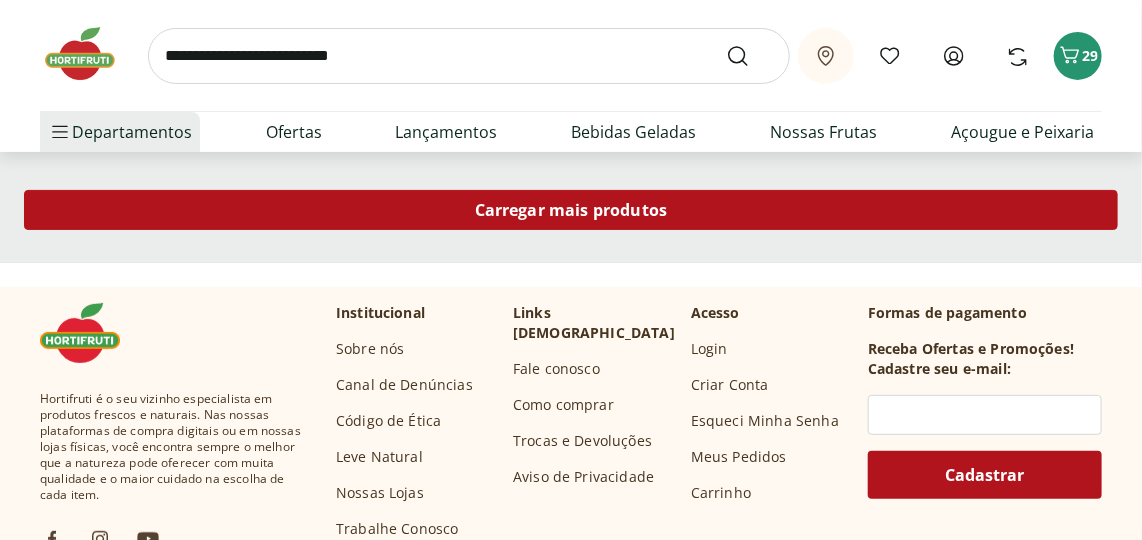 click on "Carregar mais produtos" at bounding box center (571, 210) 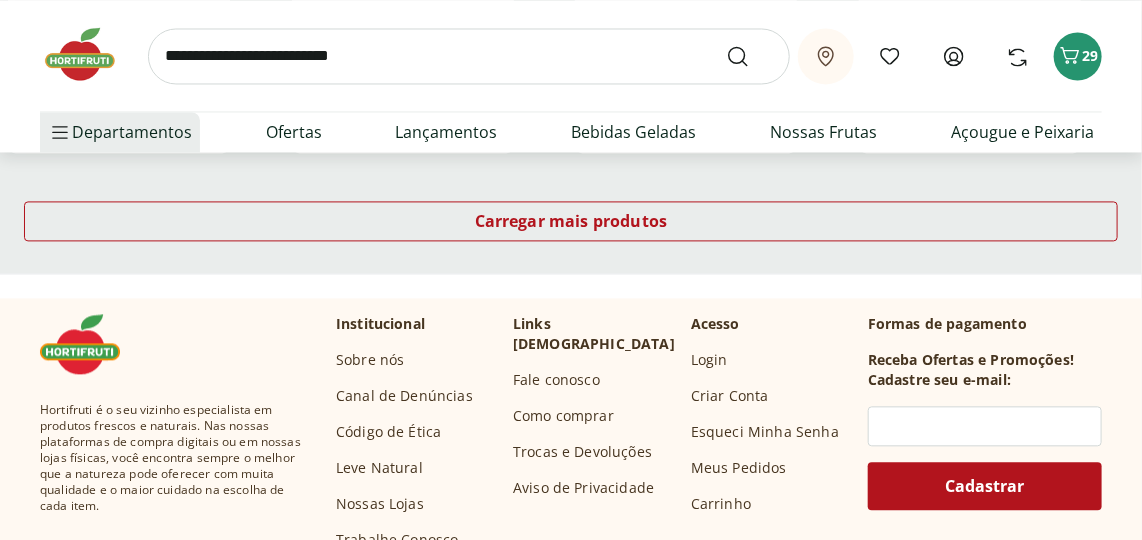 scroll, scrollTop: 6636, scrollLeft: 0, axis: vertical 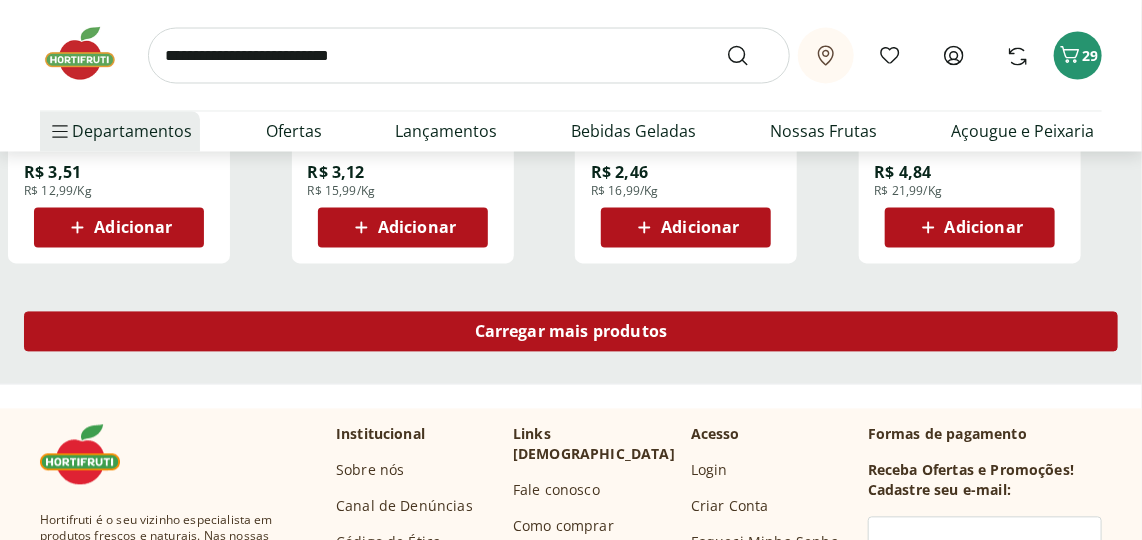 click on "Carregar mais produtos" at bounding box center [571, 332] 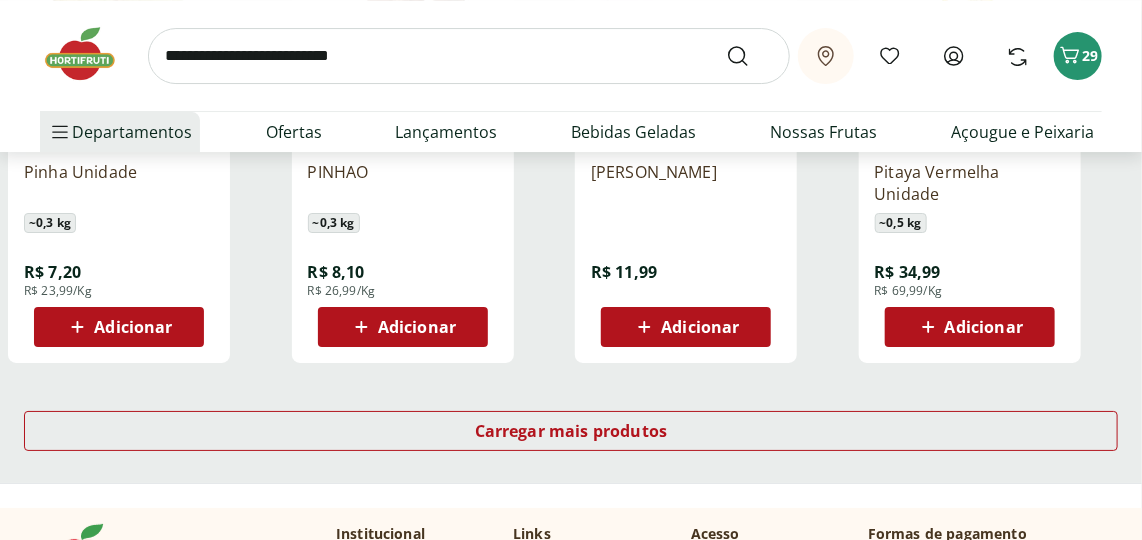 scroll, scrollTop: 7909, scrollLeft: 0, axis: vertical 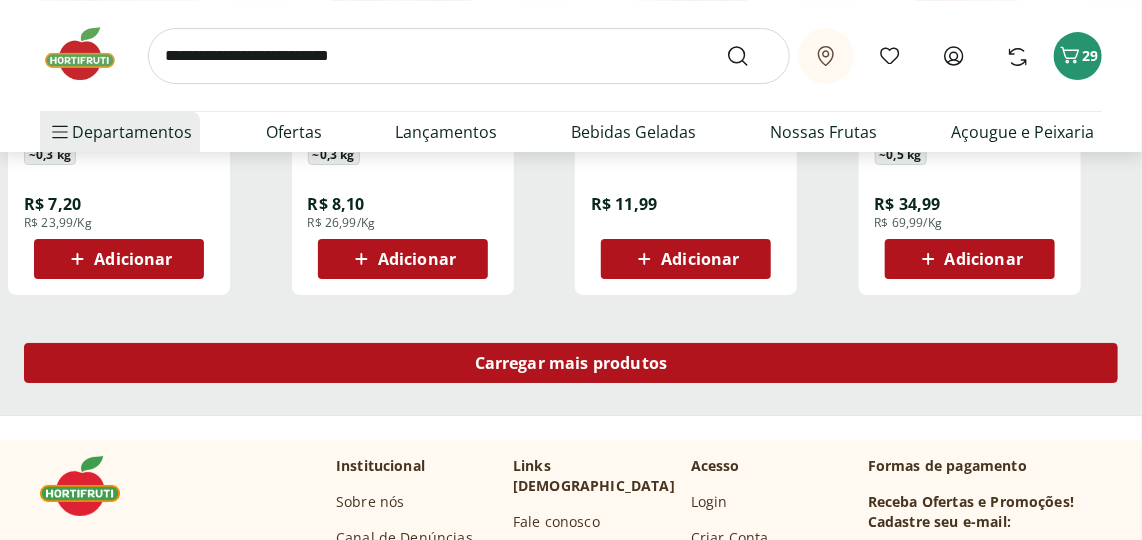 click on "Carregar mais produtos" at bounding box center (571, 363) 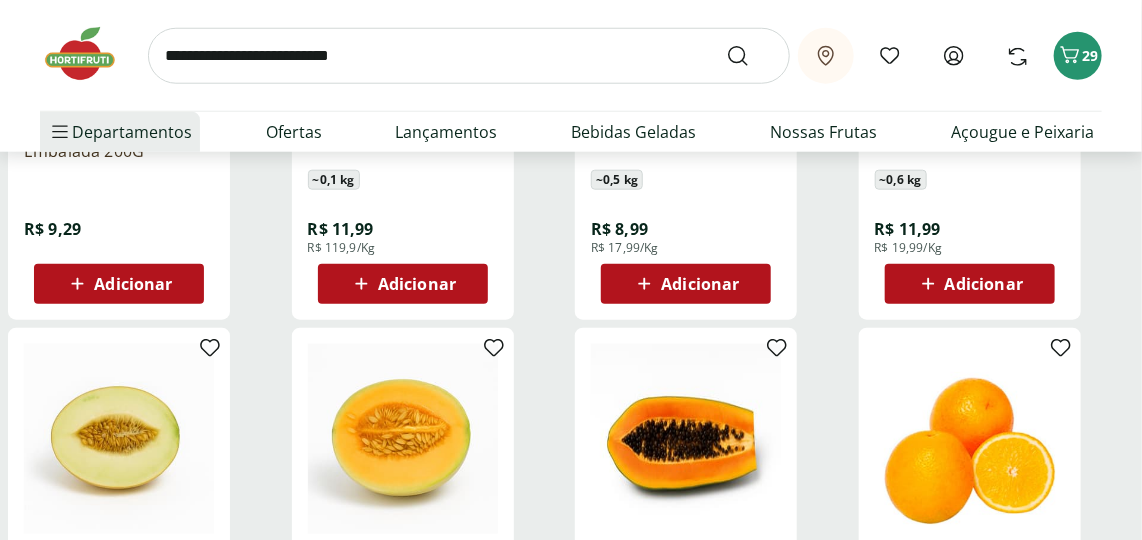 scroll, scrollTop: 8818, scrollLeft: 0, axis: vertical 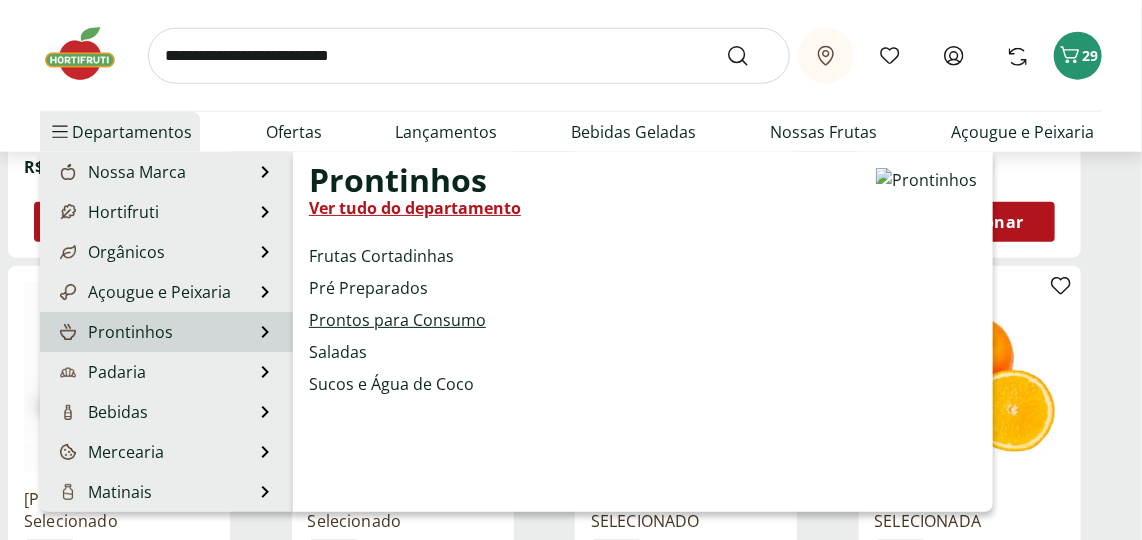 click on "Prontos para Consumo" at bounding box center [397, 320] 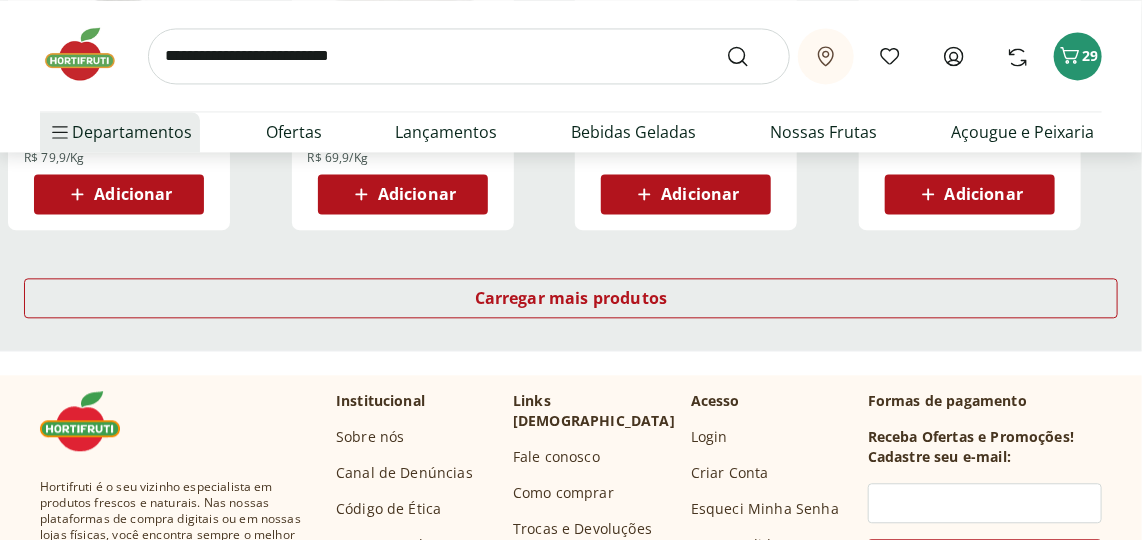 scroll, scrollTop: 1545, scrollLeft: 0, axis: vertical 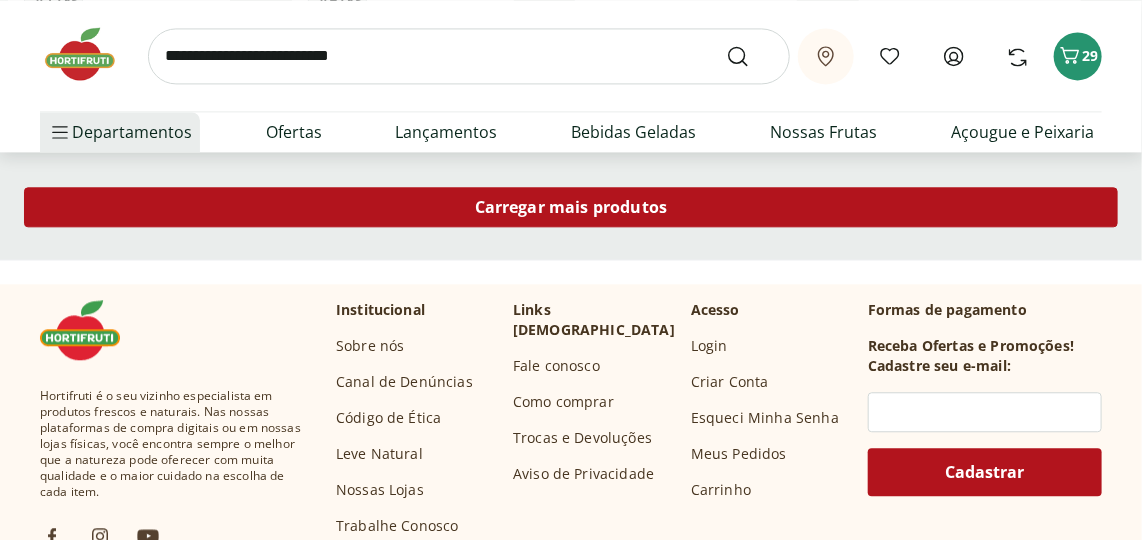 click on "Carregar mais produtos" at bounding box center [571, 207] 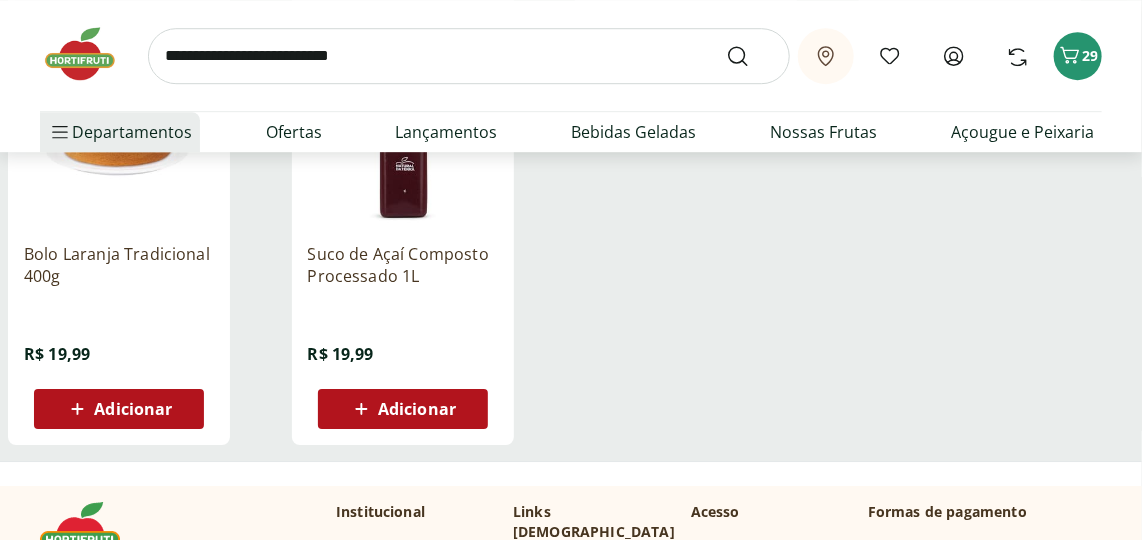 scroll, scrollTop: 2098, scrollLeft: 0, axis: vertical 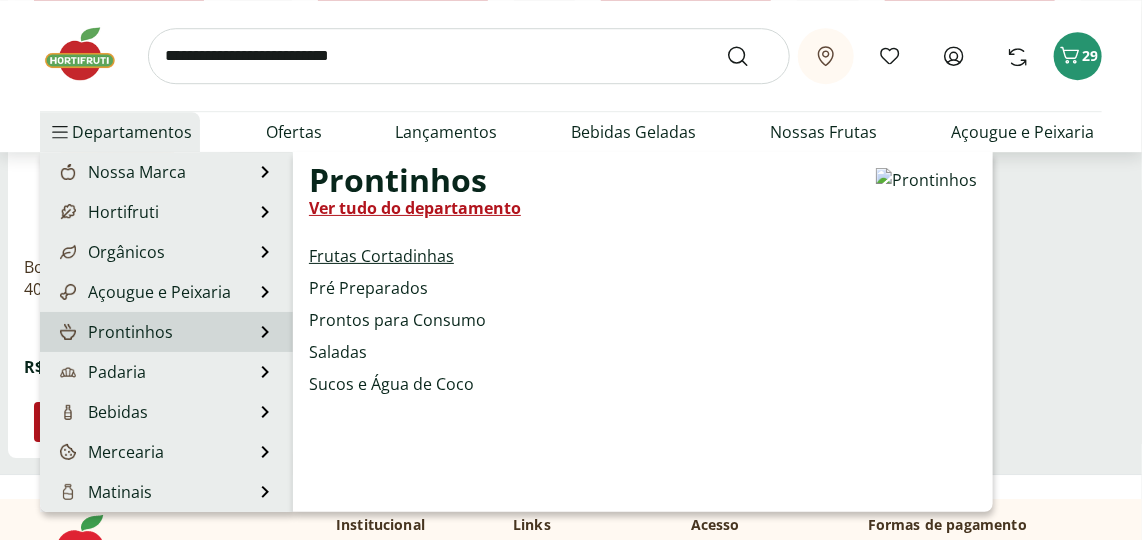 click on "Frutas Cortadinhas" at bounding box center (381, 256) 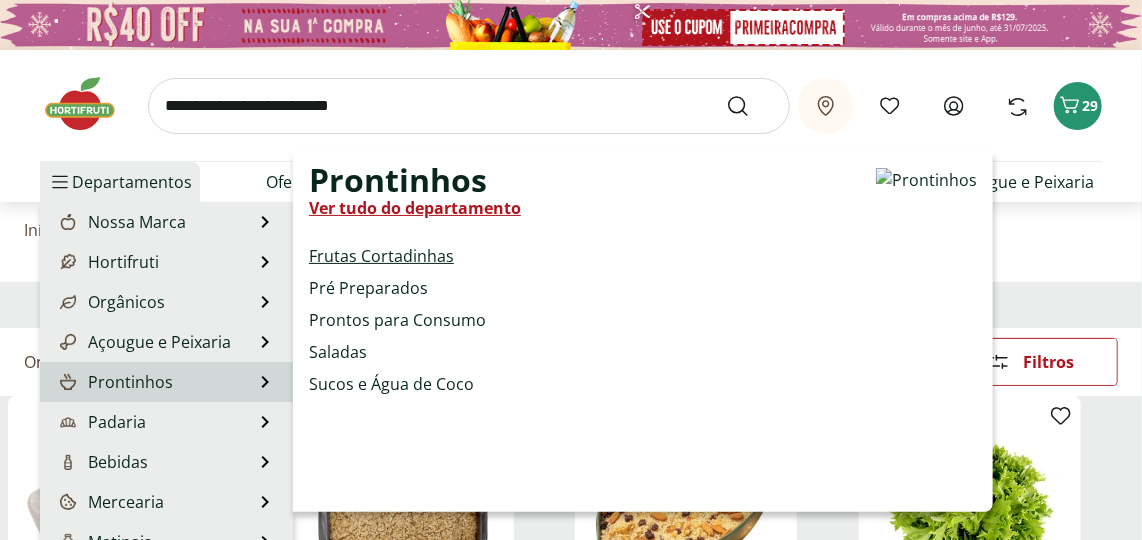 select on "**********" 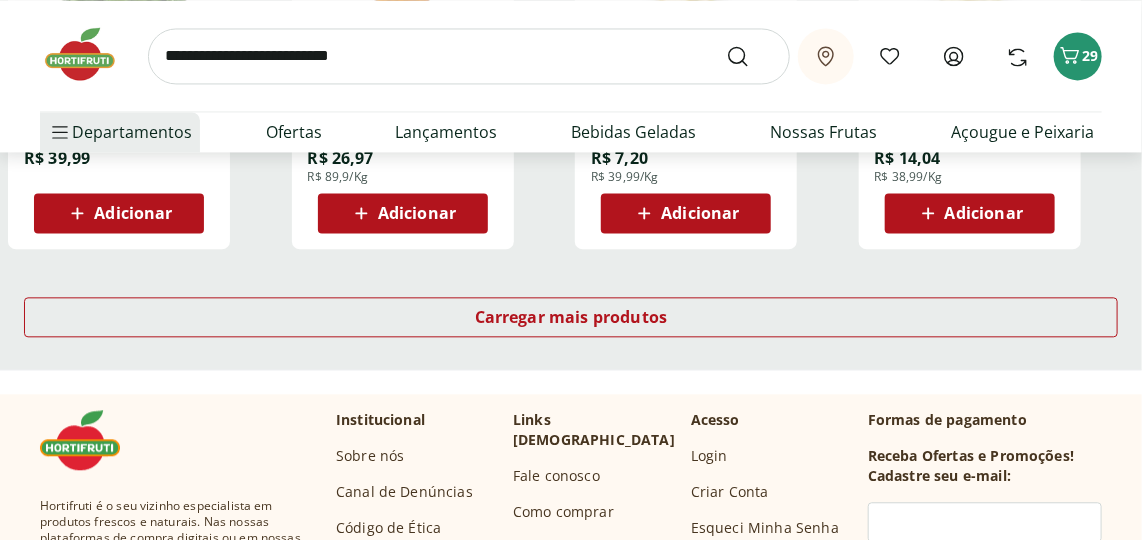 scroll, scrollTop: 1454, scrollLeft: 0, axis: vertical 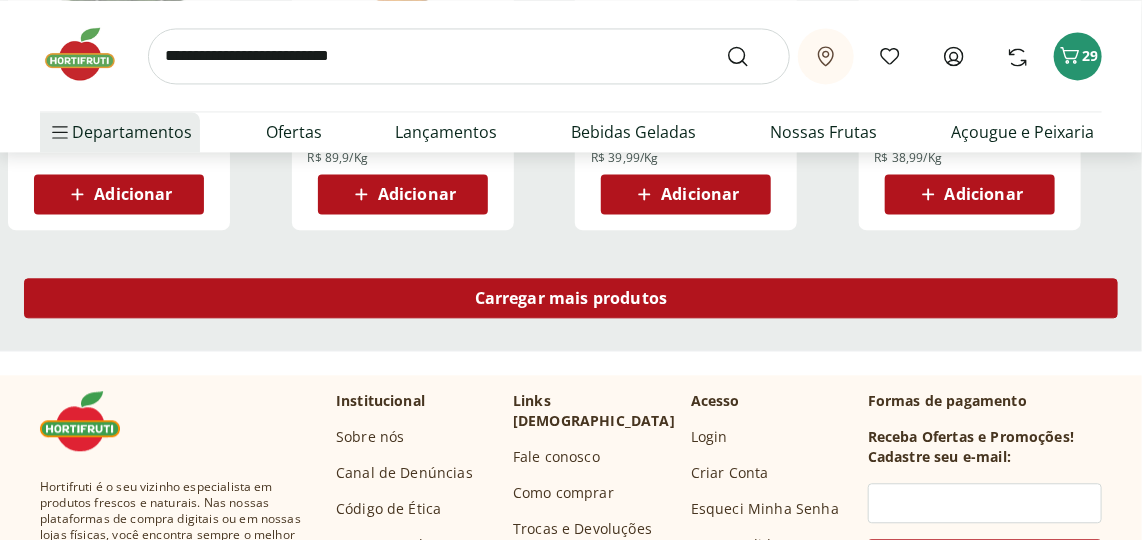 click on "Carregar mais produtos" at bounding box center (571, 298) 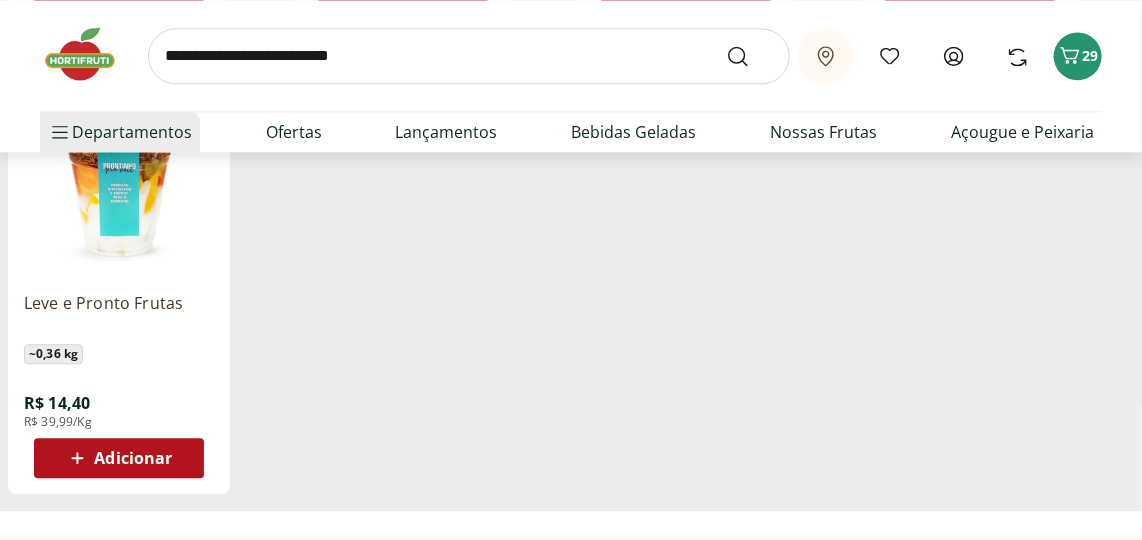 scroll, scrollTop: 1636, scrollLeft: 0, axis: vertical 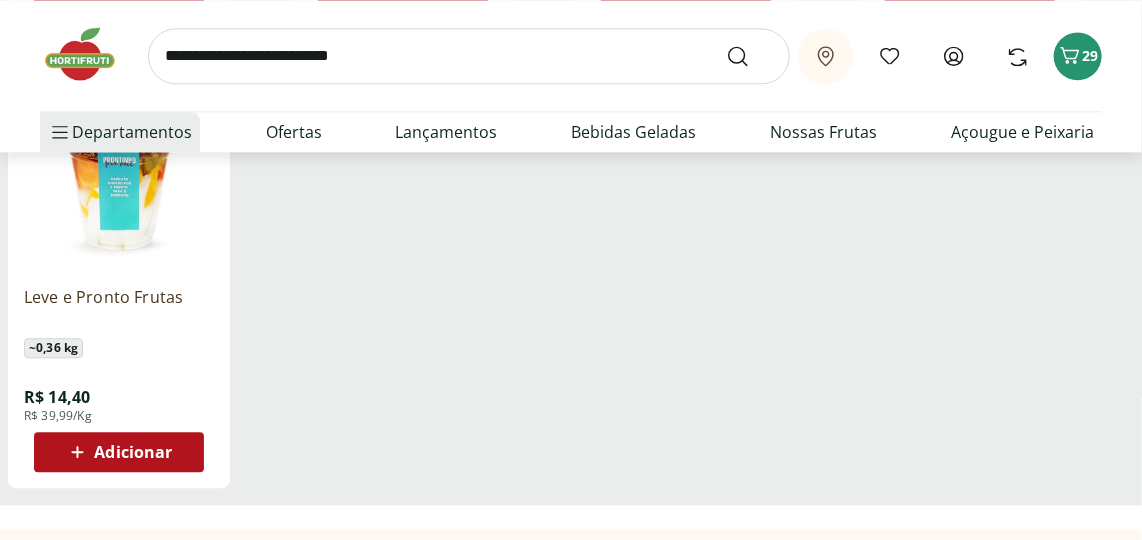 click at bounding box center [119, 175] 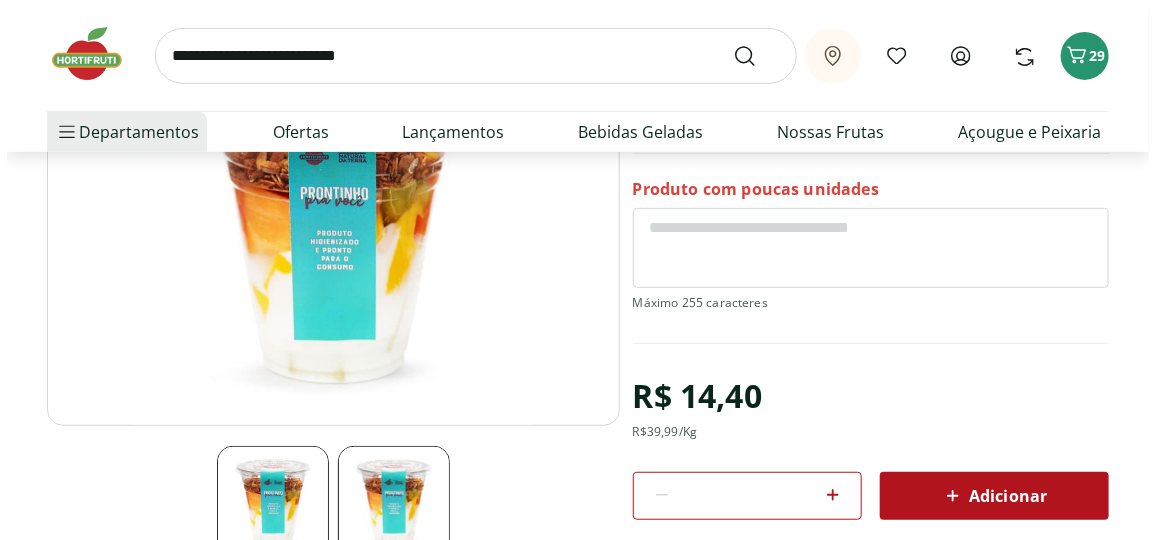 scroll, scrollTop: 272, scrollLeft: 0, axis: vertical 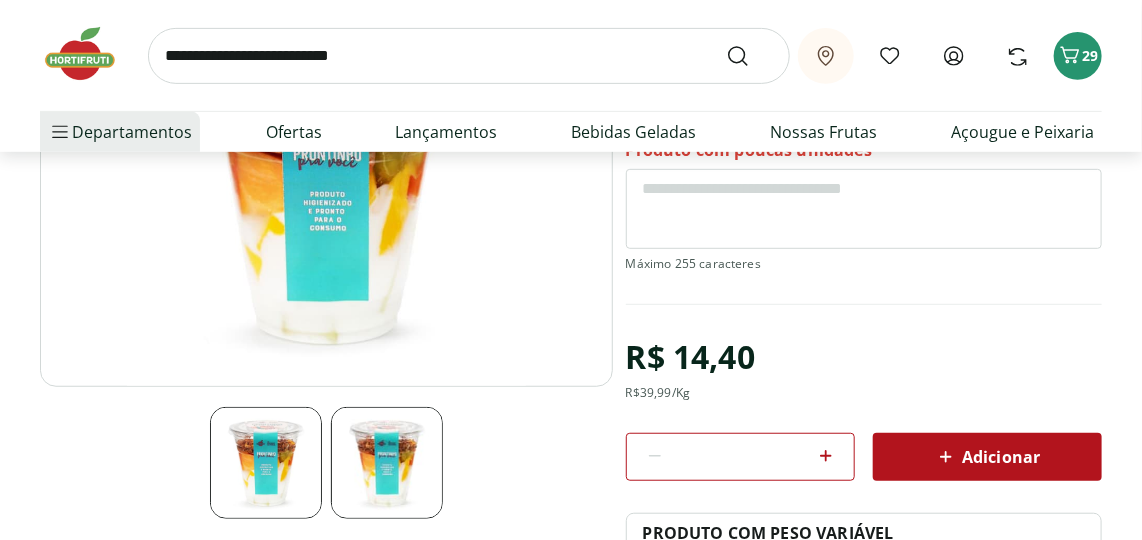 click on "Adicionar" at bounding box center [987, 457] 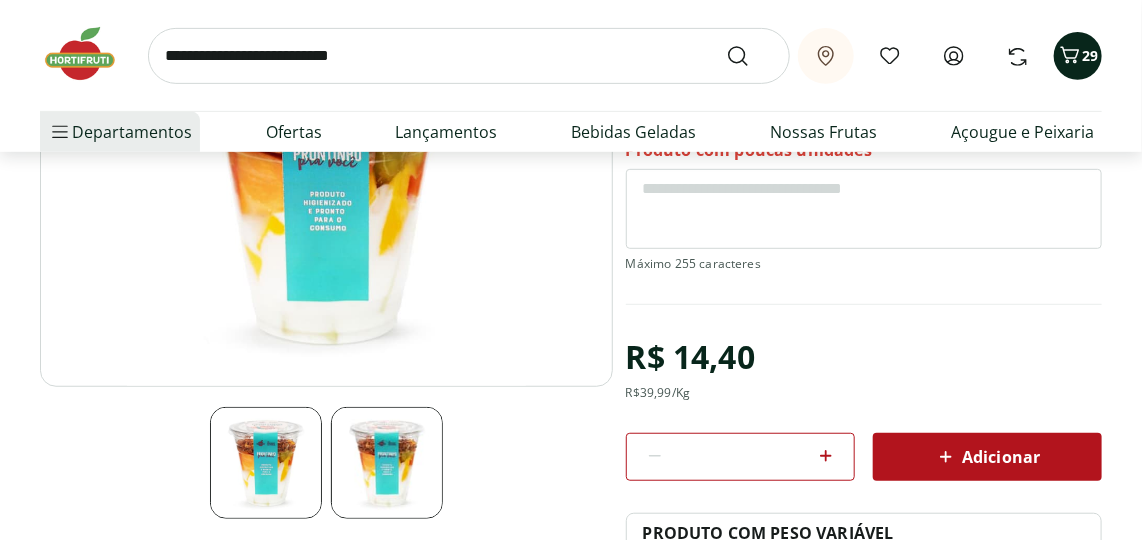 click 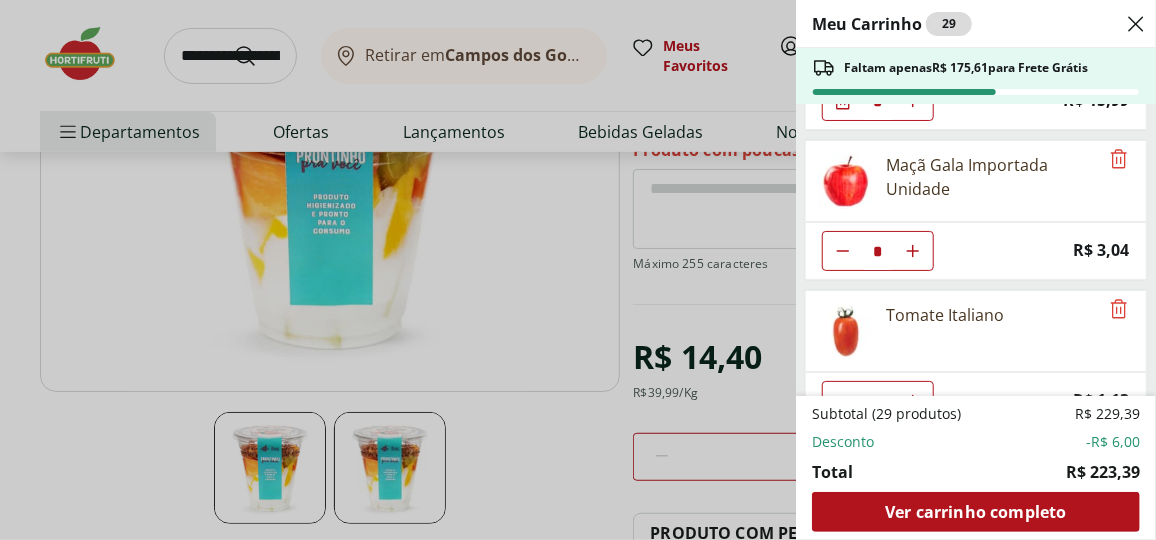 scroll, scrollTop: 363, scrollLeft: 0, axis: vertical 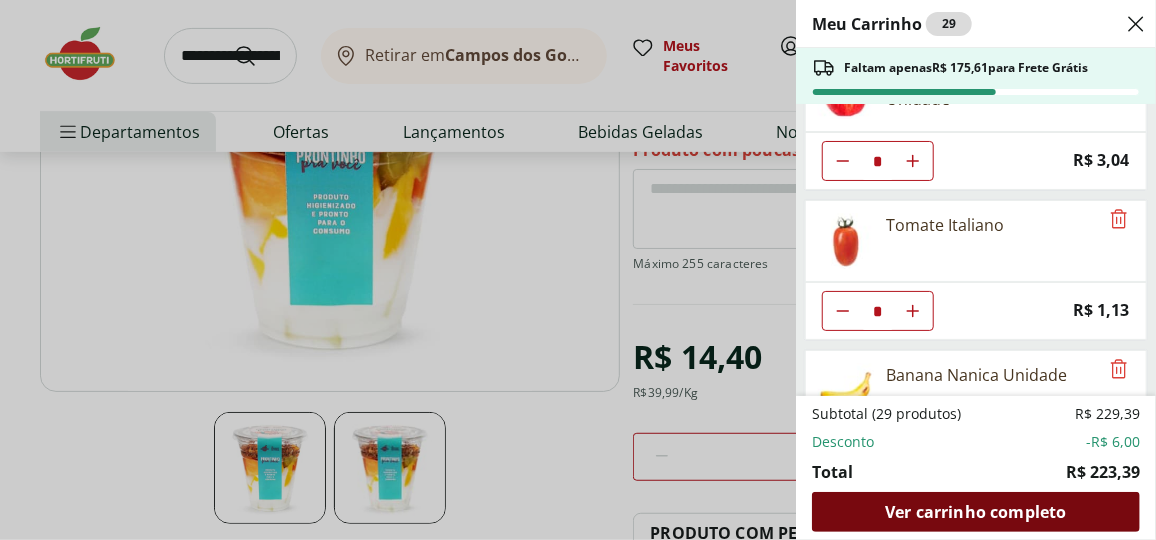 click on "Ver carrinho completo" at bounding box center (975, 512) 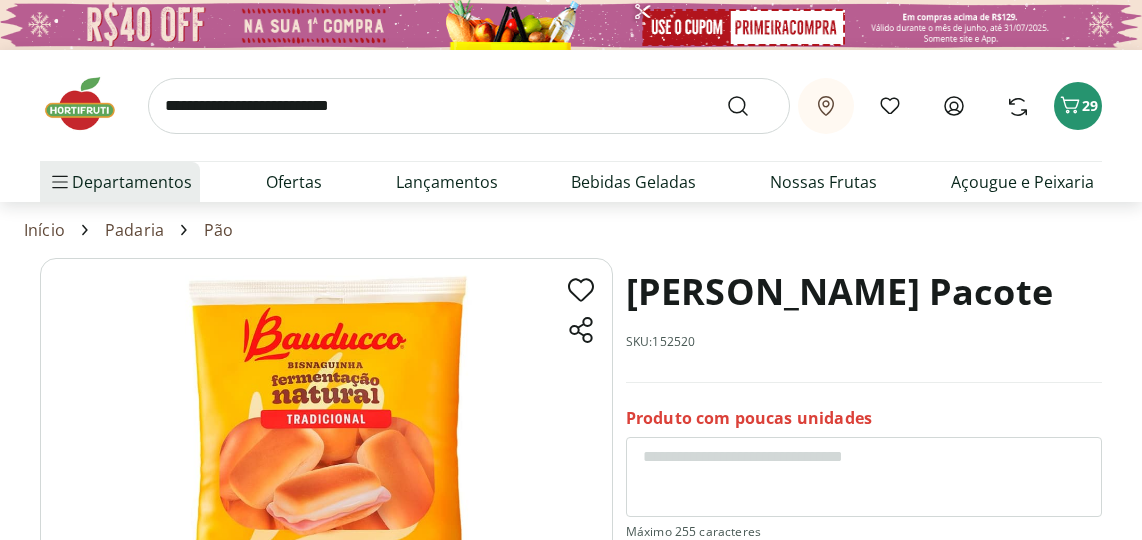 scroll, scrollTop: 0, scrollLeft: 0, axis: both 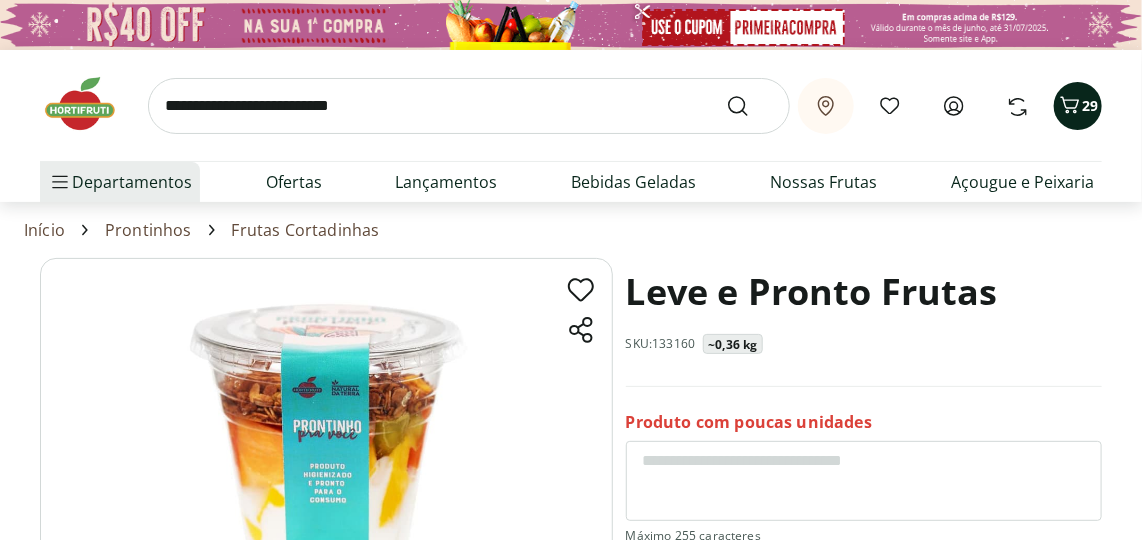 click on "29" at bounding box center [1090, 105] 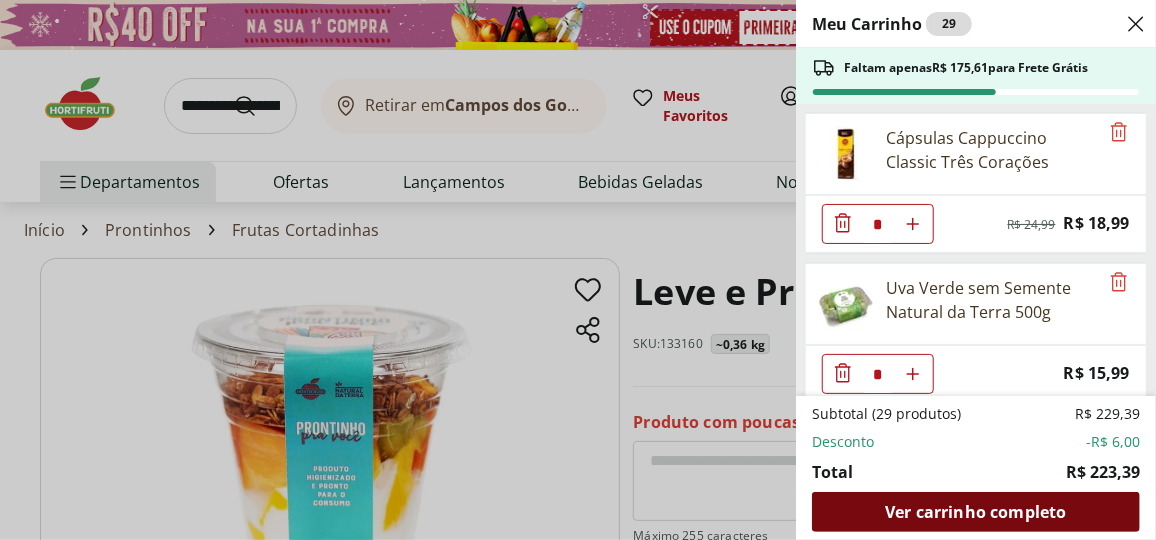 click on "Ver carrinho completo" at bounding box center (975, 512) 